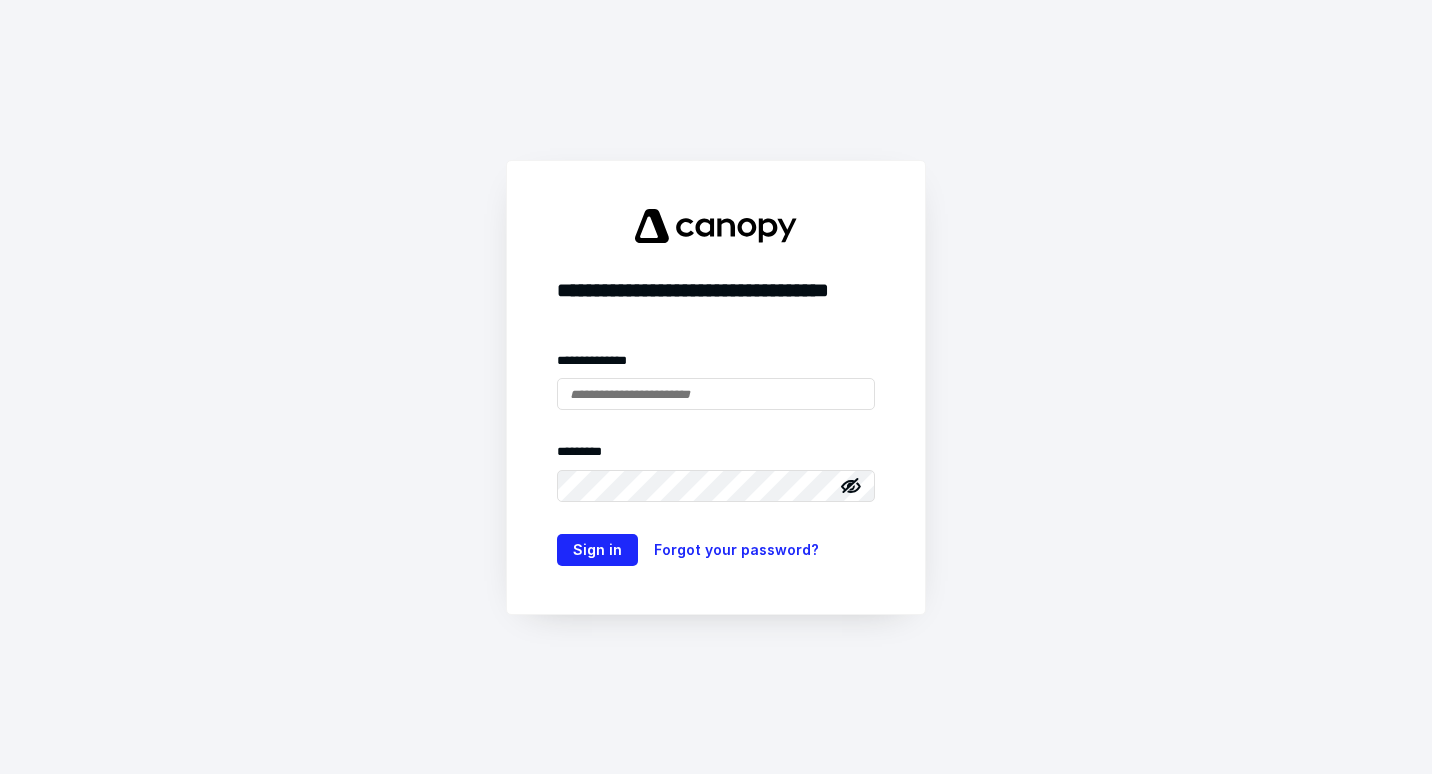 scroll, scrollTop: 0, scrollLeft: 0, axis: both 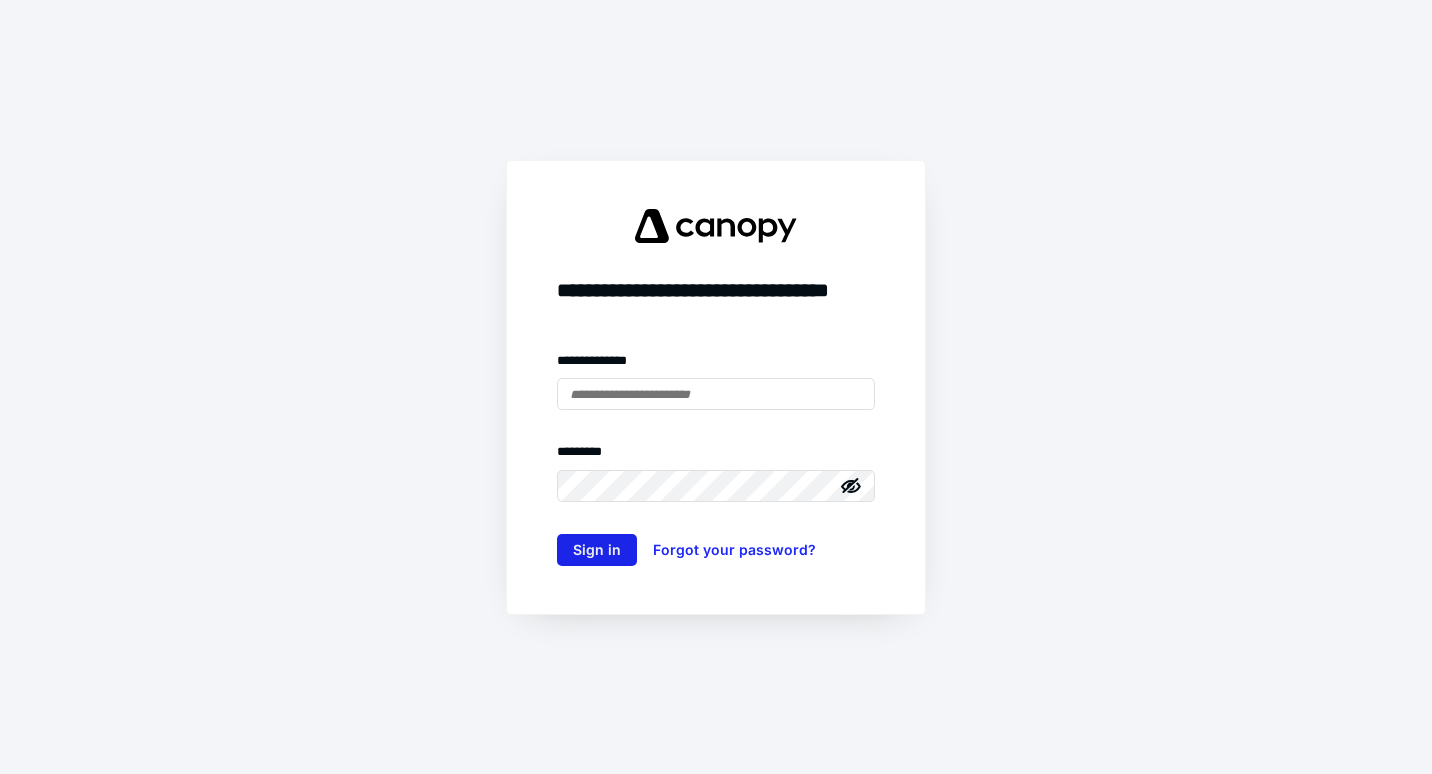 type on "**********" 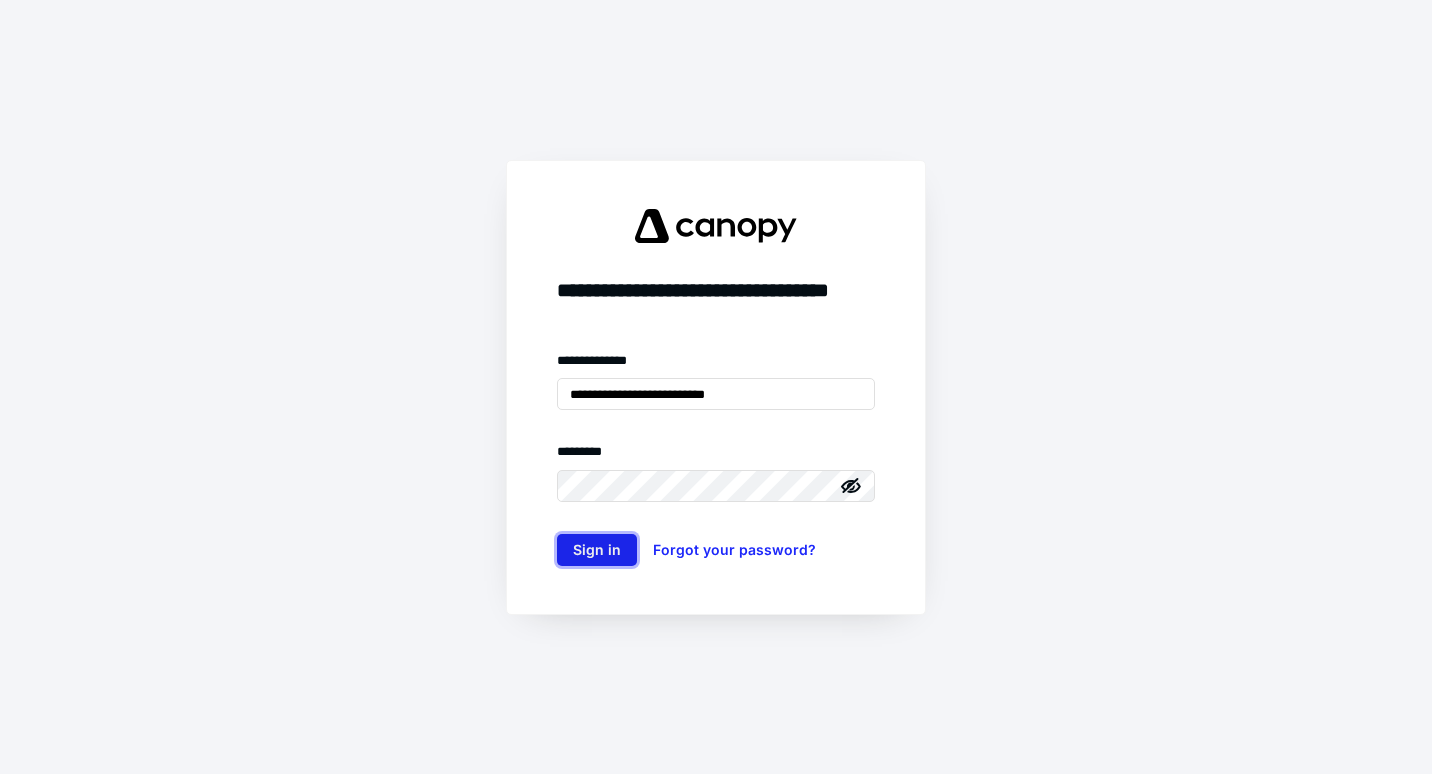 click on "Sign in" at bounding box center [597, 550] 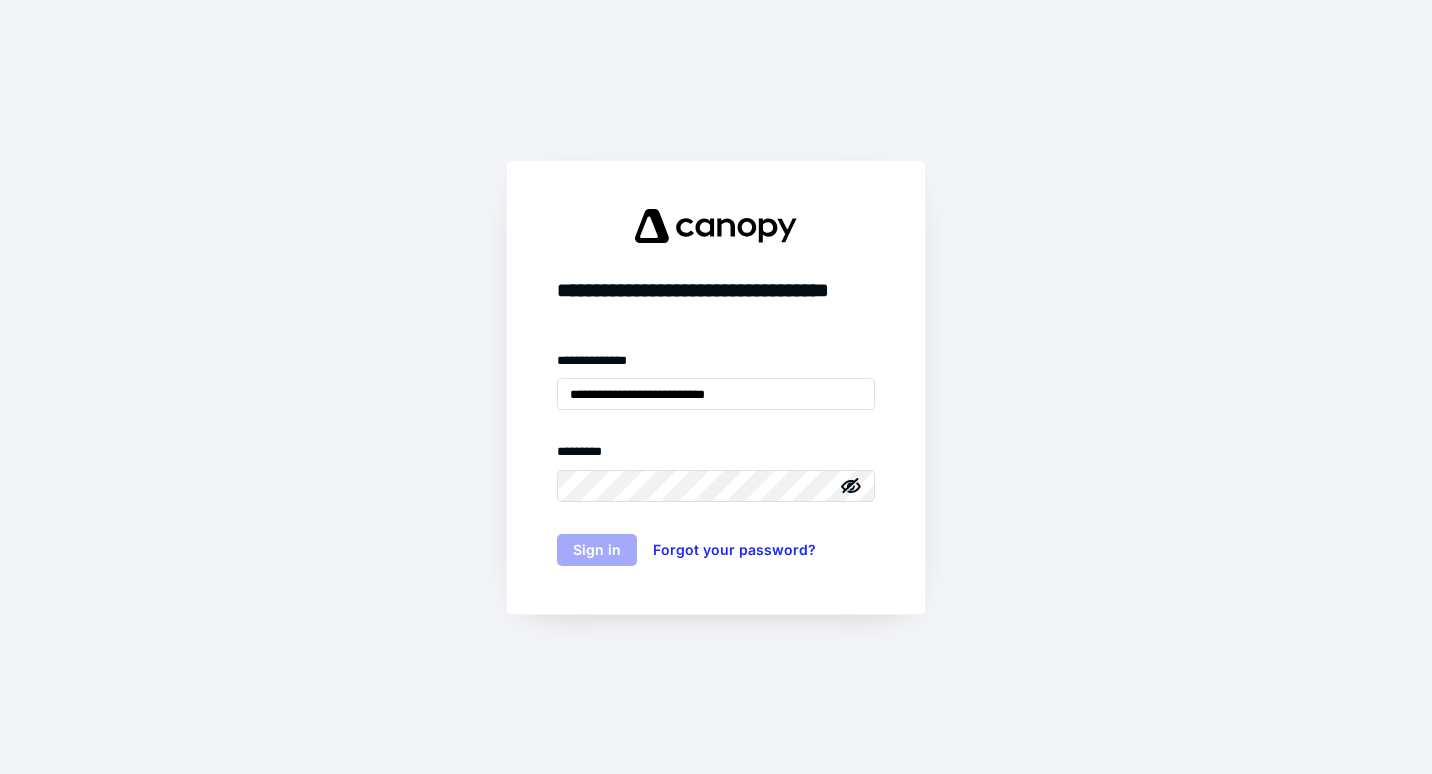 scroll, scrollTop: 0, scrollLeft: 0, axis: both 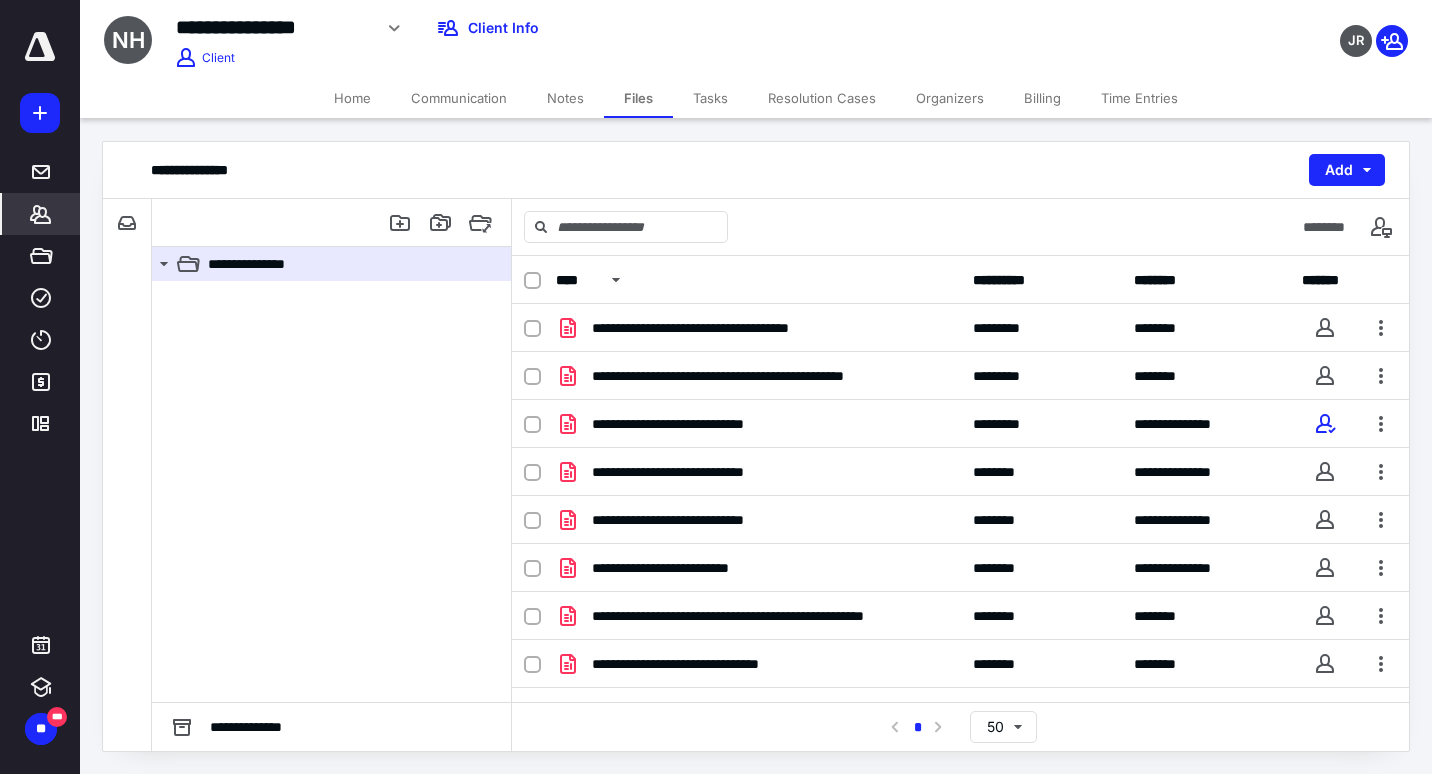 click on "*******" at bounding box center [41, 214] 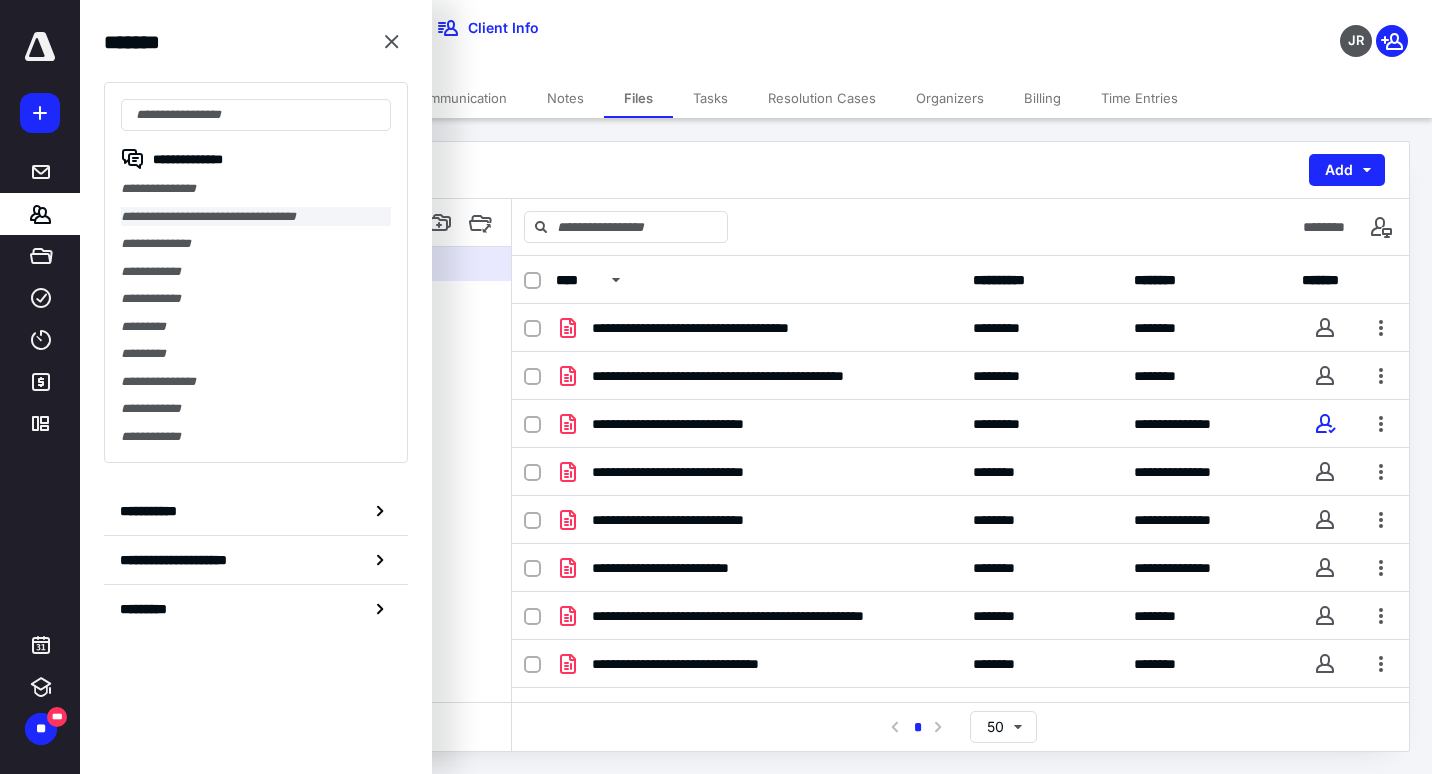 click on "**********" at bounding box center (256, 217) 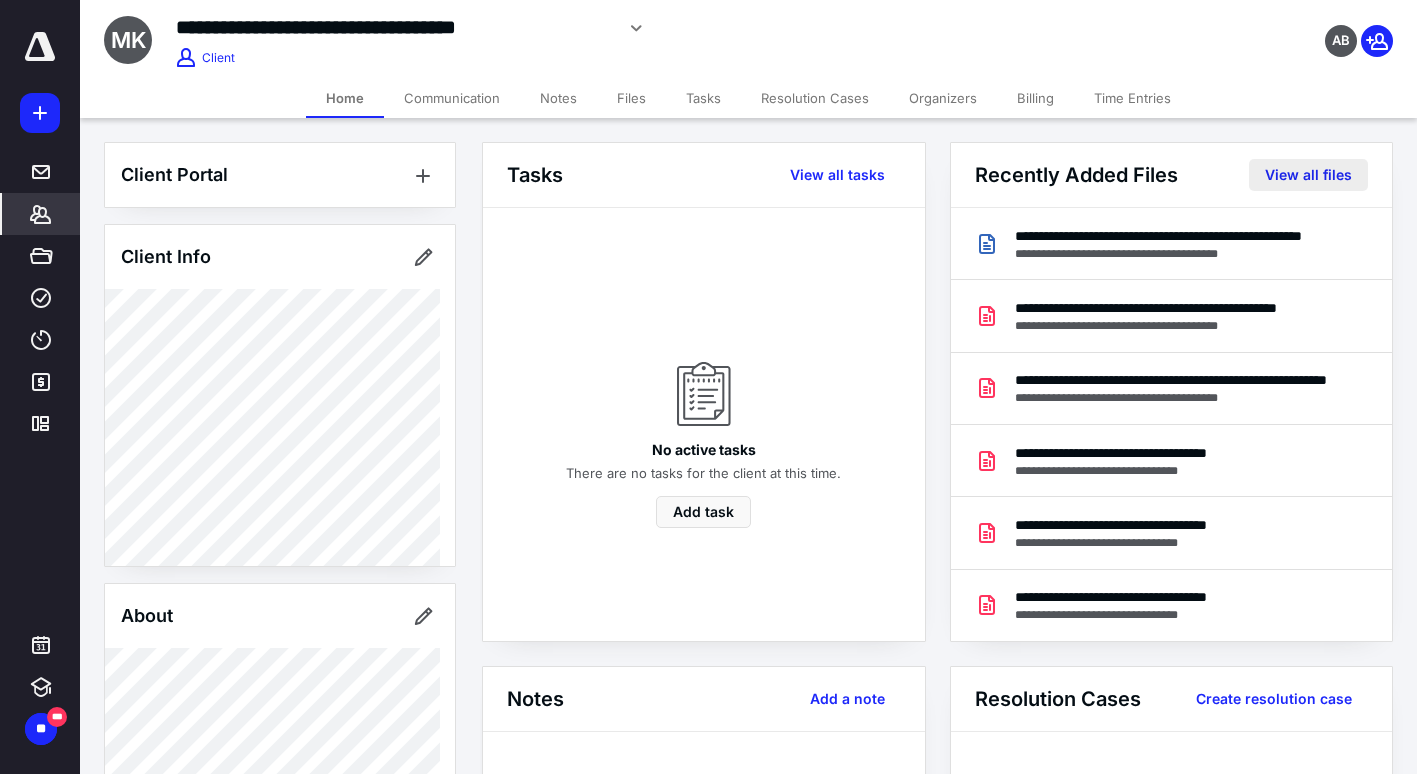 click on "View all files" at bounding box center (1308, 175) 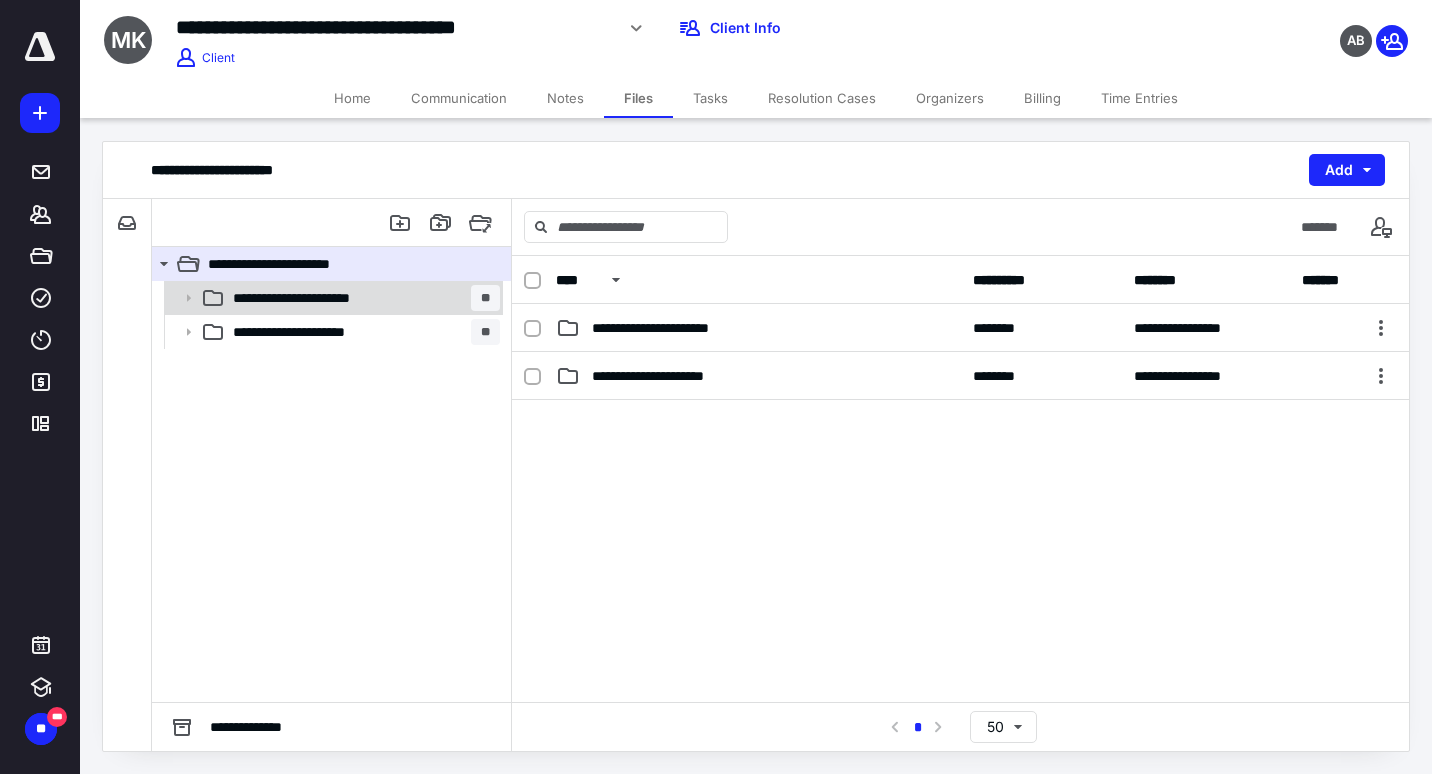 click on "**********" at bounding box center (328, 298) 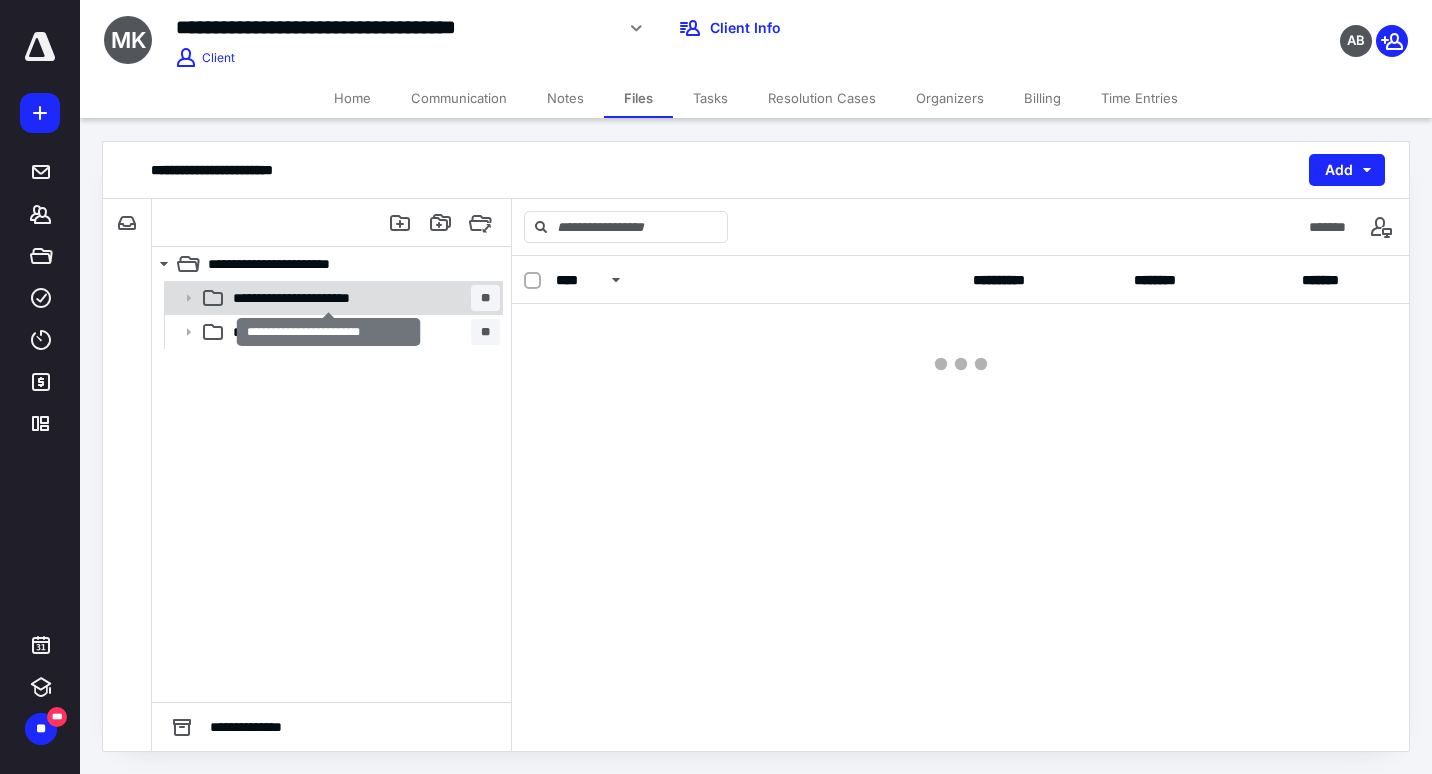 click on "**********" at bounding box center [328, 298] 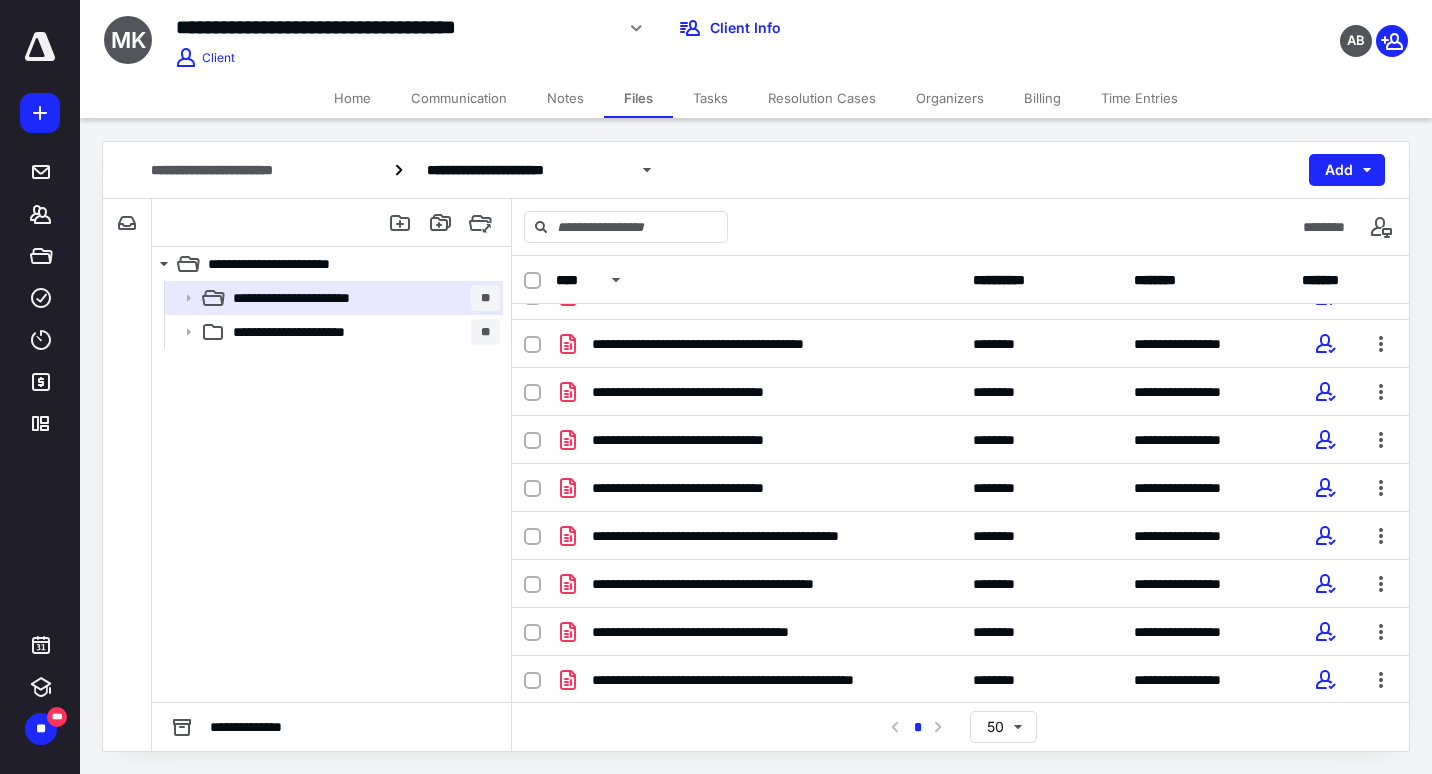 scroll, scrollTop: 274, scrollLeft: 0, axis: vertical 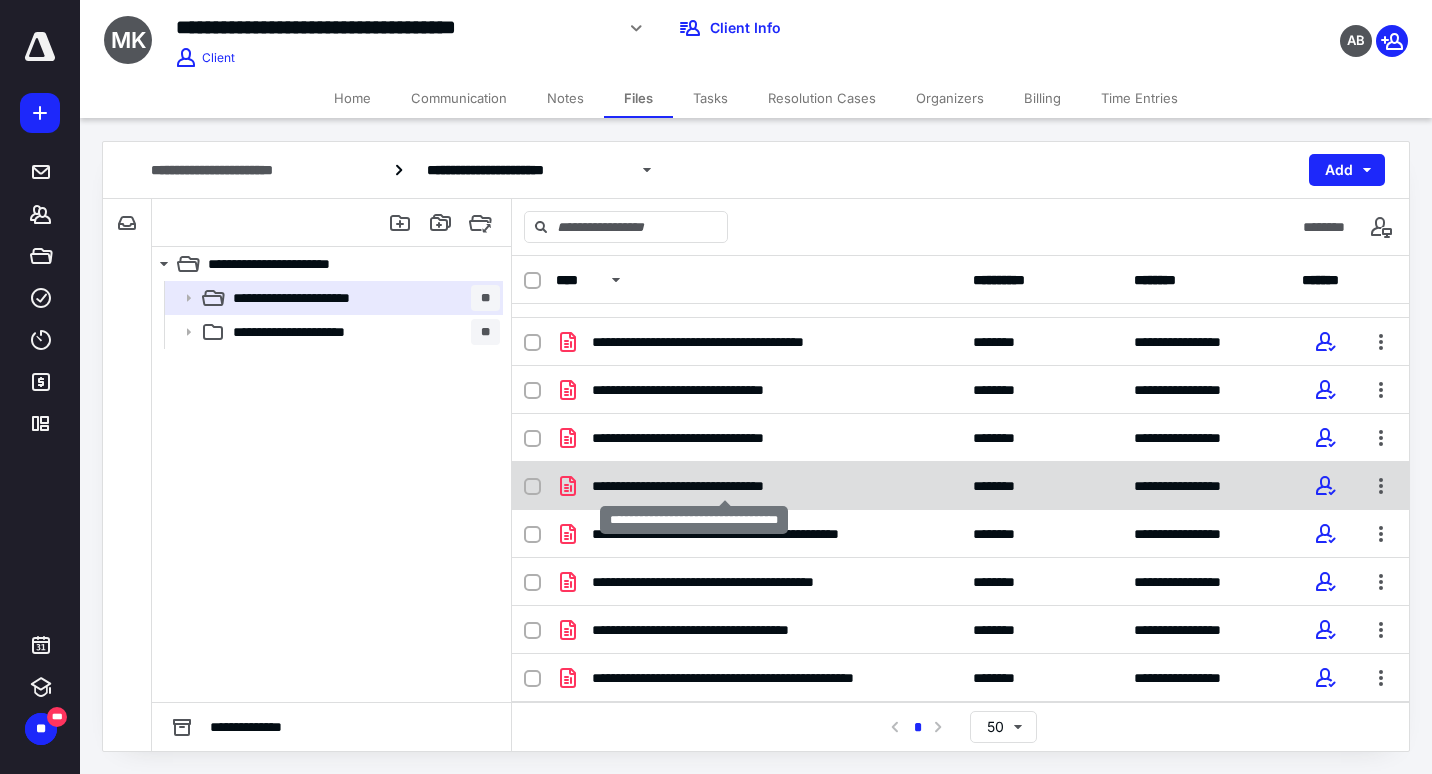 click on "**********" at bounding box center [725, 486] 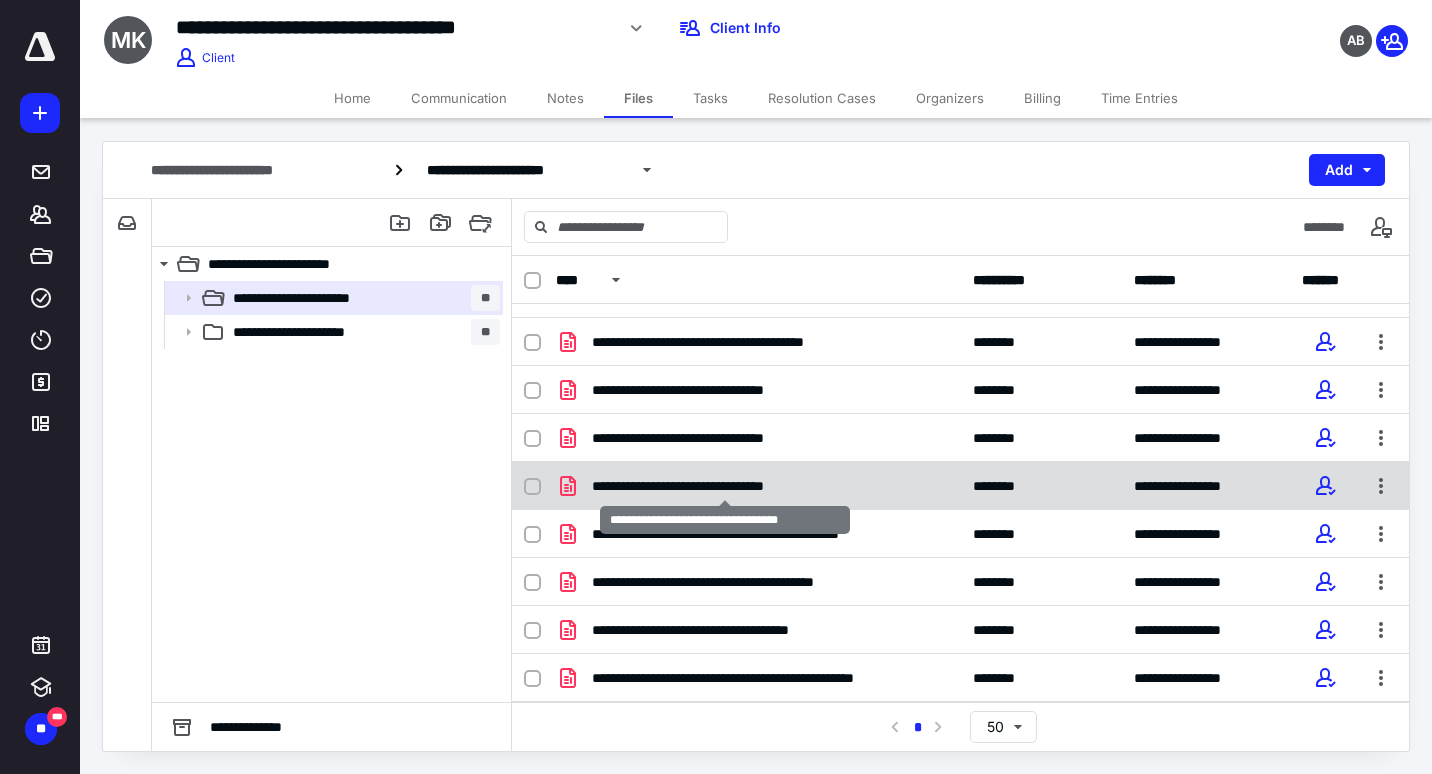 click on "**********" at bounding box center [725, 486] 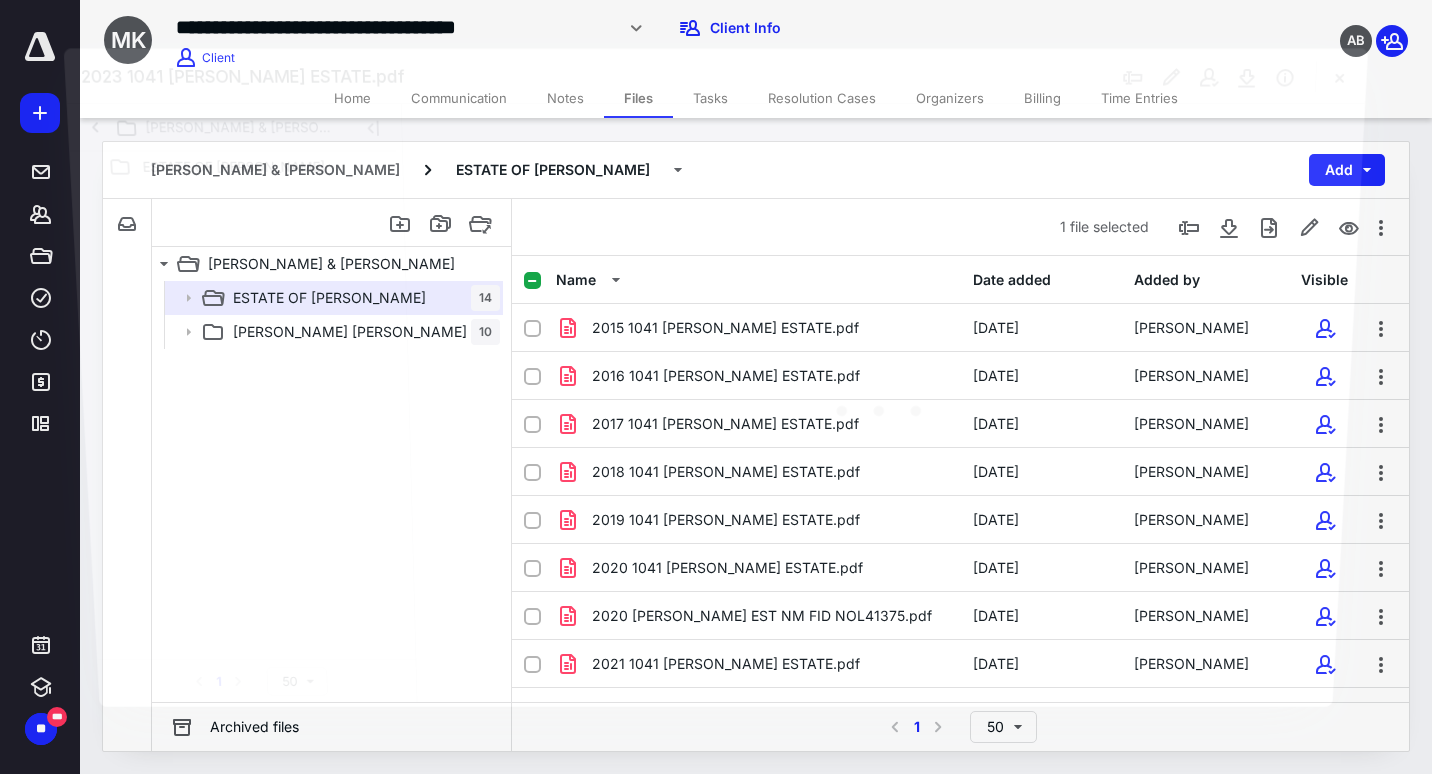 scroll, scrollTop: 274, scrollLeft: 0, axis: vertical 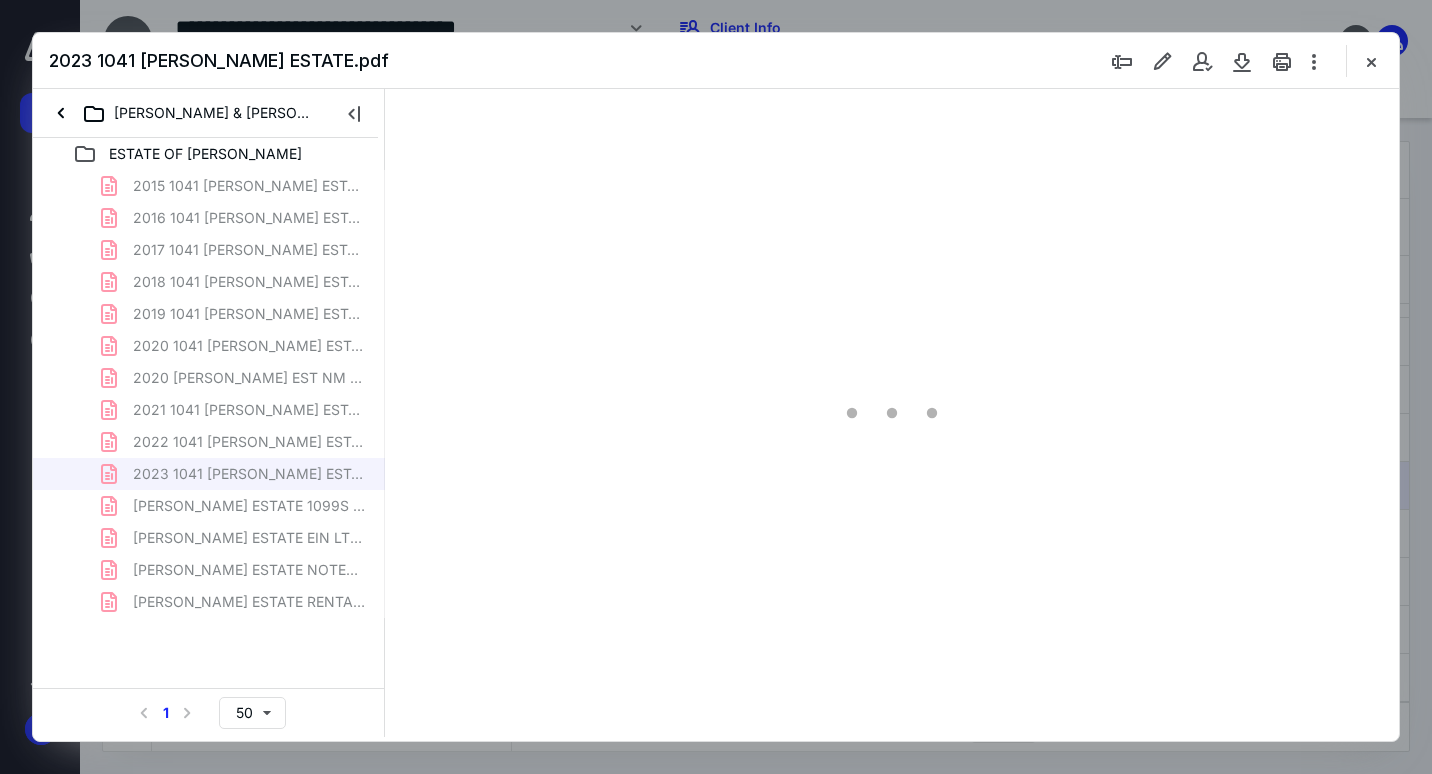 type on "72" 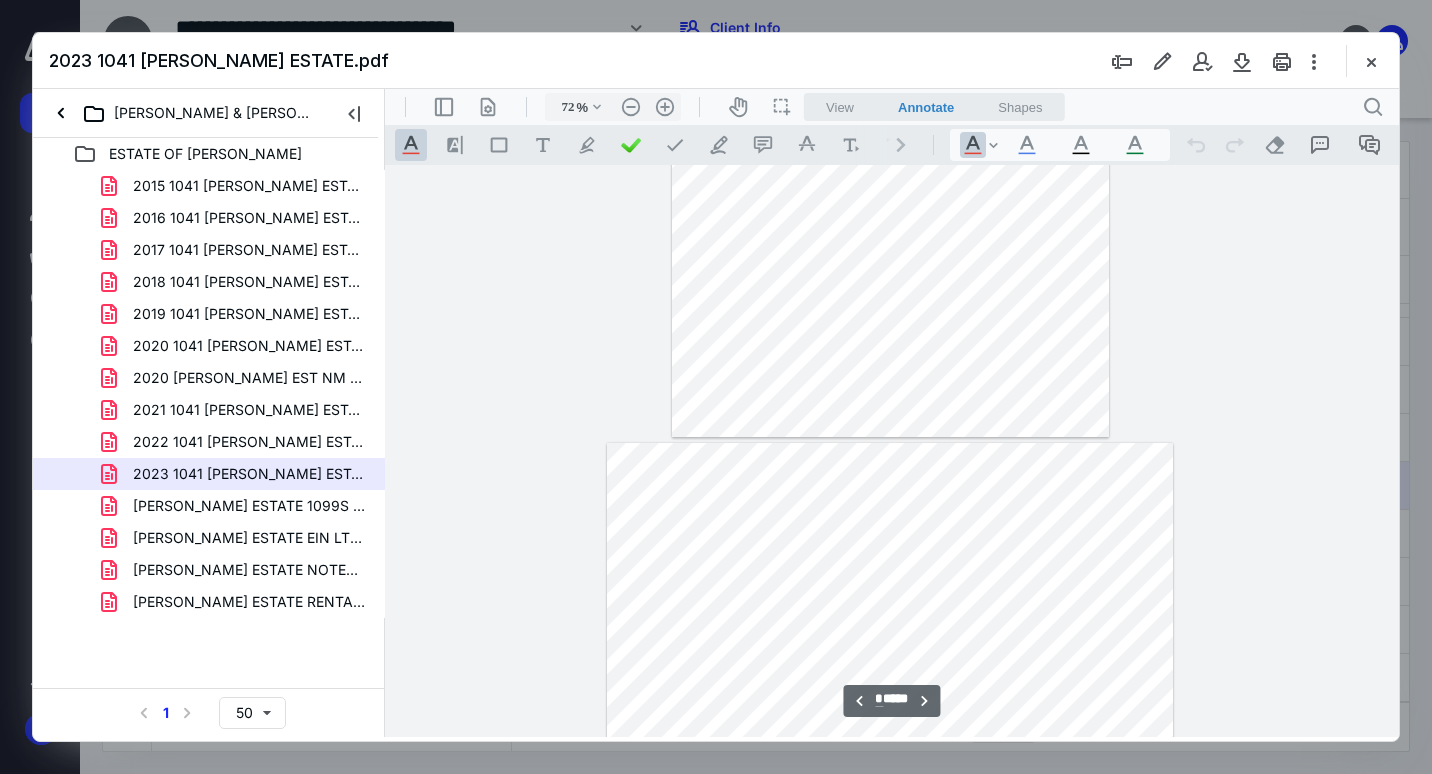 scroll, scrollTop: 2679, scrollLeft: 0, axis: vertical 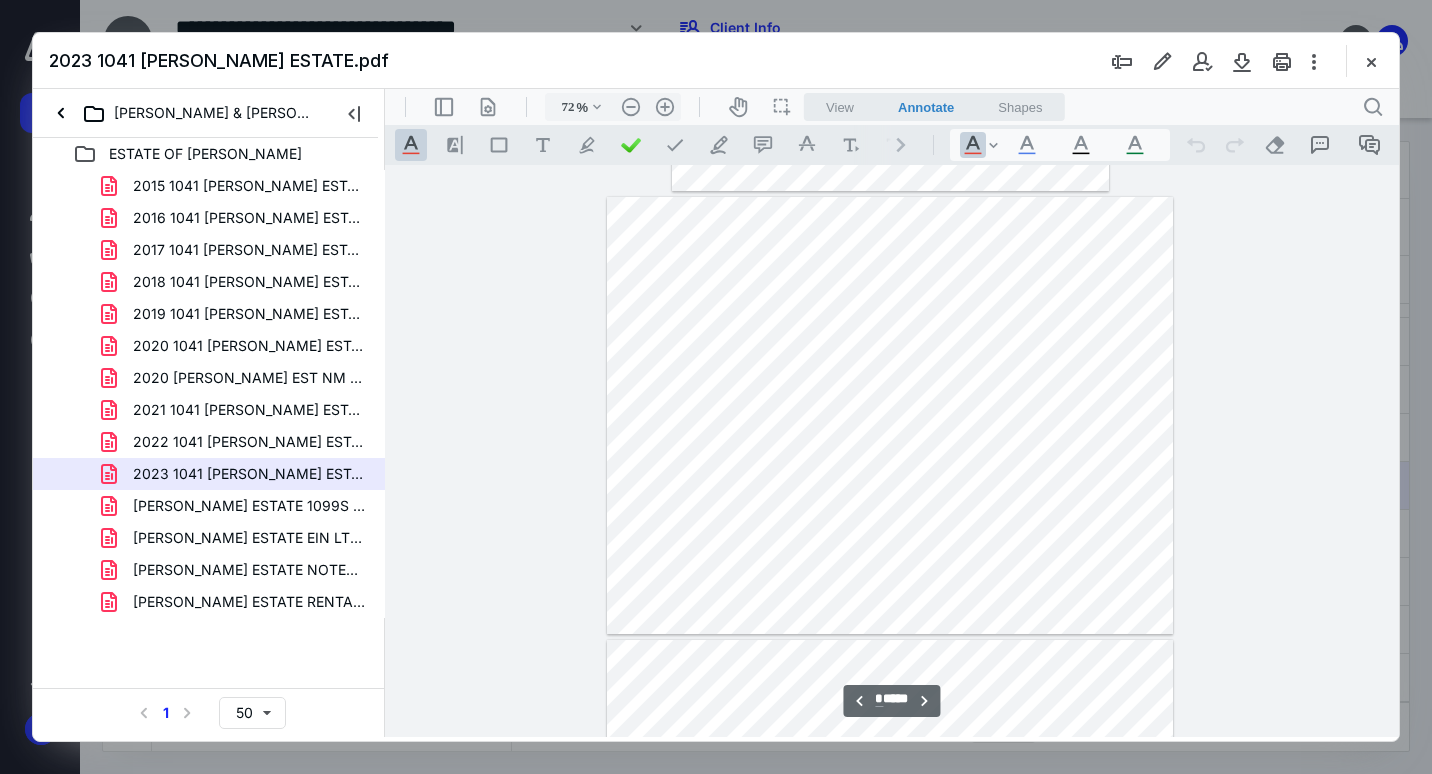 type on "*" 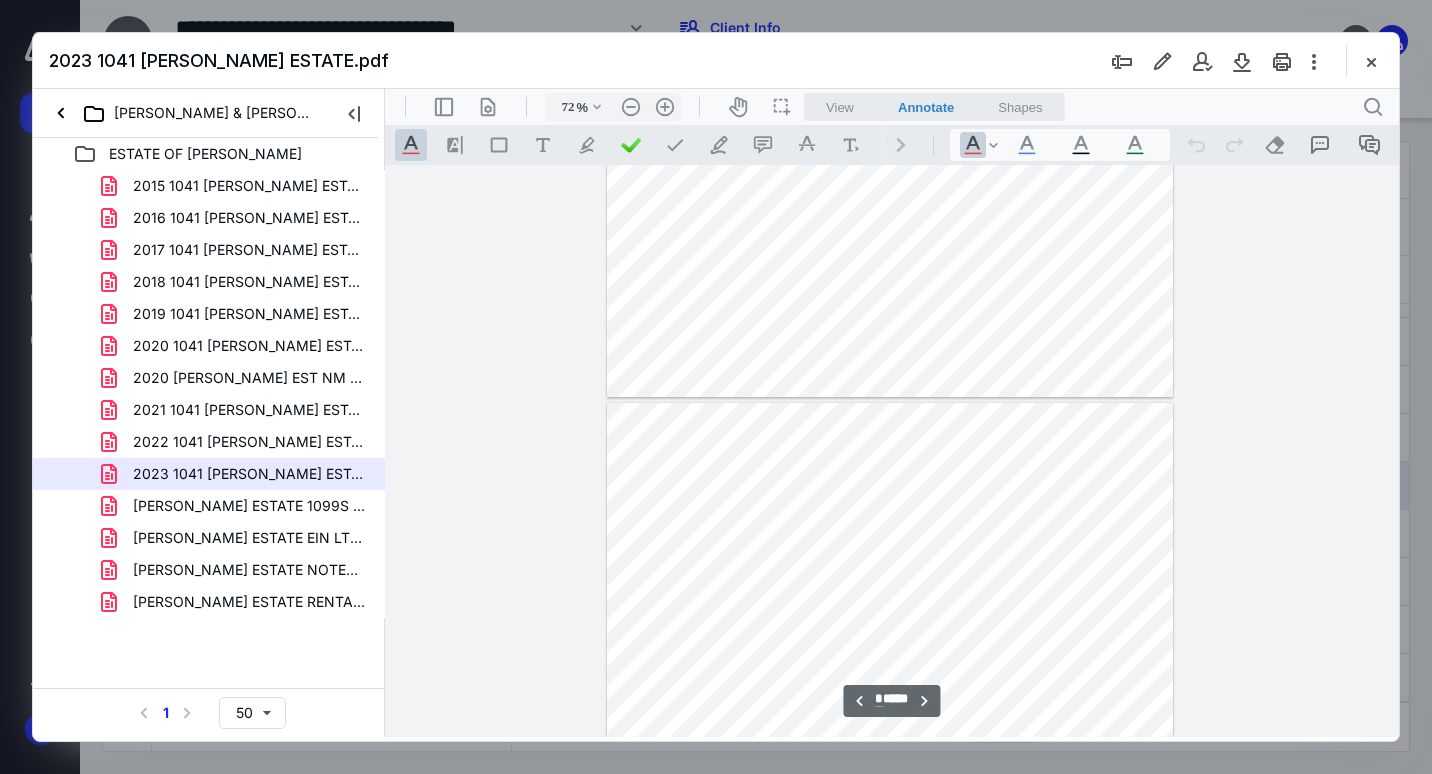 scroll, scrollTop: 3079, scrollLeft: 0, axis: vertical 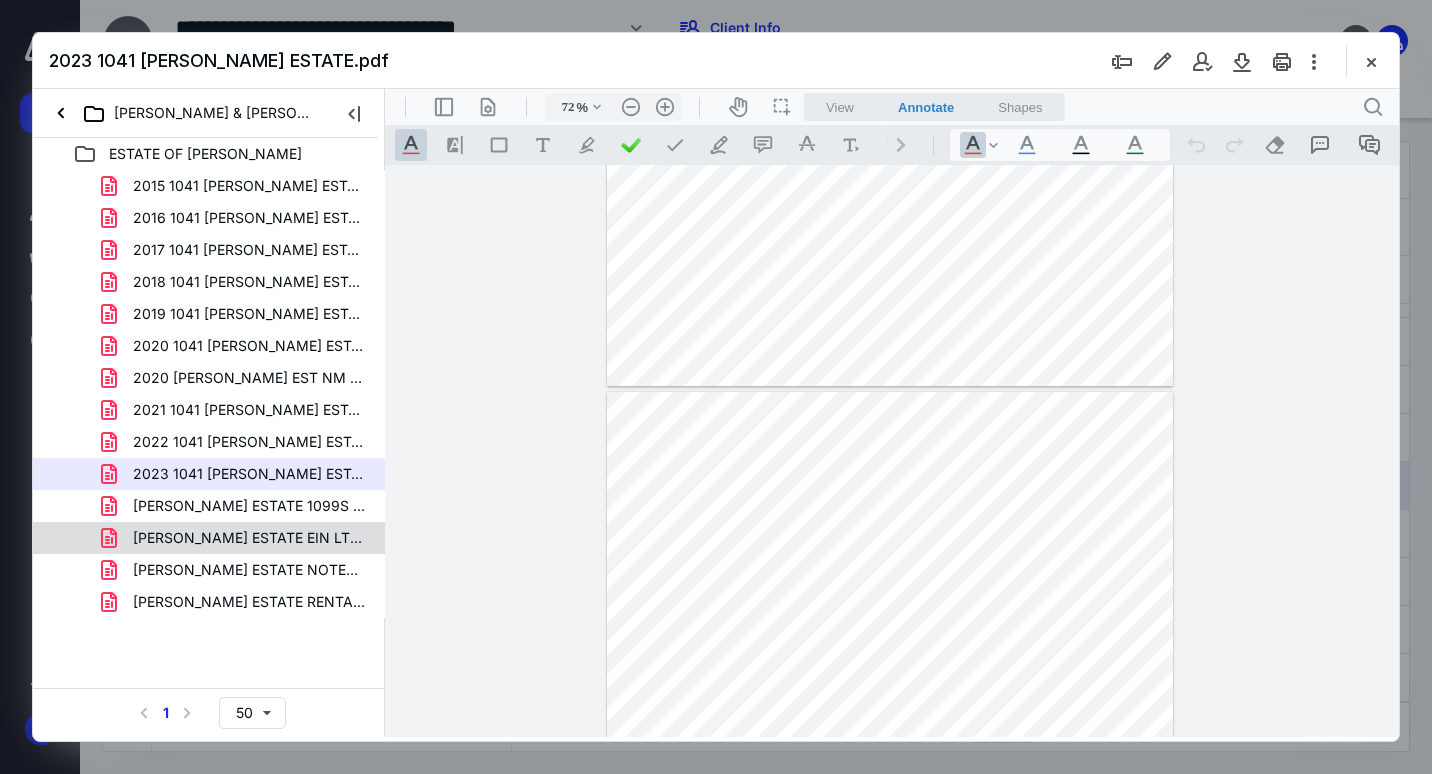 click on "[PERSON_NAME] ESTATE EIN LTTR DEATH CERT.pdf" at bounding box center [249, 538] 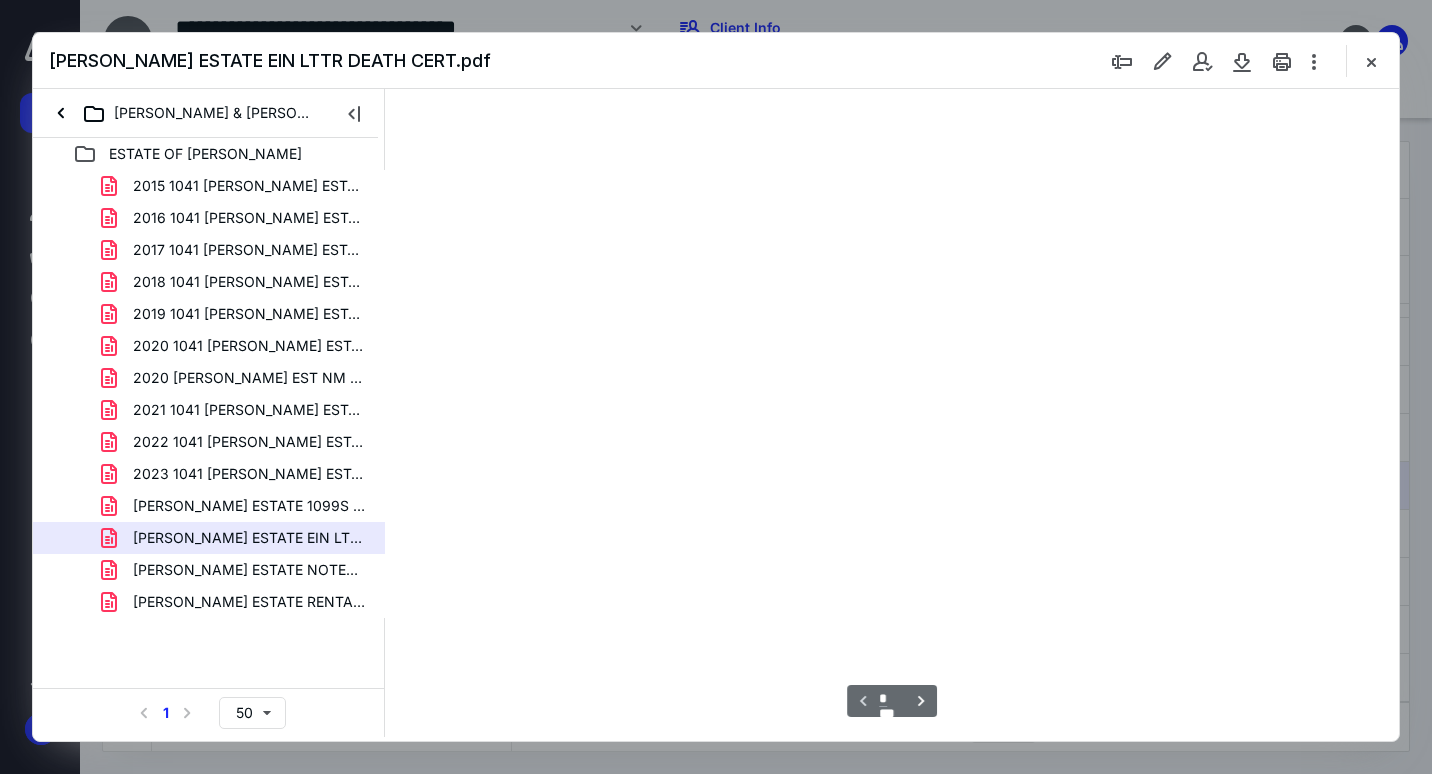 scroll, scrollTop: 0, scrollLeft: 0, axis: both 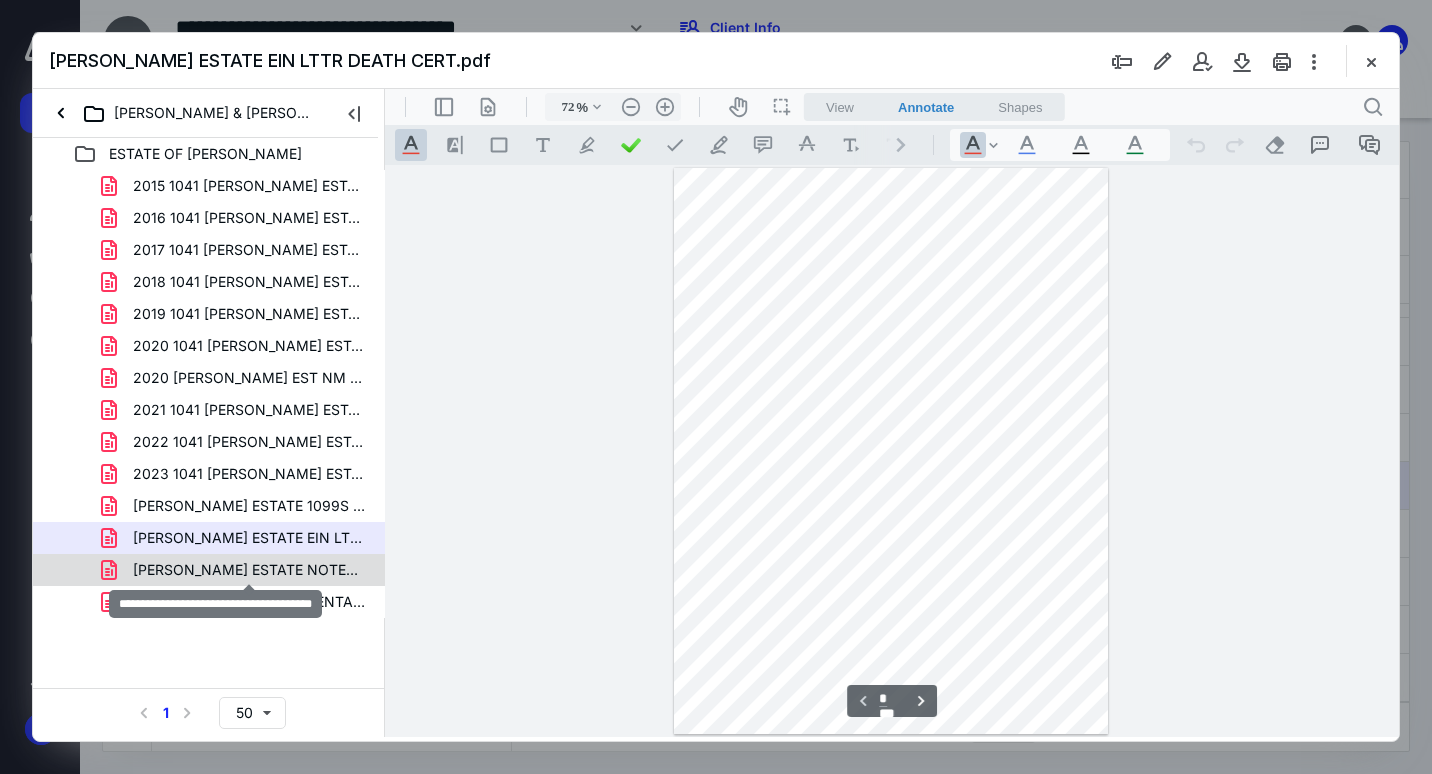 click on "[PERSON_NAME] ESTATE NOTES AND MISC.pdf" at bounding box center (249, 570) 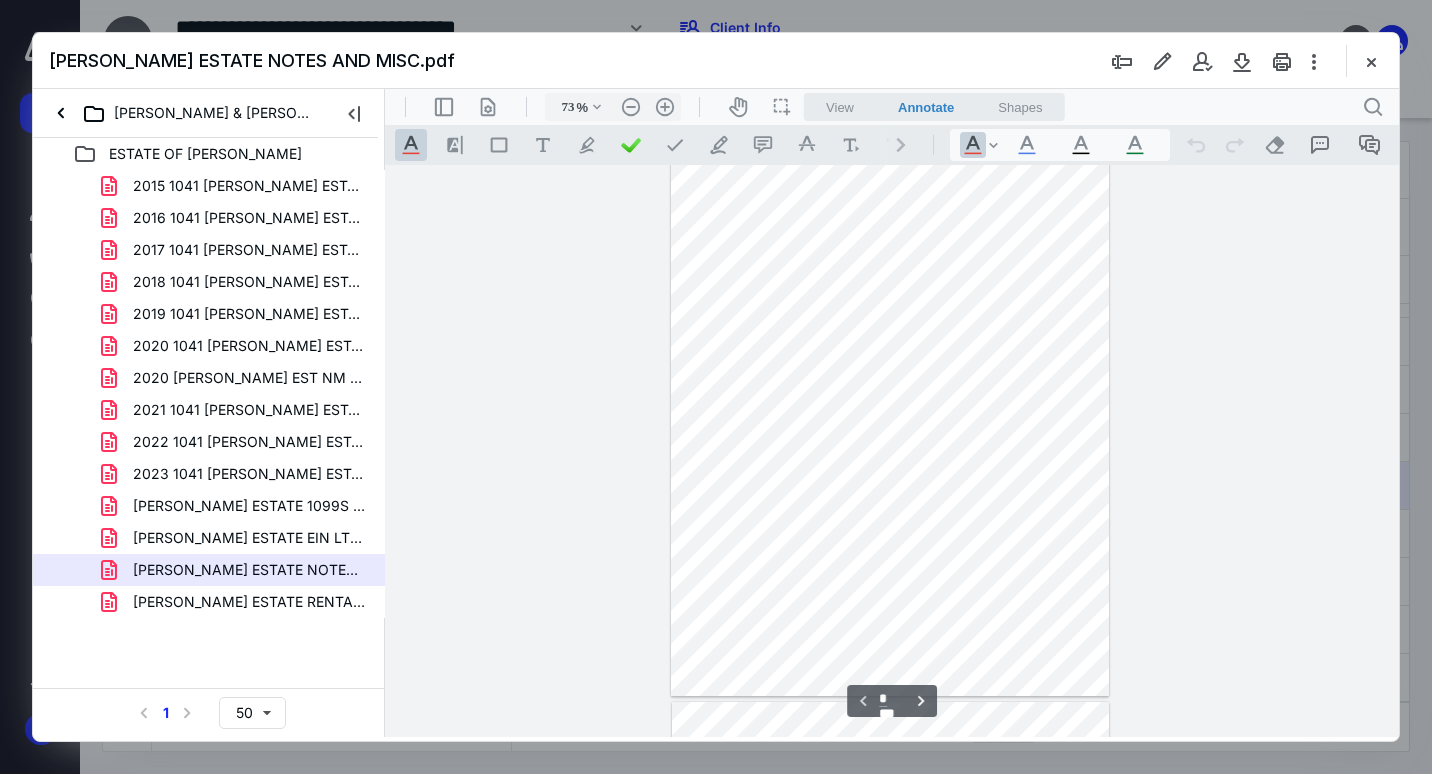 scroll, scrollTop: 0, scrollLeft: 0, axis: both 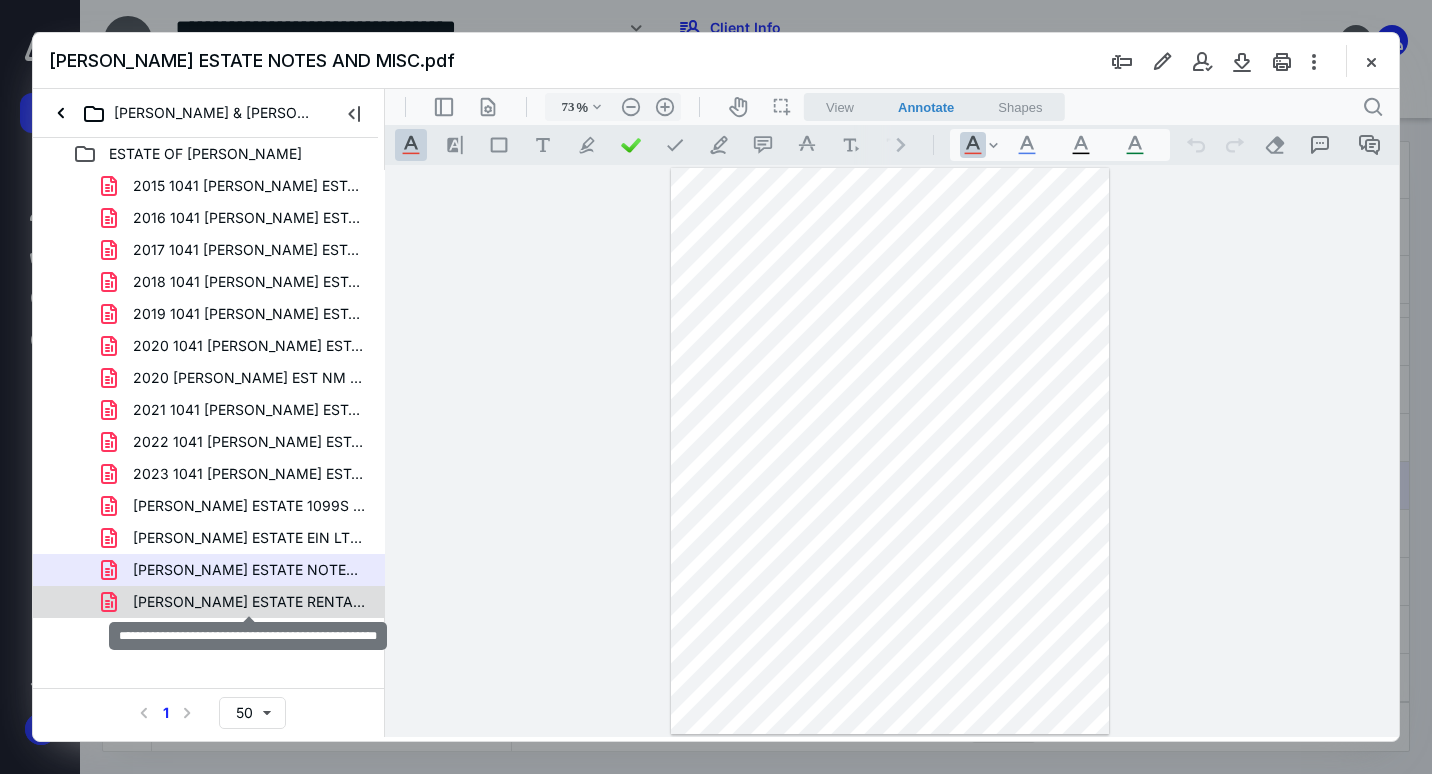 click on "[PERSON_NAME] ESTATE RENTAL INCOME EXP [DATE]-[DATE].pdf" at bounding box center (249, 602) 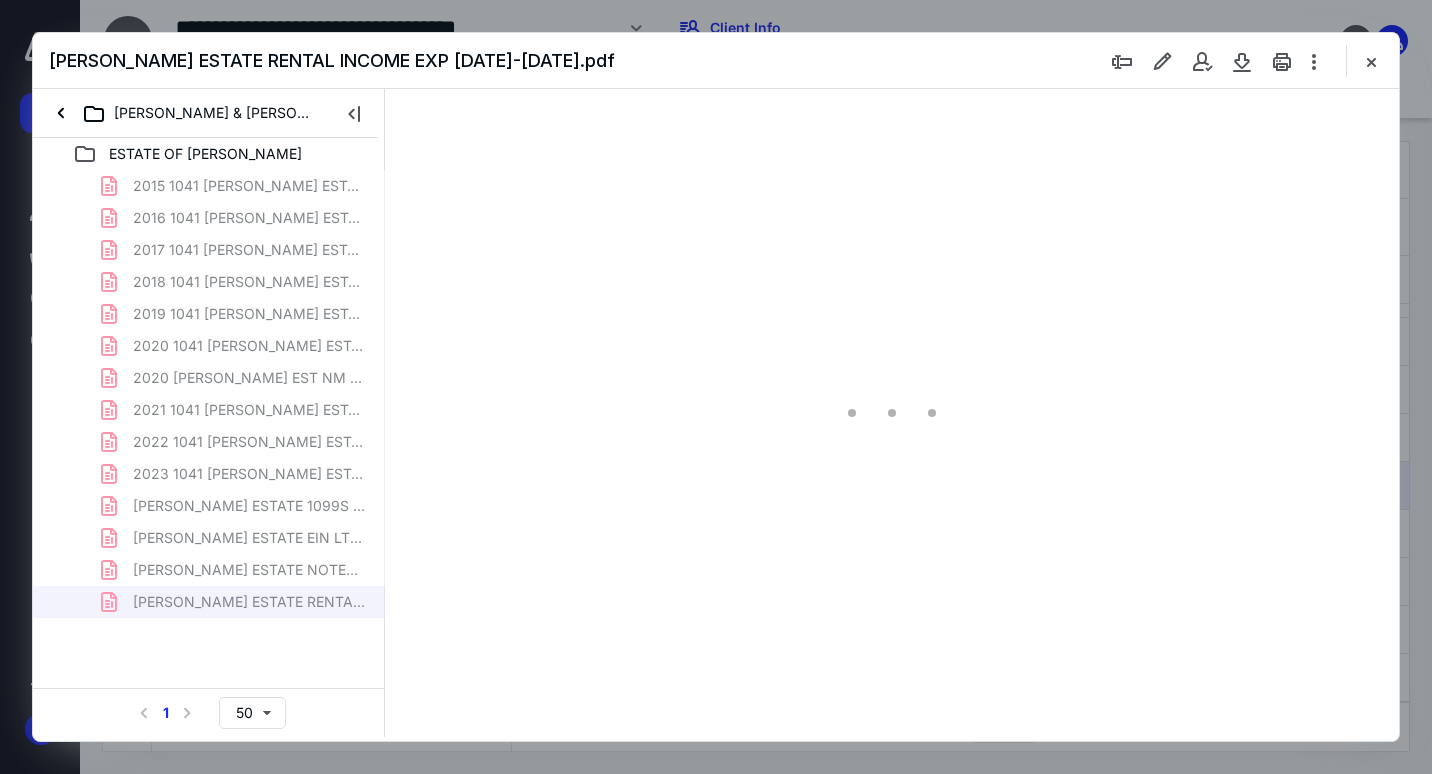 scroll, scrollTop: 79, scrollLeft: 0, axis: vertical 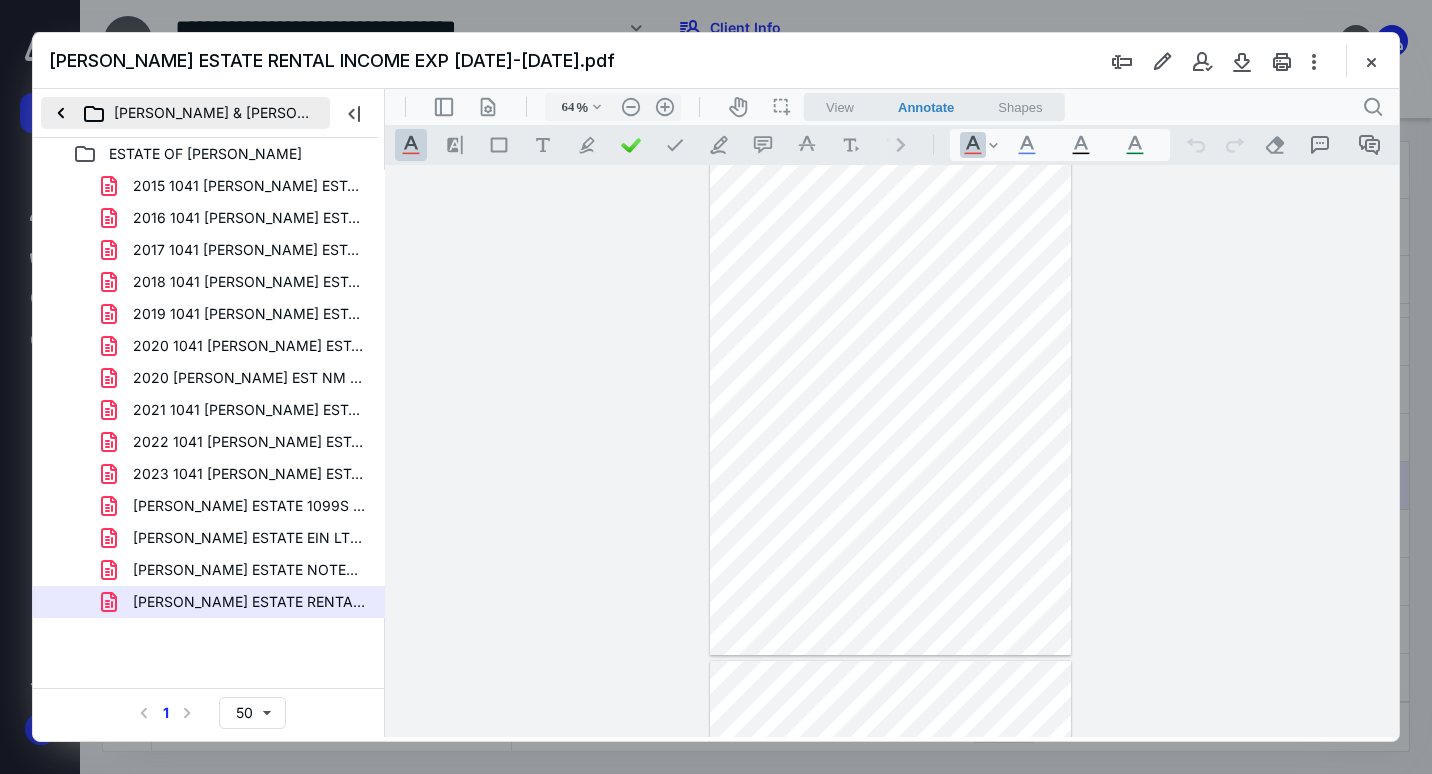 click on "[PERSON_NAME] & [PERSON_NAME]" at bounding box center [185, 113] 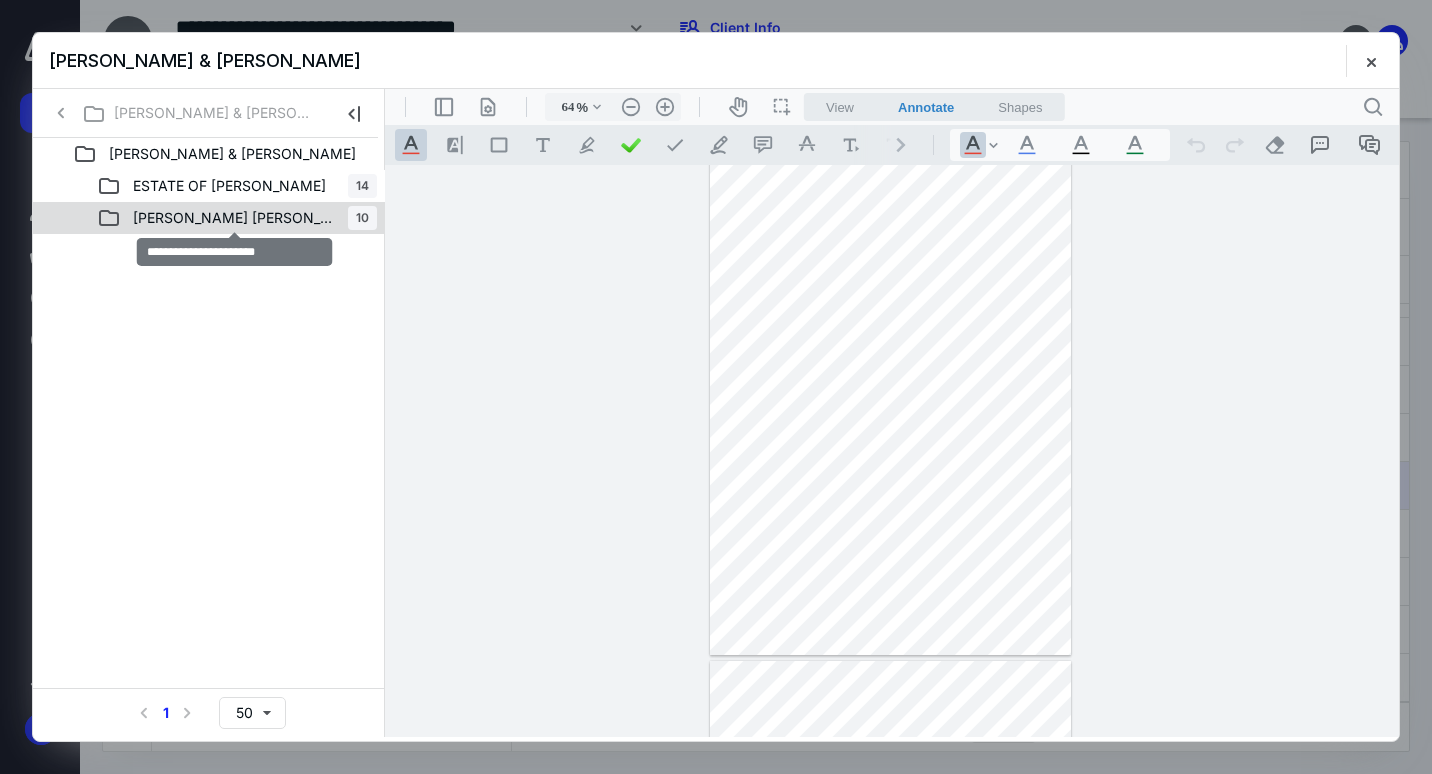 click on "[PERSON_NAME] [PERSON_NAME]" at bounding box center [234, 218] 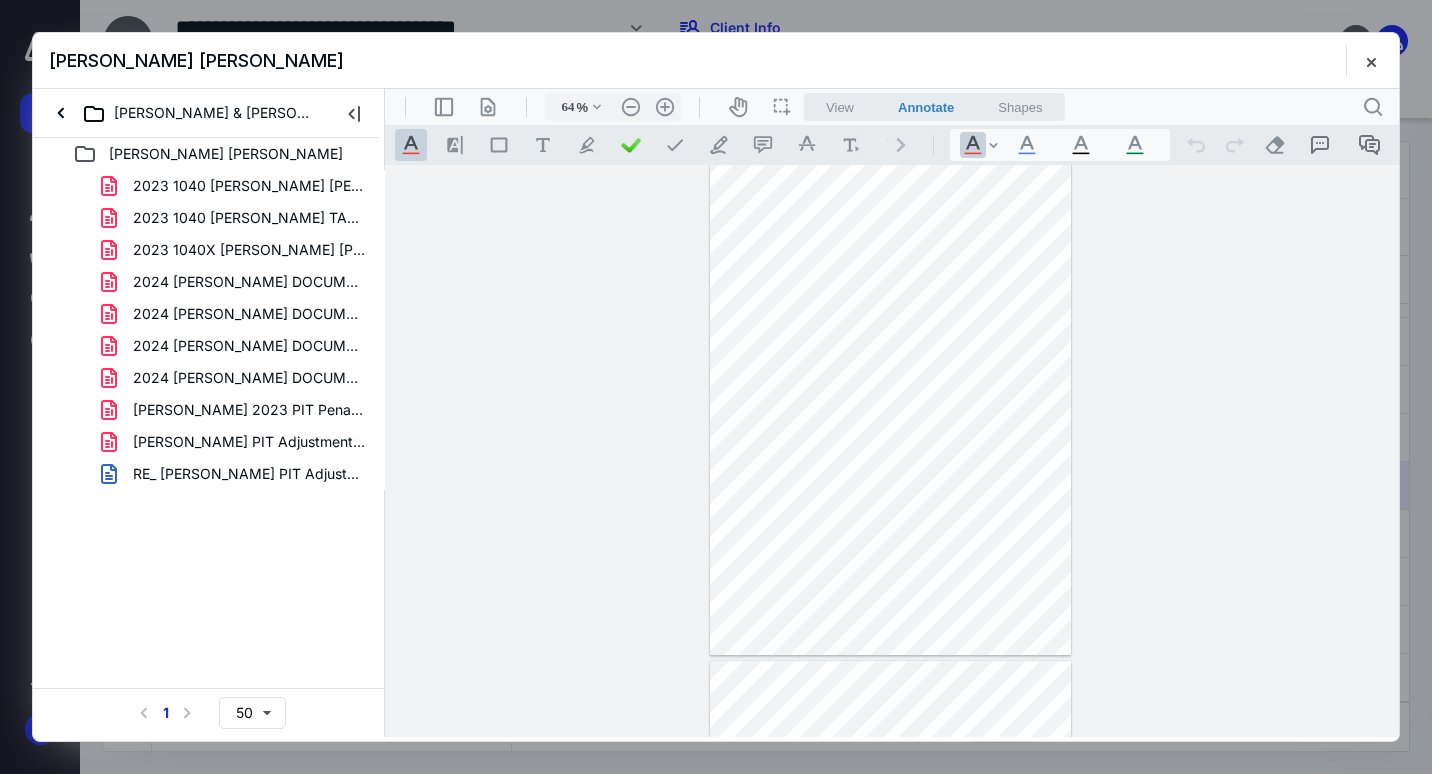 click on "2023 1040 [PERSON_NAME] [PERSON_NAME] AS PPD BY CLIENT.pdf" at bounding box center (249, 186) 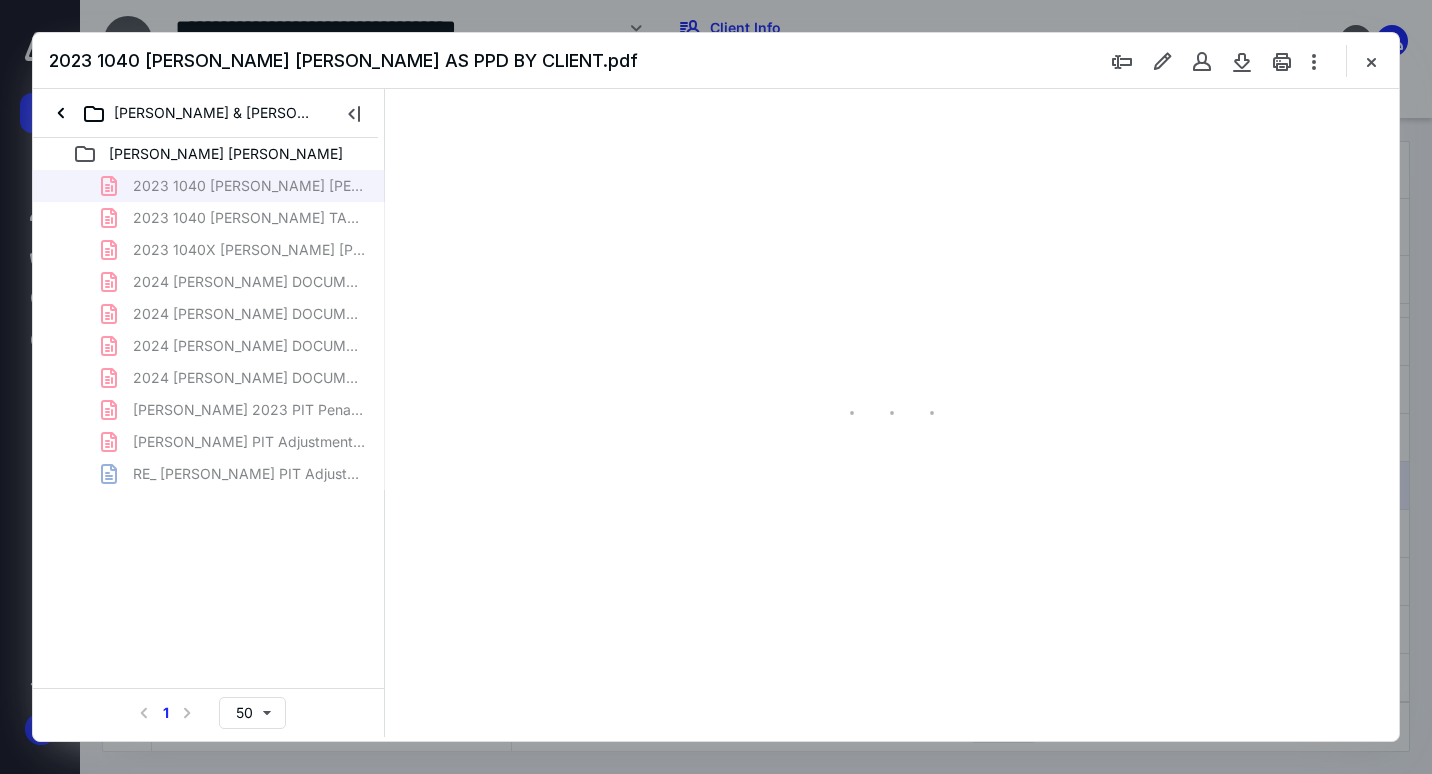 scroll, scrollTop: 79, scrollLeft: 0, axis: vertical 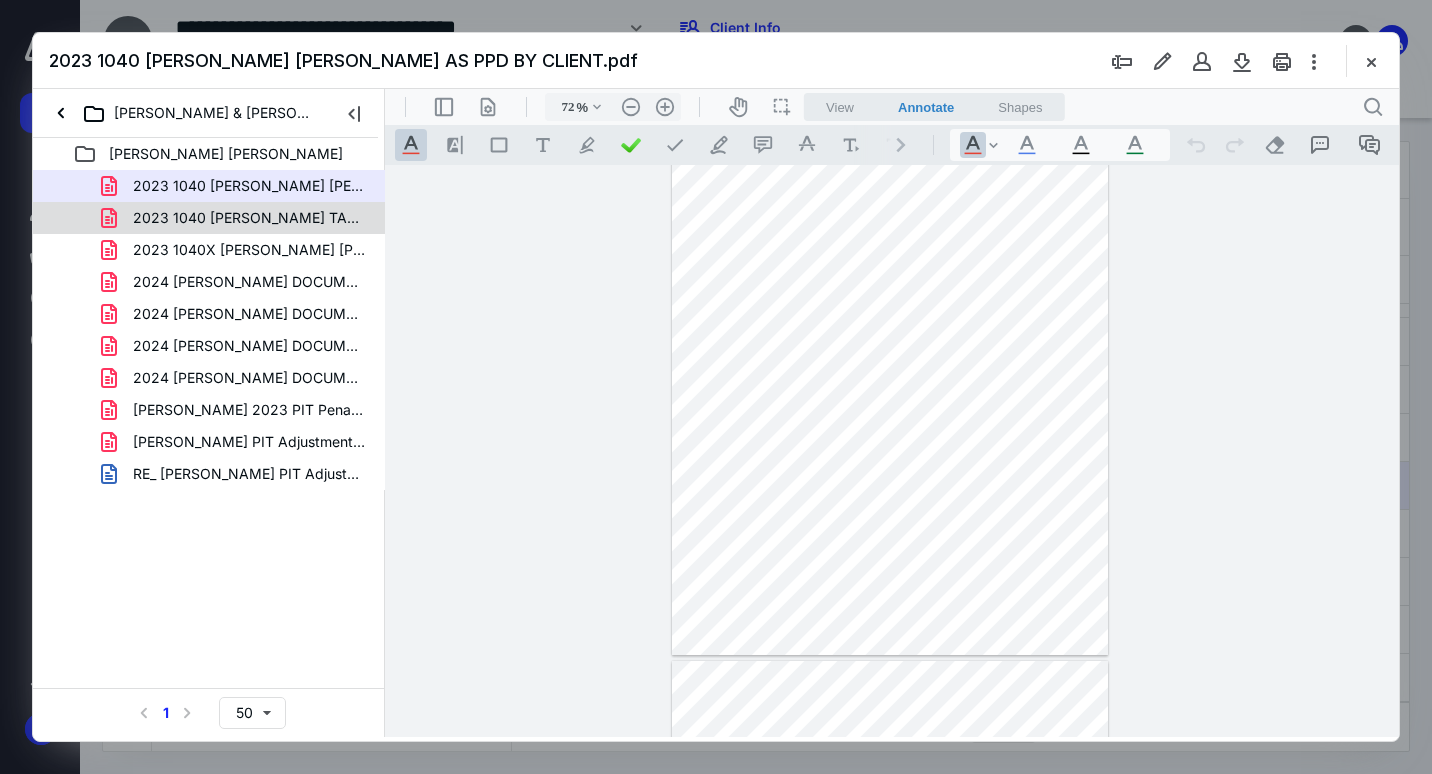 click on "2023 1040 [PERSON_NAME] TAX INFO 1099 SSA K1.pdf" at bounding box center (209, 218) 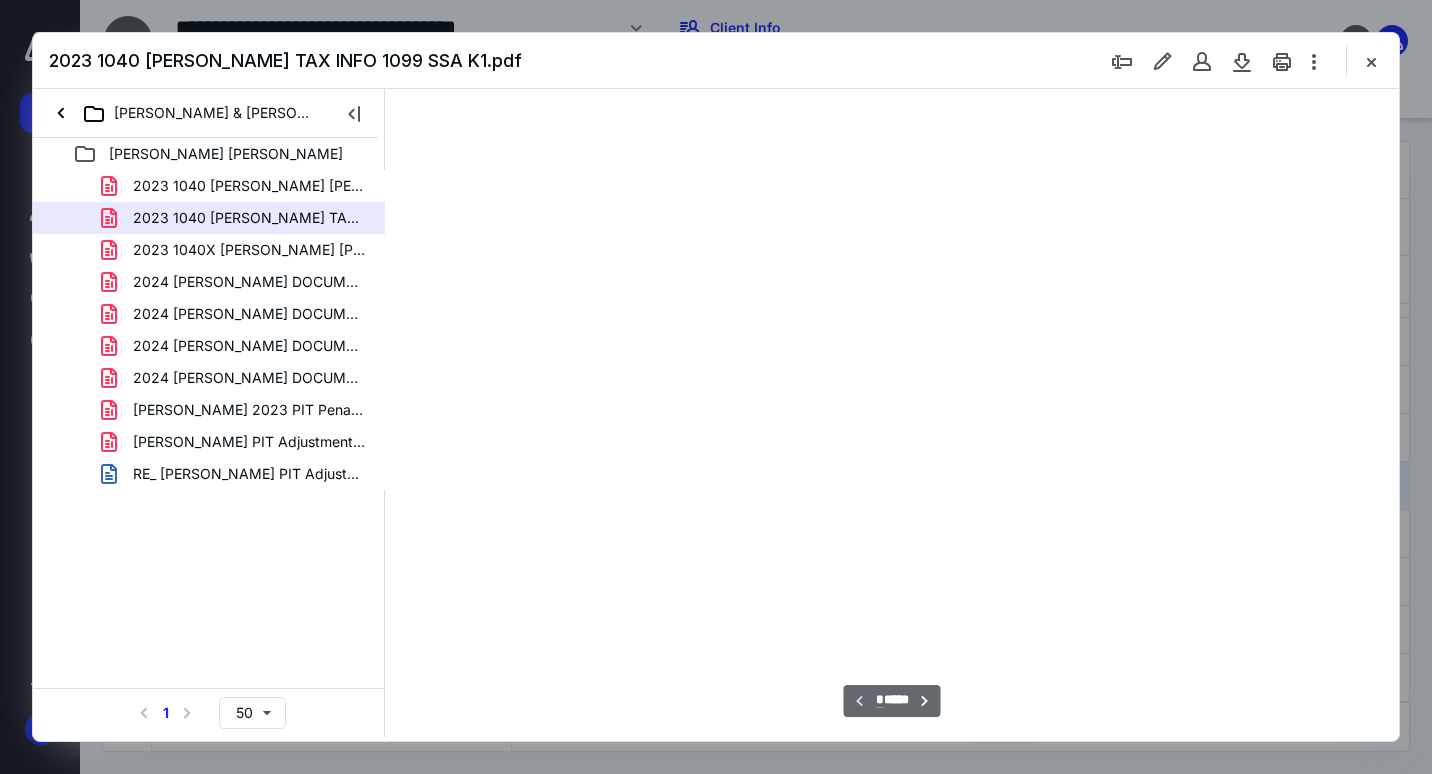 scroll, scrollTop: 80, scrollLeft: 0, axis: vertical 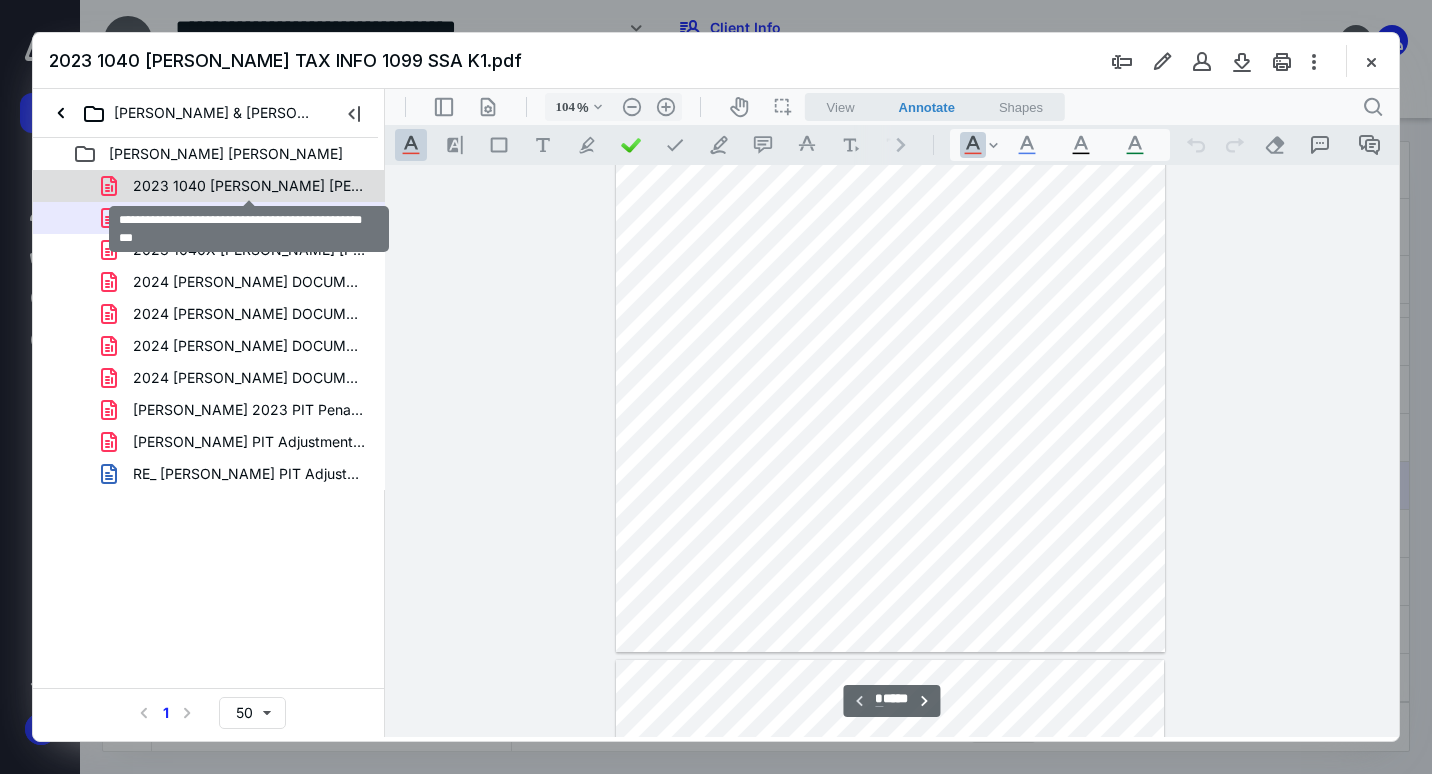 click on "2023 1040 [PERSON_NAME] [PERSON_NAME] AS PPD BY CLIENT.pdf" at bounding box center [249, 186] 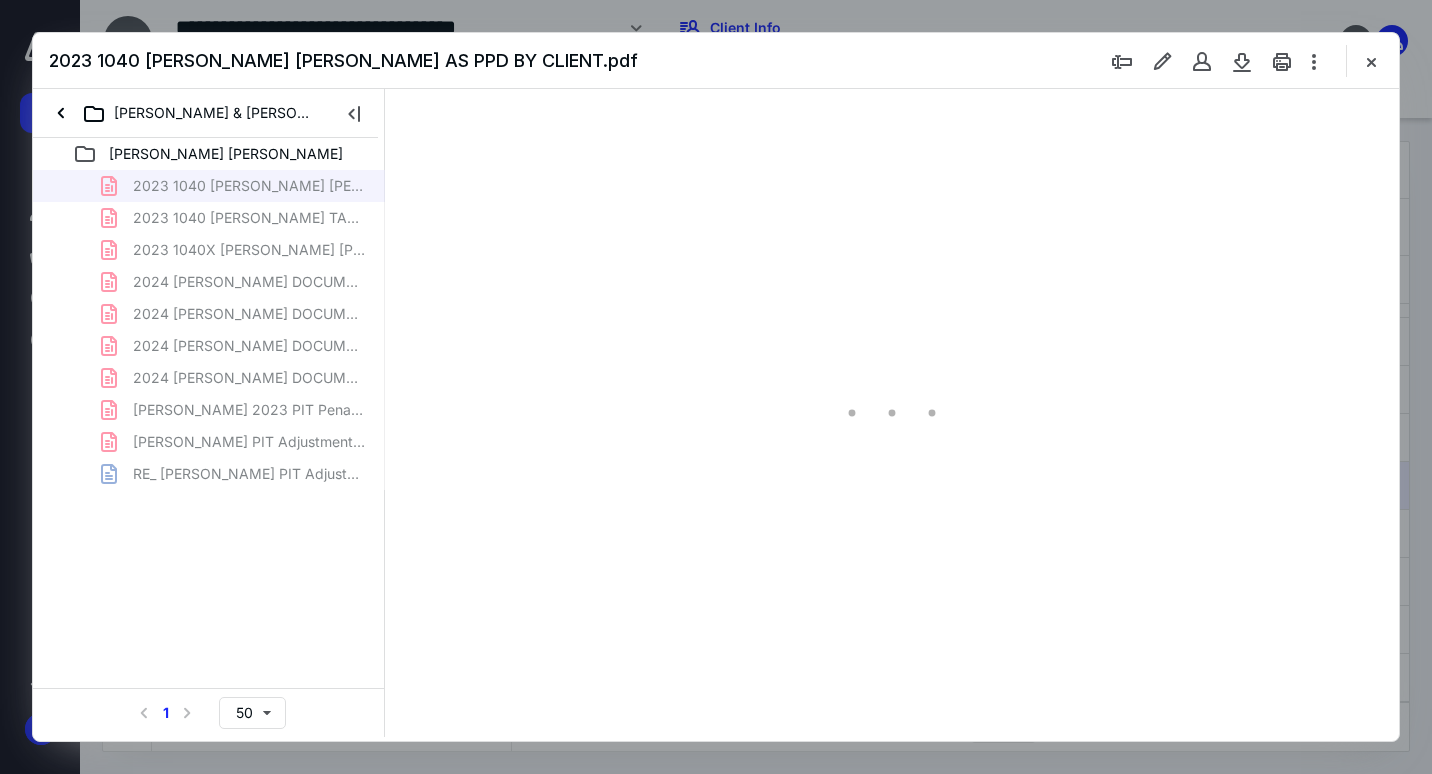 type on "72" 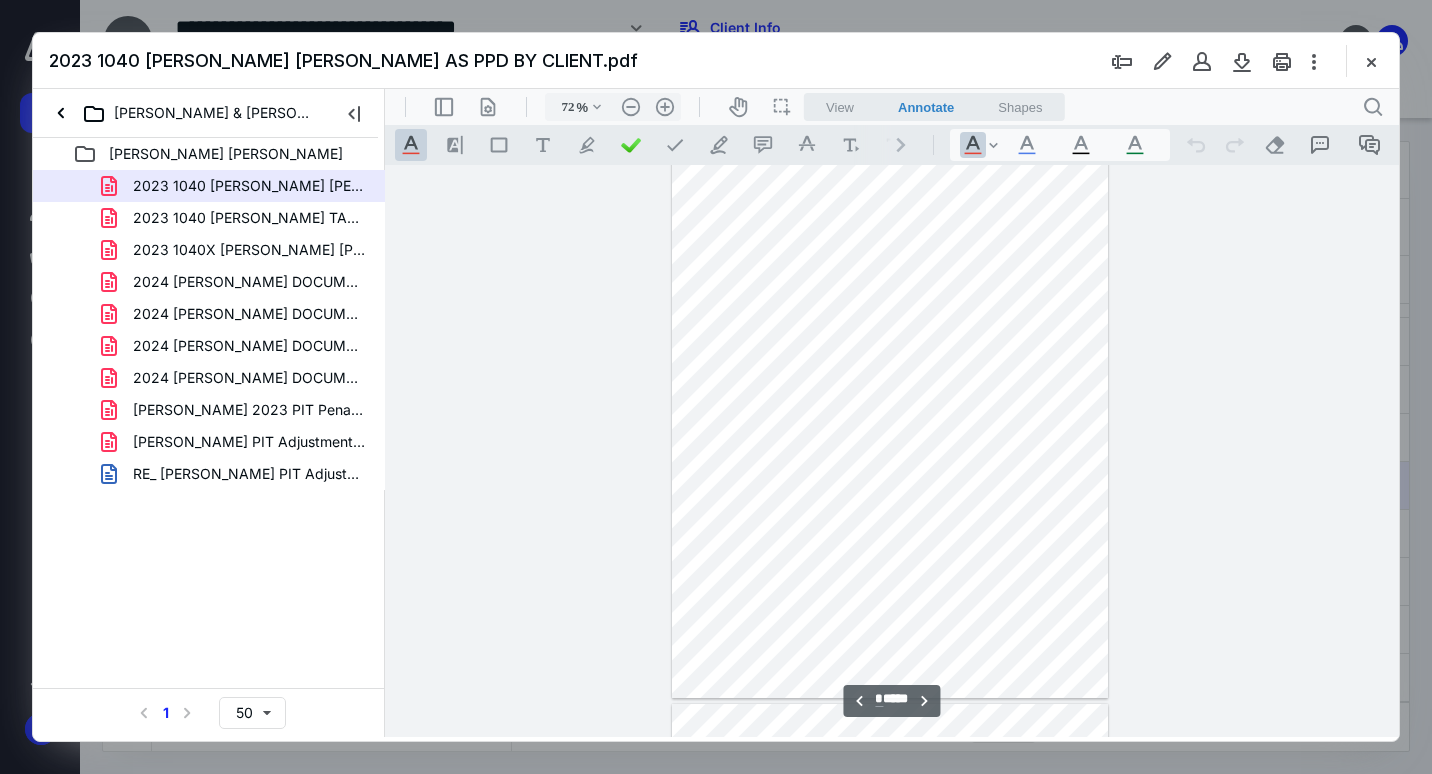 scroll, scrollTop: 3479, scrollLeft: 0, axis: vertical 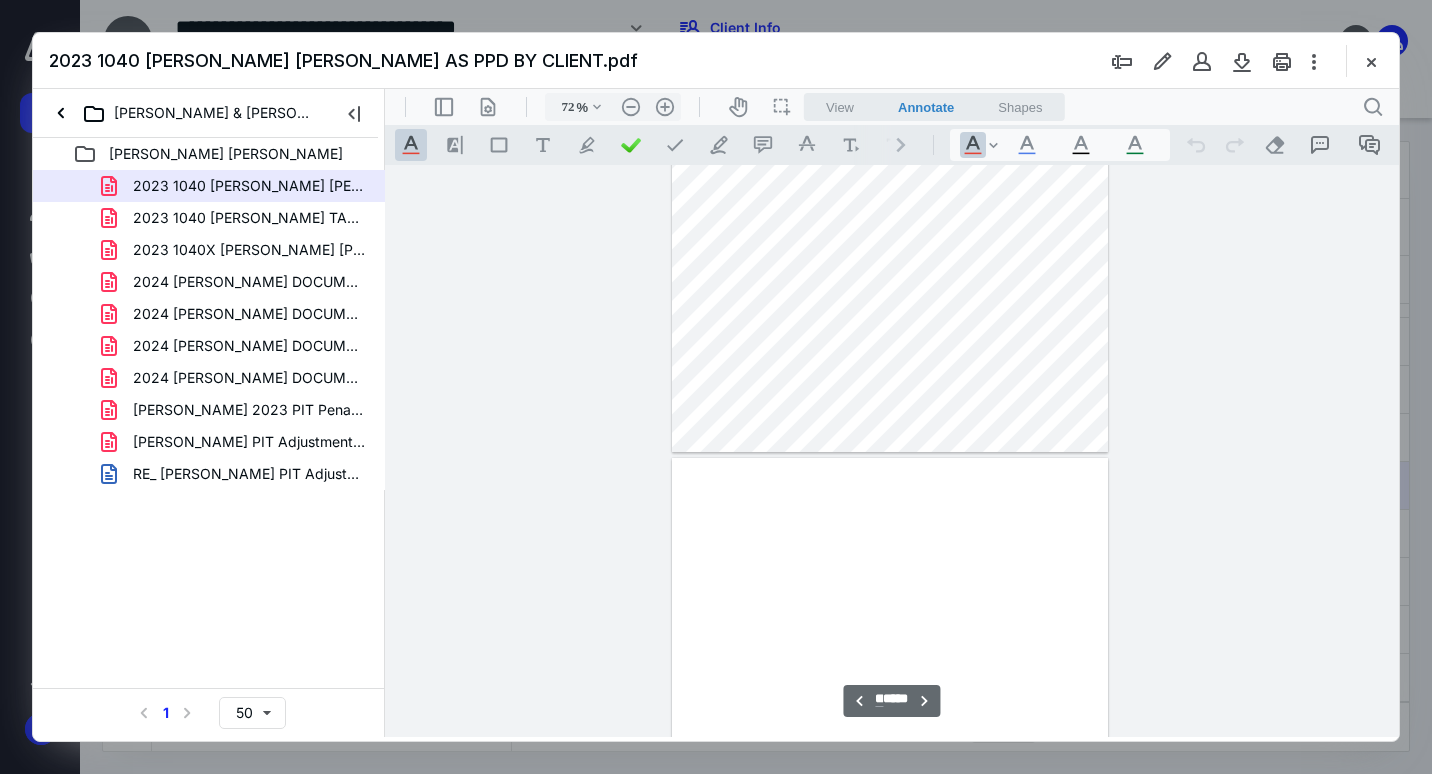 type on "**" 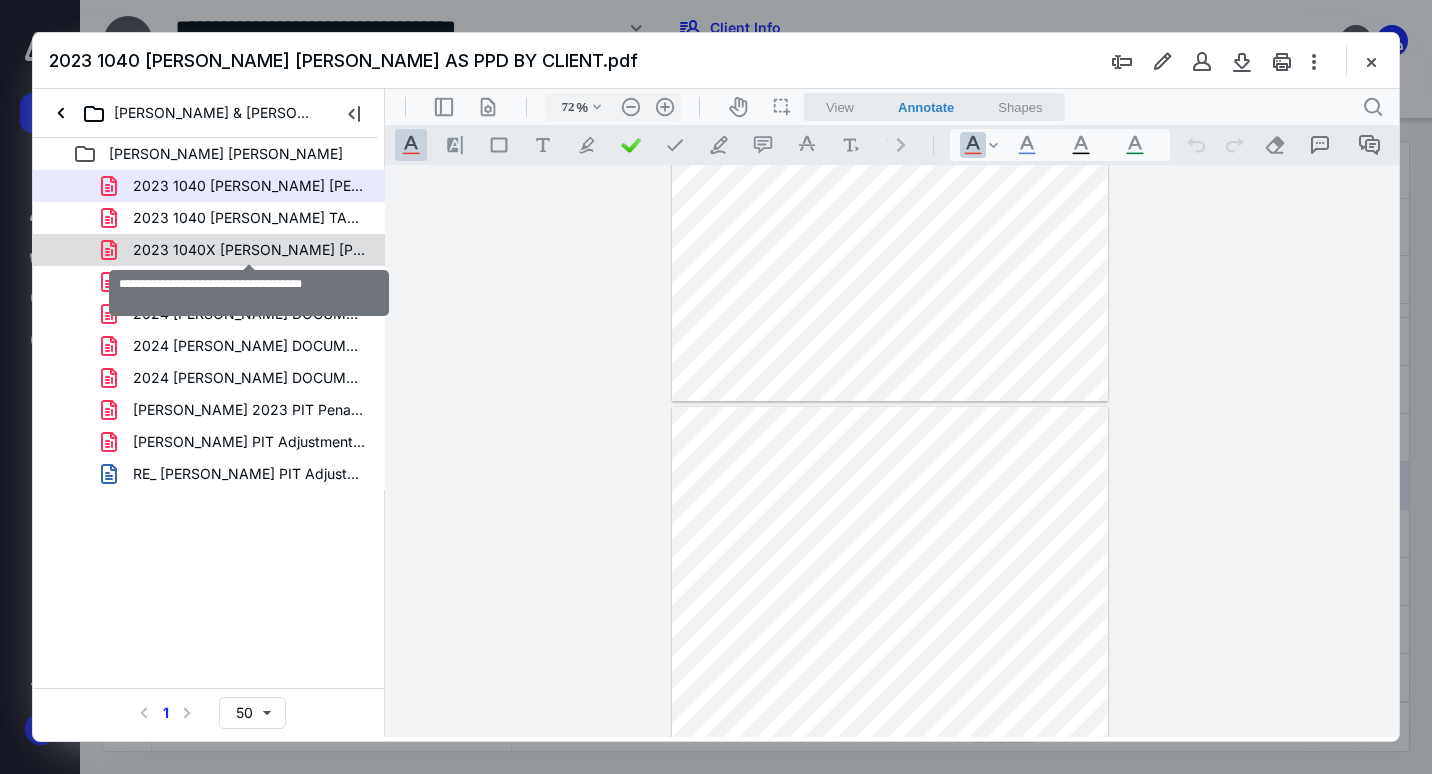 click on "2023 1040X [PERSON_NAME] [PERSON_NAME].pdf" at bounding box center [249, 250] 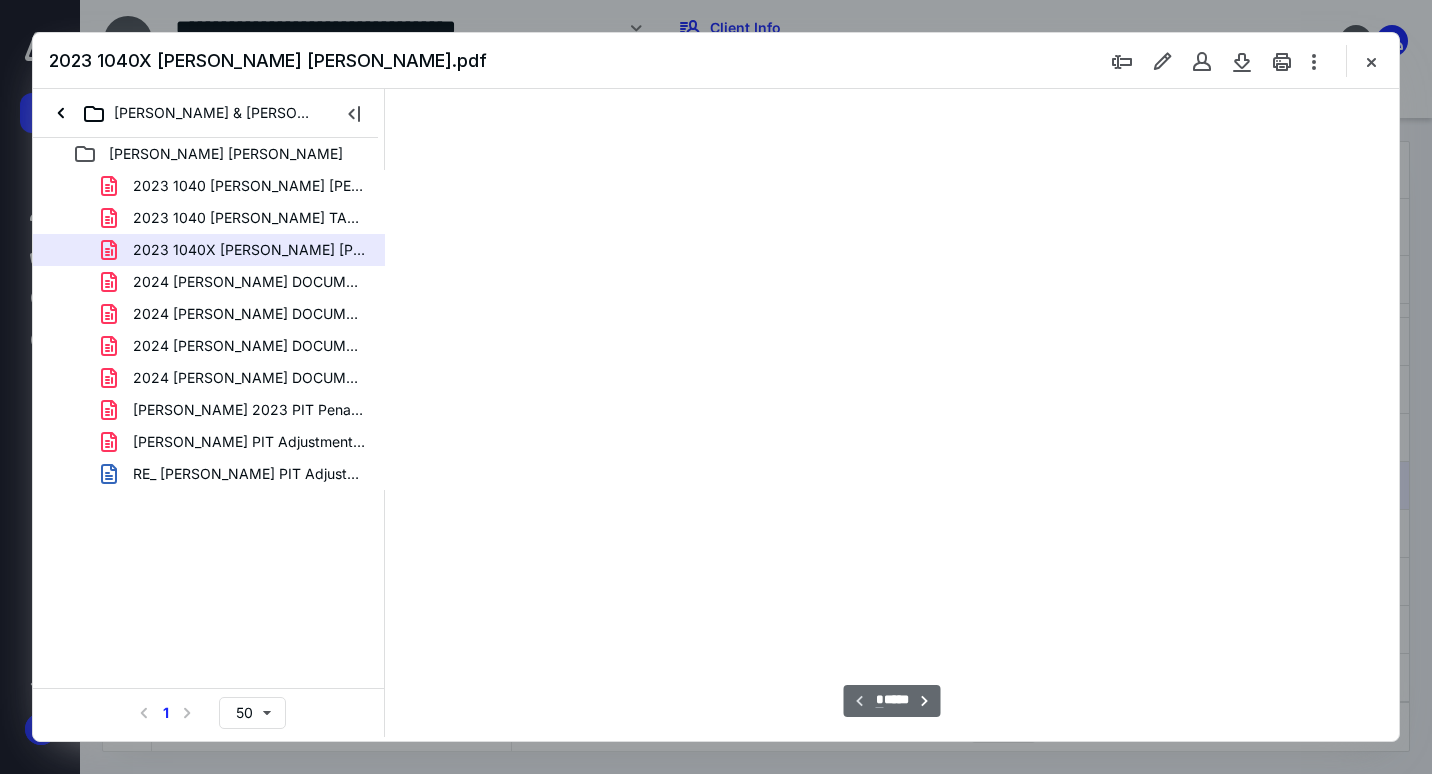 scroll, scrollTop: 79, scrollLeft: 0, axis: vertical 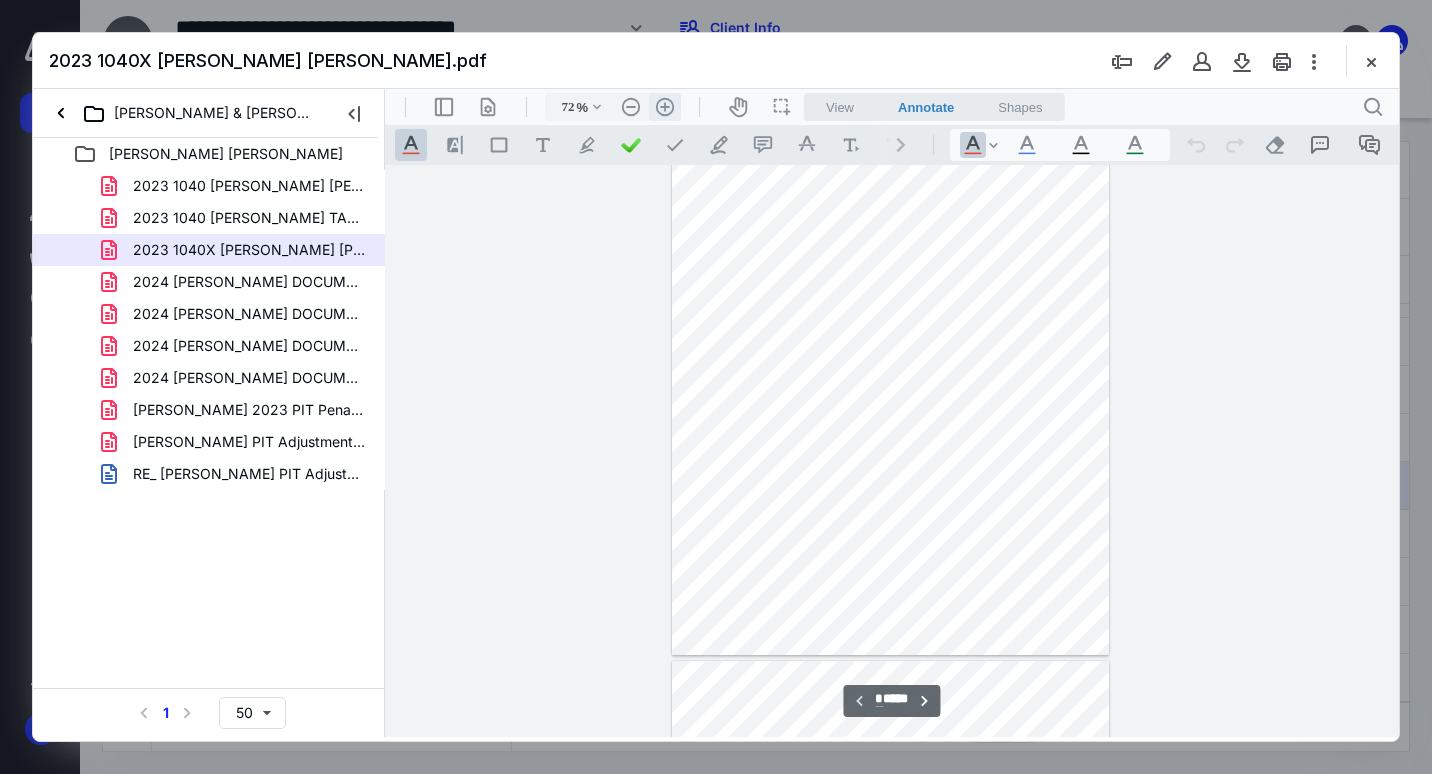 click on ".cls-1{fill:#abb0c4;} icon - header - zoom - in - line" at bounding box center (665, 107) 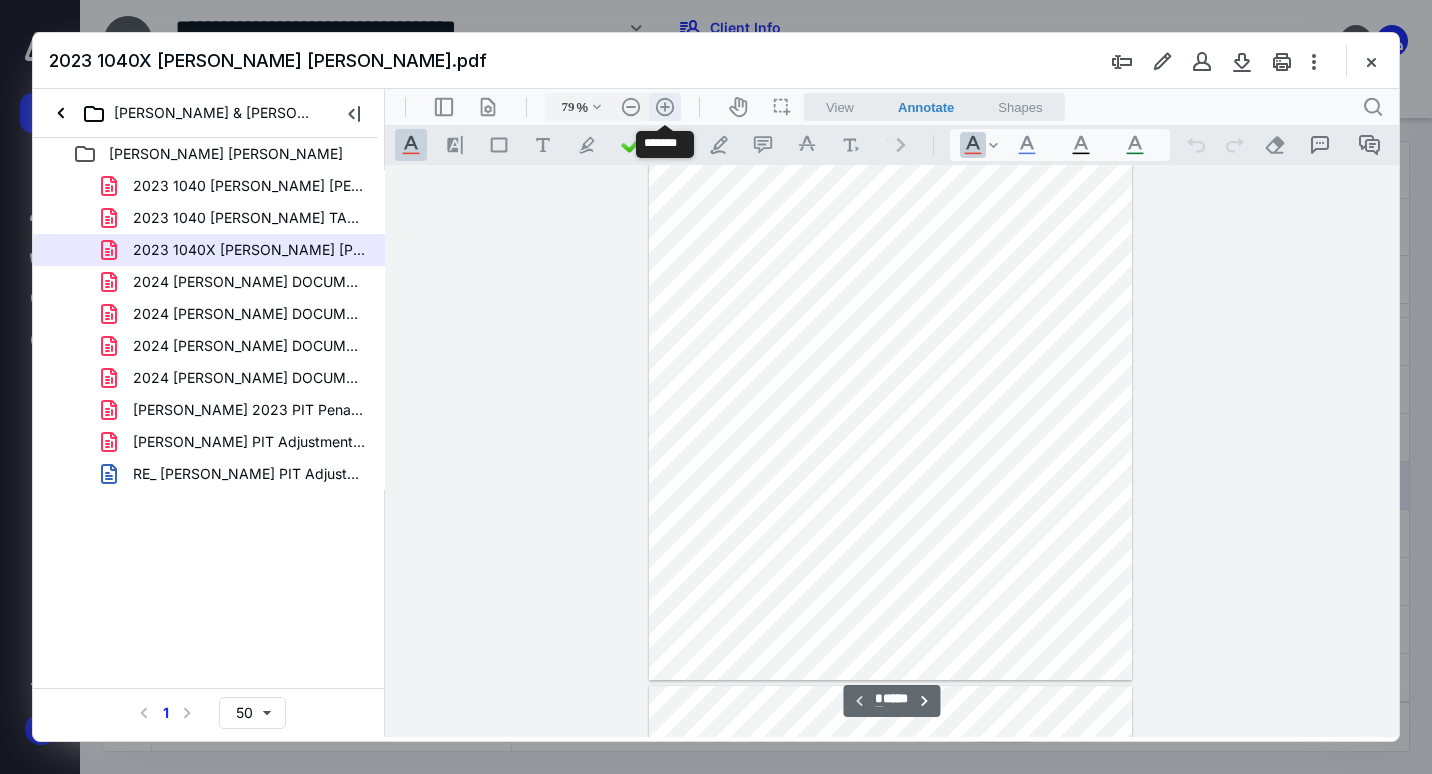 click on ".cls-1{fill:#abb0c4;} icon - header - zoom - in - line" at bounding box center [665, 107] 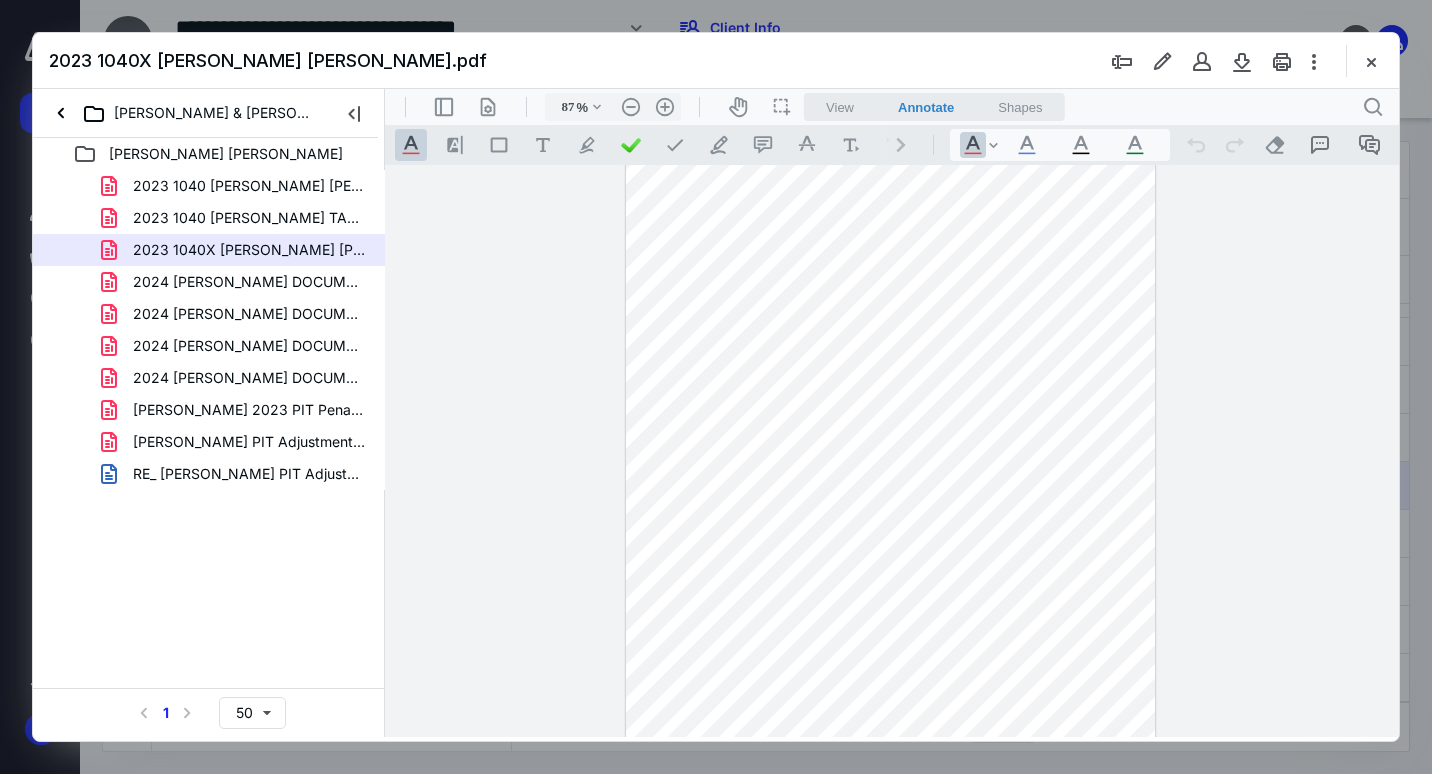 scroll, scrollTop: 10948, scrollLeft: 0, axis: vertical 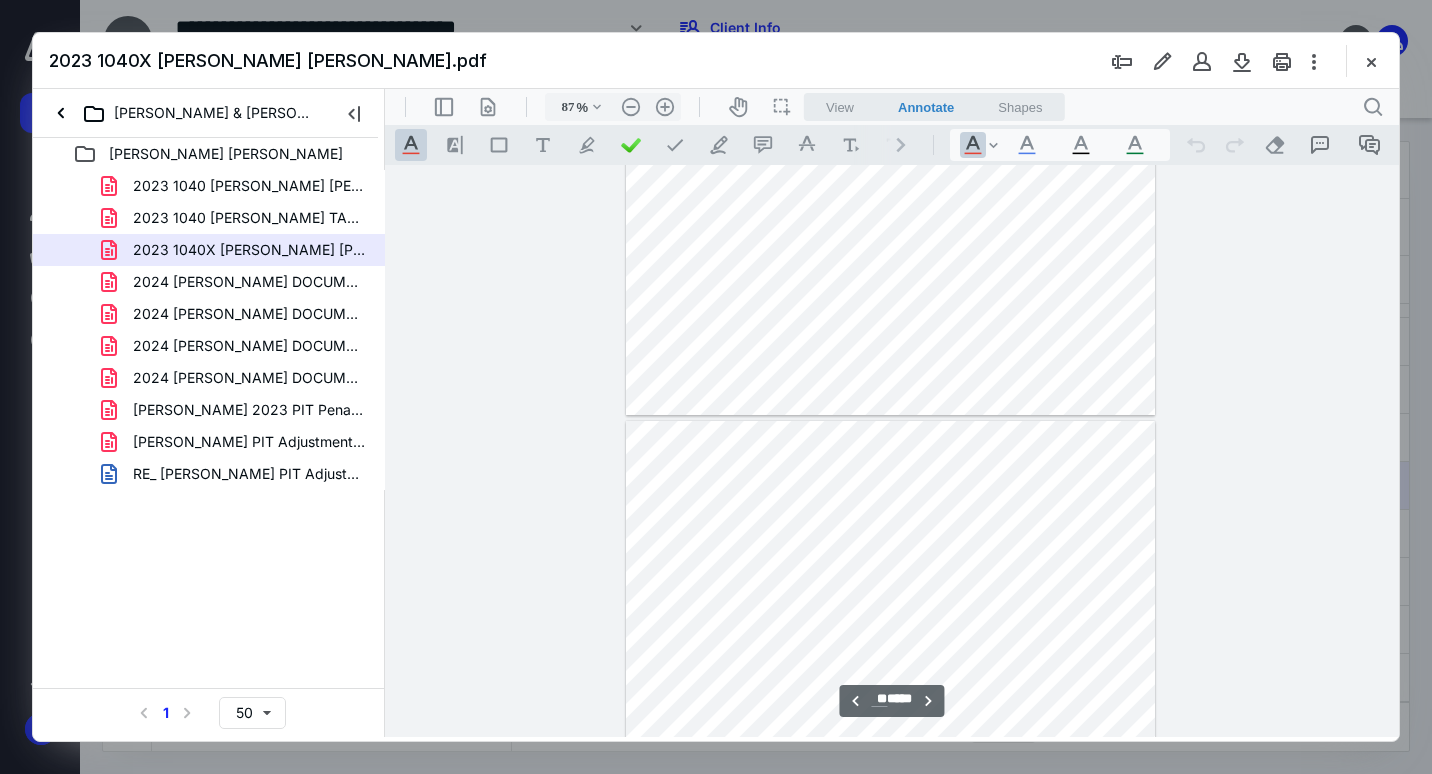 type on "**" 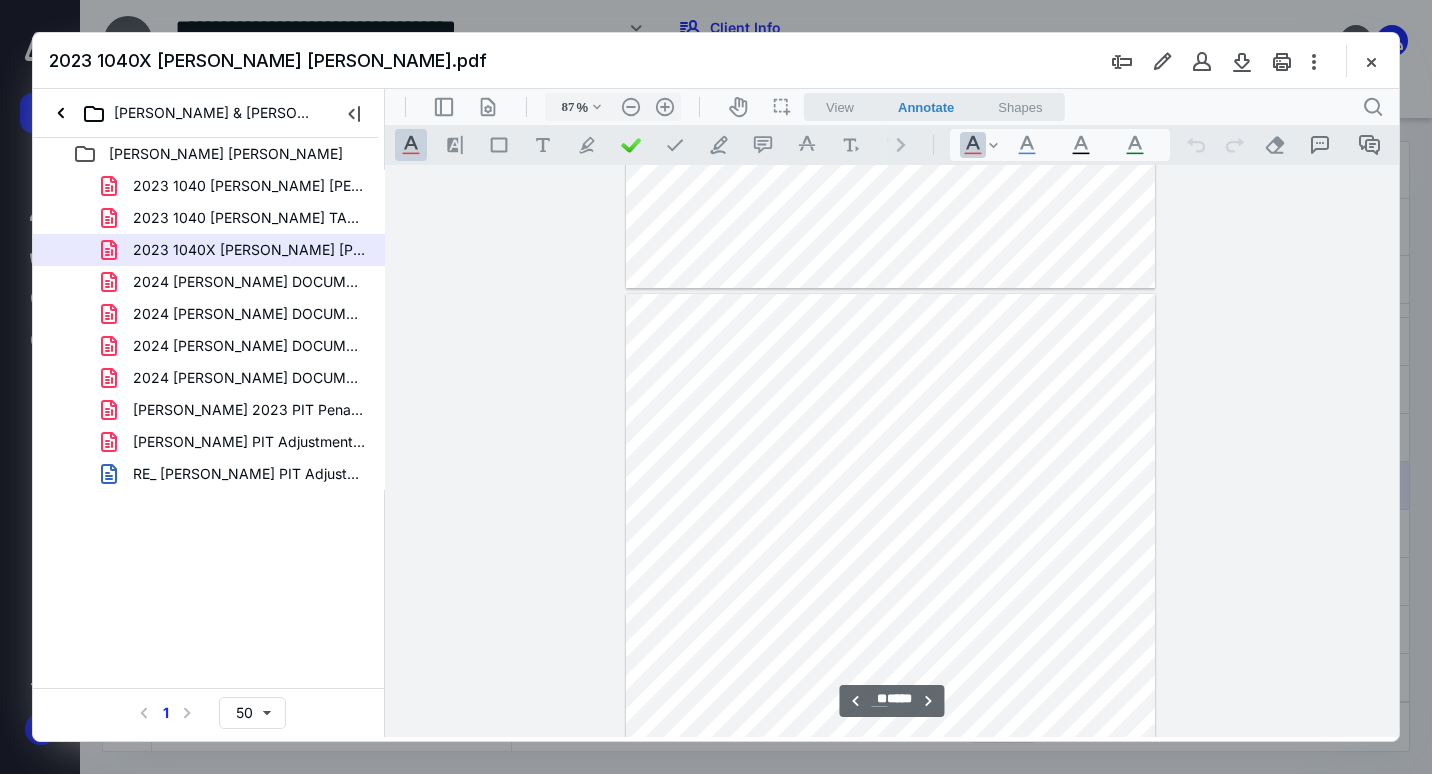 scroll, scrollTop: 13748, scrollLeft: 0, axis: vertical 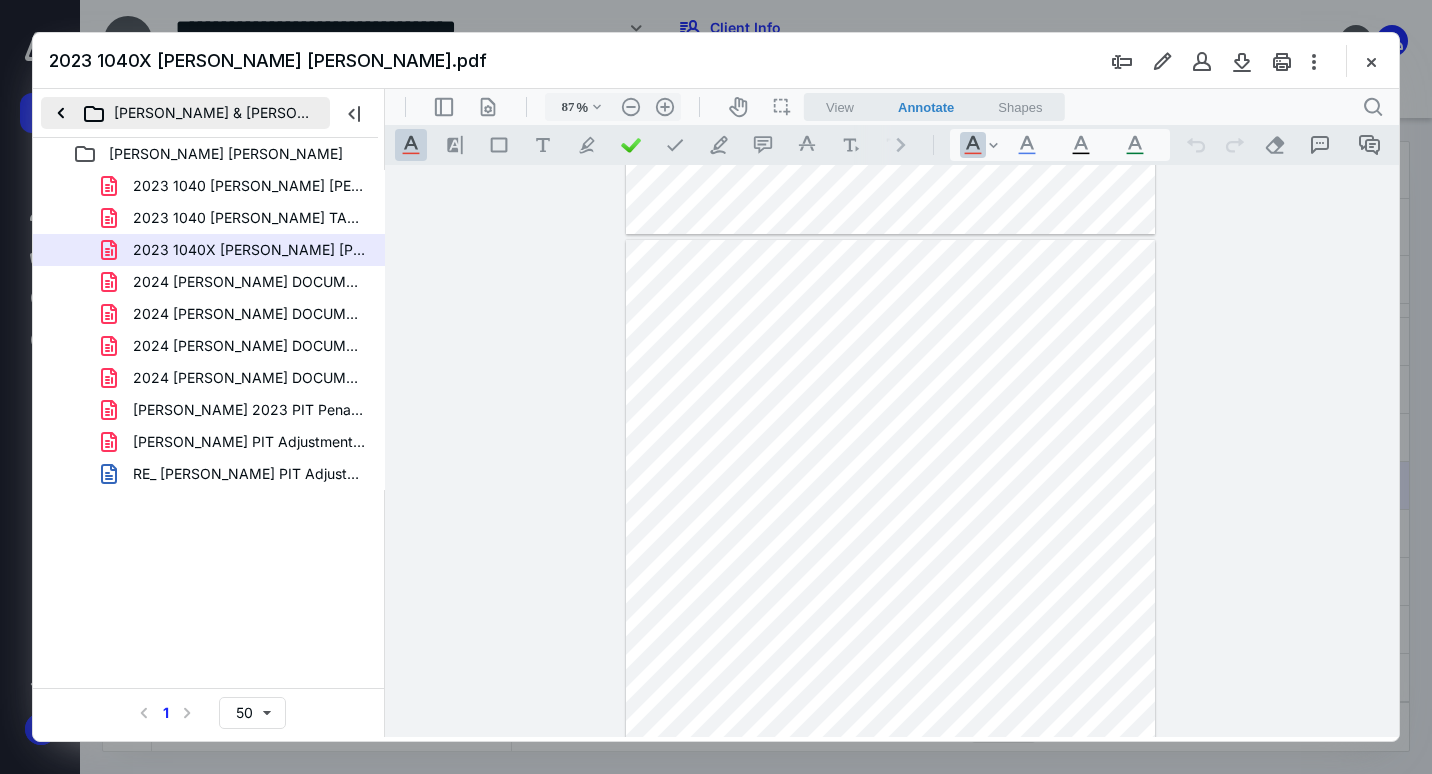 click on "[PERSON_NAME] & [PERSON_NAME]" at bounding box center [185, 113] 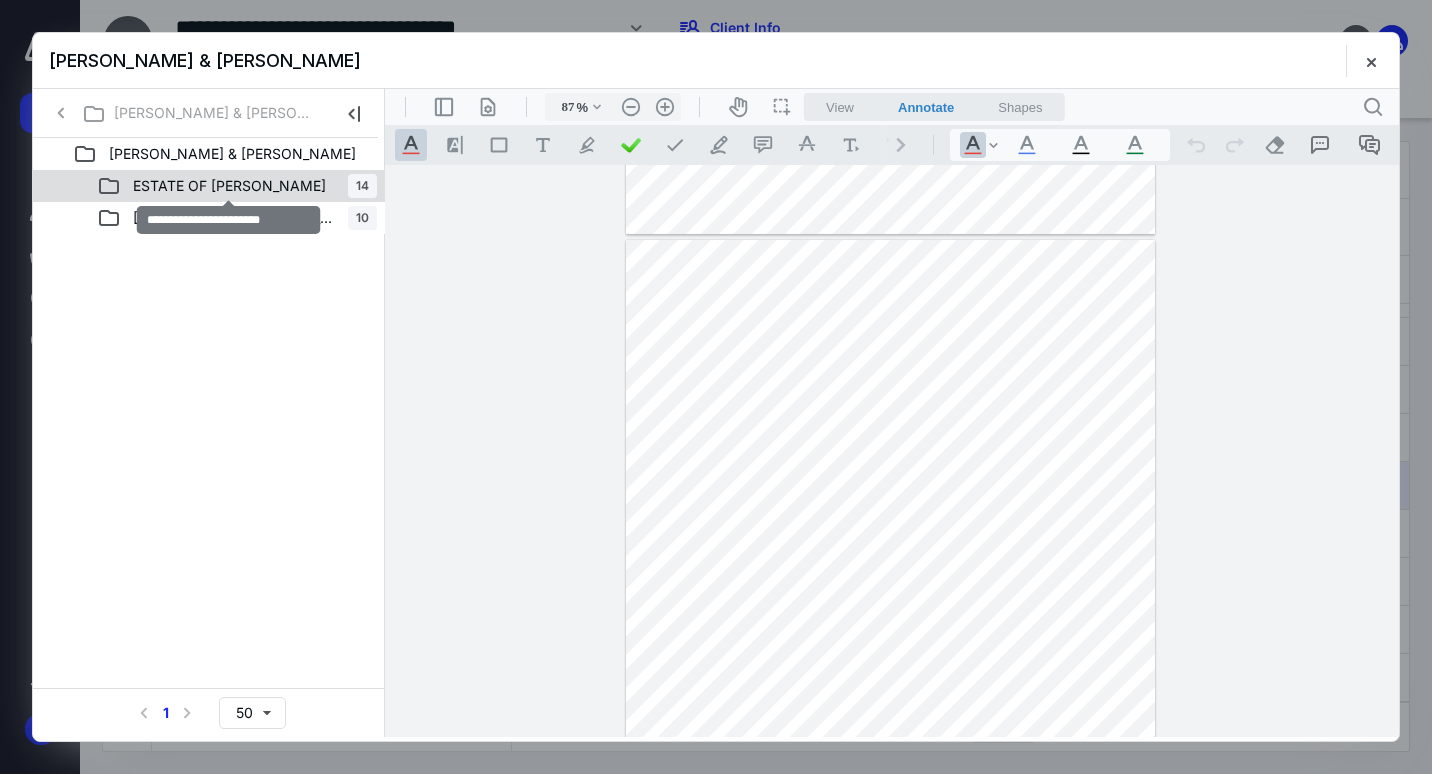 click on "ESTATE OF [PERSON_NAME]" at bounding box center [229, 186] 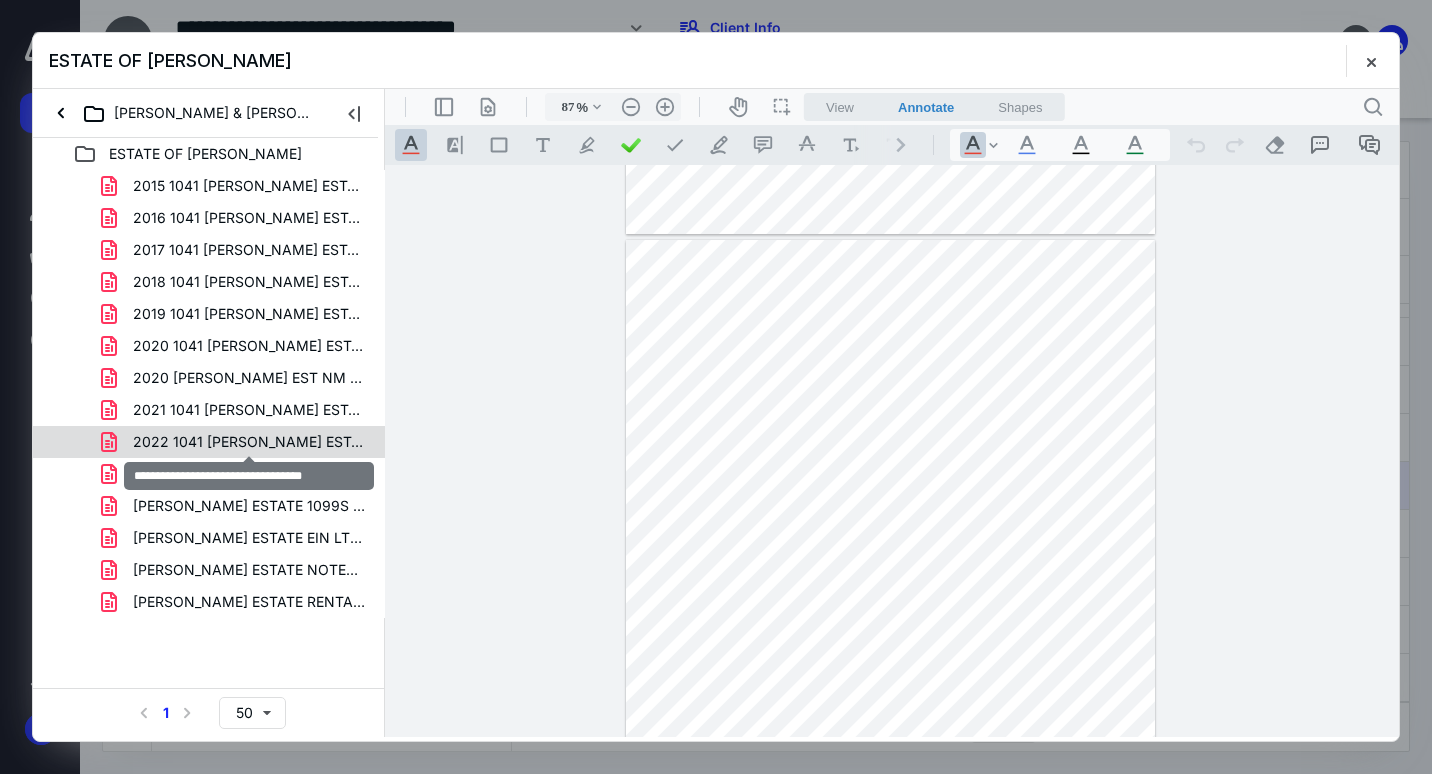click on "2022 1041 [PERSON_NAME] ESTATE.pdf" at bounding box center [249, 442] 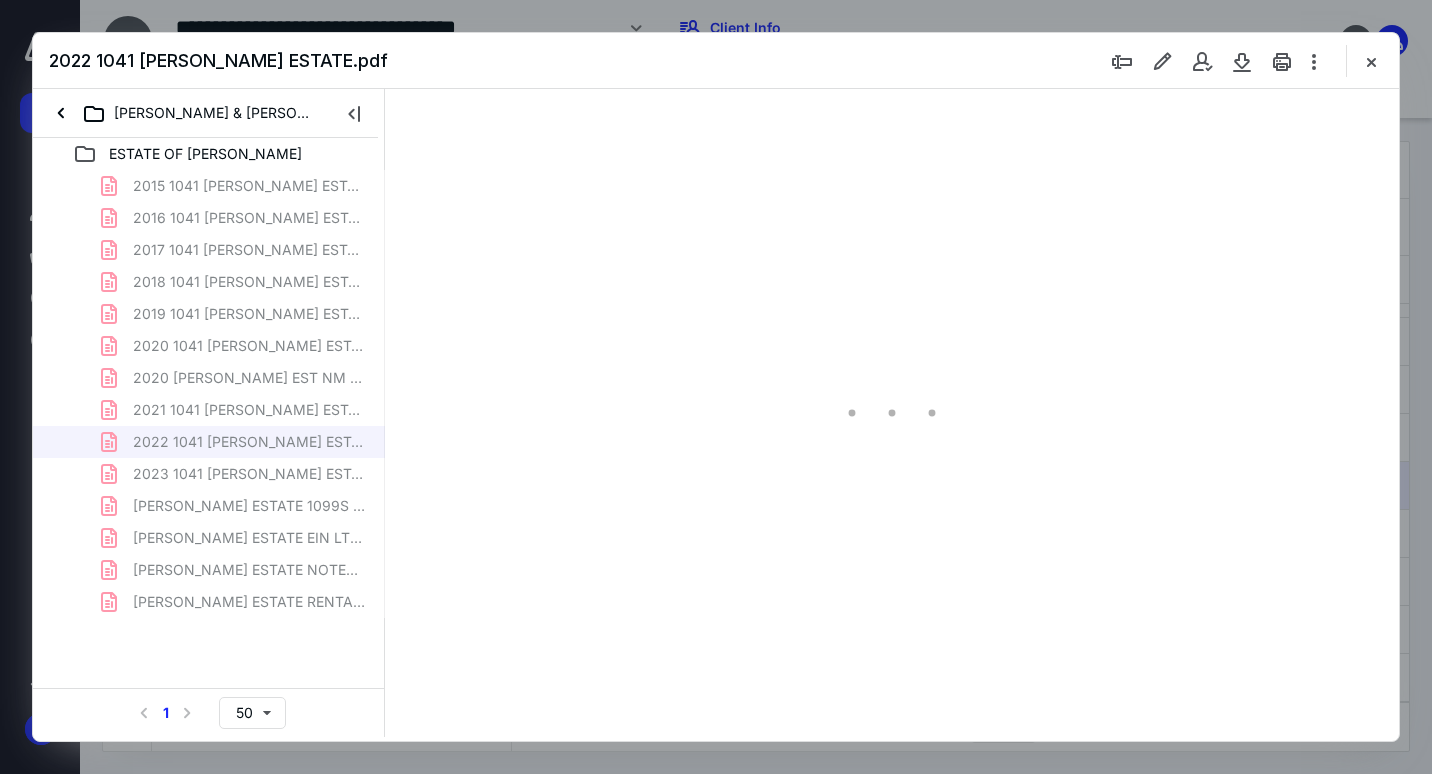 type on "72" 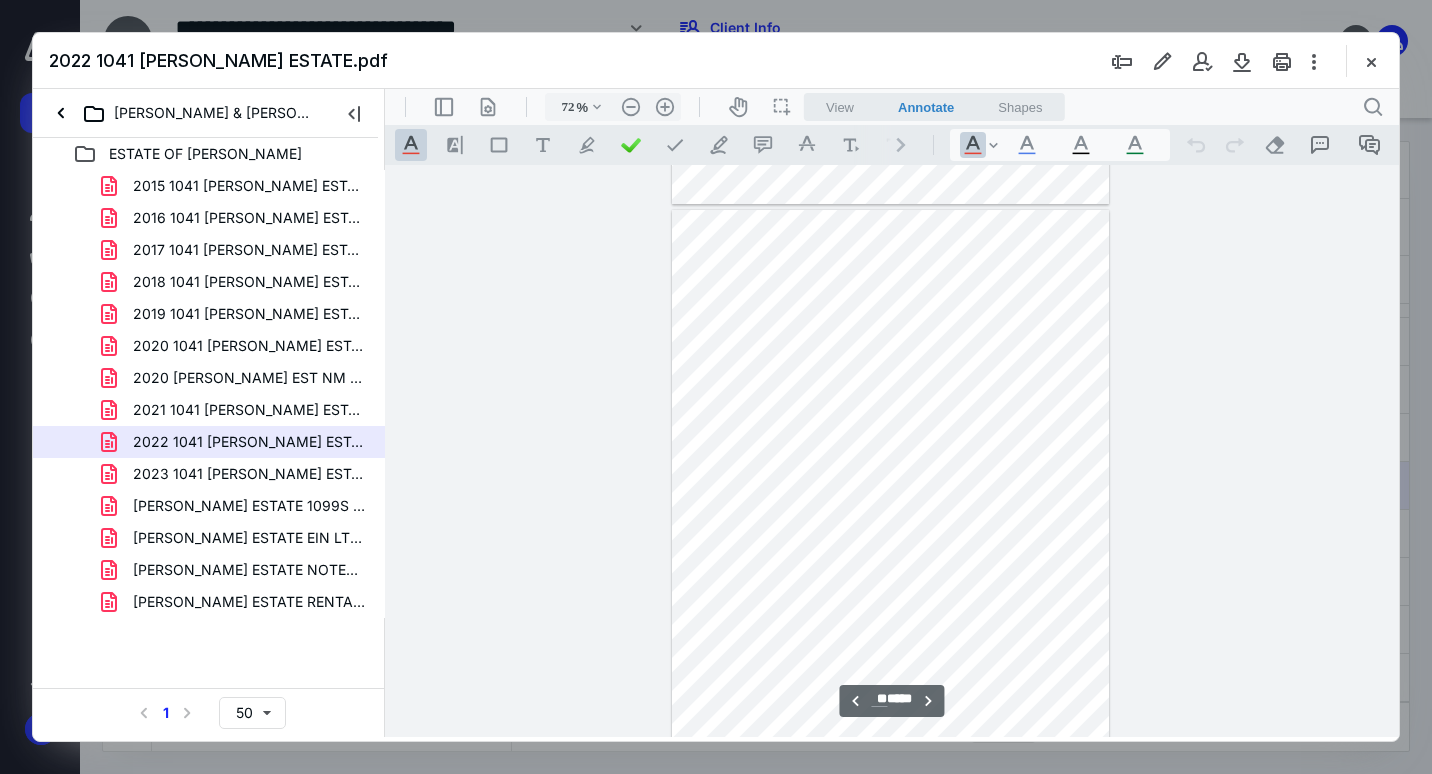 scroll, scrollTop: 8879, scrollLeft: 0, axis: vertical 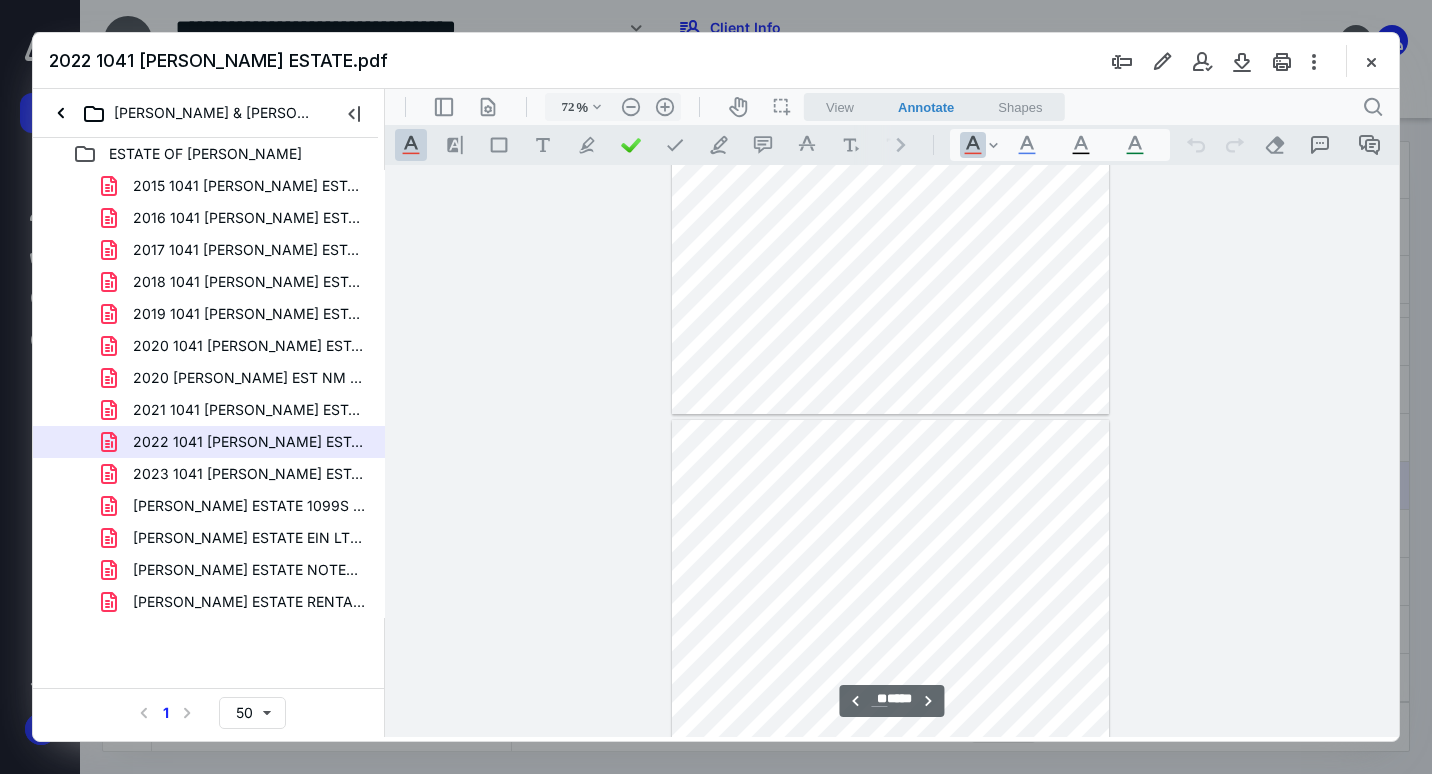 type on "**" 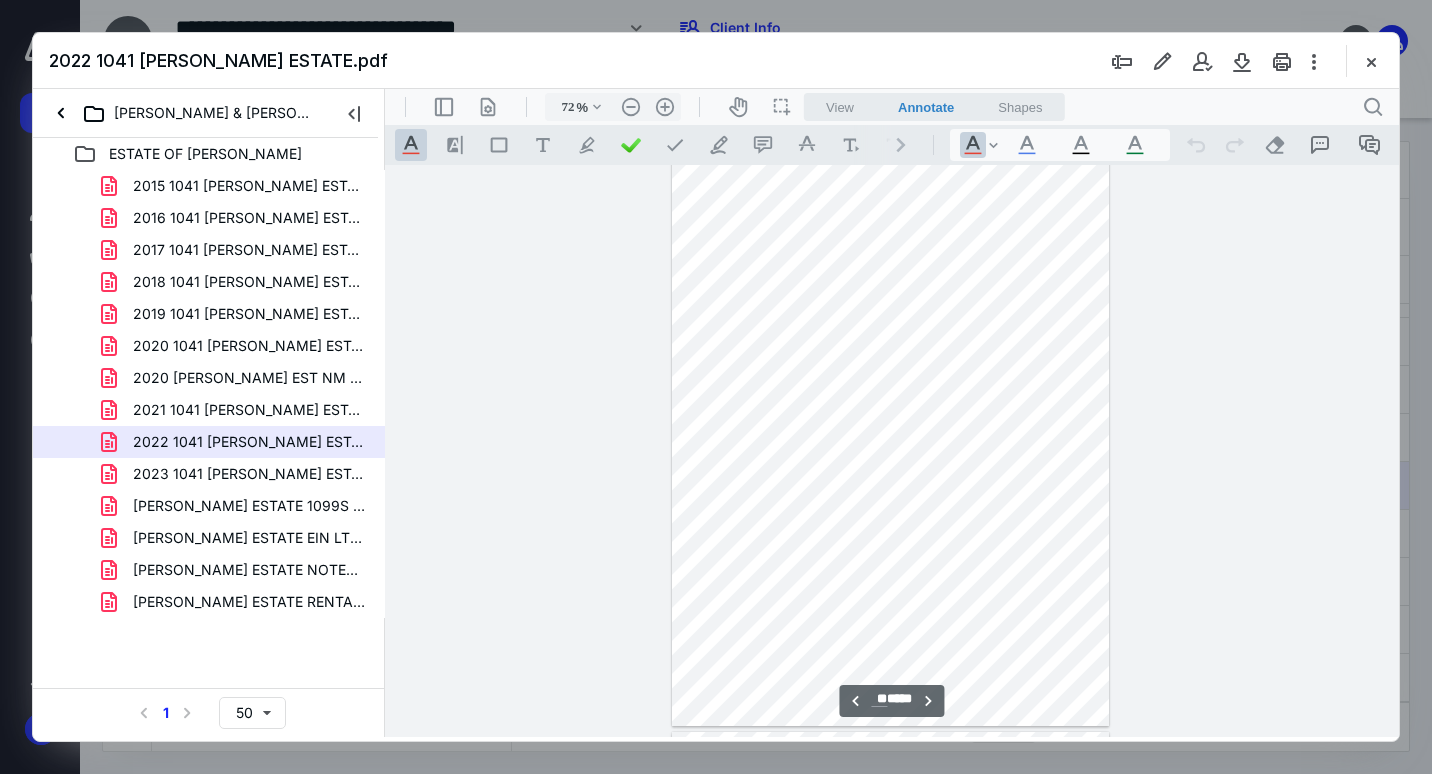 scroll, scrollTop: 9479, scrollLeft: 0, axis: vertical 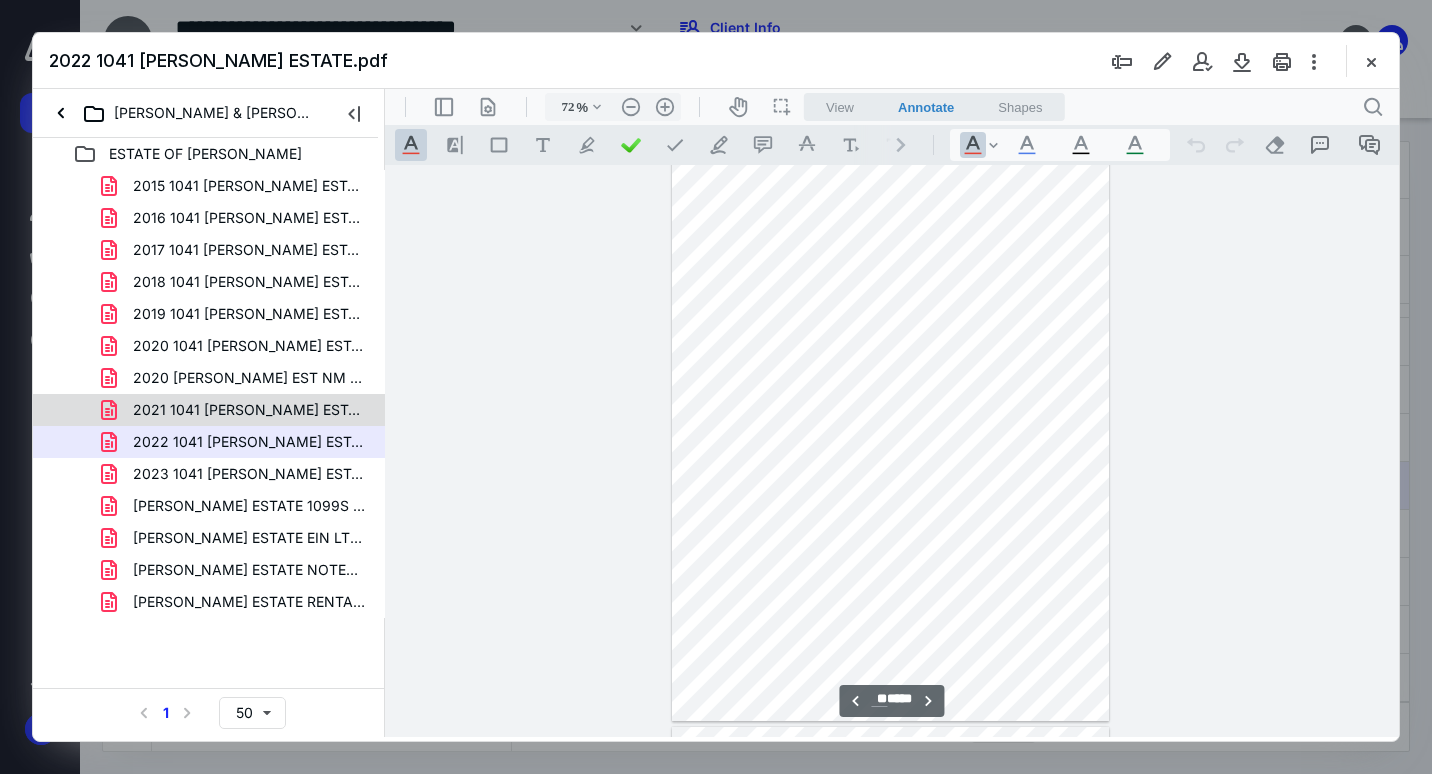 click on "2021 1041 [PERSON_NAME] ESTATE.pdf" at bounding box center (249, 410) 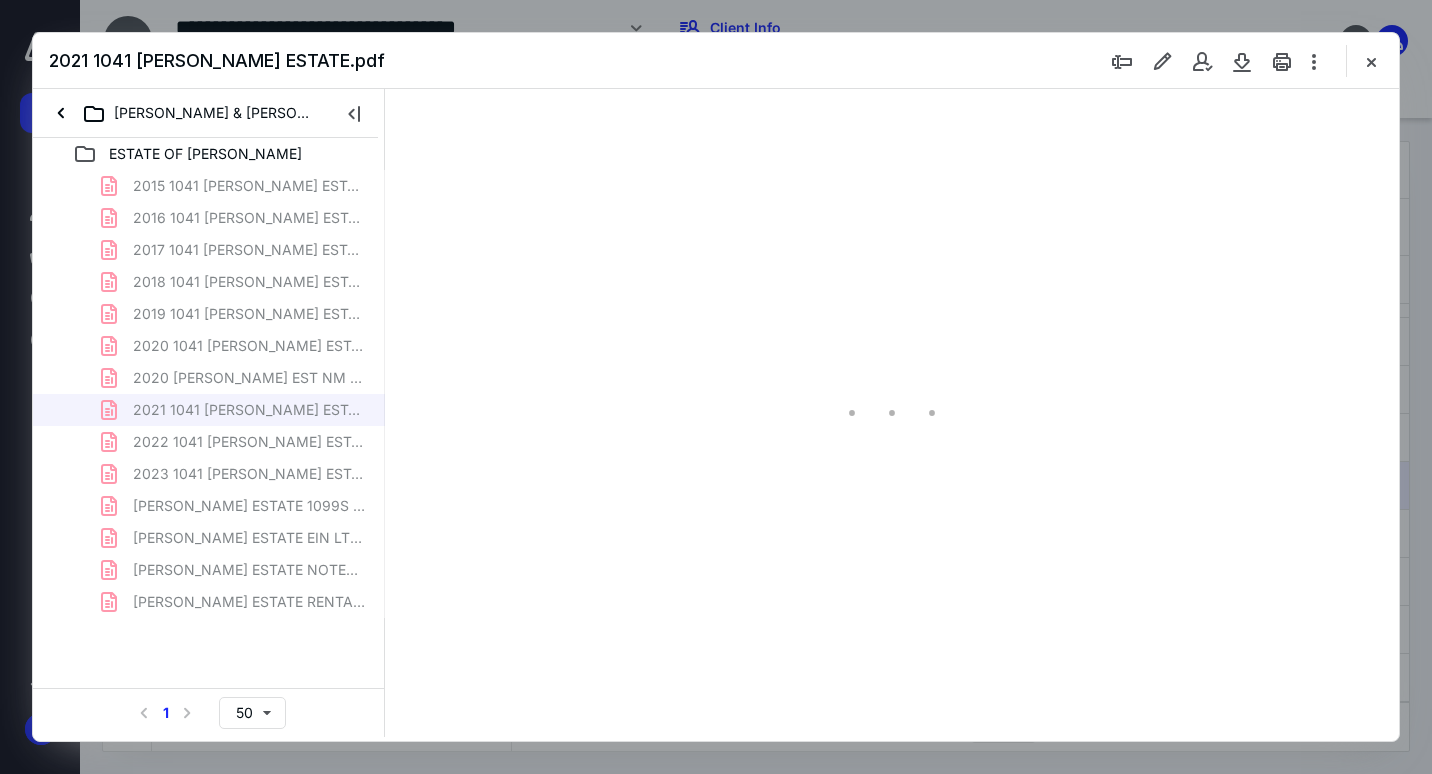 type on "72" 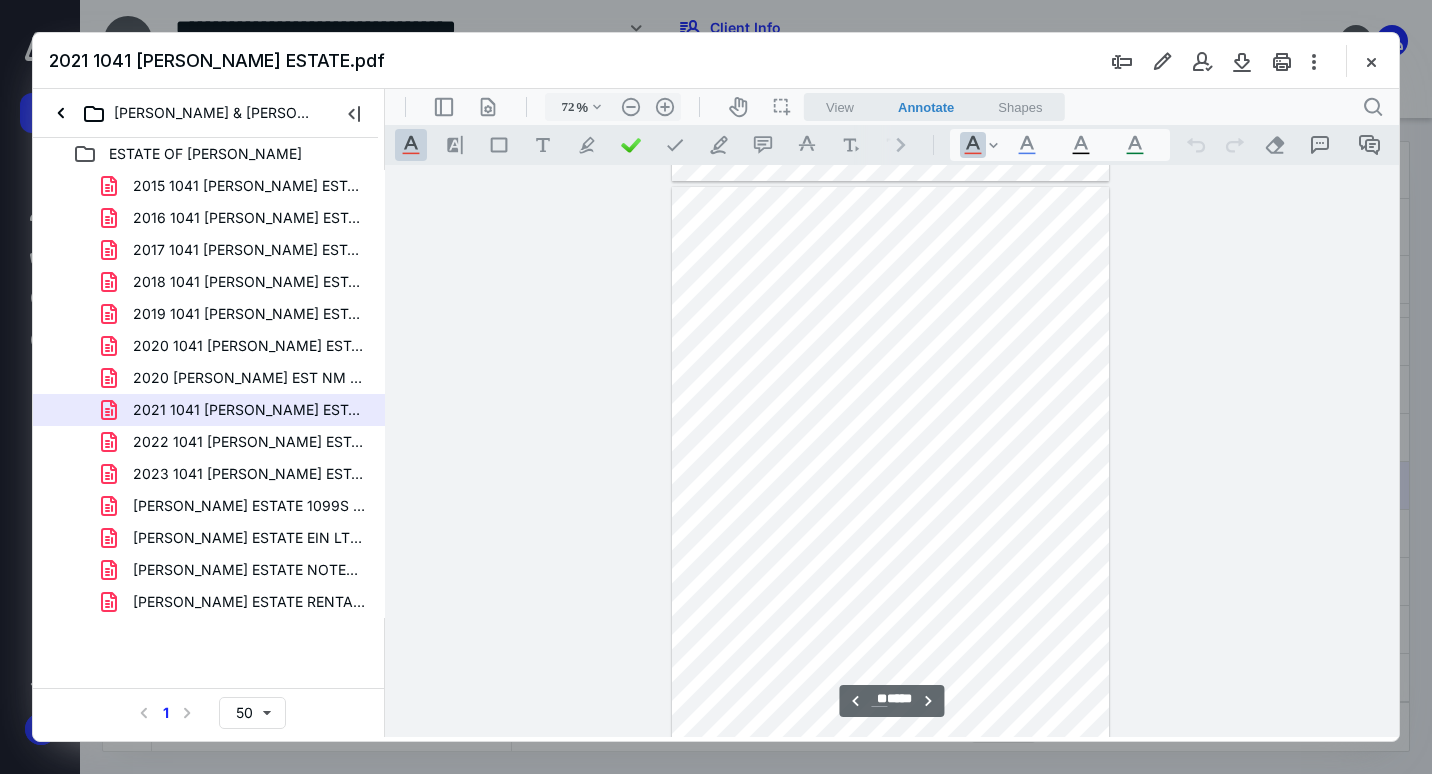 scroll, scrollTop: 7179, scrollLeft: 0, axis: vertical 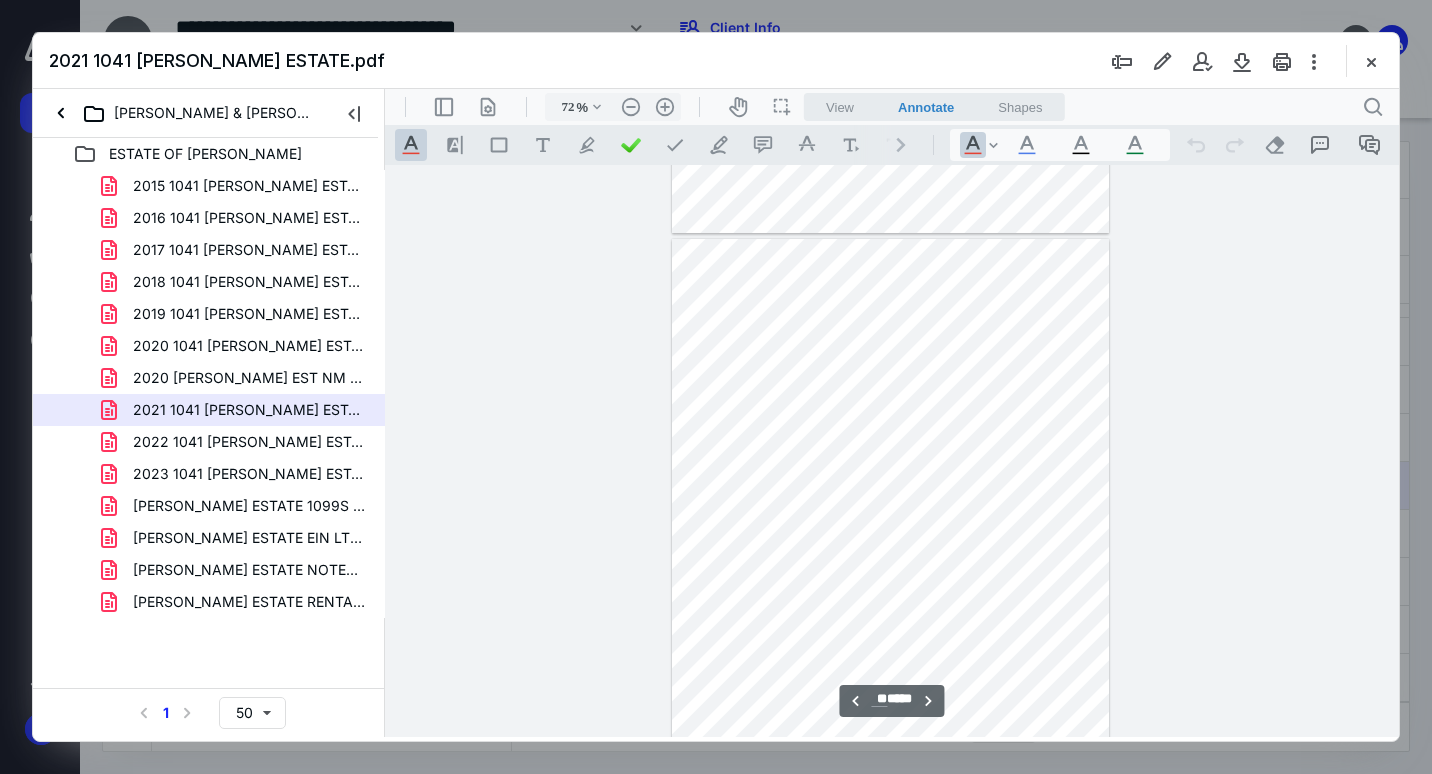 type on "**" 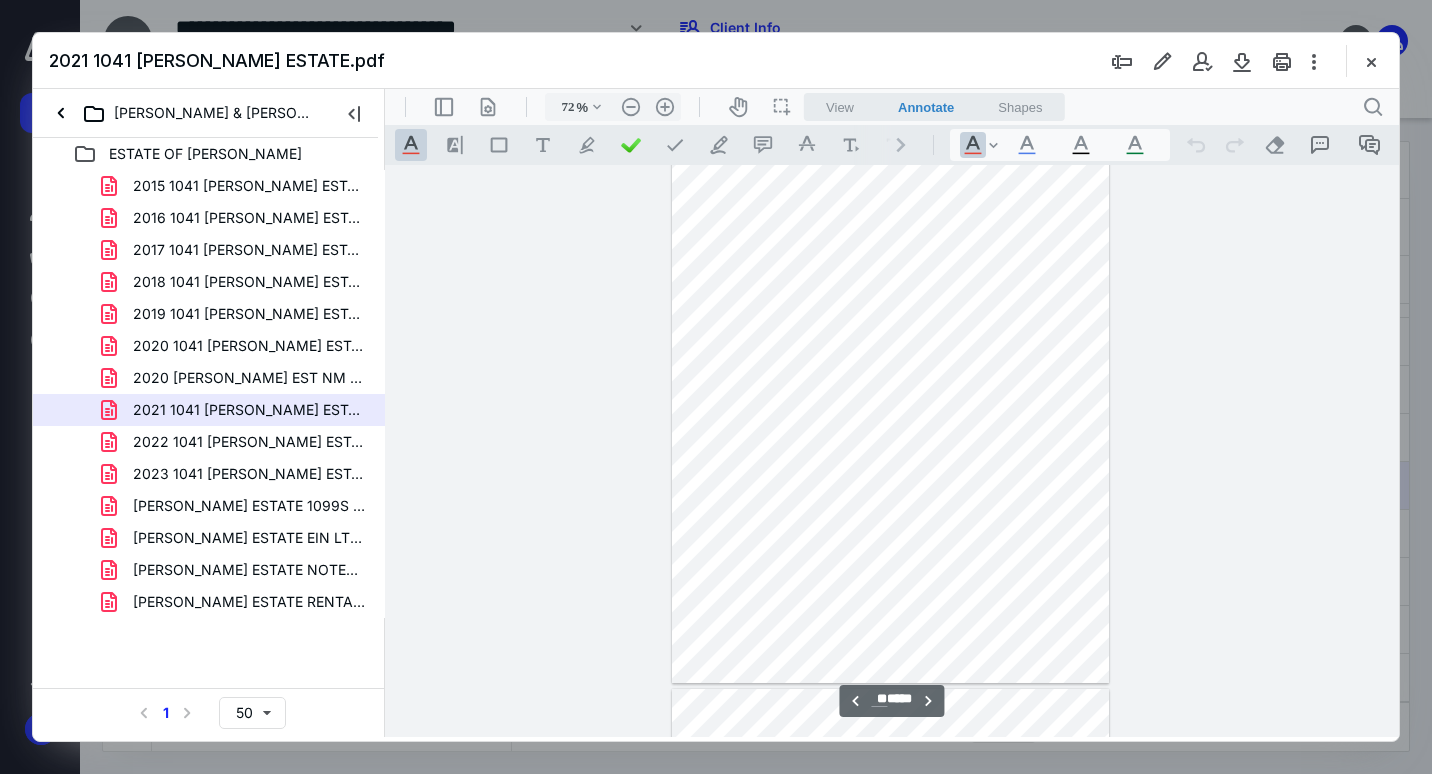 scroll, scrollTop: 8379, scrollLeft: 0, axis: vertical 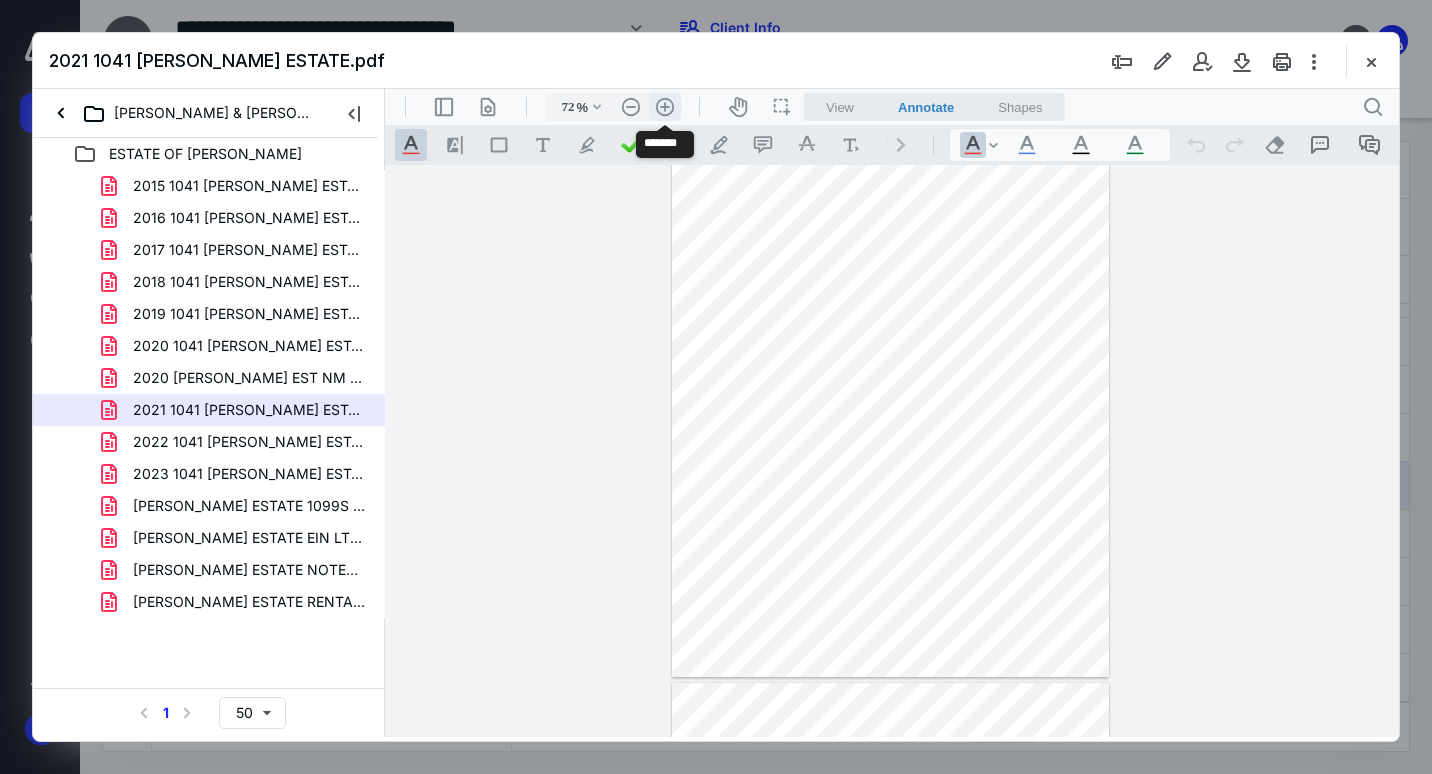 click on ".cls-1{fill:#abb0c4;} icon - header - zoom - in - line" at bounding box center [665, 107] 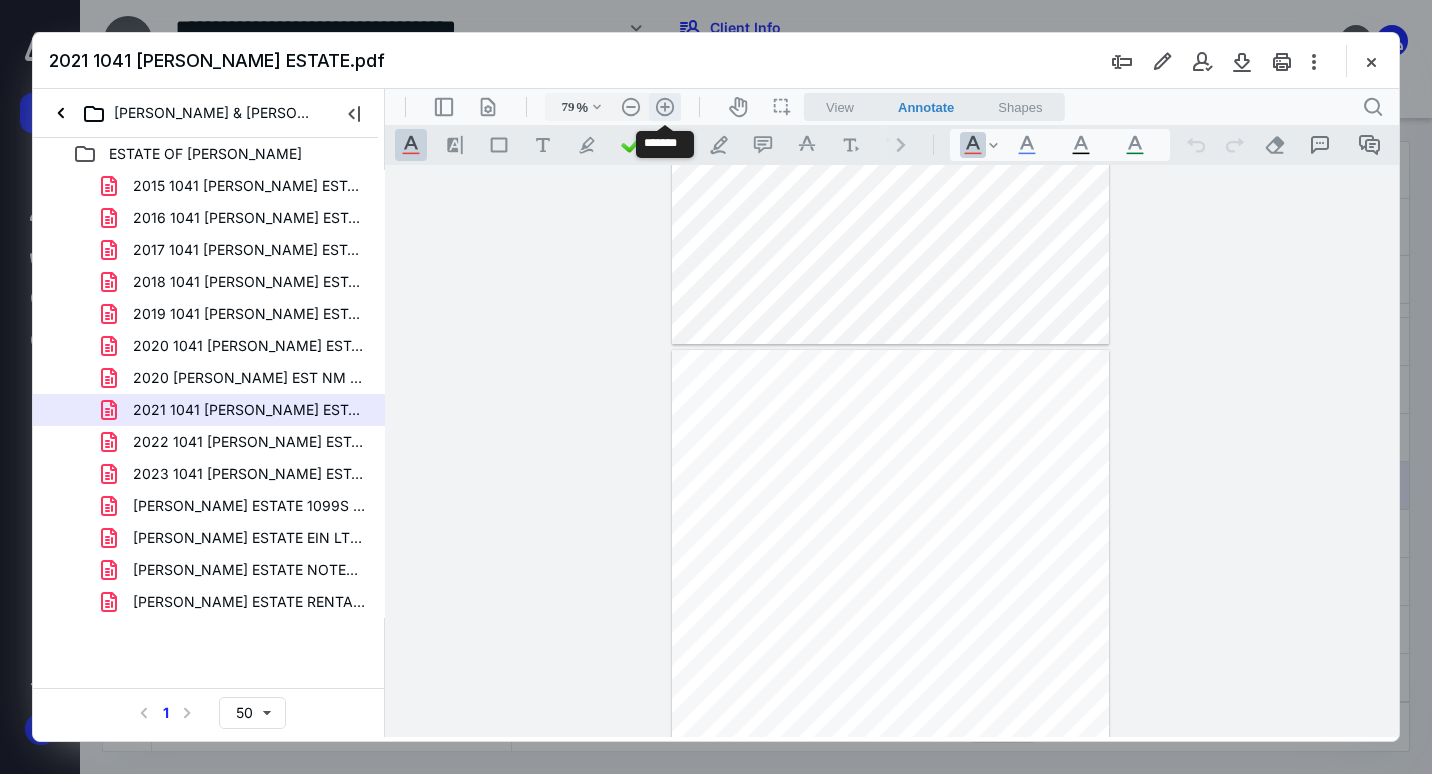 click on ".cls-1{fill:#abb0c4;} icon - header - zoom - in - line" at bounding box center (665, 107) 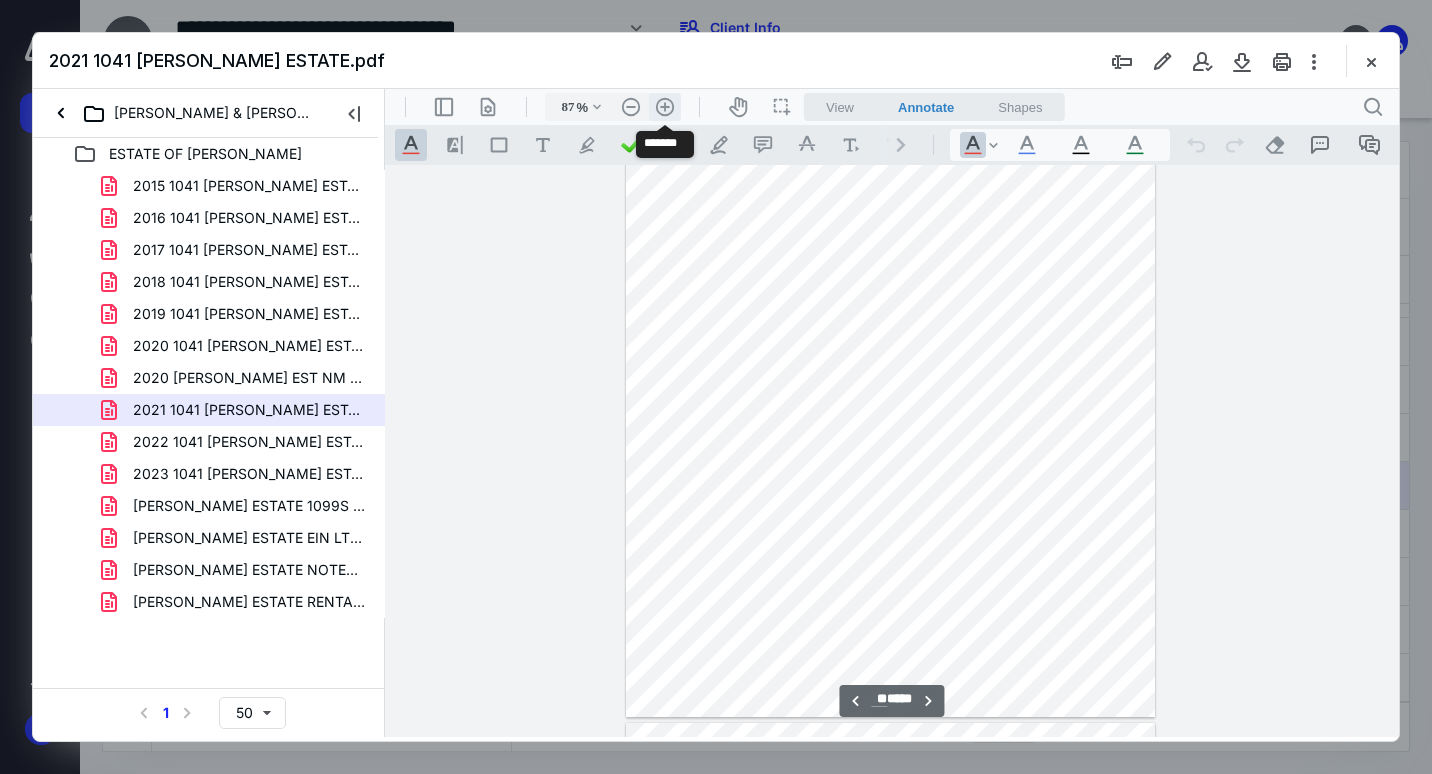 click on ".cls-1{fill:#abb0c4;} icon - header - zoom - in - line" at bounding box center [665, 107] 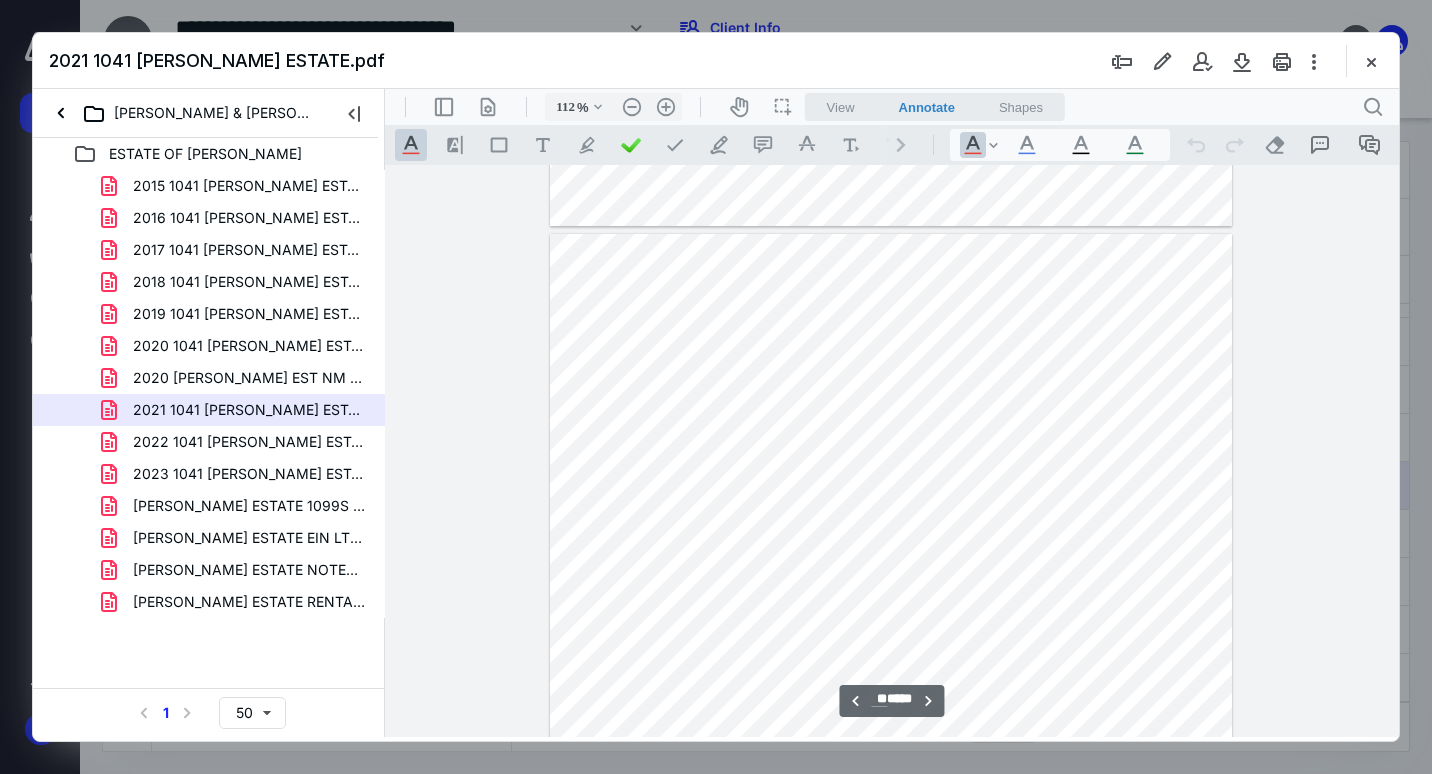 scroll, scrollTop: 12905, scrollLeft: 0, axis: vertical 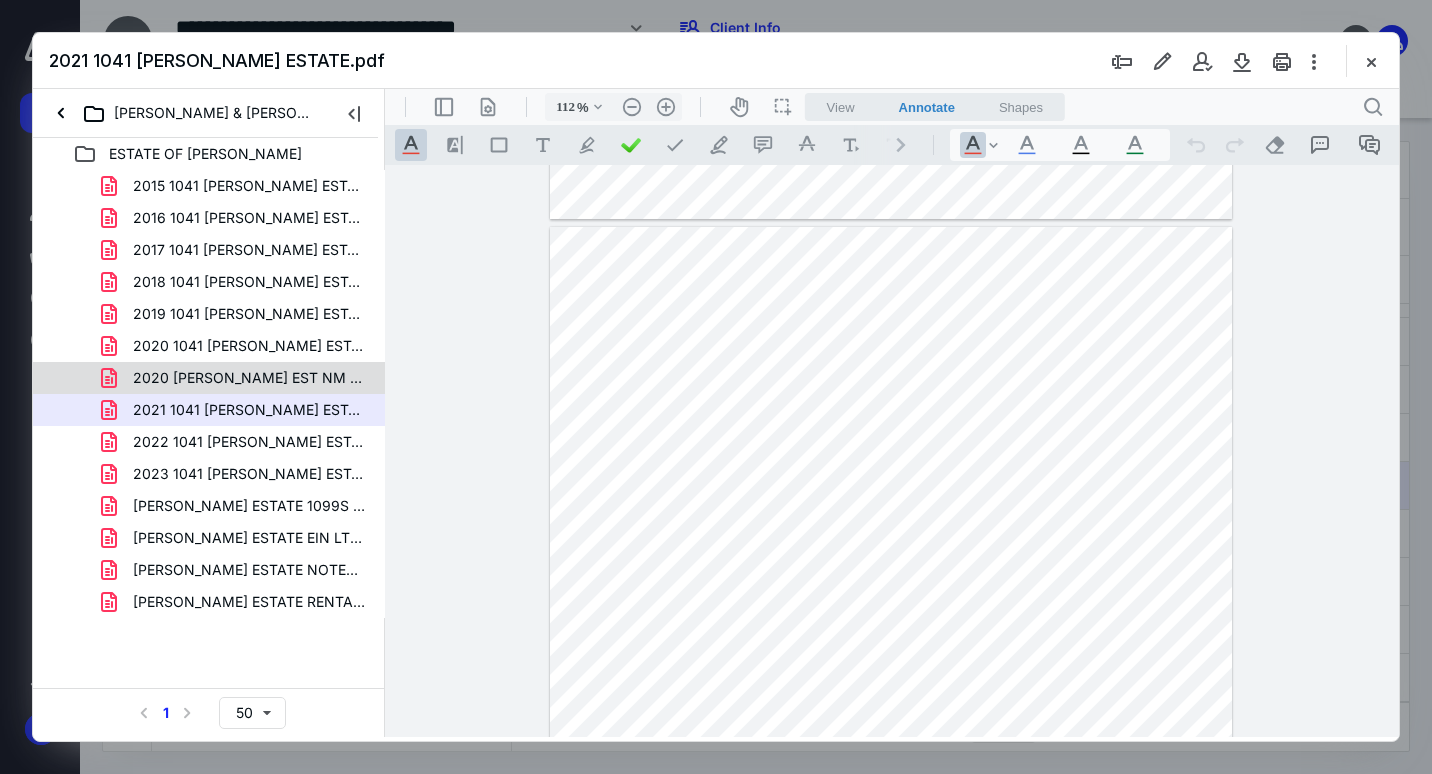 click on "2020 [PERSON_NAME] EST NM FID NOL41375.pdf" at bounding box center [249, 378] 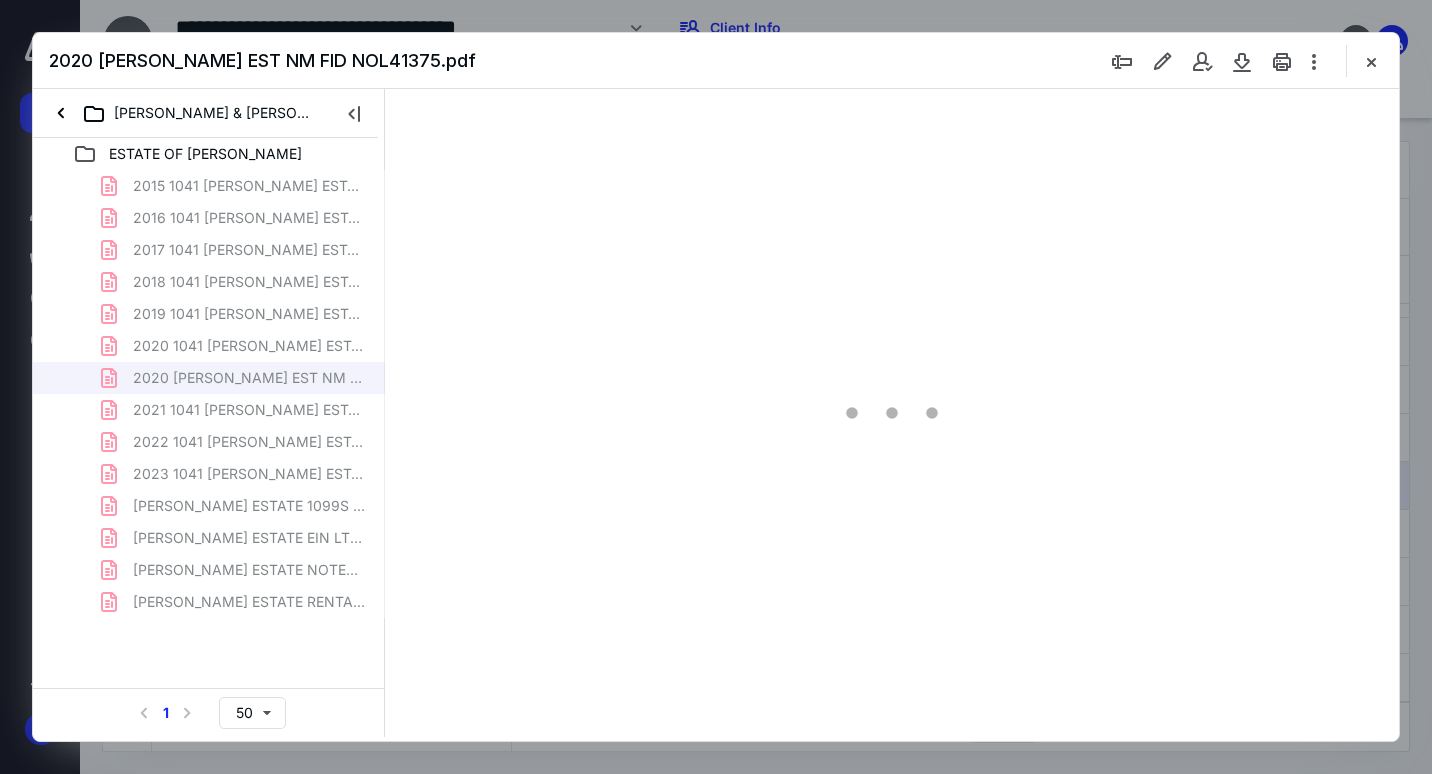 type on "93" 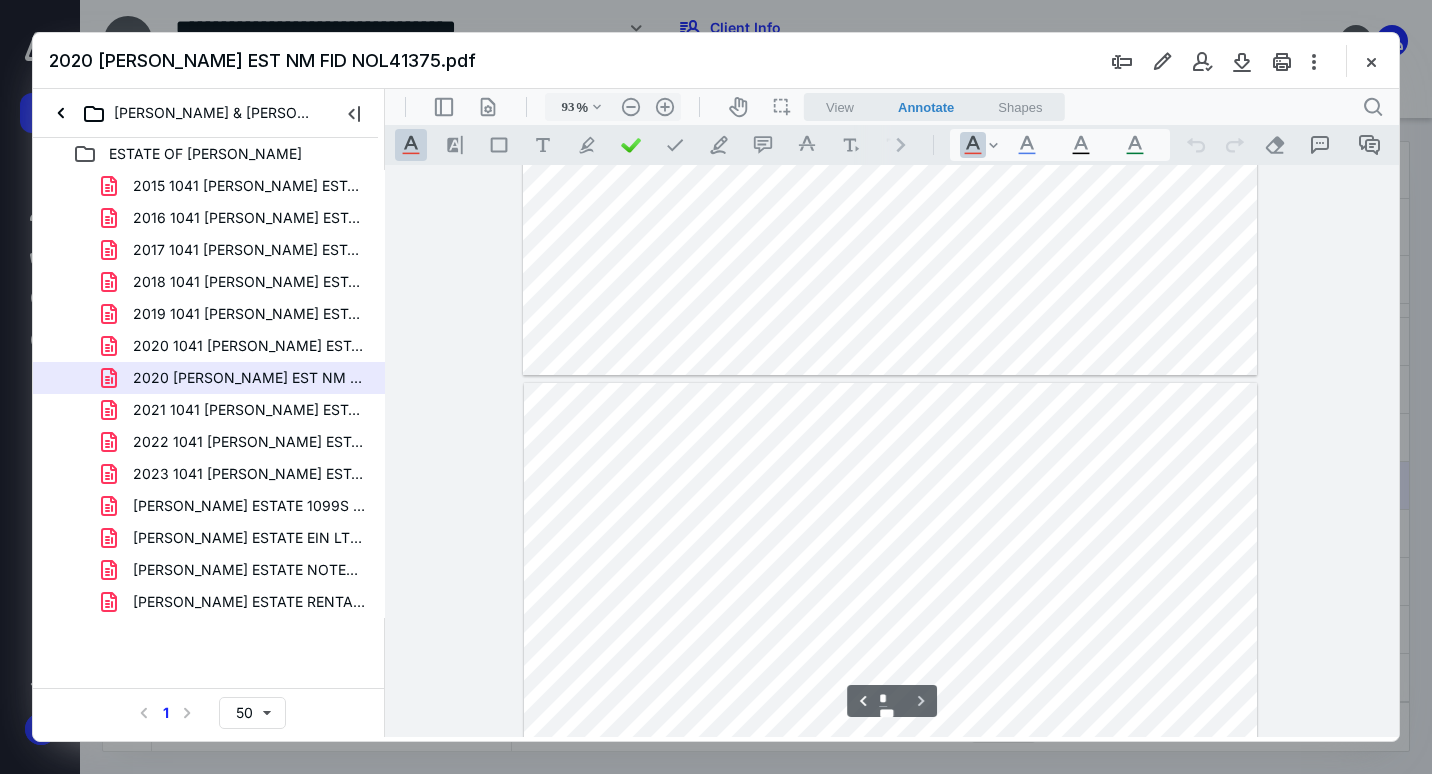 type on "*" 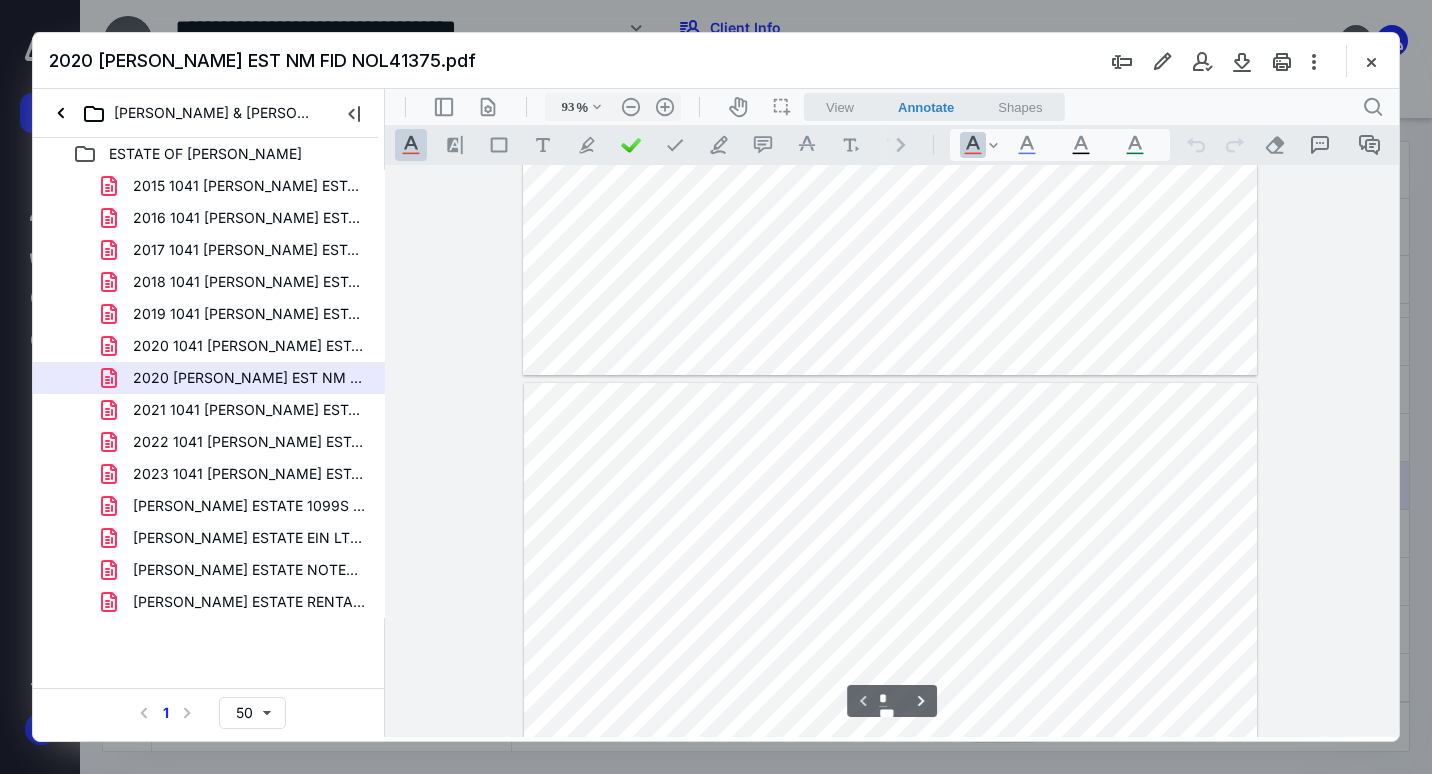 scroll, scrollTop: 72, scrollLeft: 0, axis: vertical 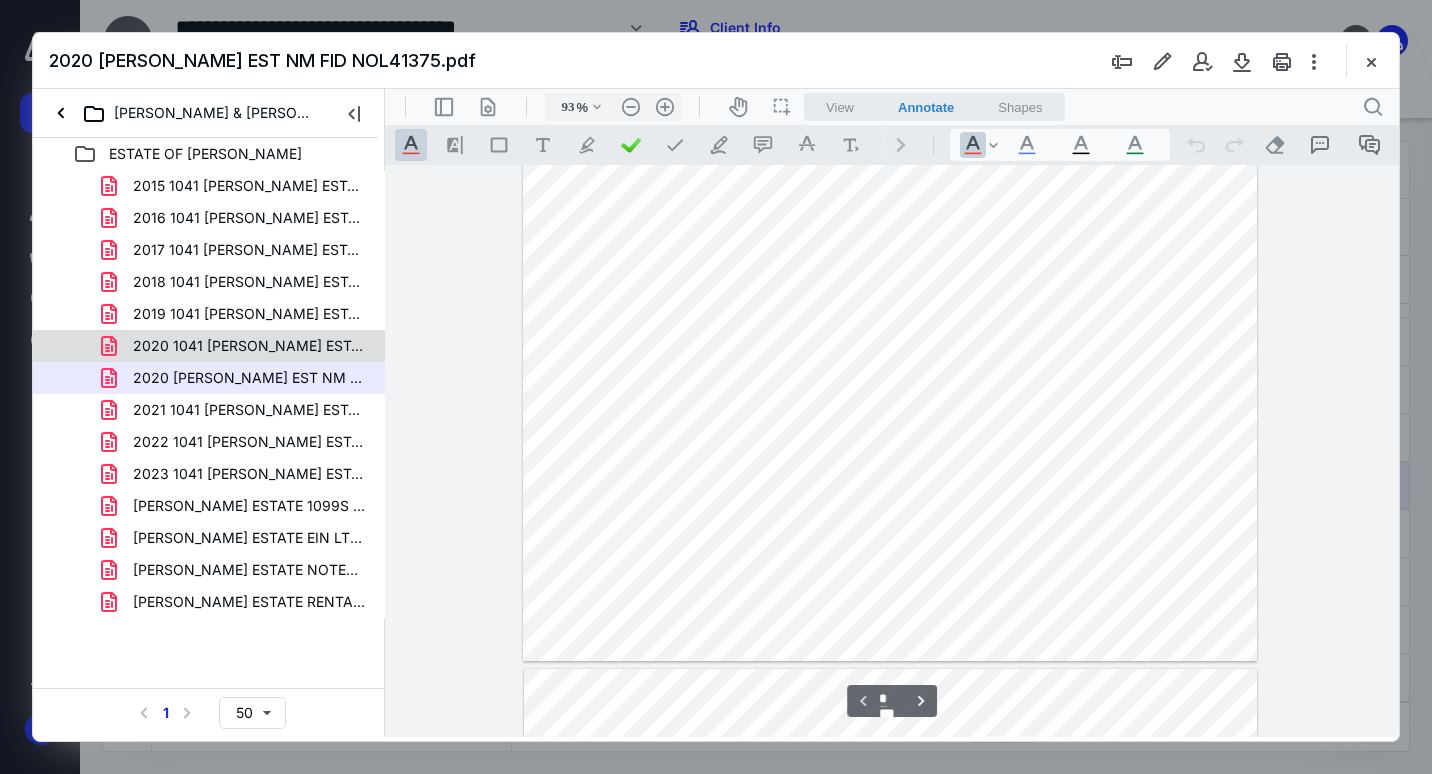 click on "2020 1041 [PERSON_NAME] ESTATE.pdf" at bounding box center [249, 346] 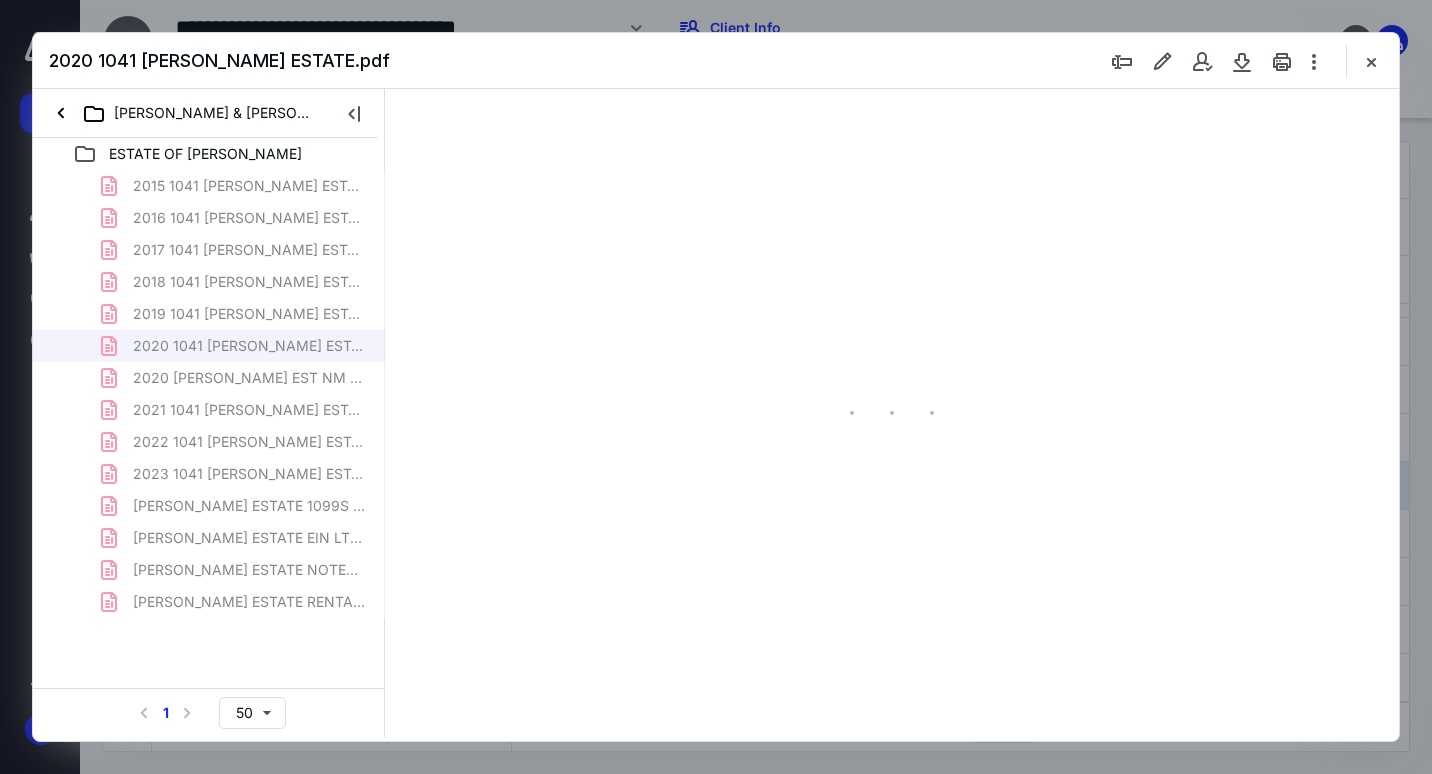 type on "72" 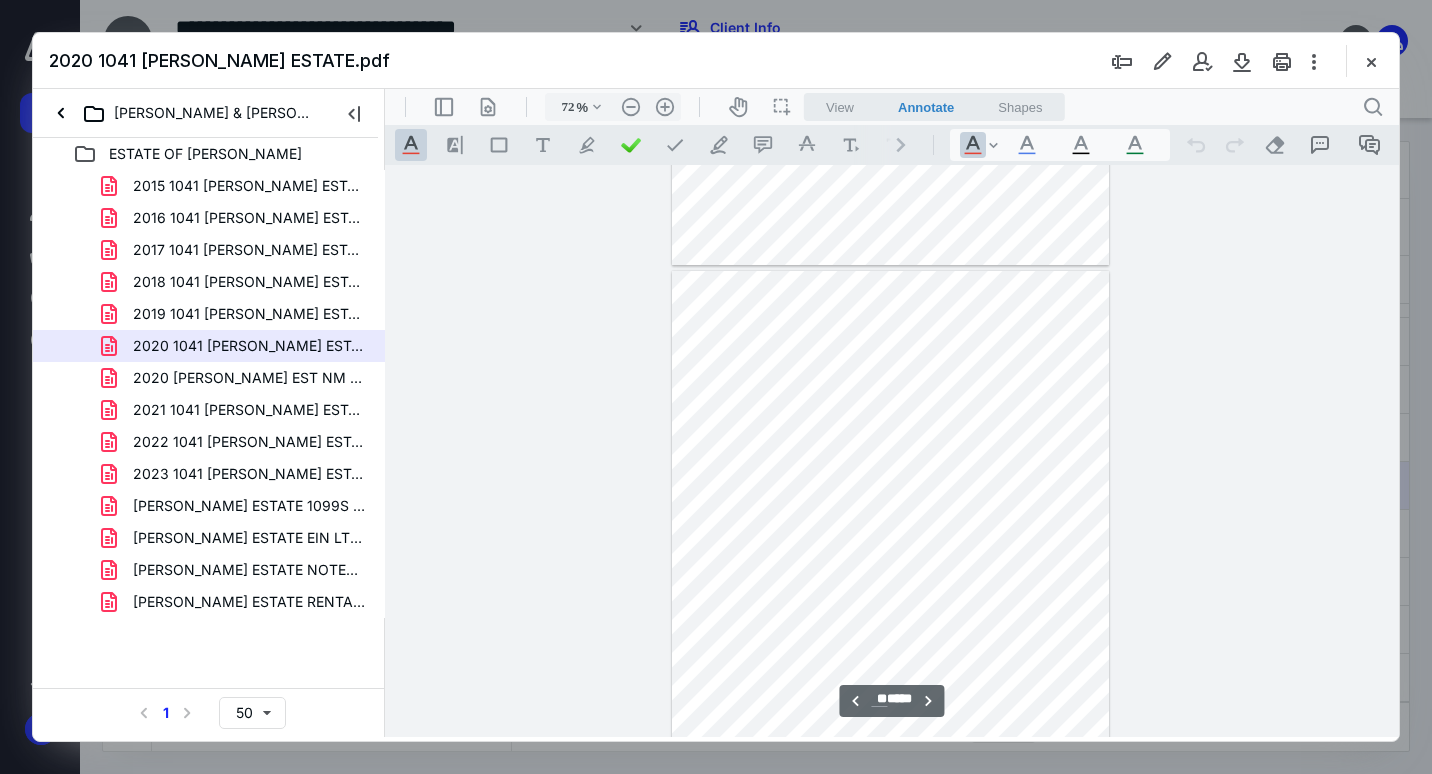 scroll, scrollTop: 7179, scrollLeft: 0, axis: vertical 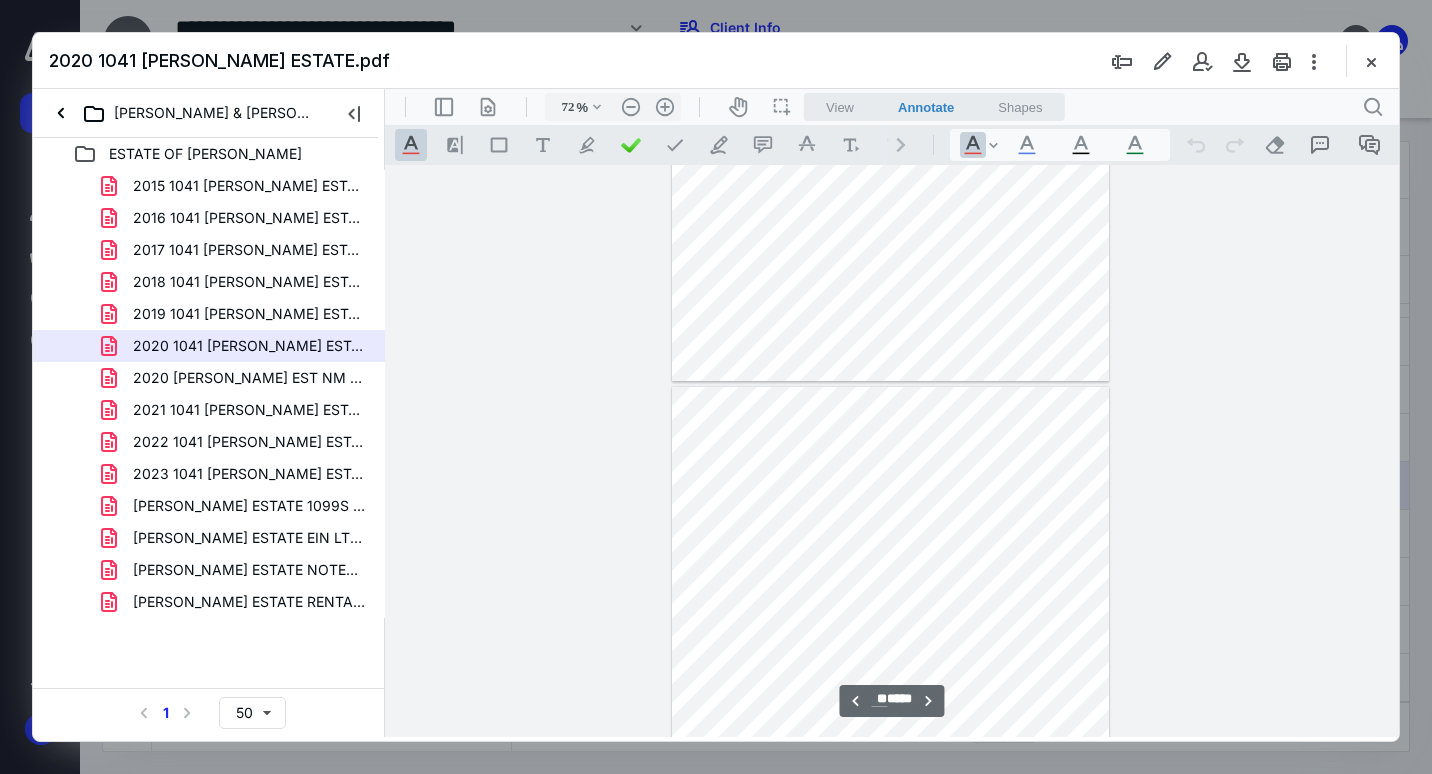 type on "**" 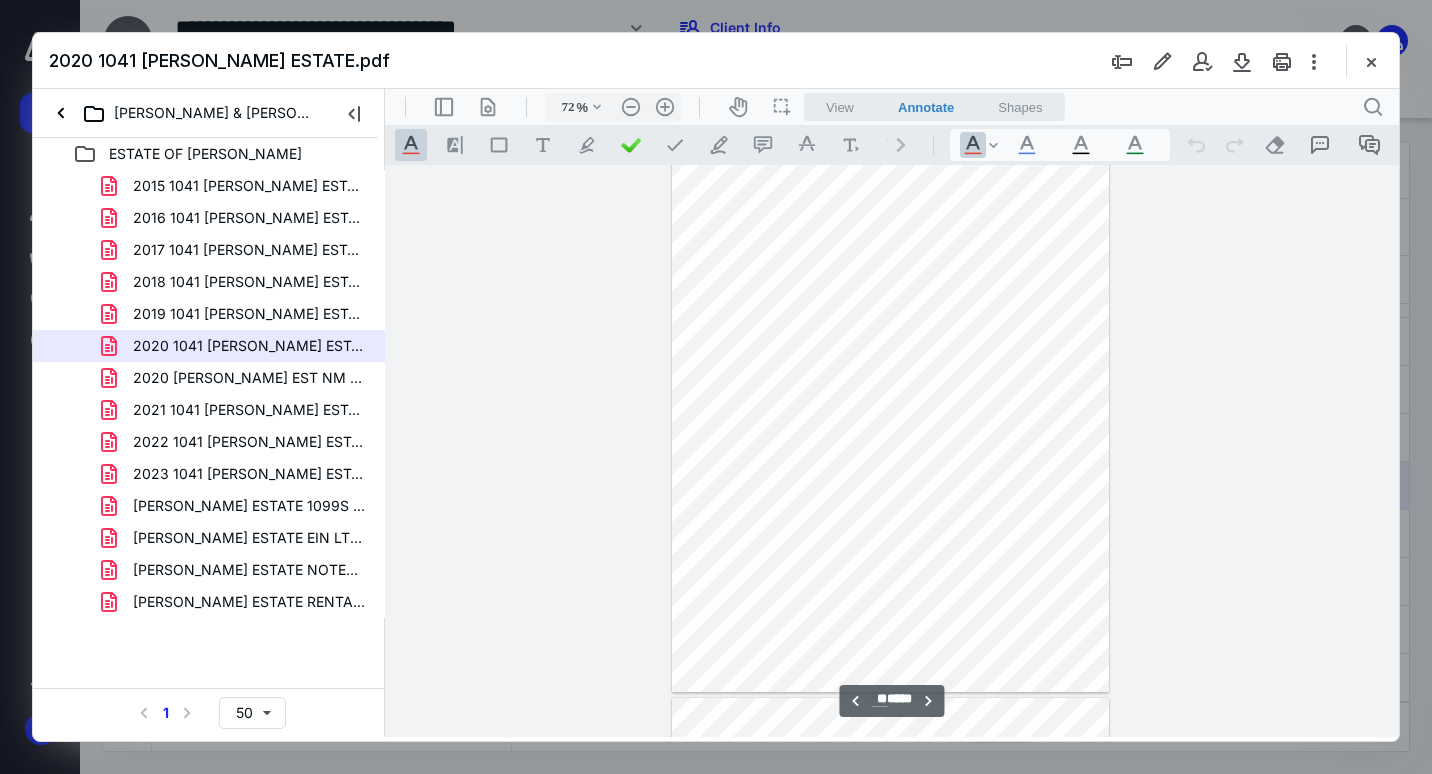 scroll, scrollTop: 7679, scrollLeft: 0, axis: vertical 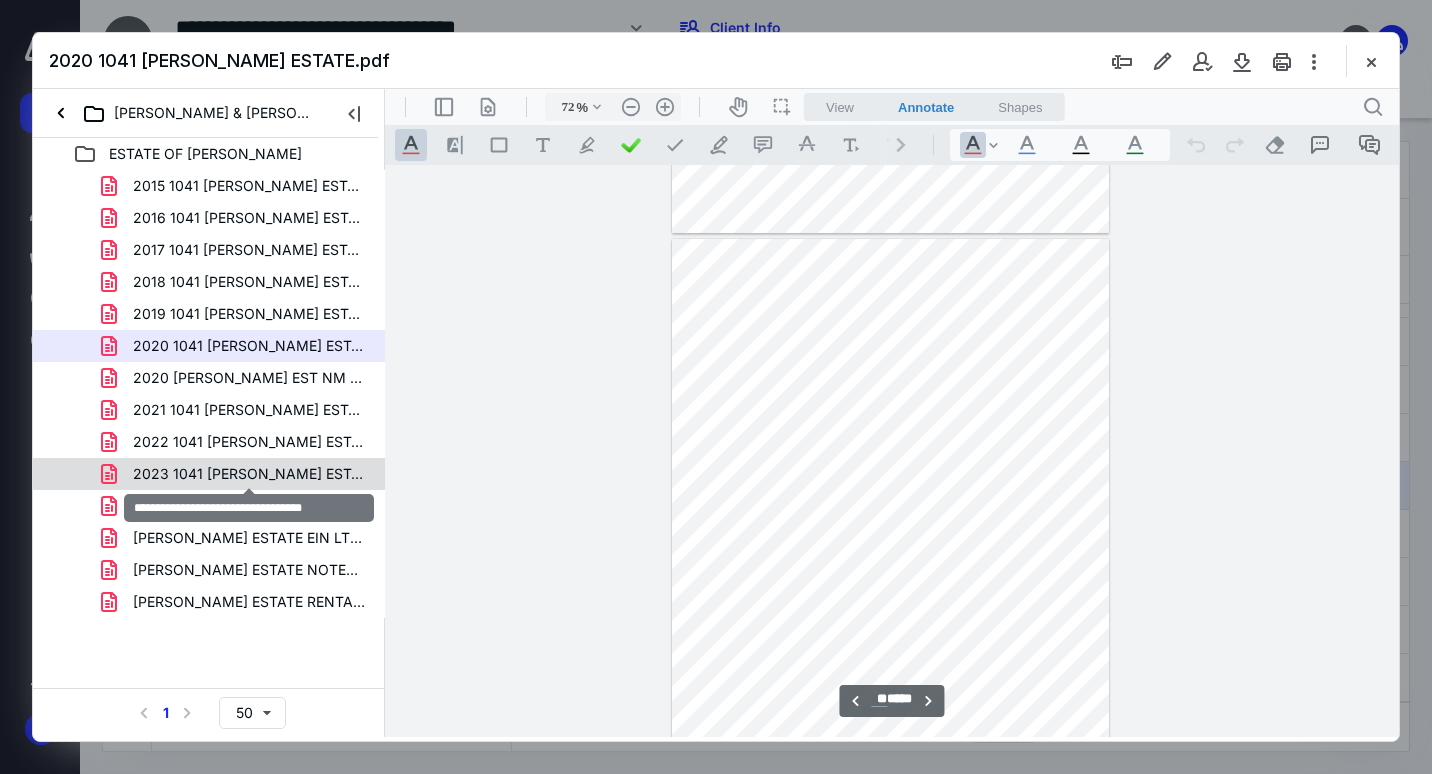click on "2023 1041 [PERSON_NAME] ESTATE.pdf" at bounding box center (249, 474) 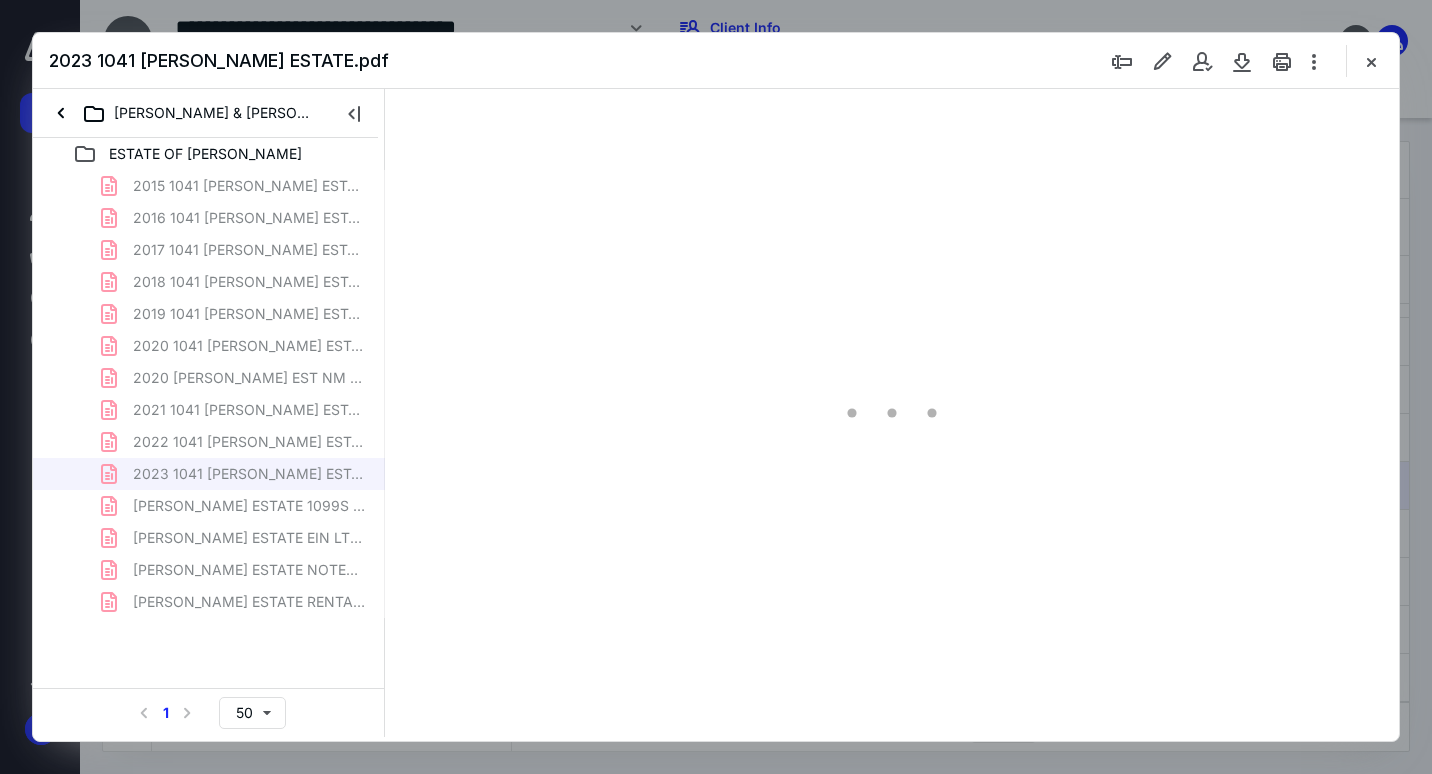 type on "72" 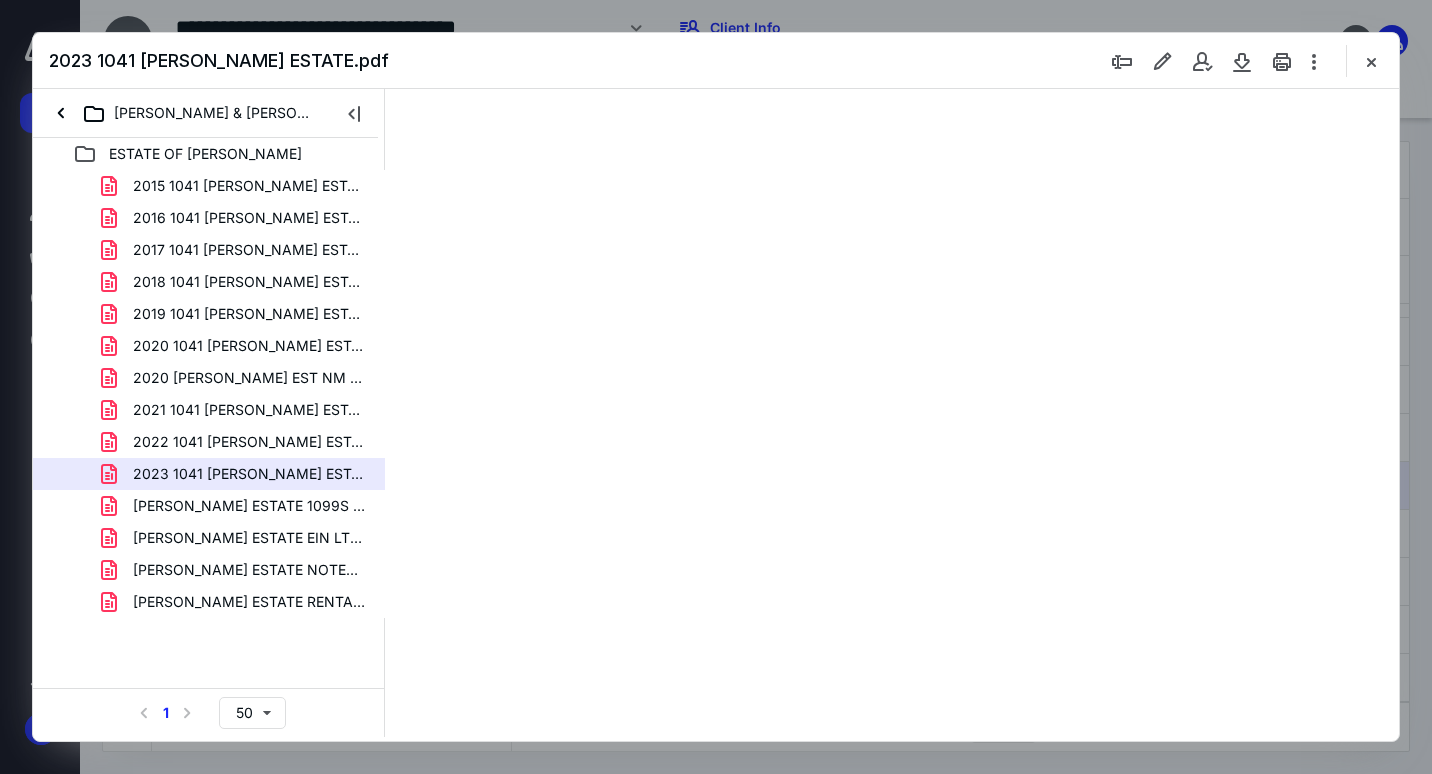 scroll, scrollTop: 79, scrollLeft: 0, axis: vertical 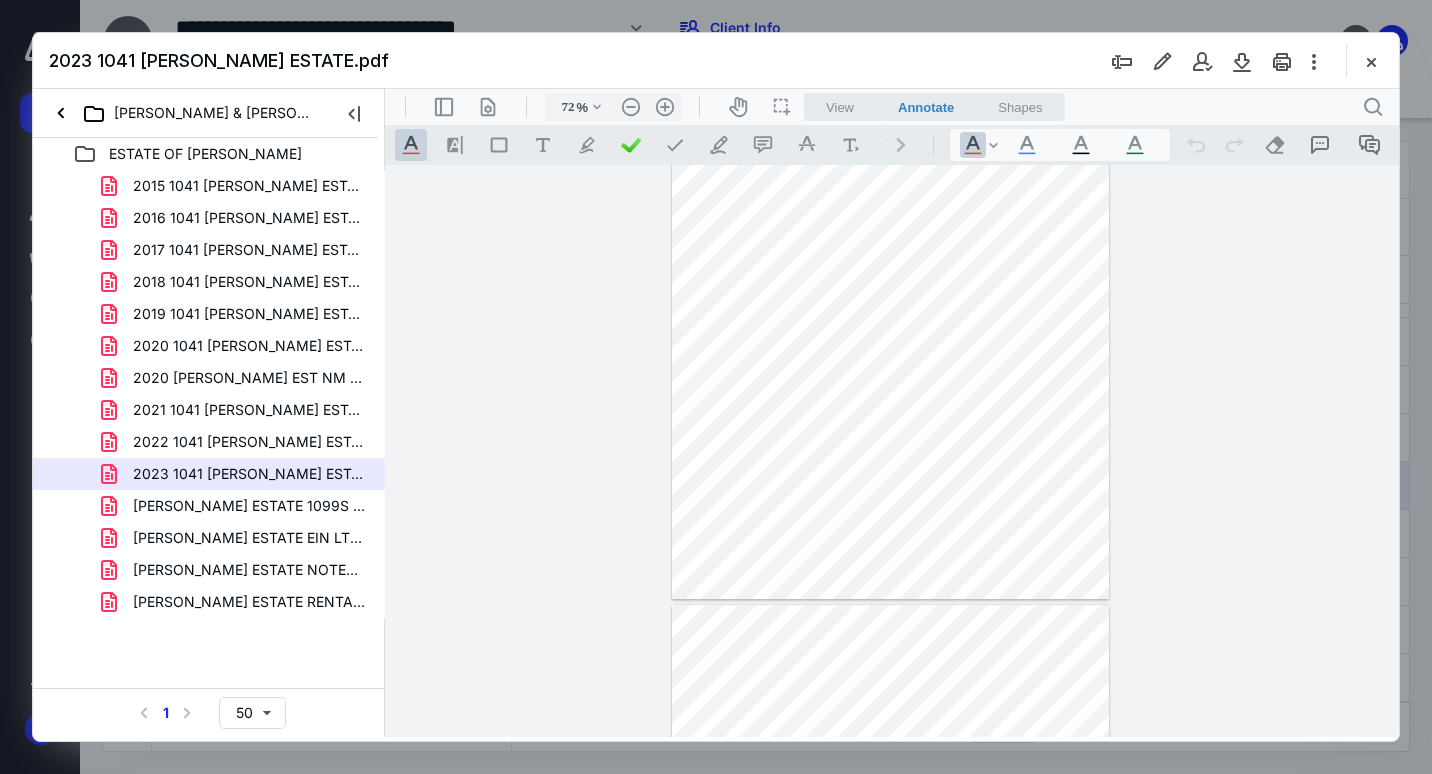 type on "*" 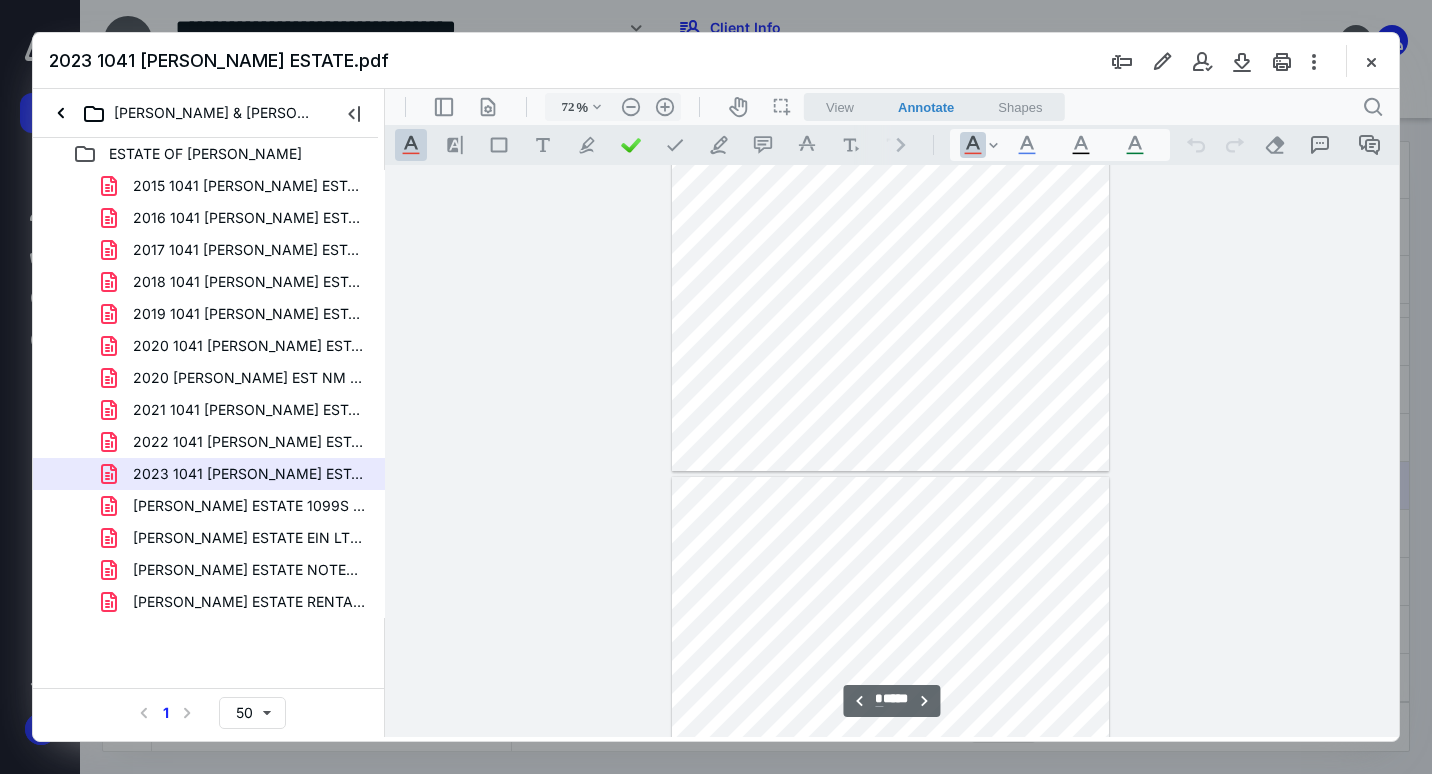 scroll, scrollTop: 1779, scrollLeft: 0, axis: vertical 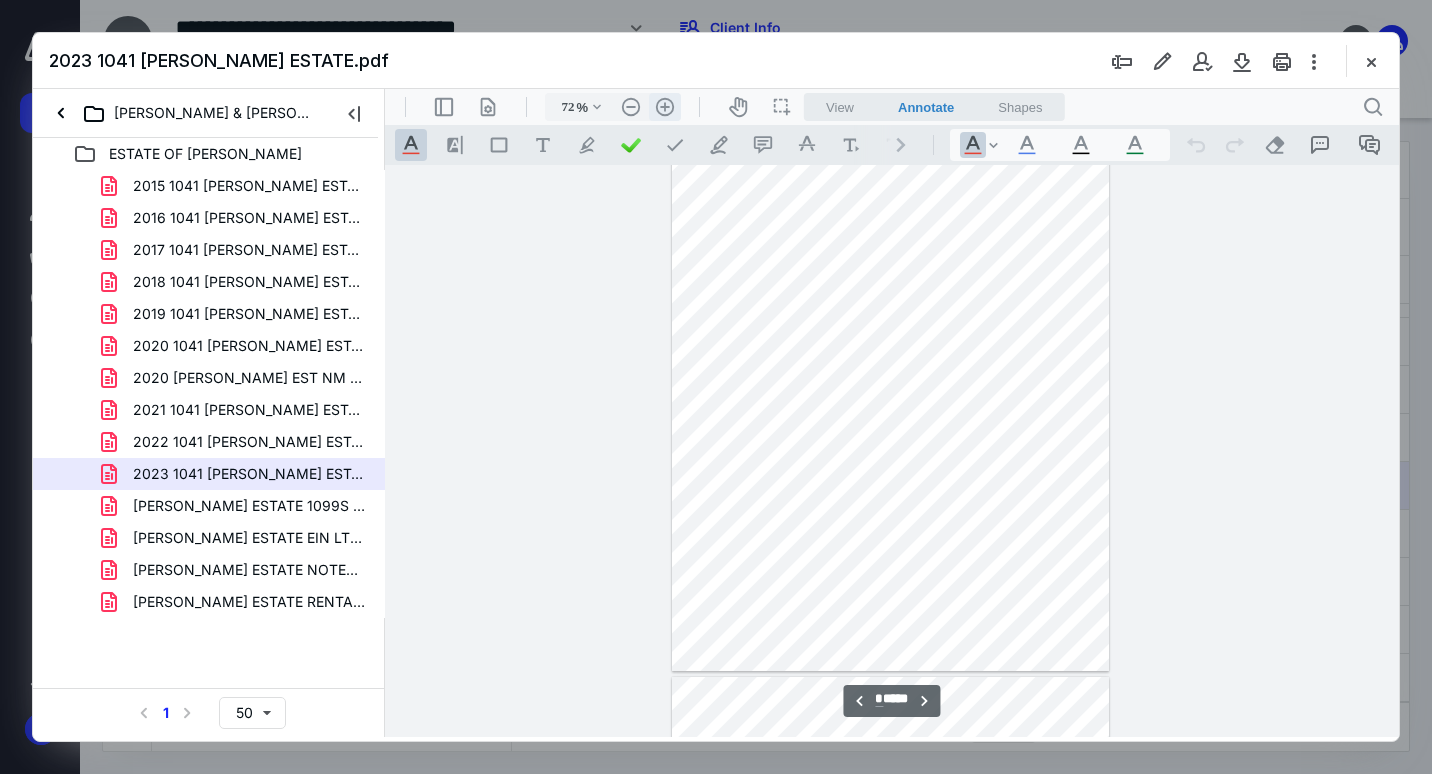 click on ".cls-1{fill:#abb0c4;} icon - header - zoom - in - line" at bounding box center (665, 107) 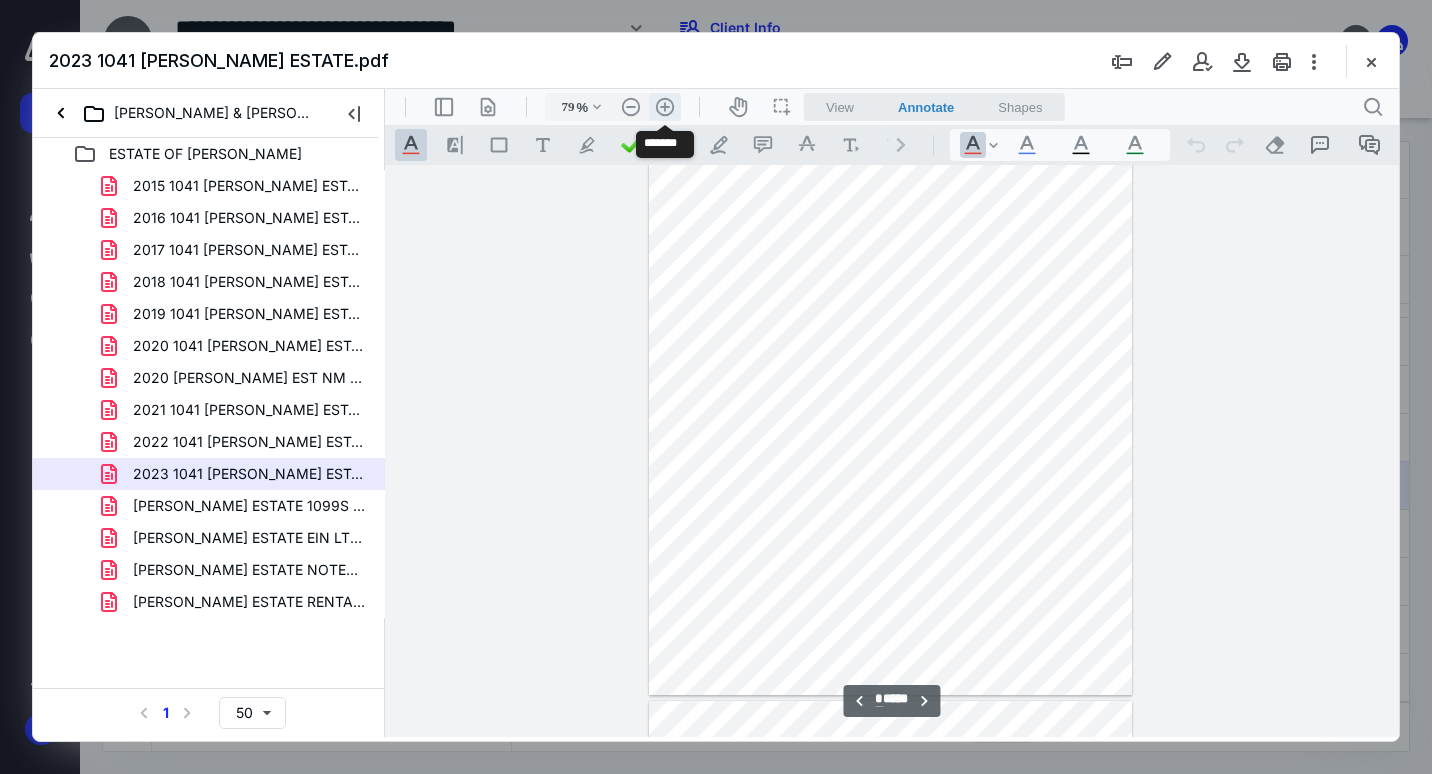 click on ".cls-1{fill:#abb0c4;} icon - header - zoom - in - line" at bounding box center (665, 107) 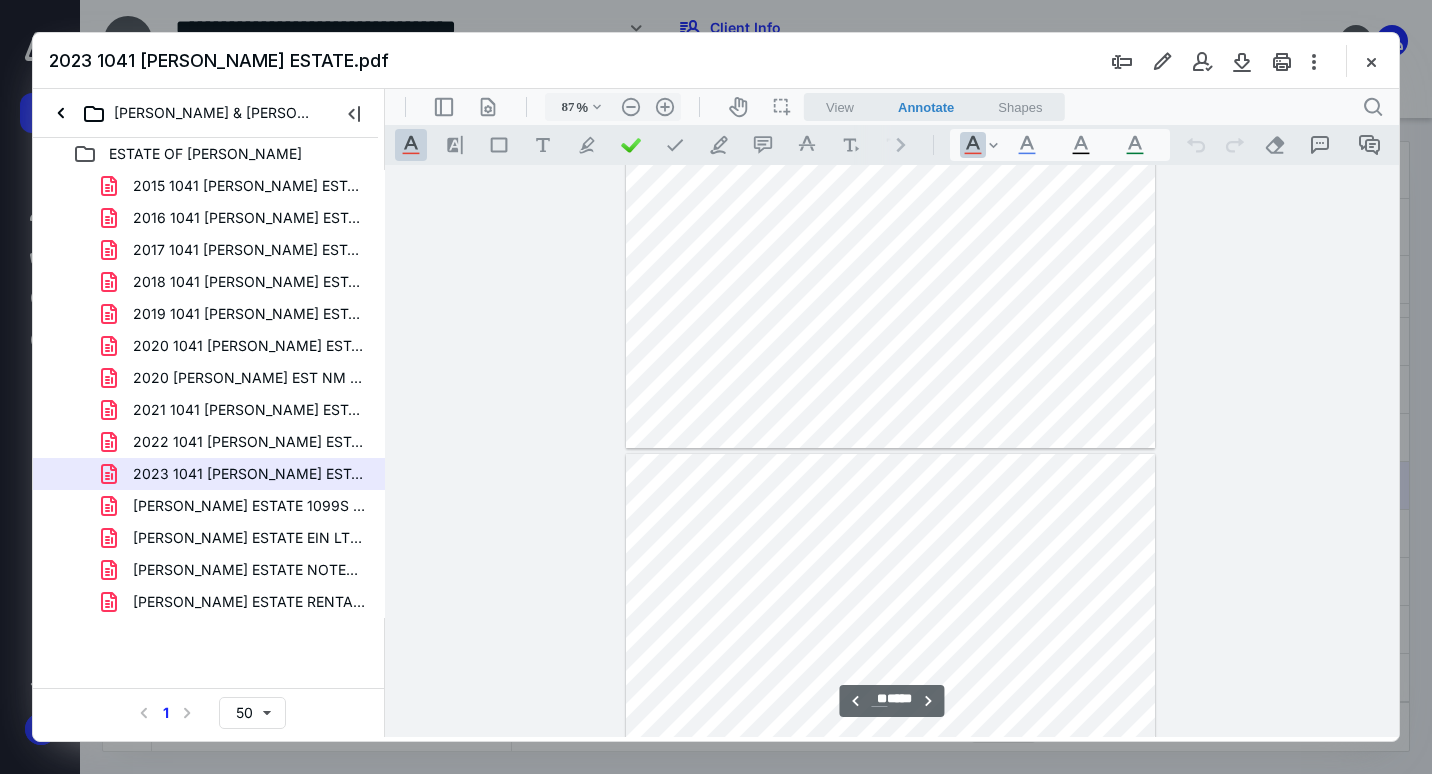 scroll, scrollTop: 14704, scrollLeft: 0, axis: vertical 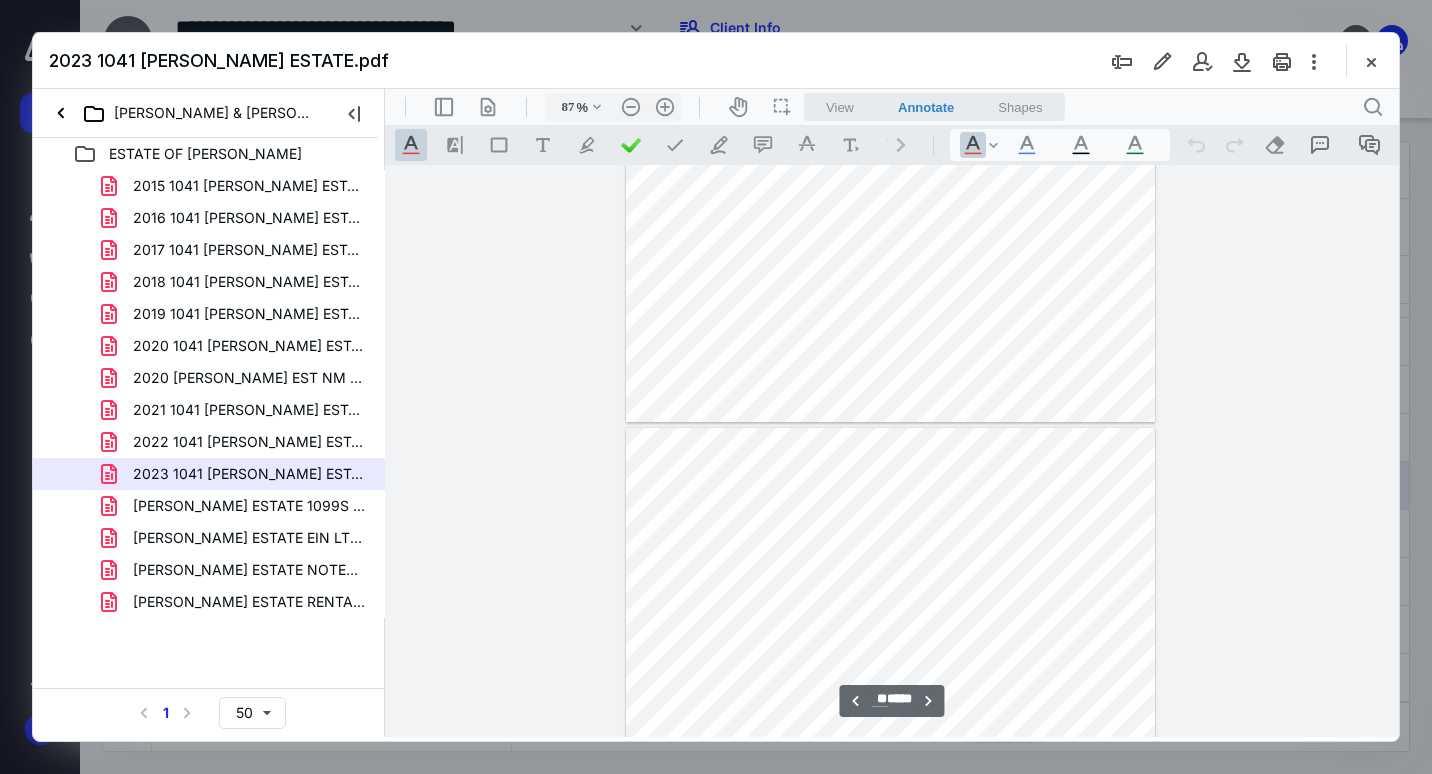 type on "**" 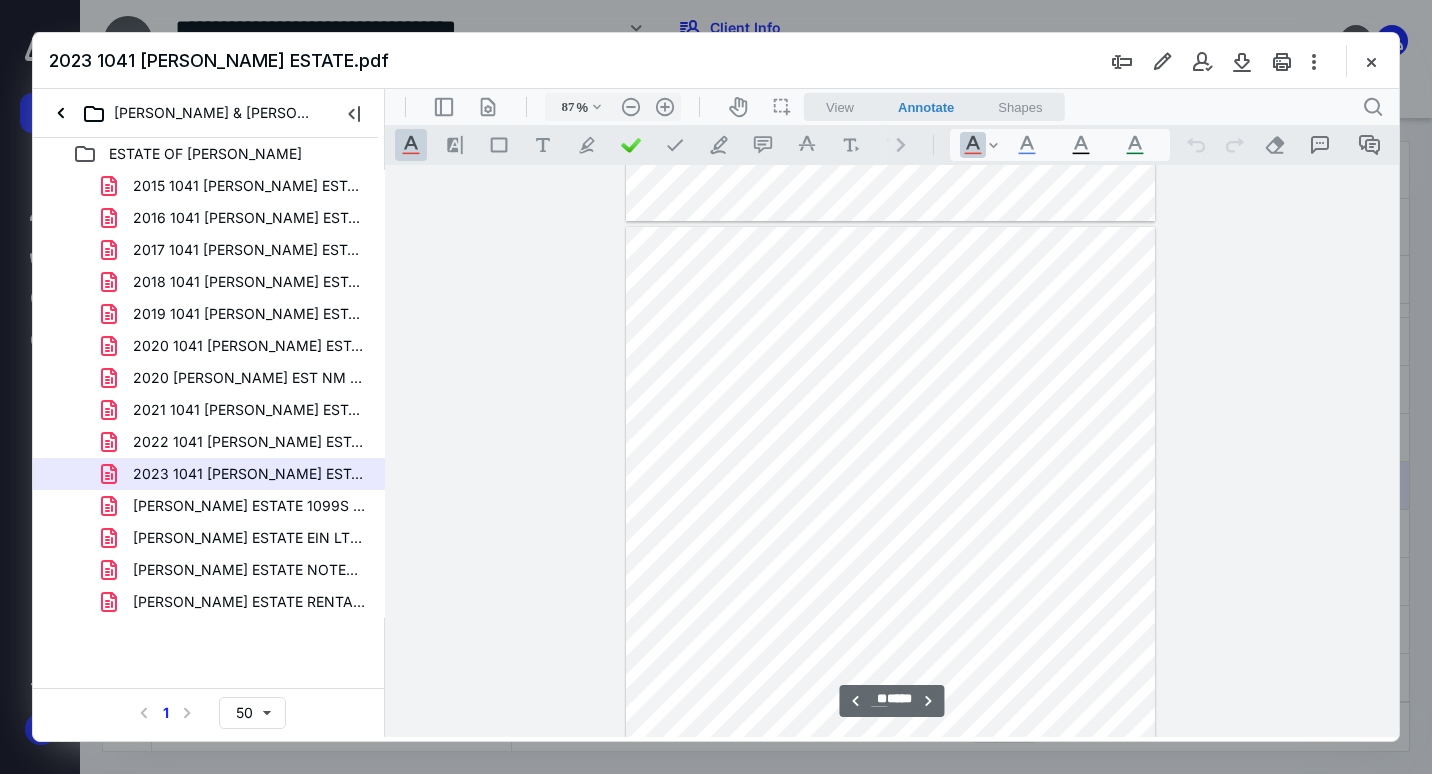 scroll, scrollTop: 17304, scrollLeft: 0, axis: vertical 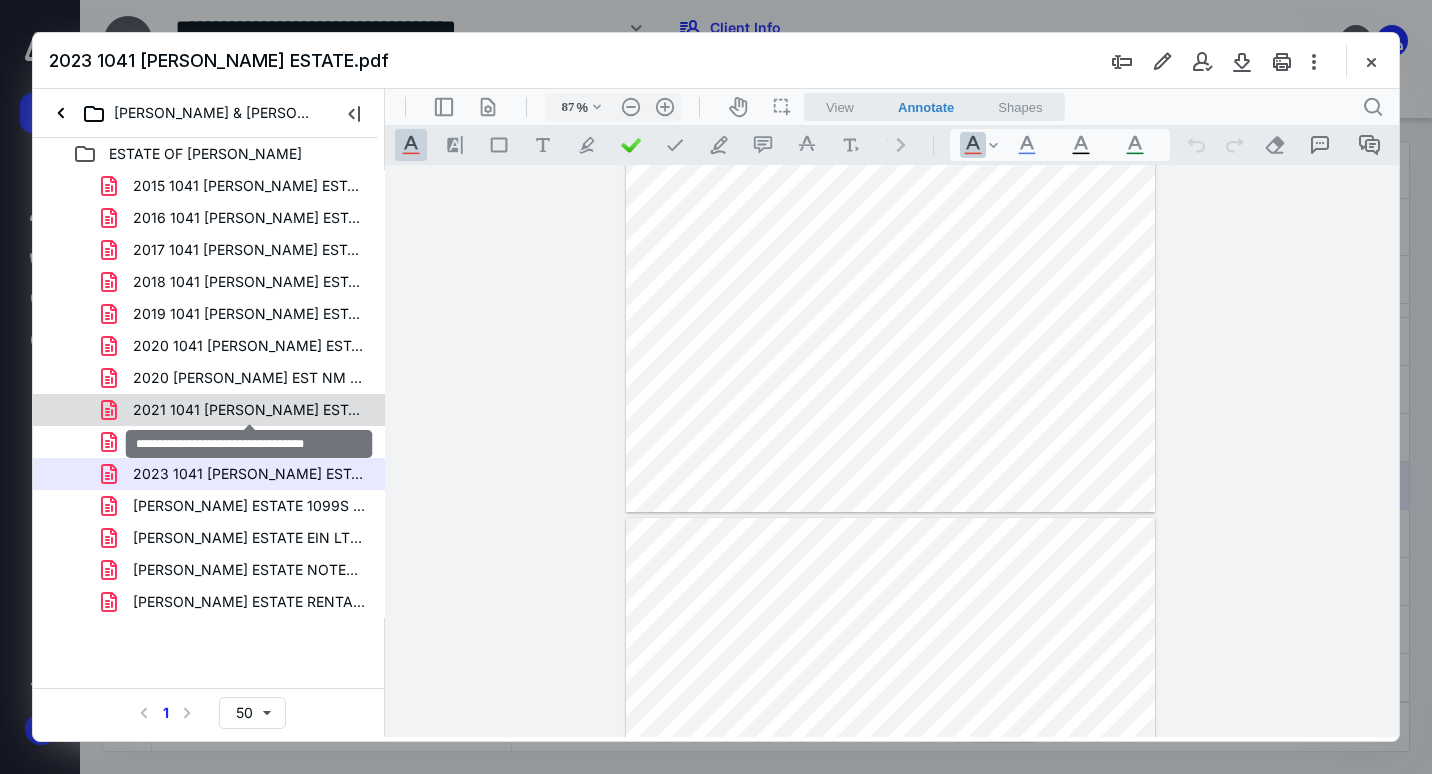 click on "2021 1041 [PERSON_NAME] ESTATE.pdf" at bounding box center (249, 410) 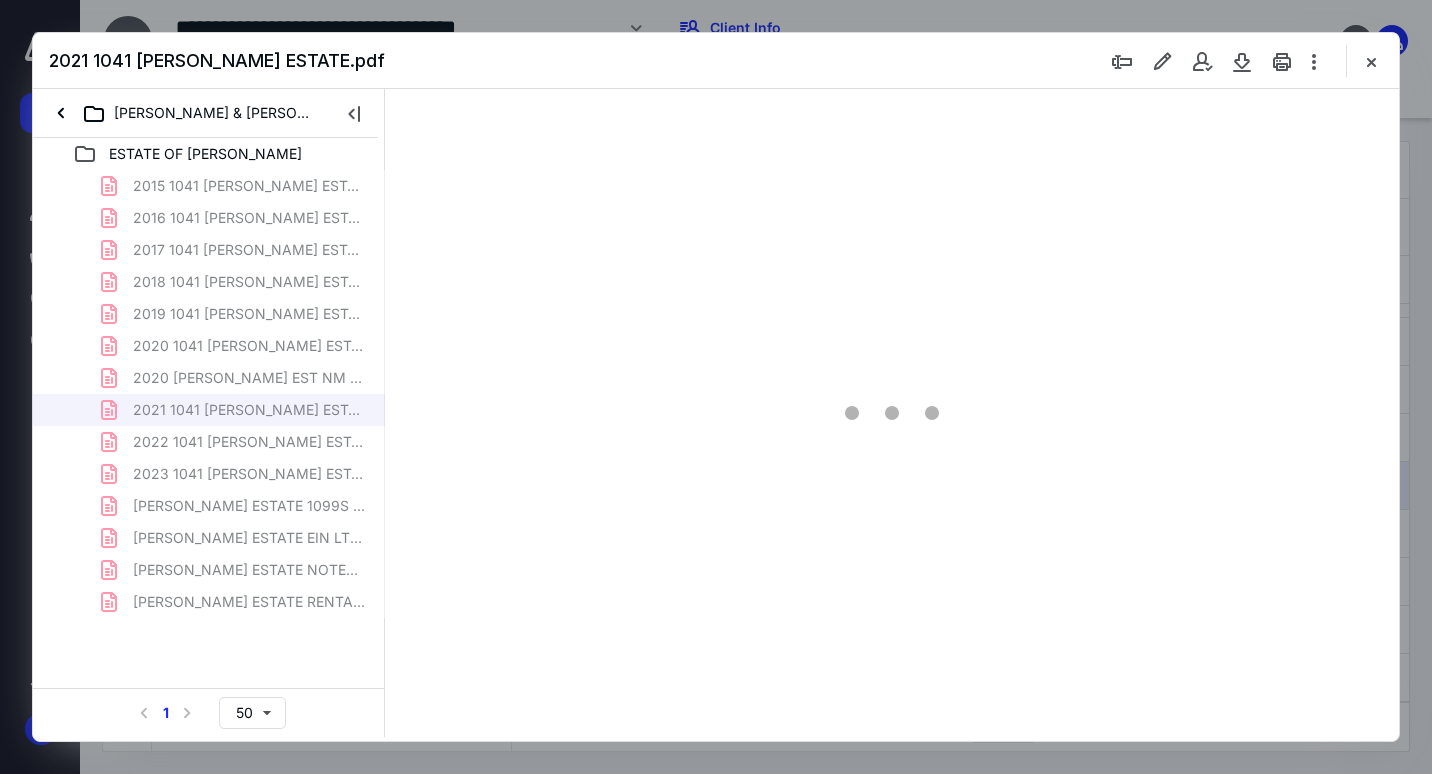 type on "72" 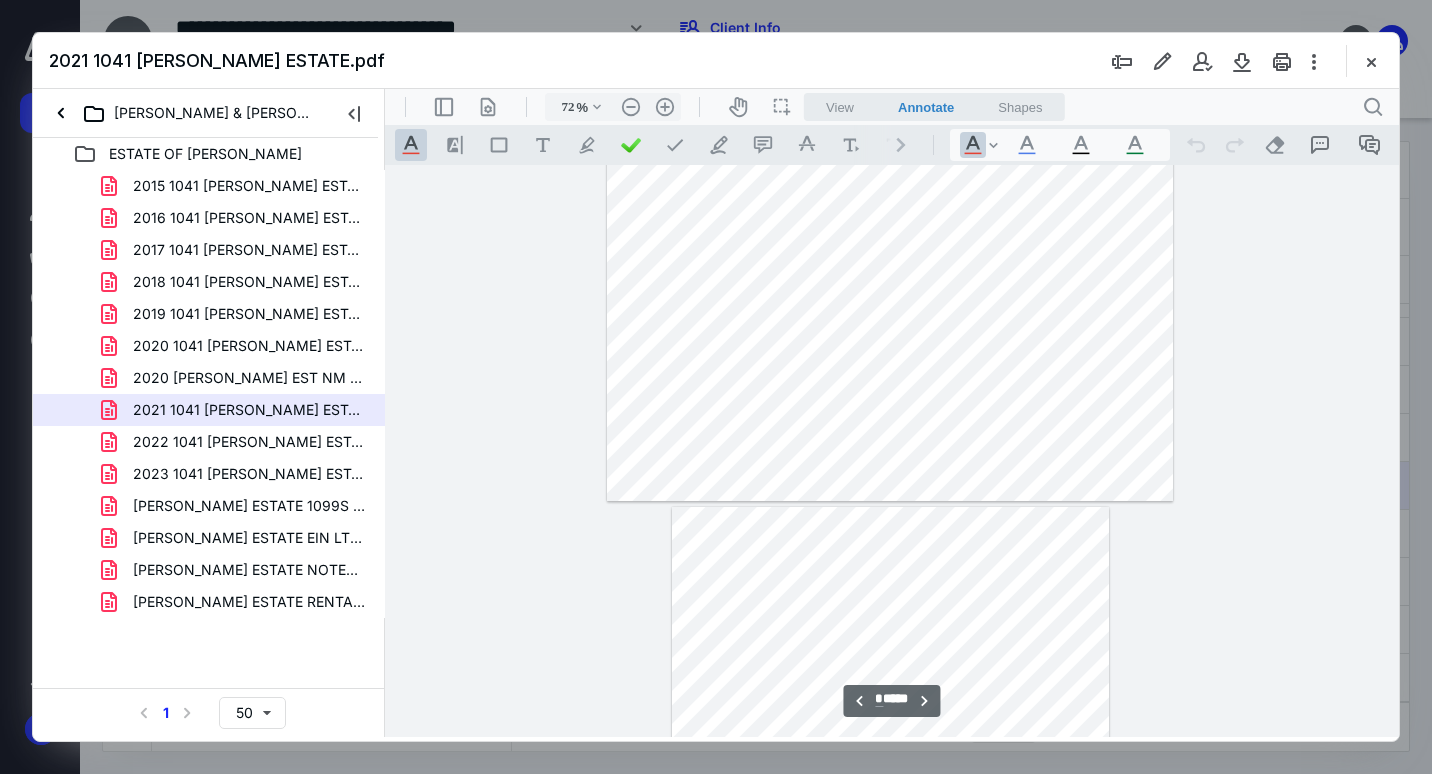 scroll, scrollTop: 4379, scrollLeft: 0, axis: vertical 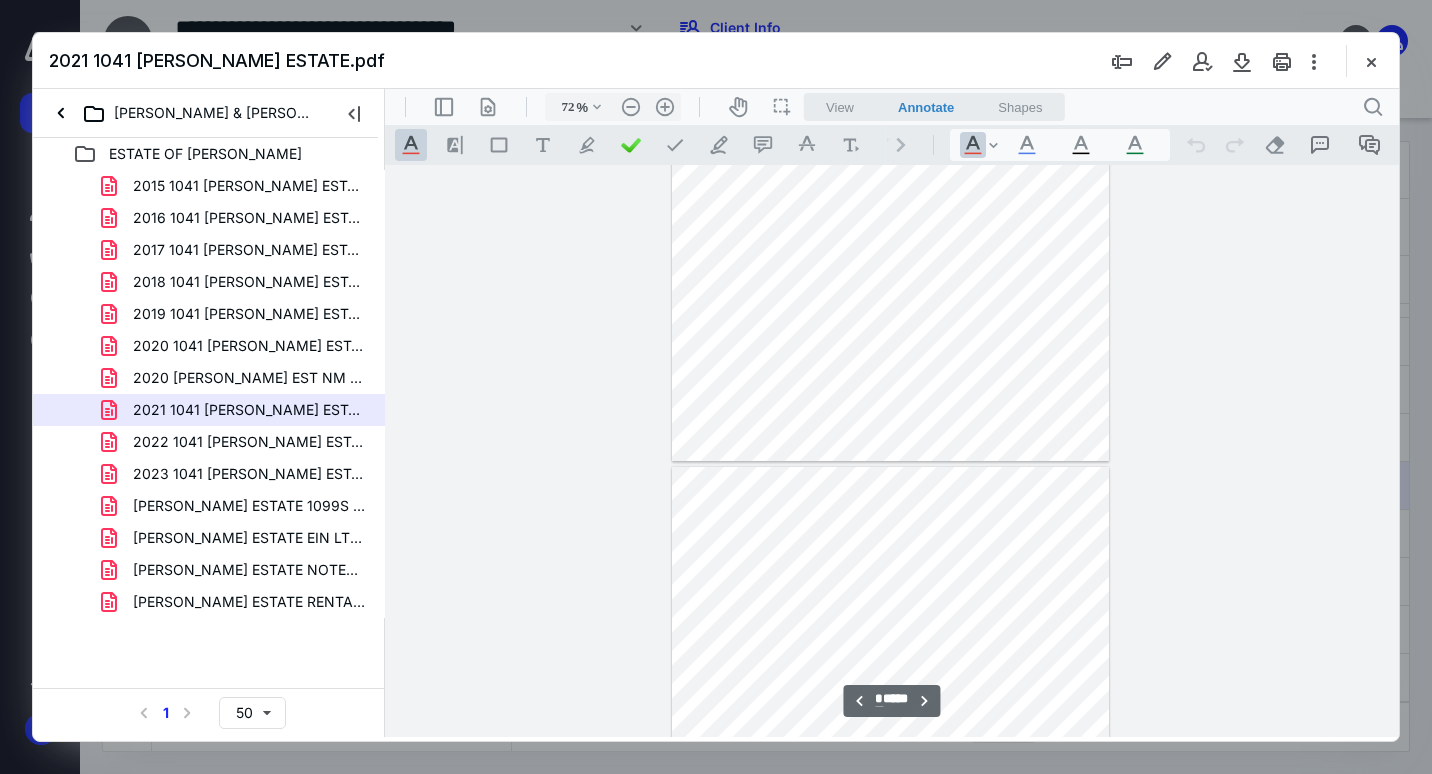 type on "**" 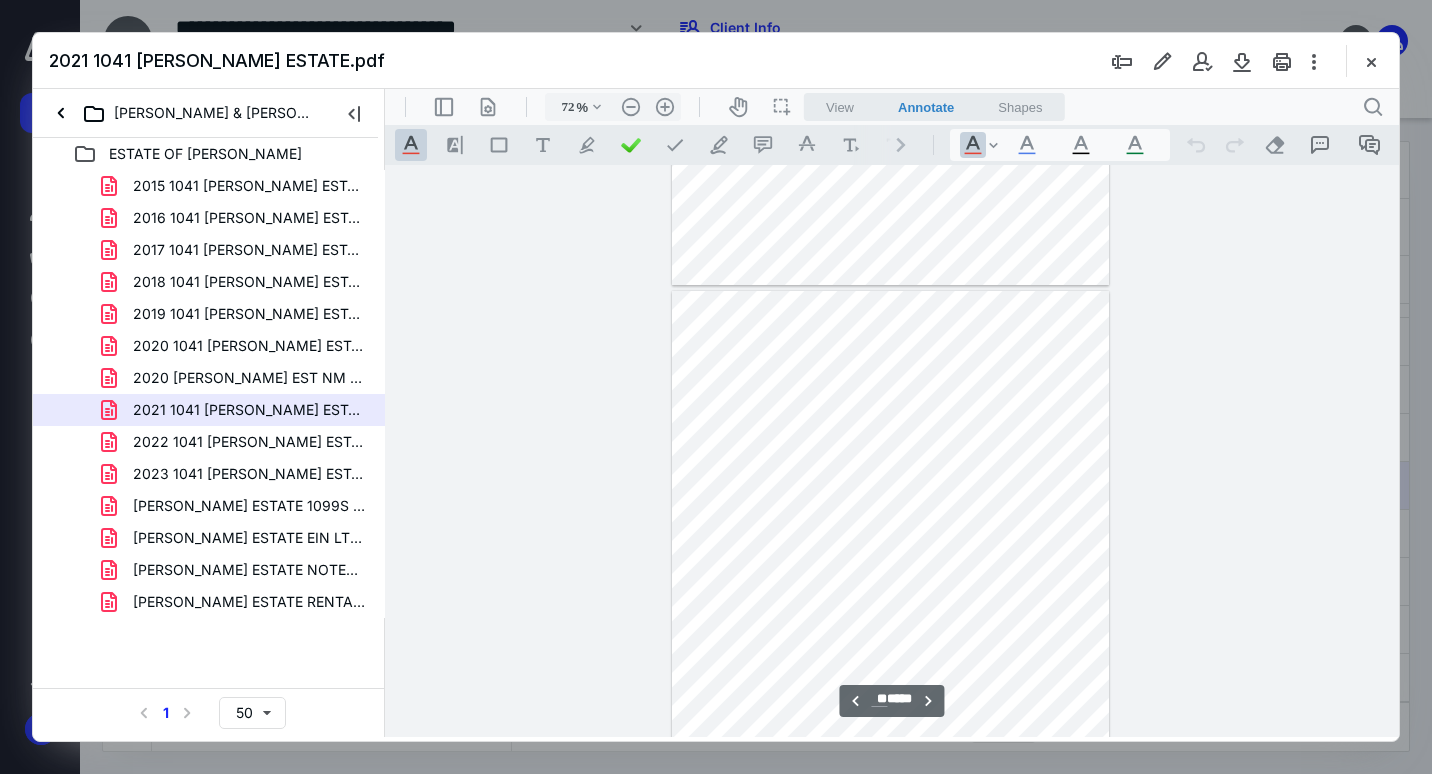 scroll, scrollTop: 4779, scrollLeft: 0, axis: vertical 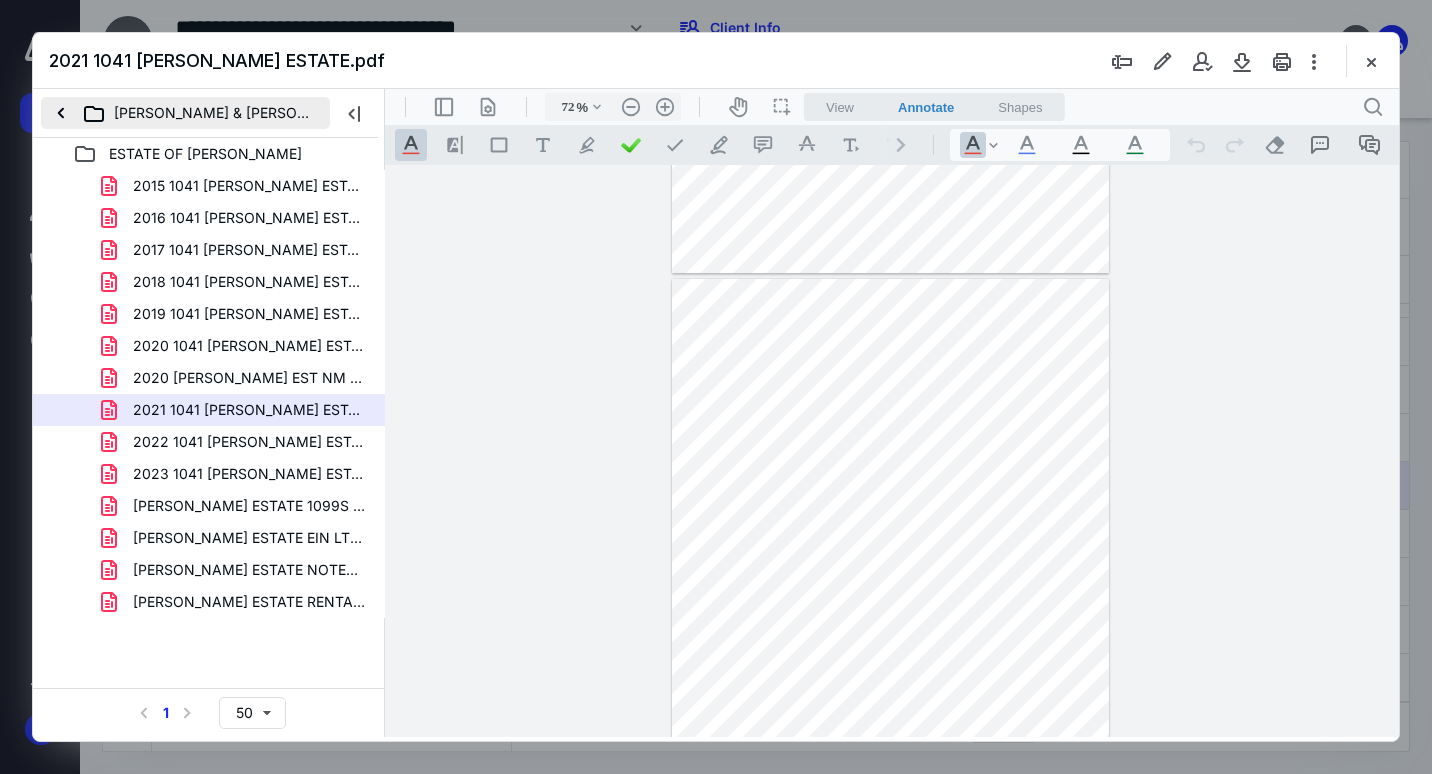 click on "[PERSON_NAME] & [PERSON_NAME]" at bounding box center (185, 113) 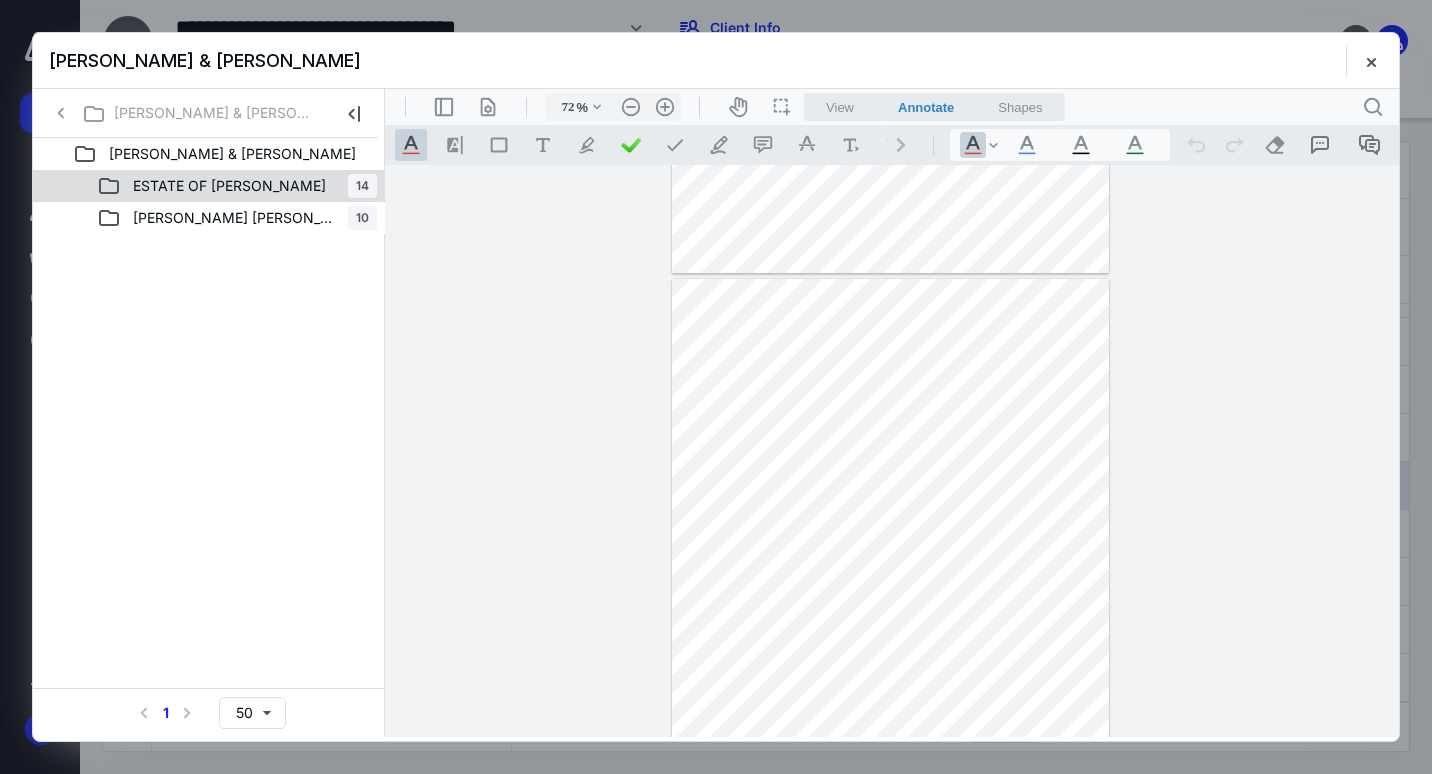click on "ESTATE OF [PERSON_NAME]" at bounding box center (229, 186) 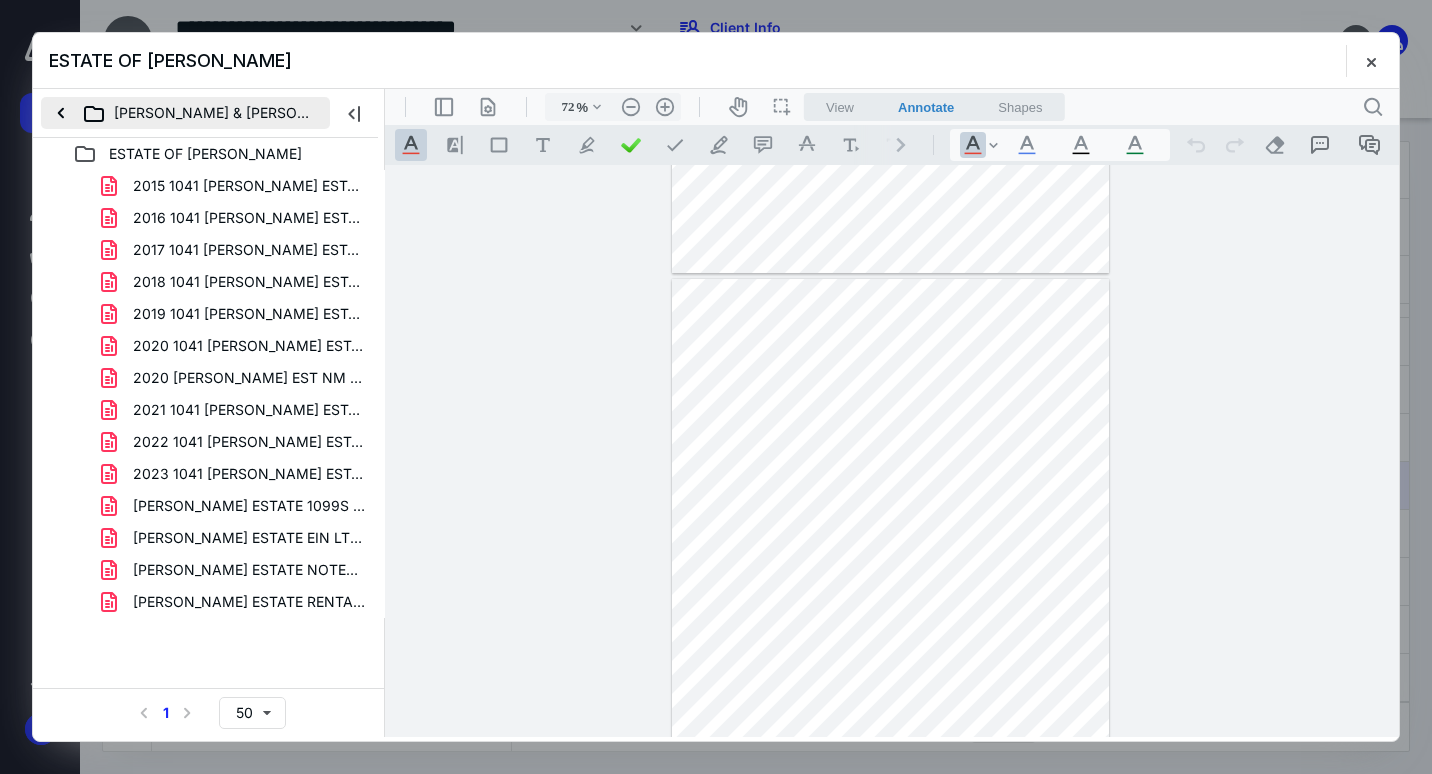click on "[PERSON_NAME] & [PERSON_NAME]" at bounding box center [185, 113] 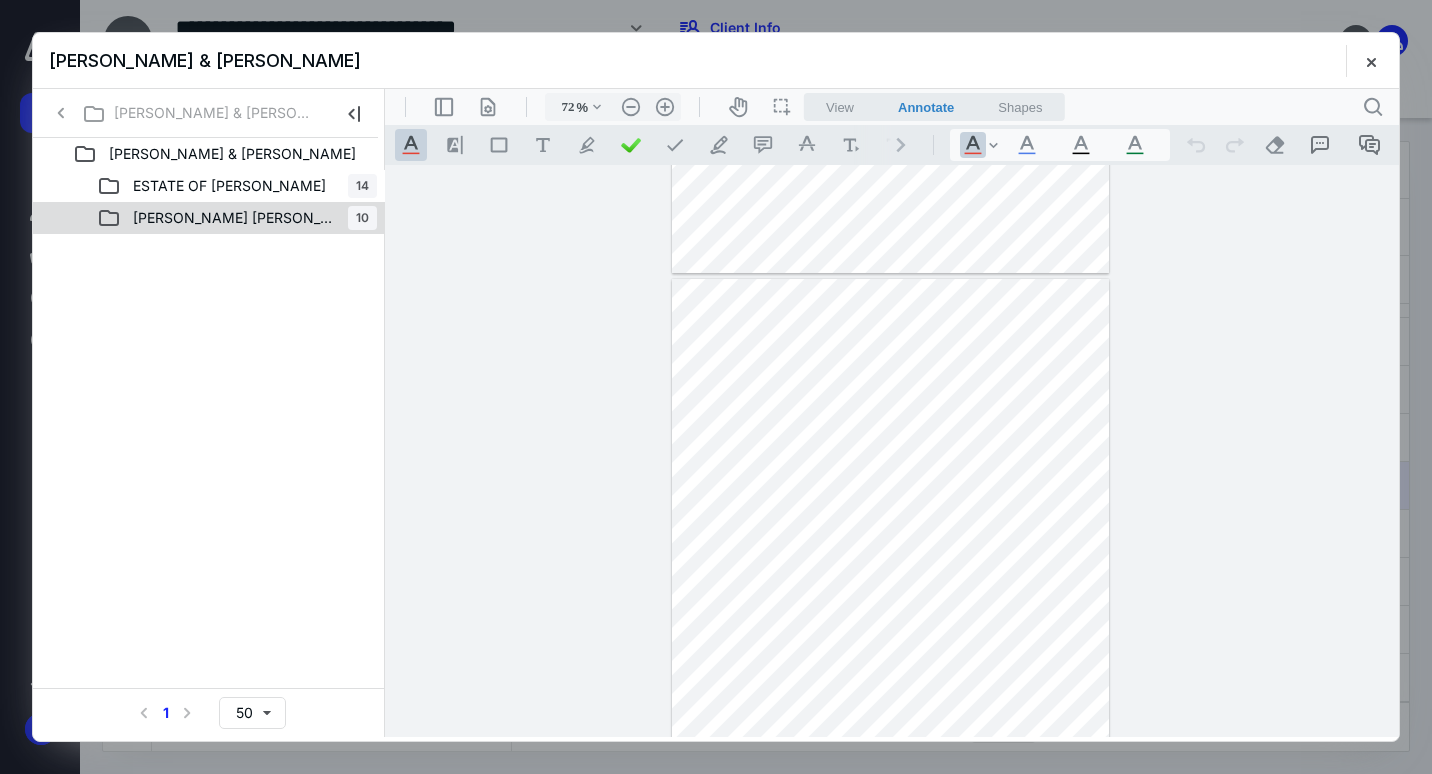 click on "[PERSON_NAME] [PERSON_NAME]" at bounding box center [234, 218] 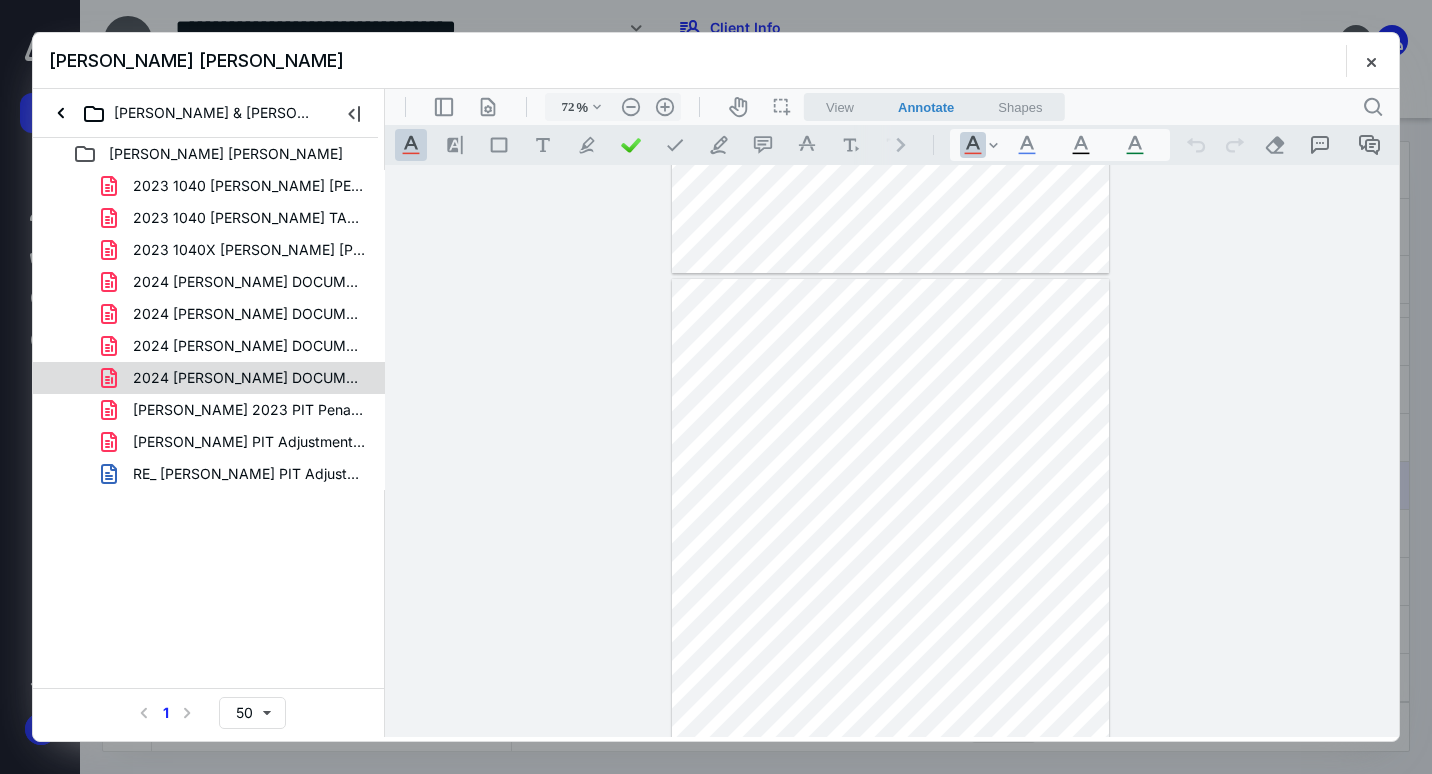 click on "2024 [PERSON_NAME] DOCUMENTS 4.pdf" at bounding box center (249, 378) 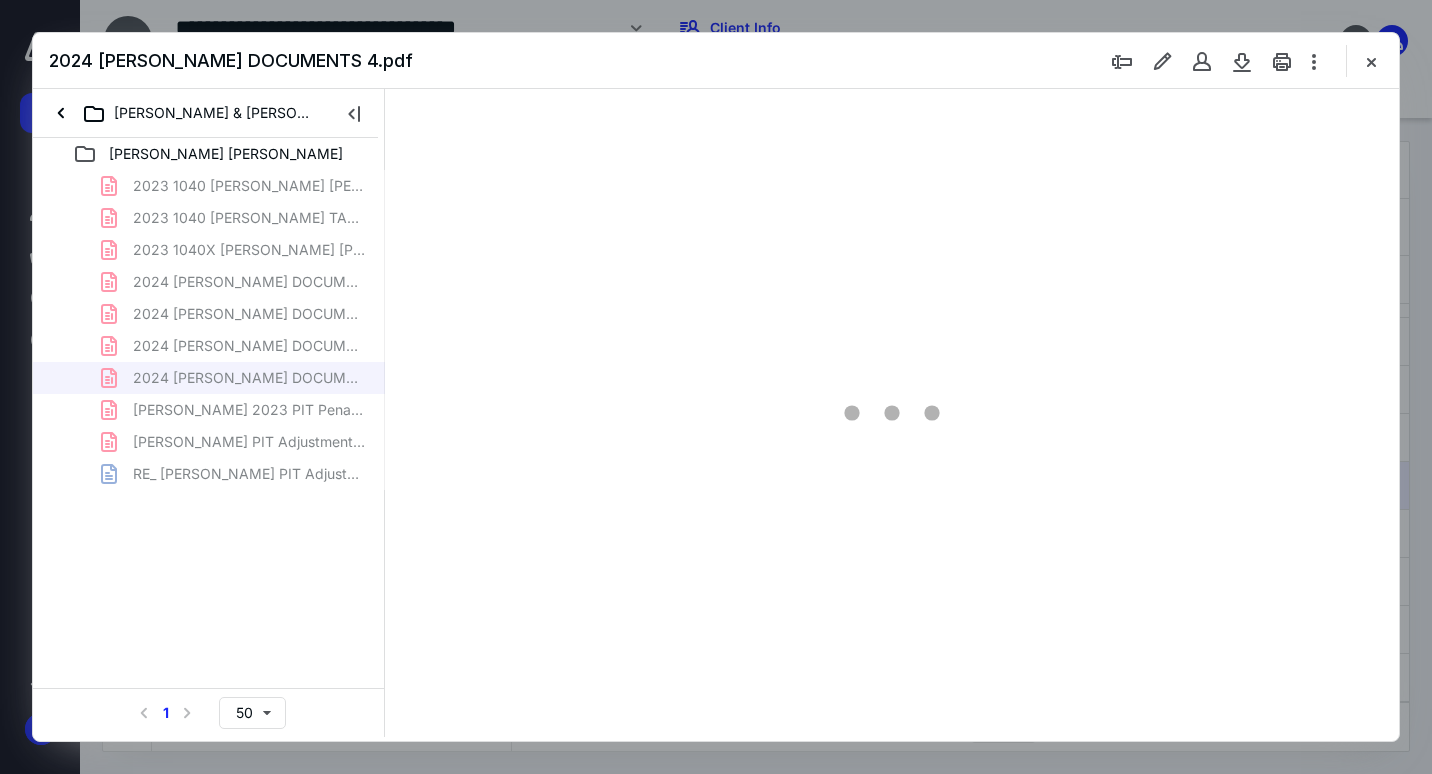 type on "94" 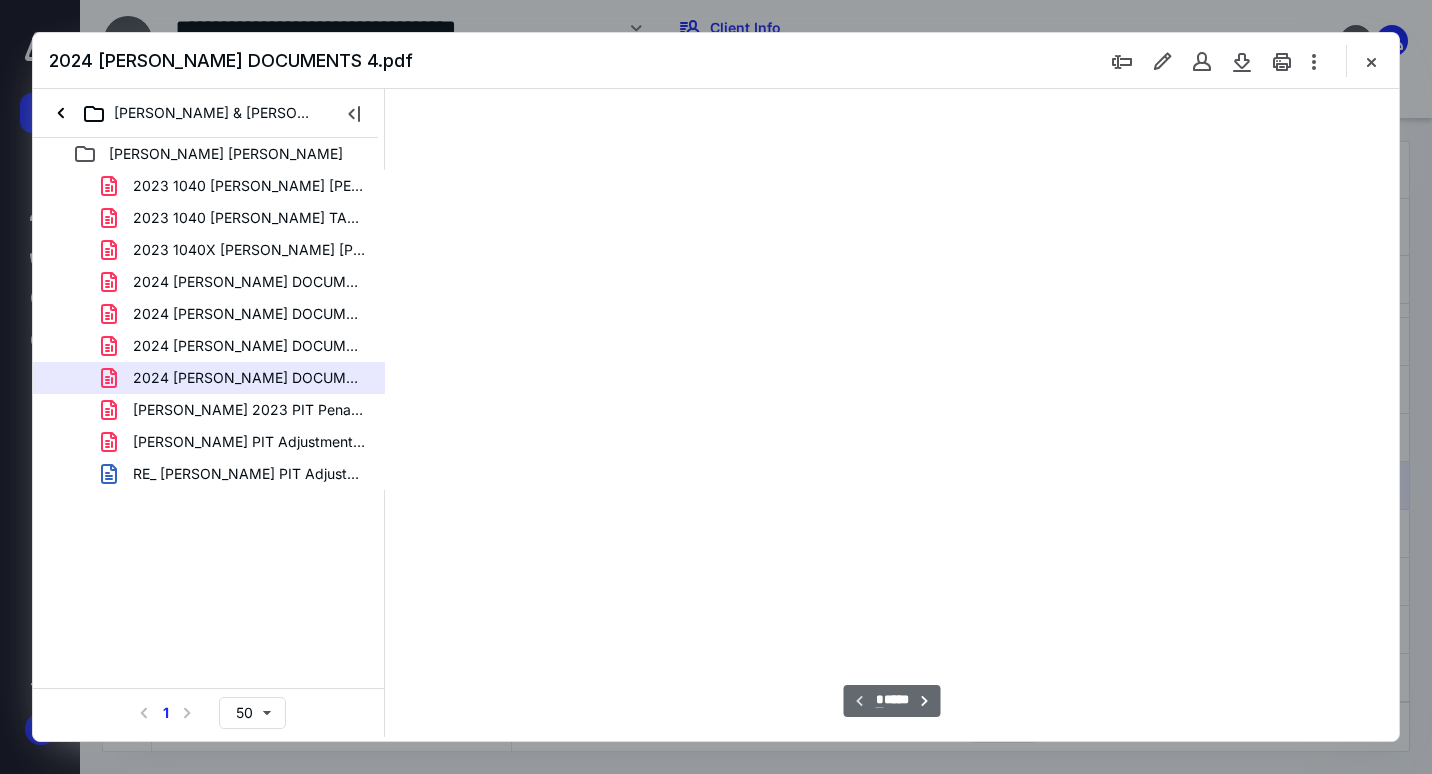 scroll, scrollTop: 80, scrollLeft: 0, axis: vertical 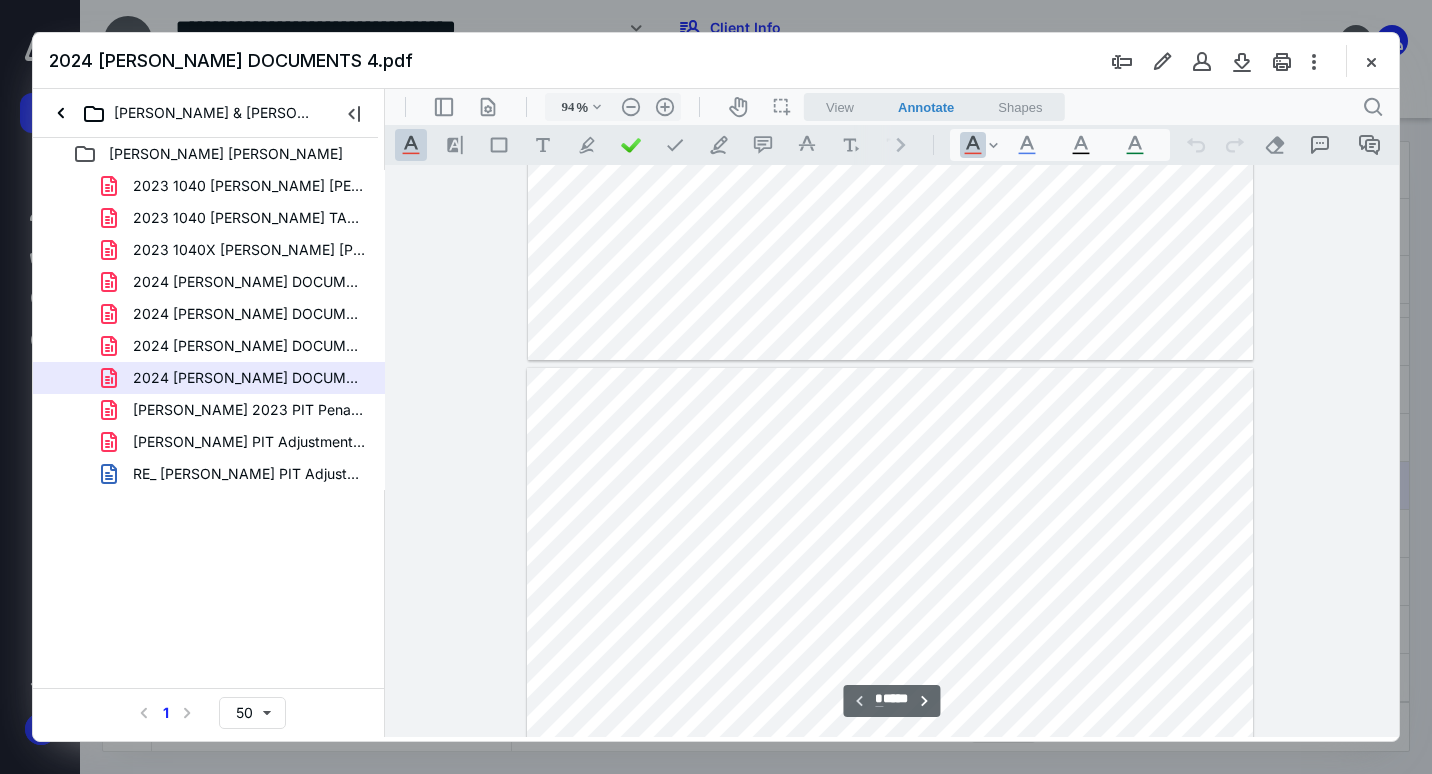 type on "*" 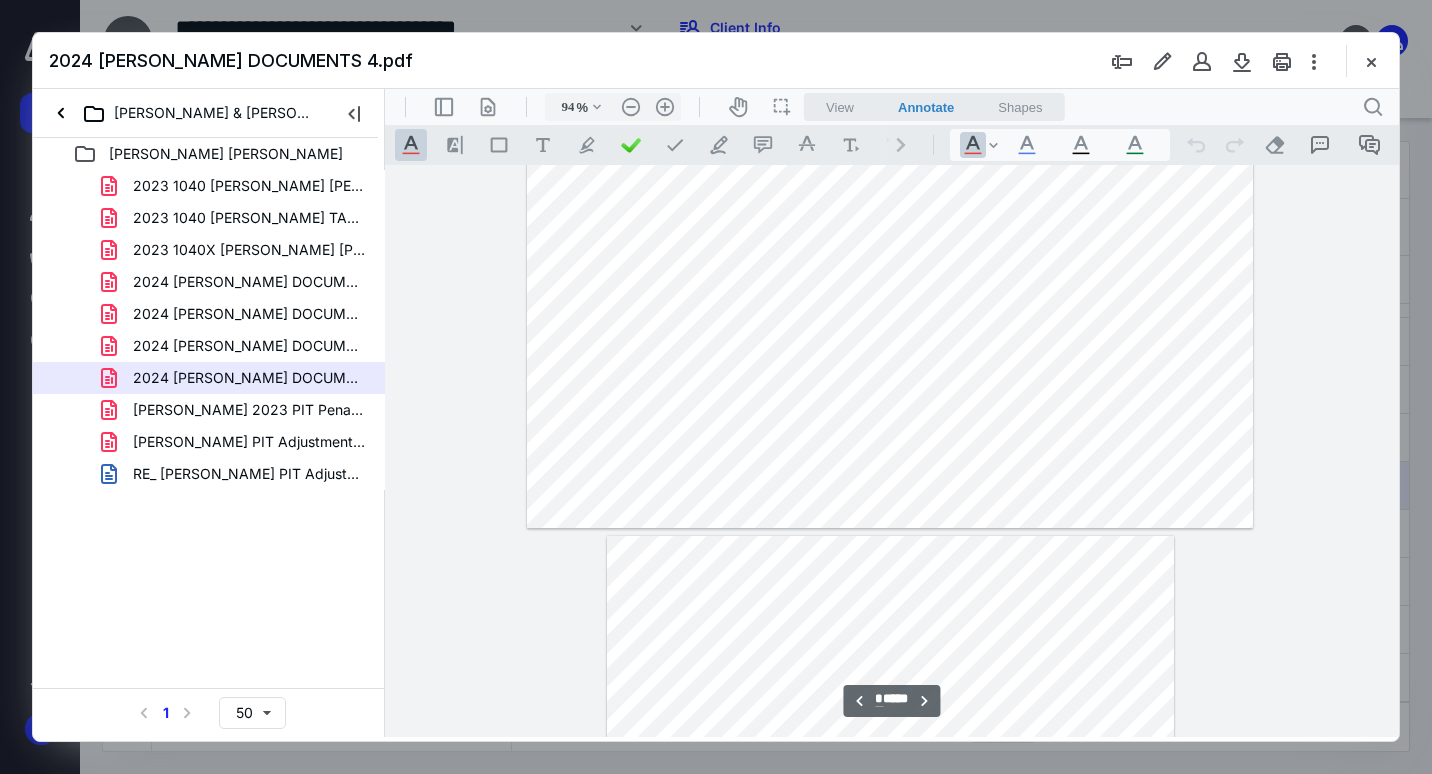 scroll, scrollTop: 780, scrollLeft: 0, axis: vertical 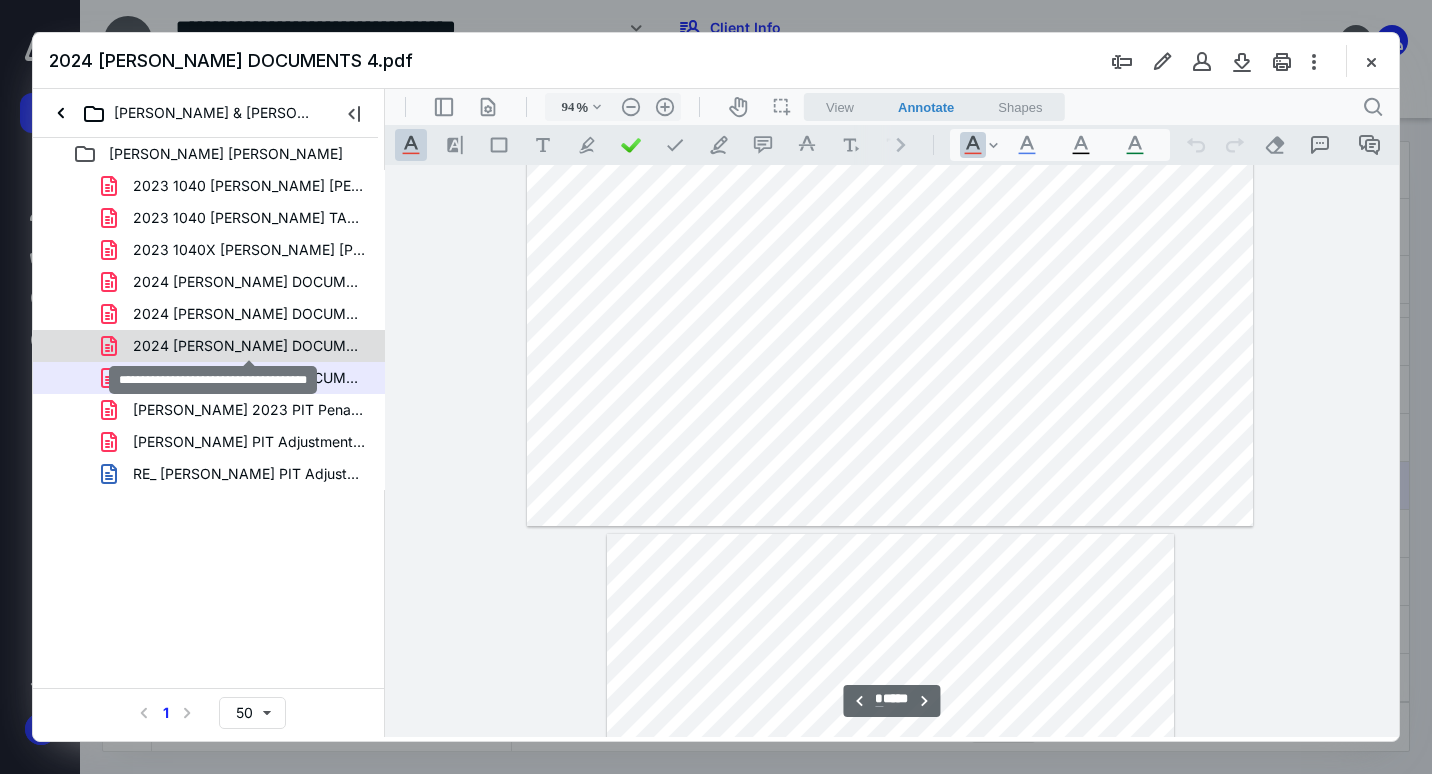 click on "2024 [PERSON_NAME] DOCUMENTS 3.pdf" at bounding box center (249, 346) 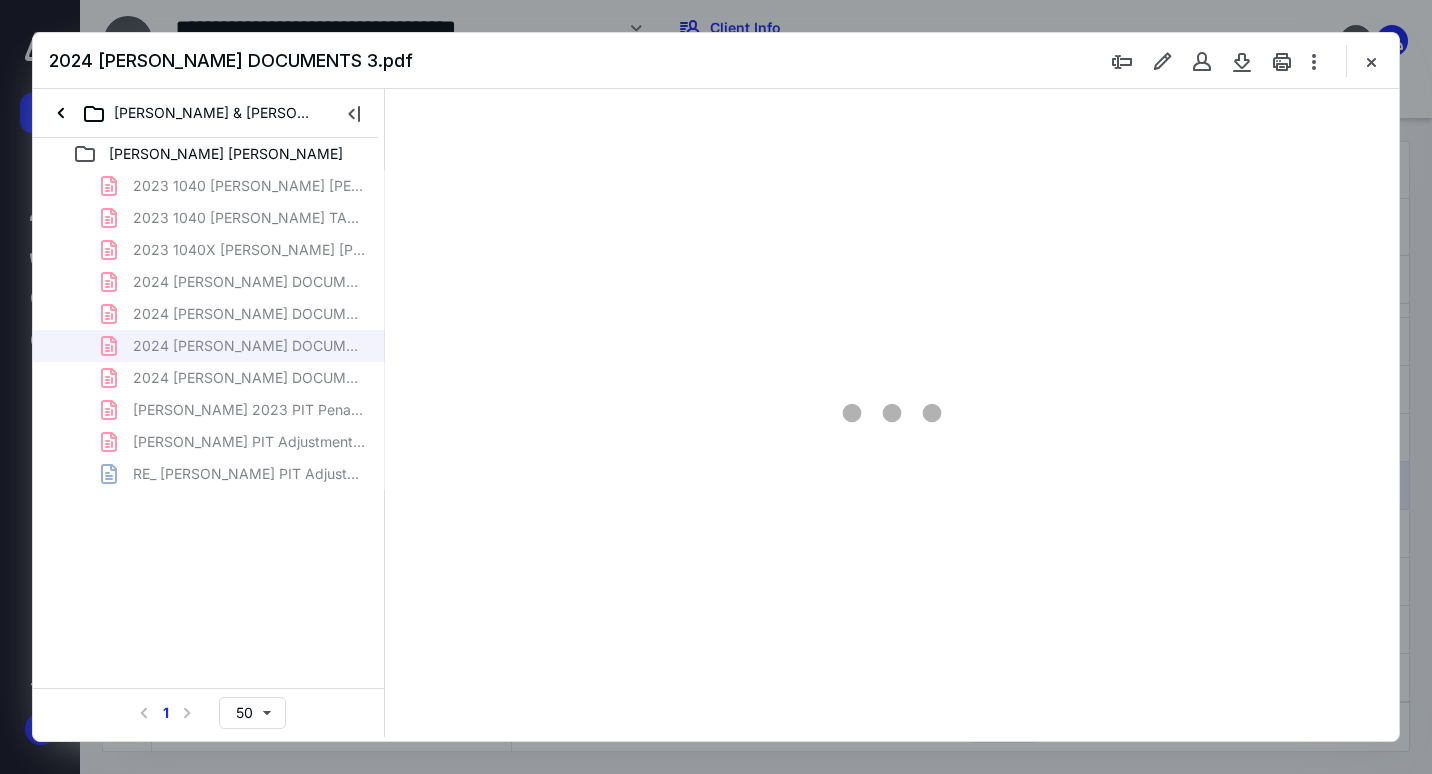 type on "72" 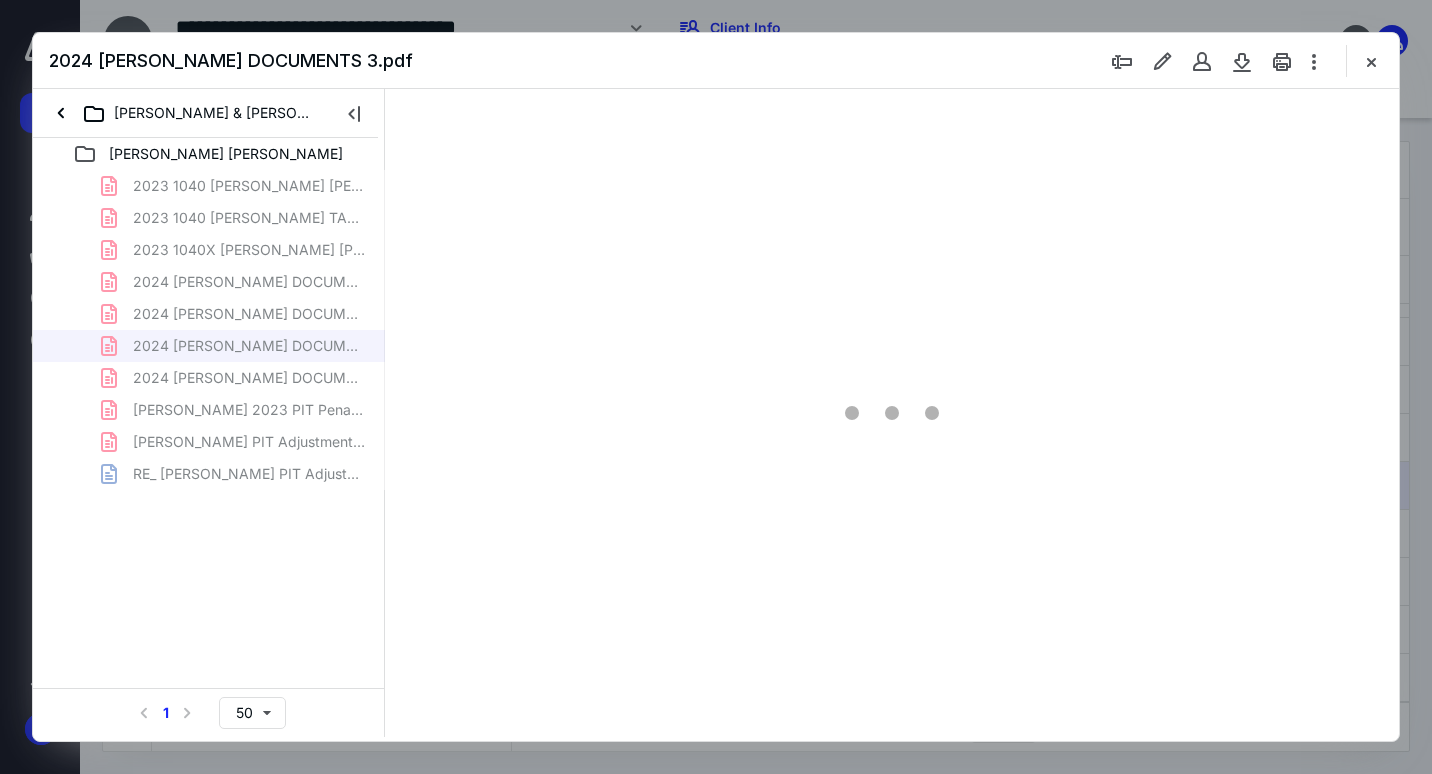 scroll, scrollTop: 0, scrollLeft: 0, axis: both 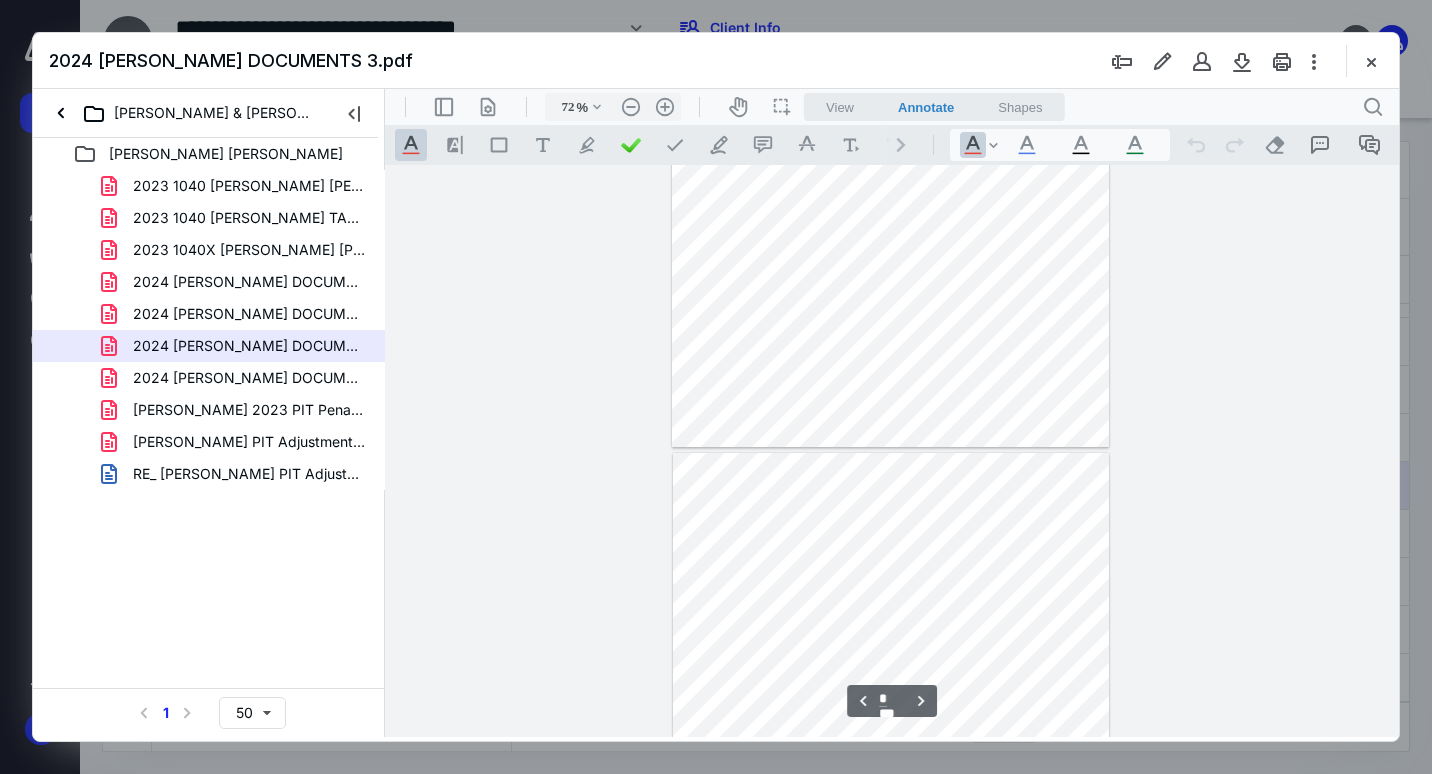 type on "*" 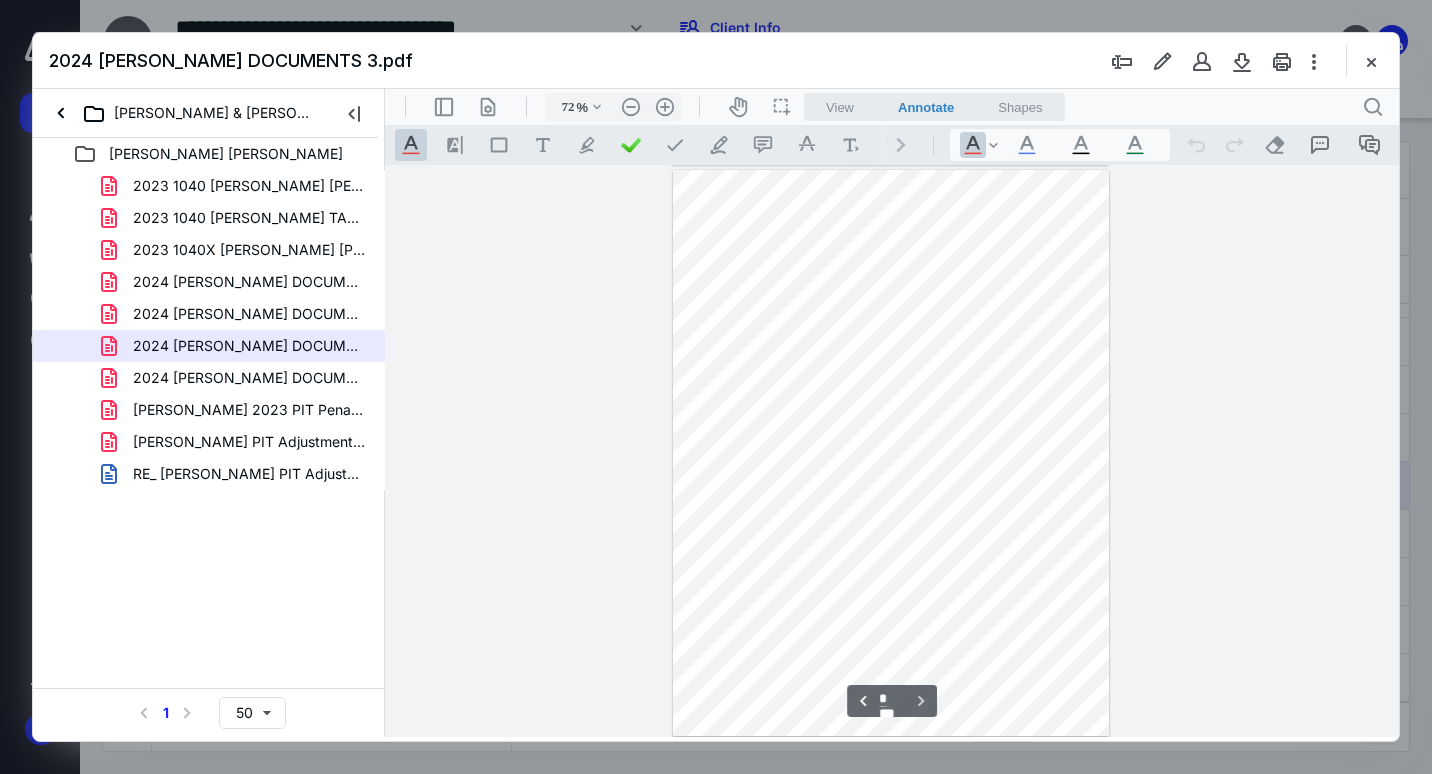 scroll, scrollTop: 1144, scrollLeft: 0, axis: vertical 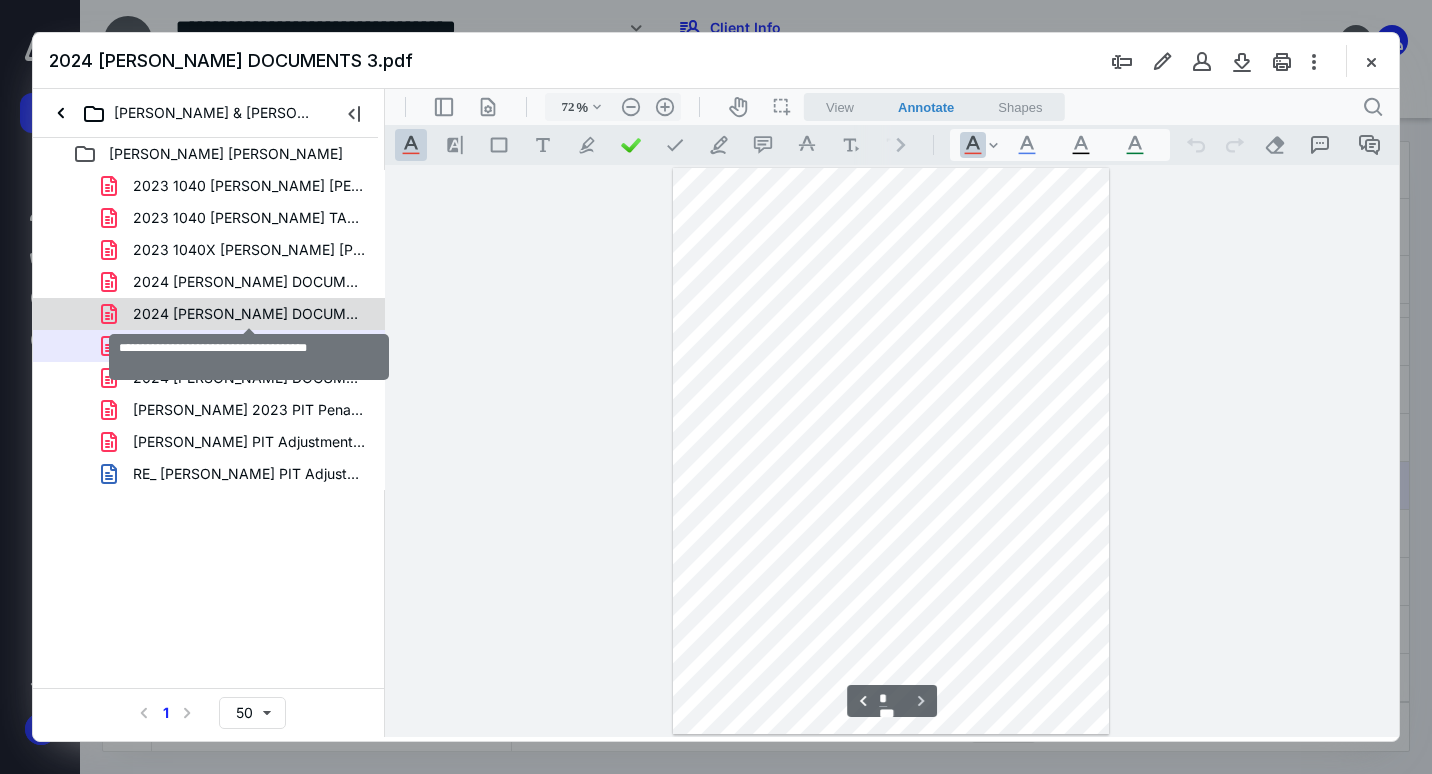 click on "2024 [PERSON_NAME] DOCUMENTS 2.pdf" at bounding box center [249, 314] 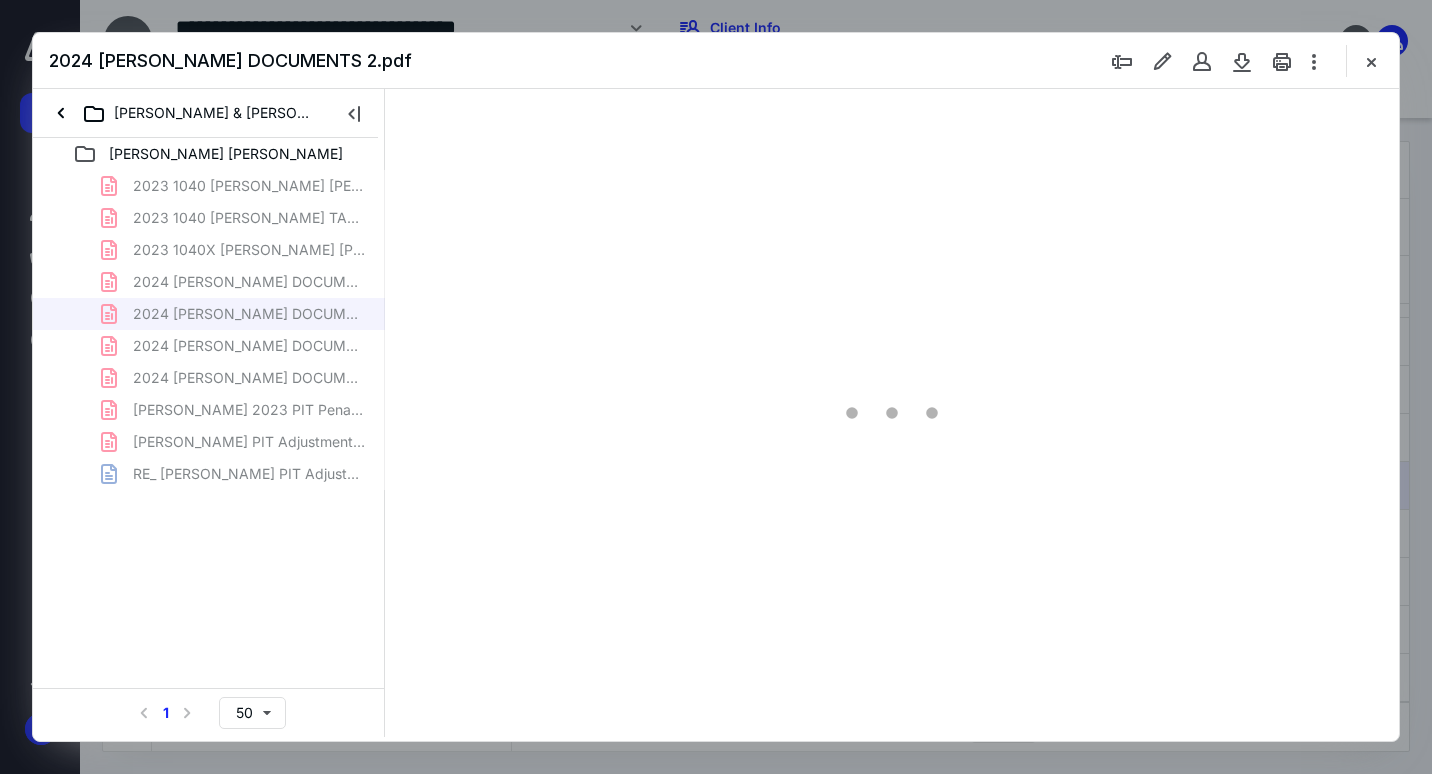 type on "74" 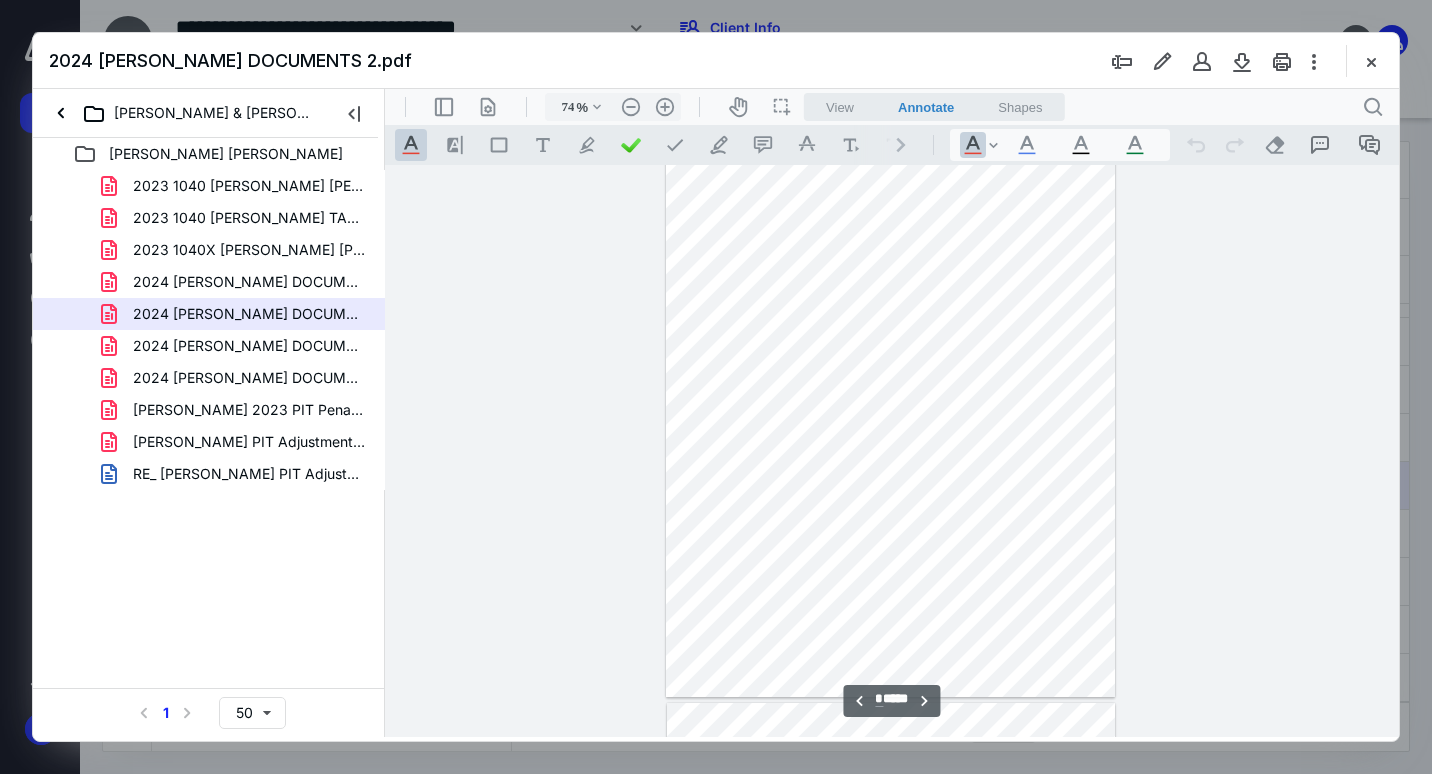scroll, scrollTop: 1279, scrollLeft: 0, axis: vertical 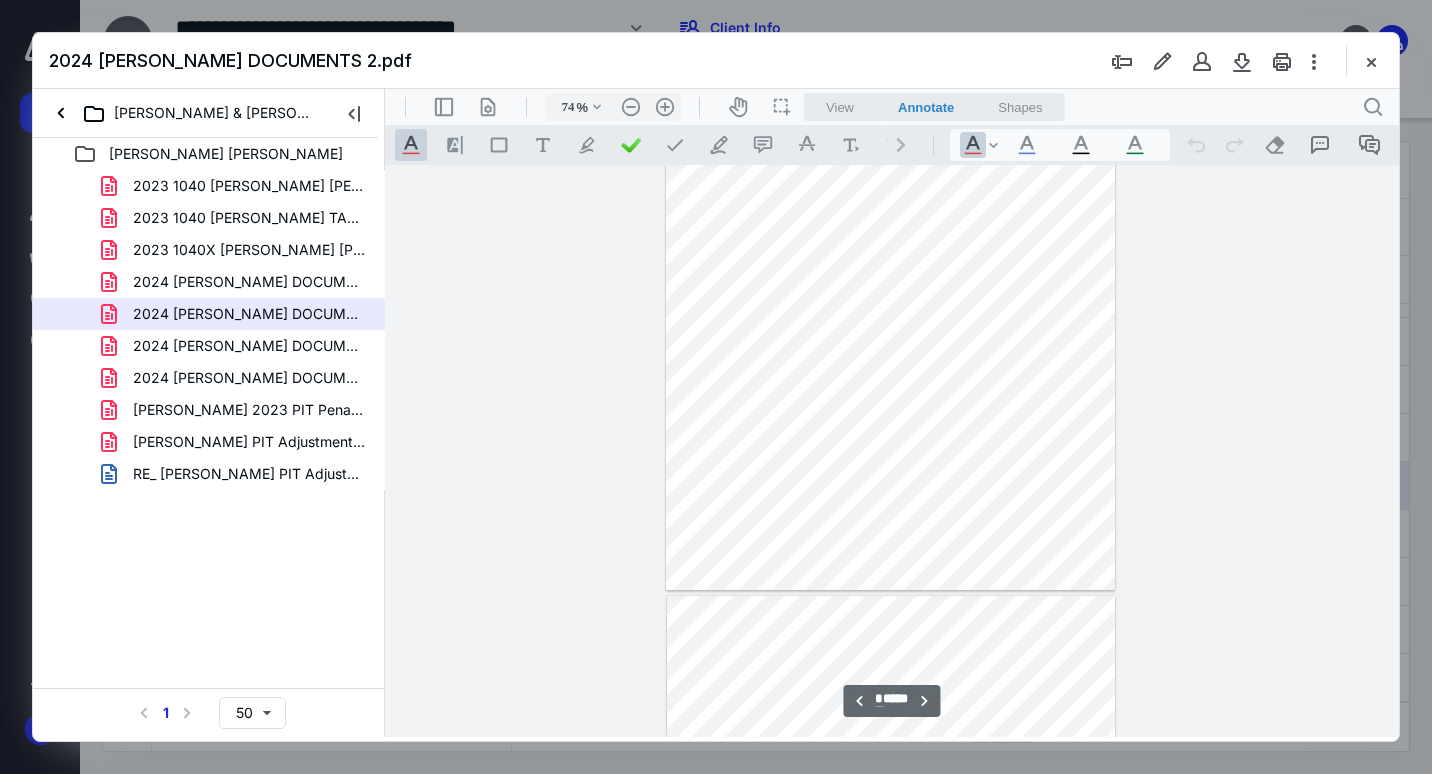 type on "*" 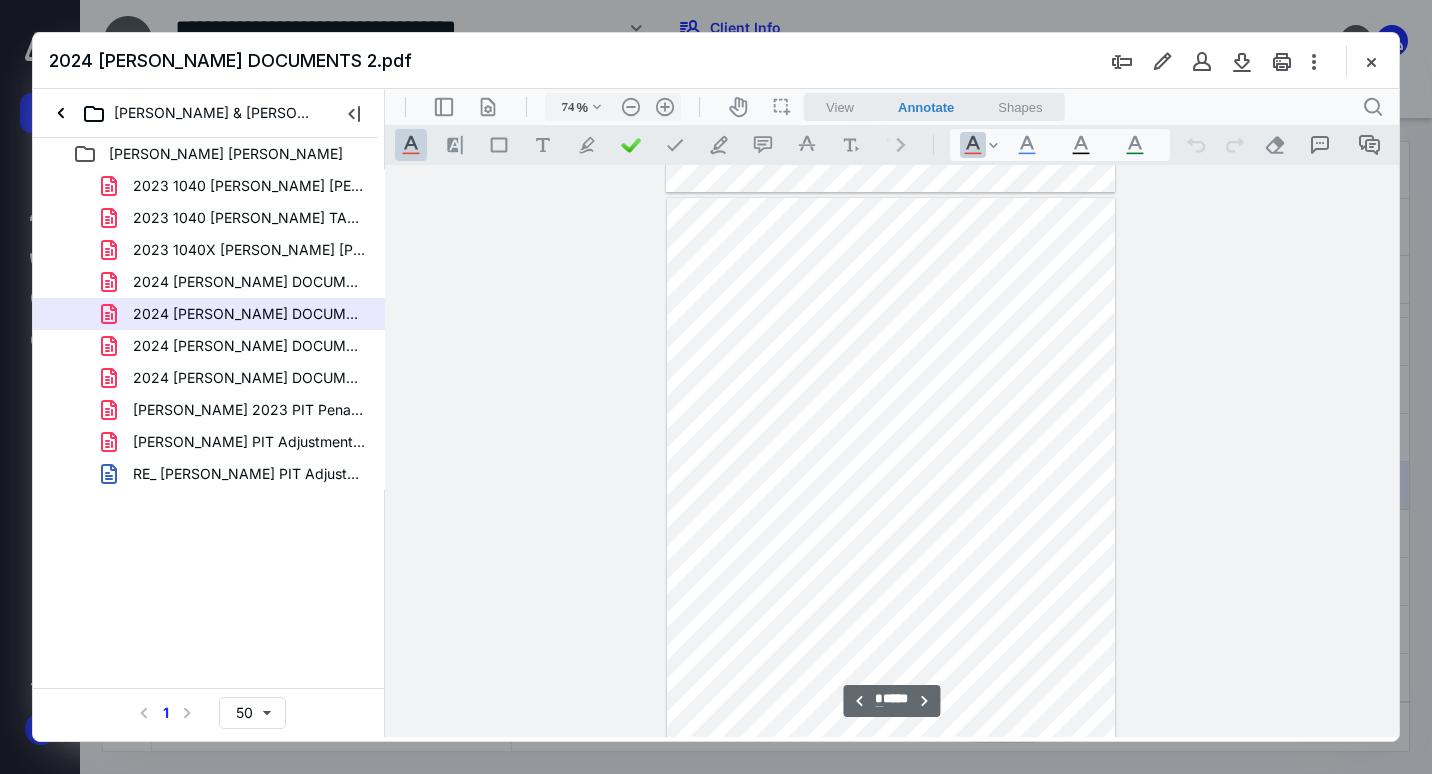 scroll, scrollTop: 1679, scrollLeft: 0, axis: vertical 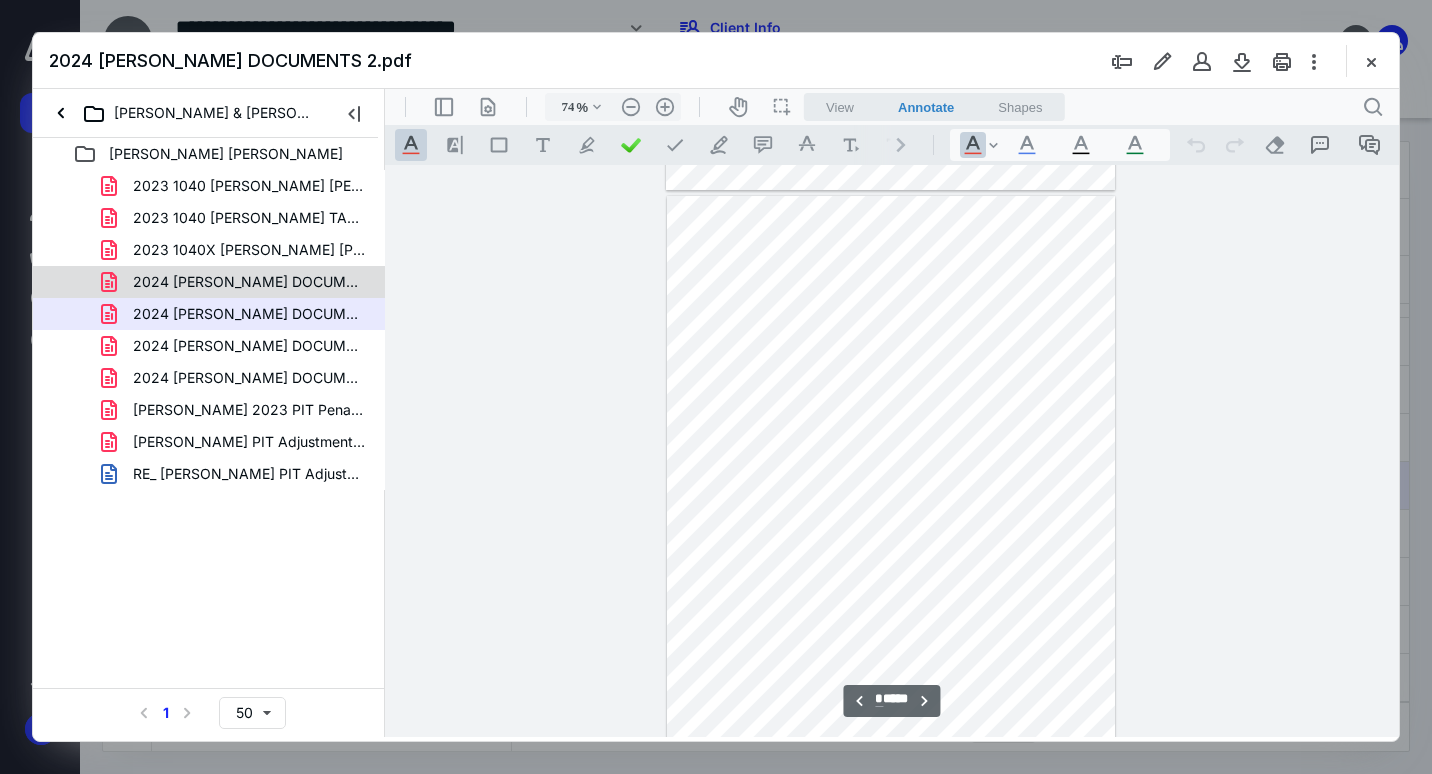 click on "2024 [PERSON_NAME] DOCUMENTS 1.pdf" at bounding box center (249, 282) 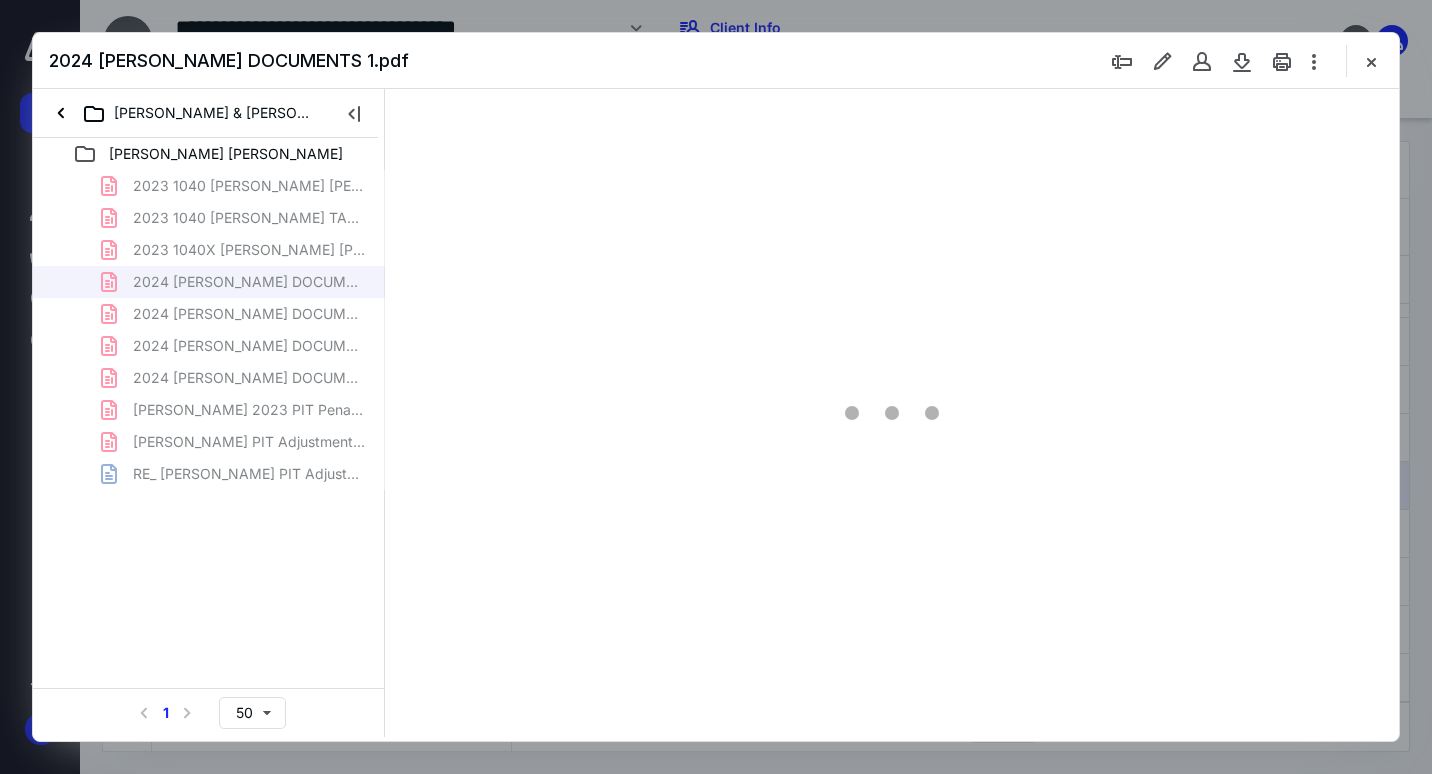 type on "72" 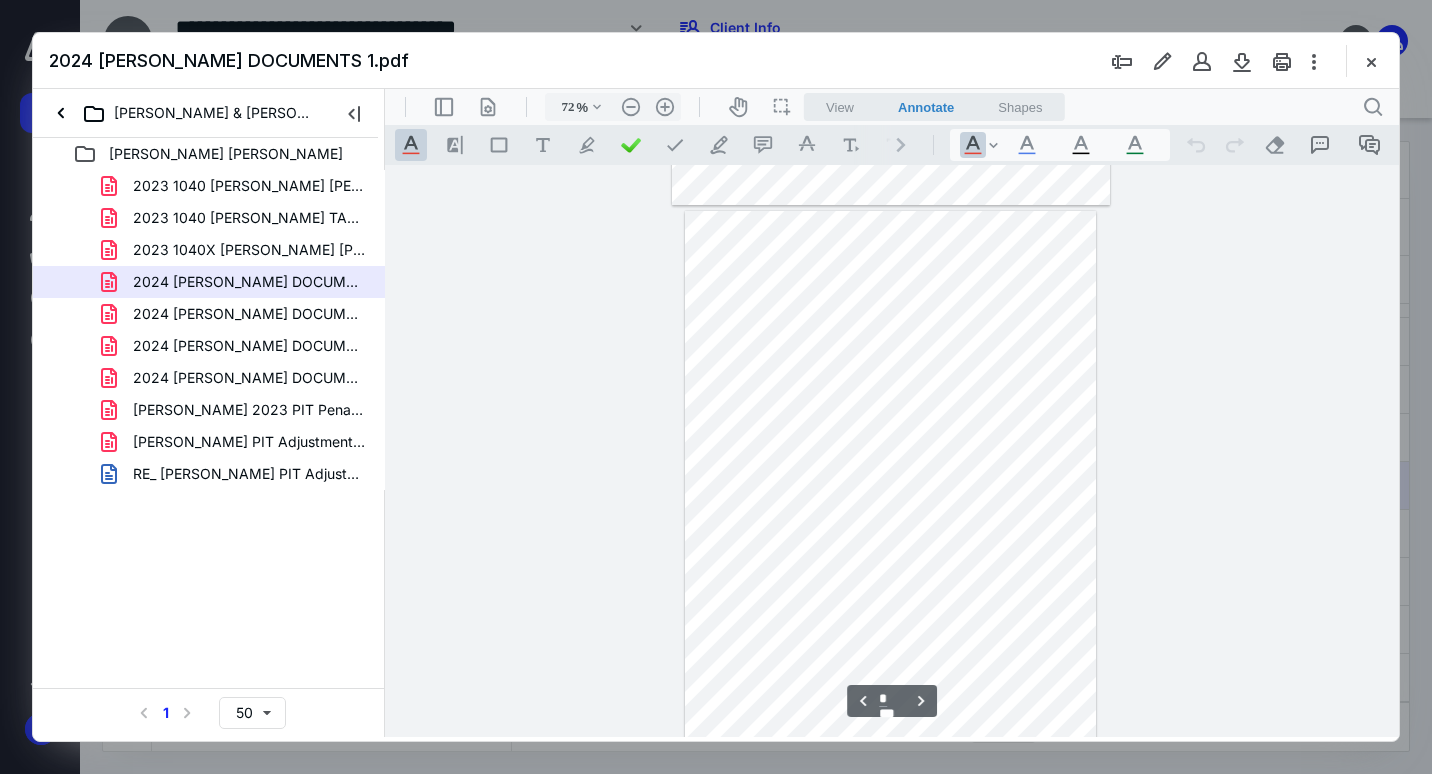 scroll, scrollTop: 1679, scrollLeft: 0, axis: vertical 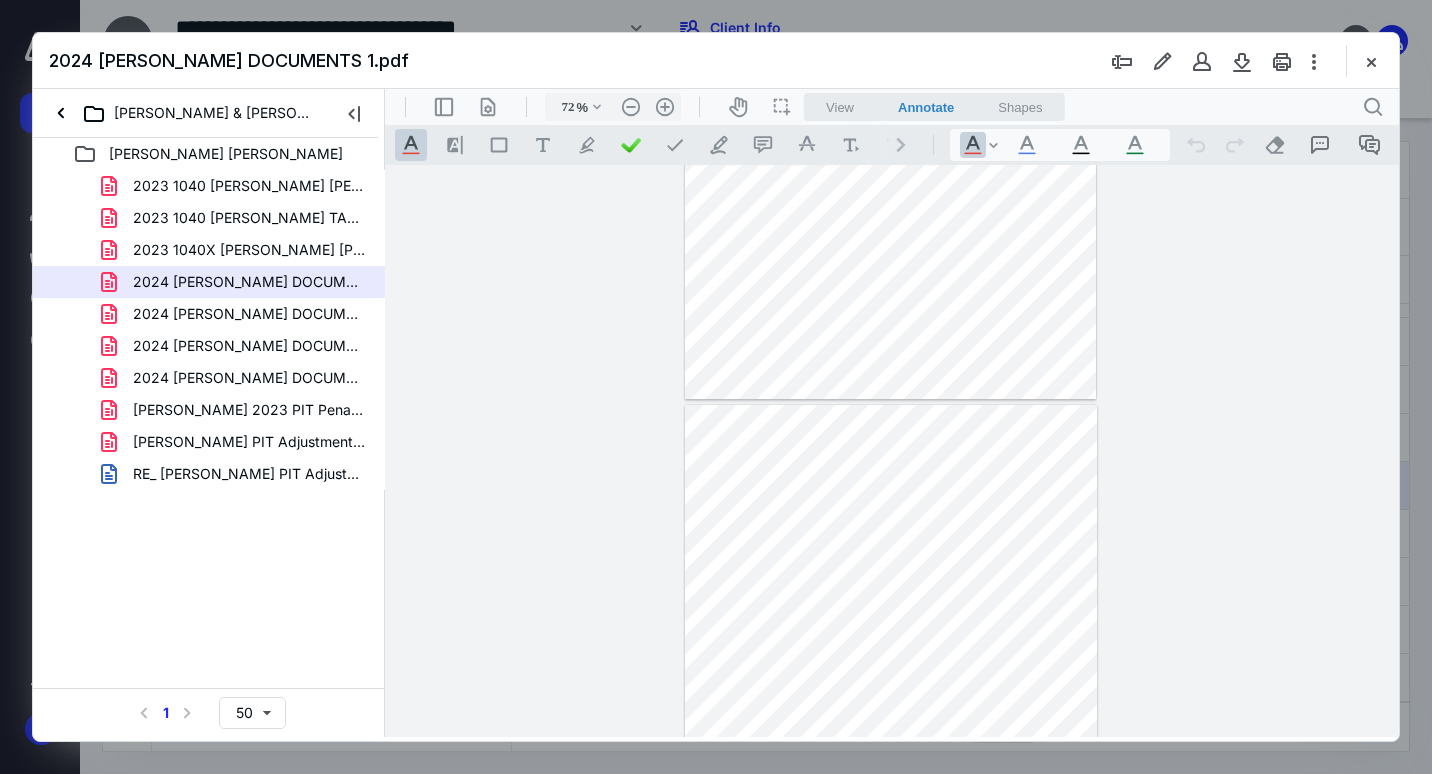 type on "*" 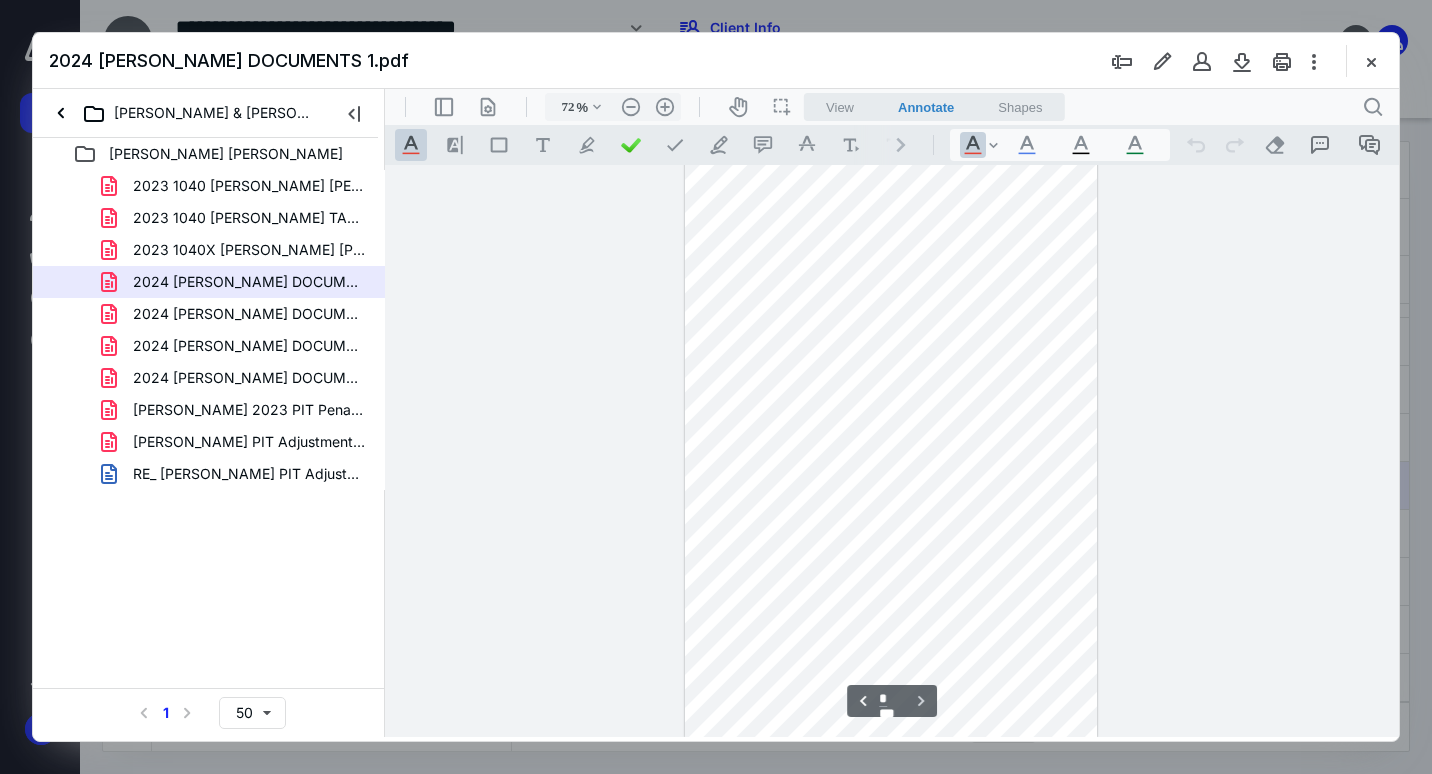 scroll, scrollTop: 2435, scrollLeft: 0, axis: vertical 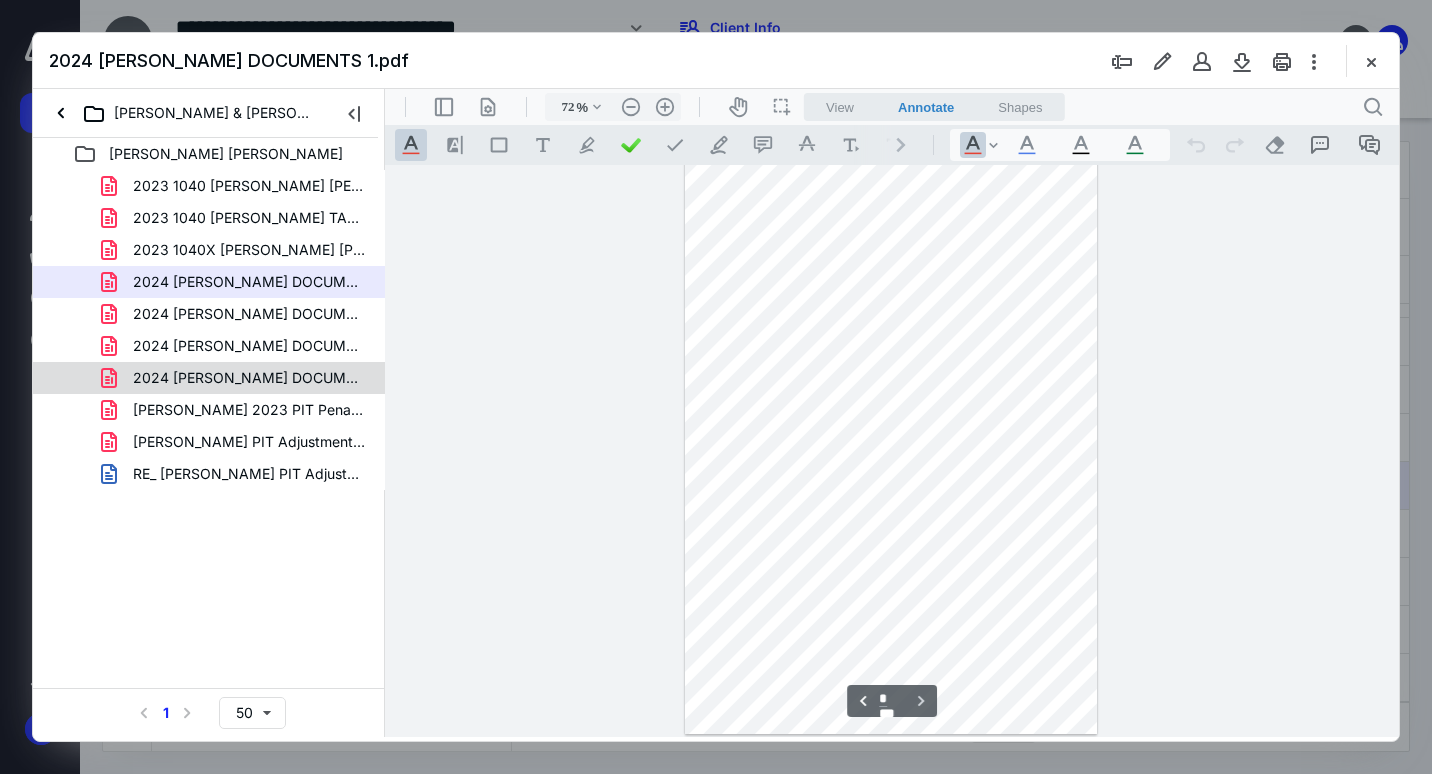 click on "2024 [PERSON_NAME] DOCUMENTS 4.pdf" at bounding box center [237, 378] 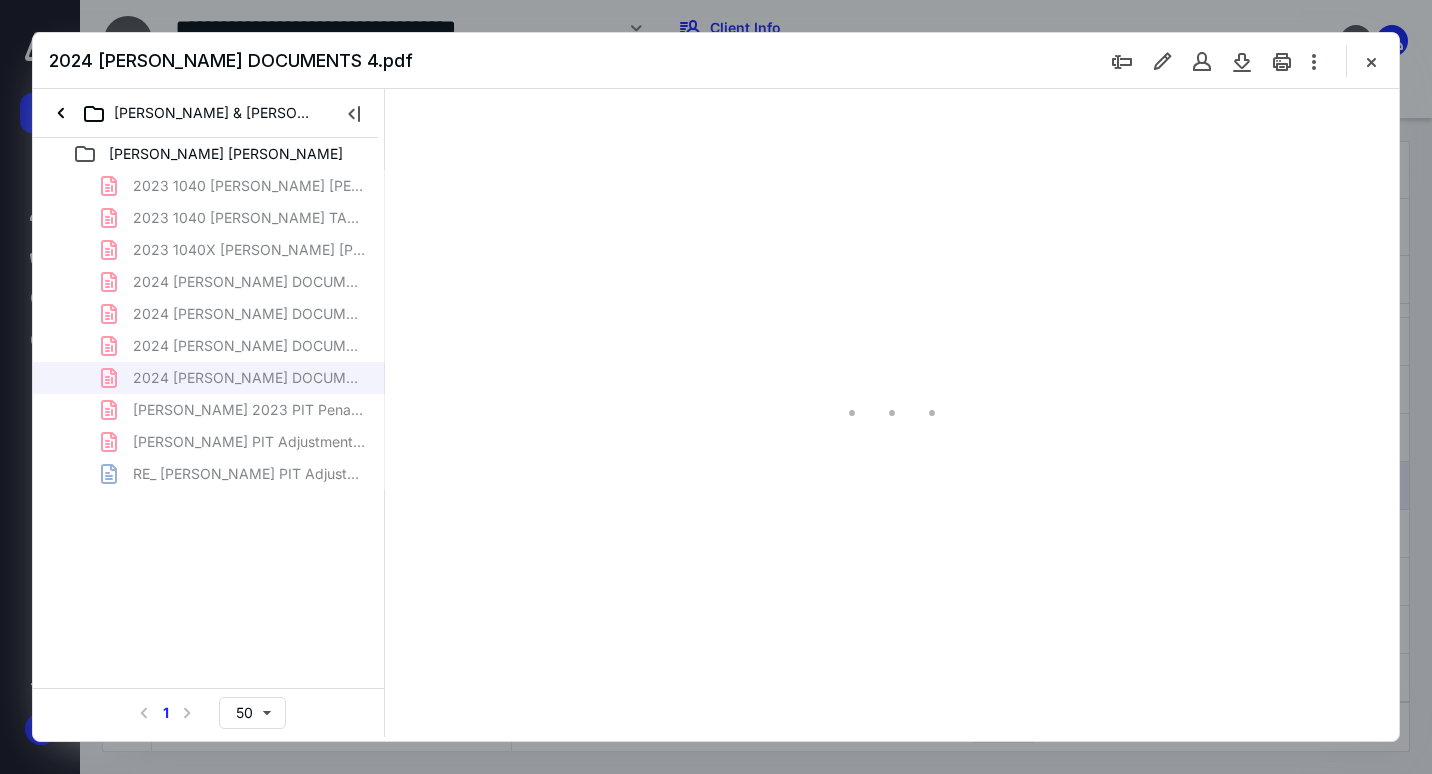 type on "94" 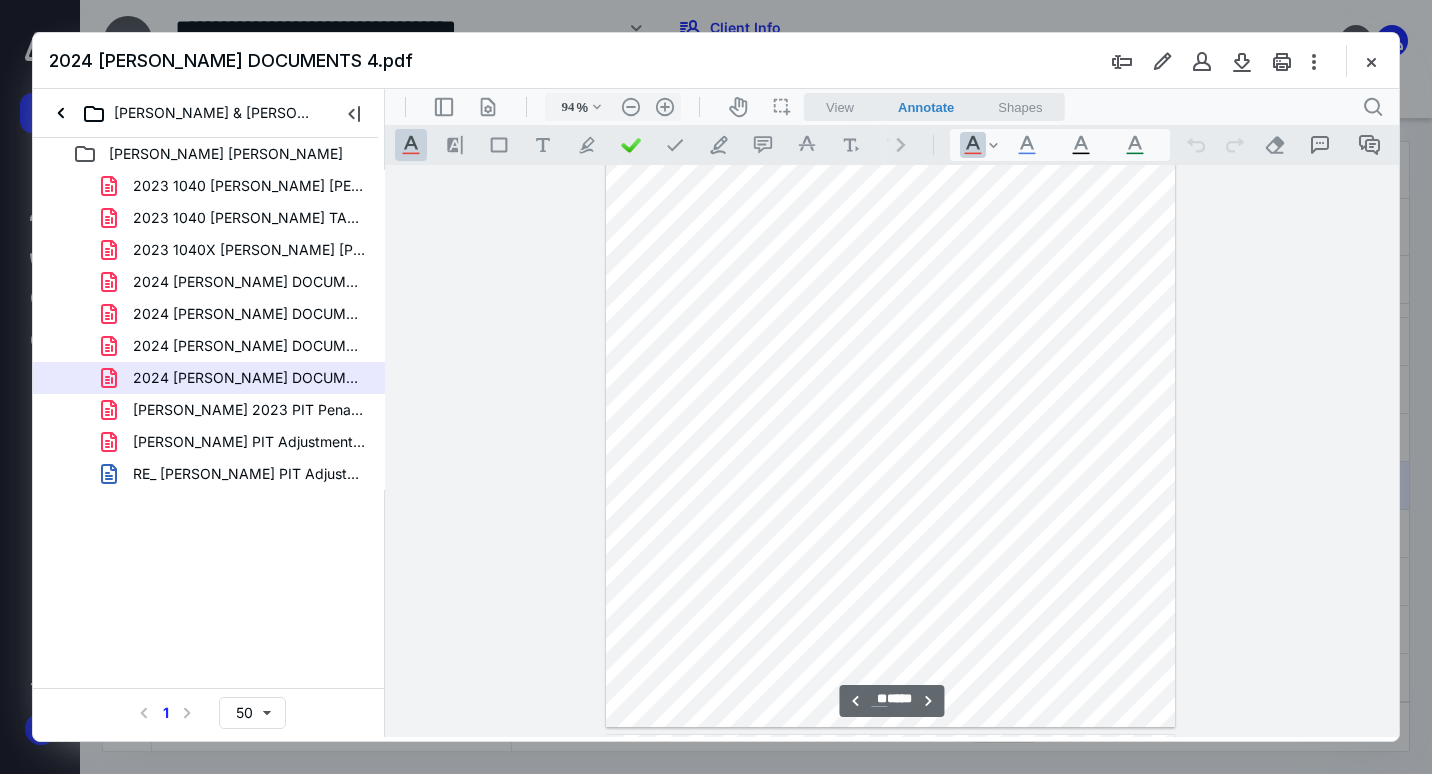 scroll, scrollTop: 9500, scrollLeft: 0, axis: vertical 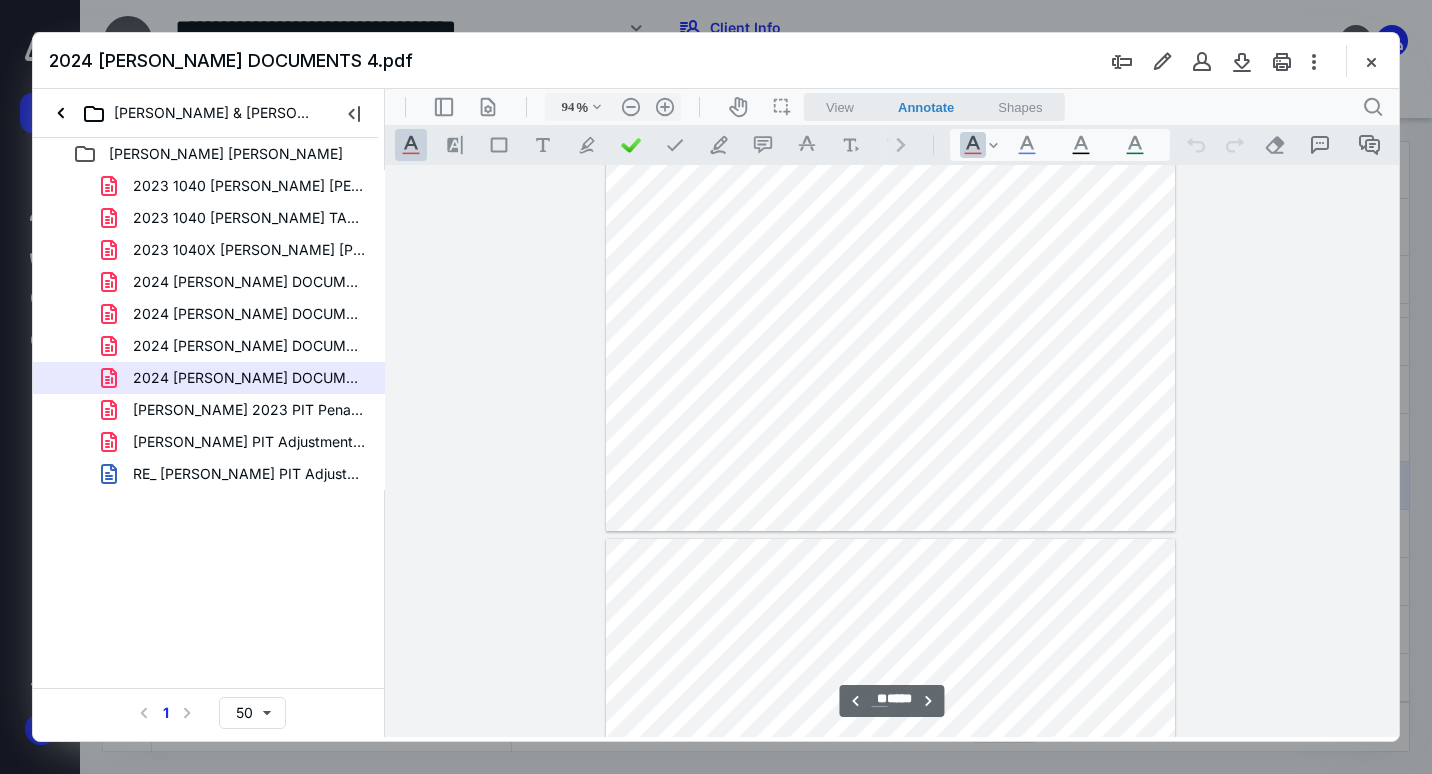 type on "**" 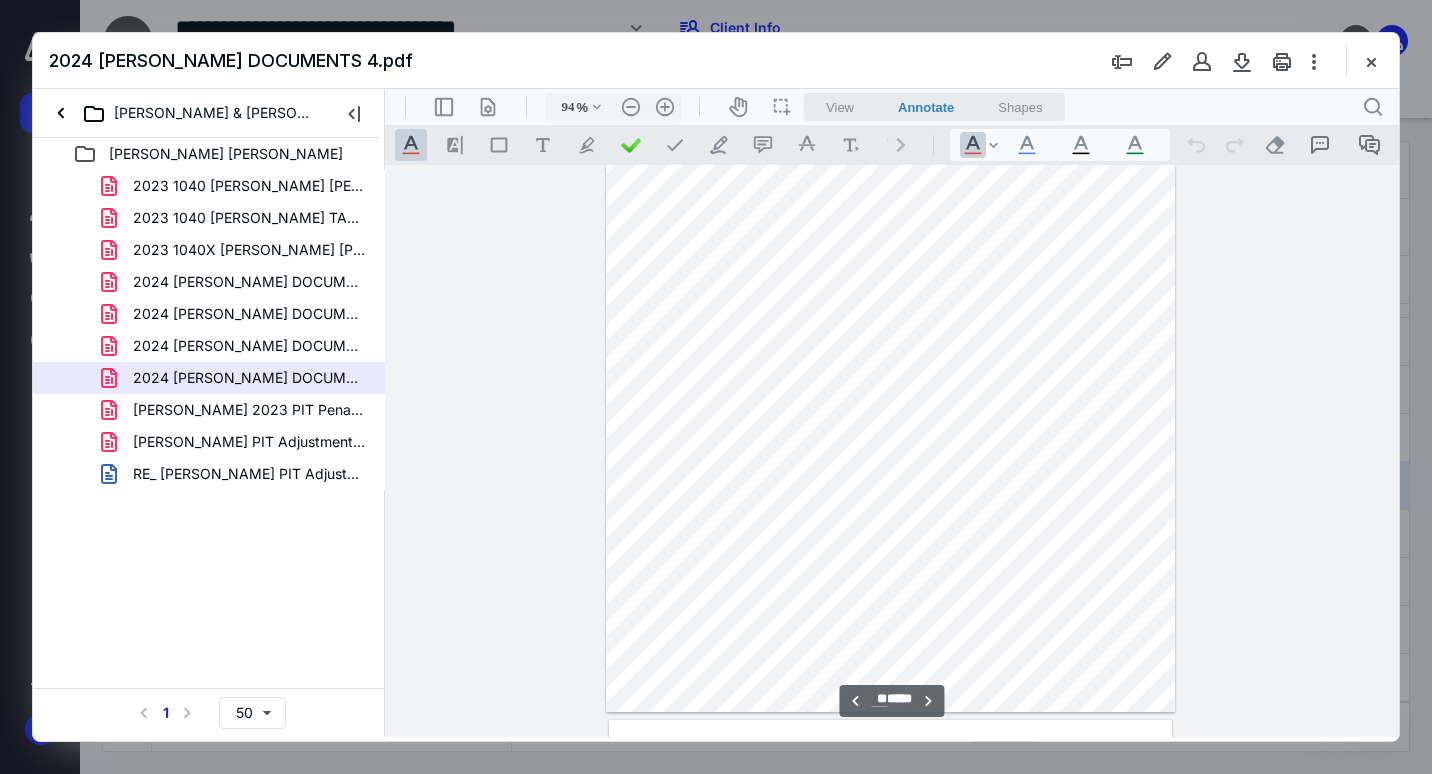 scroll, scrollTop: 10200, scrollLeft: 0, axis: vertical 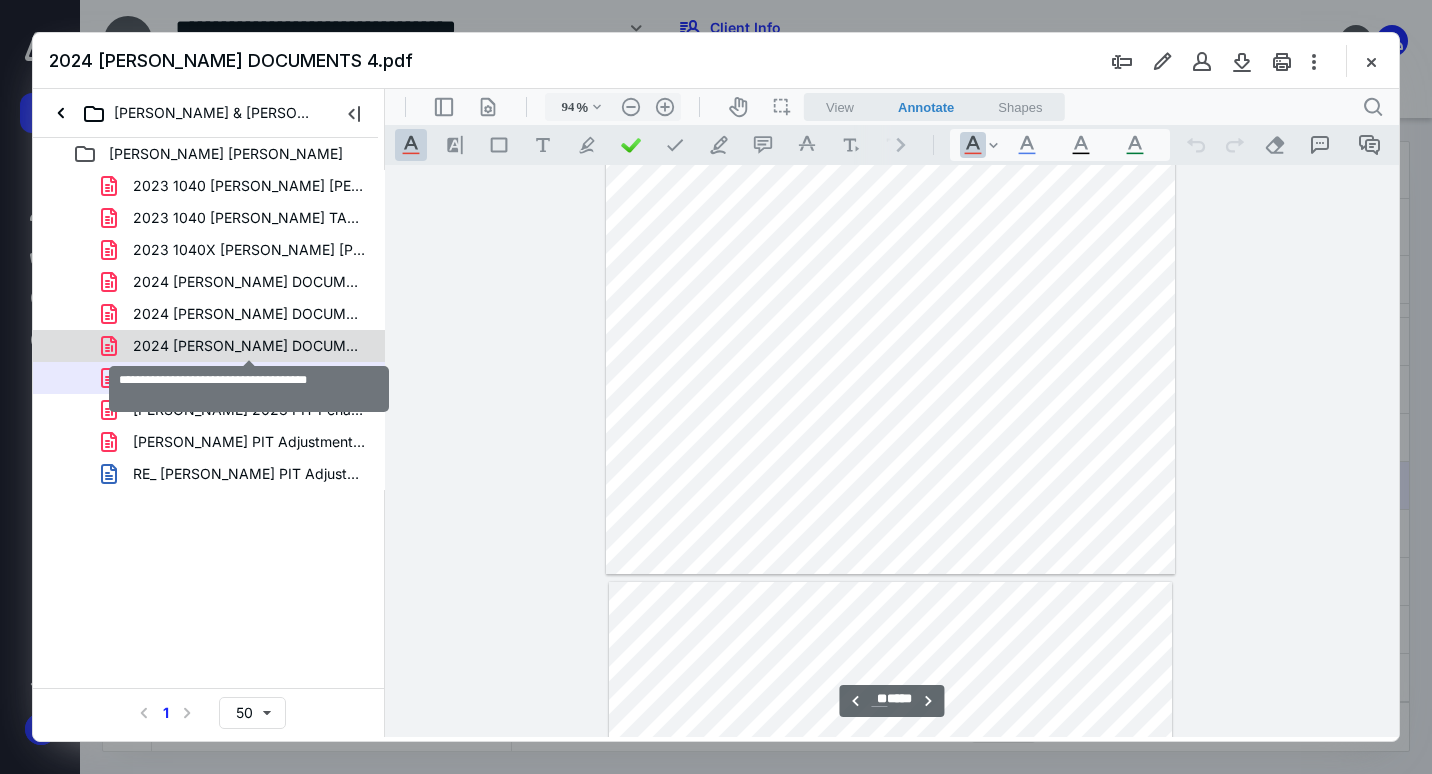 click on "2024 [PERSON_NAME] DOCUMENTS 3.pdf" at bounding box center [249, 346] 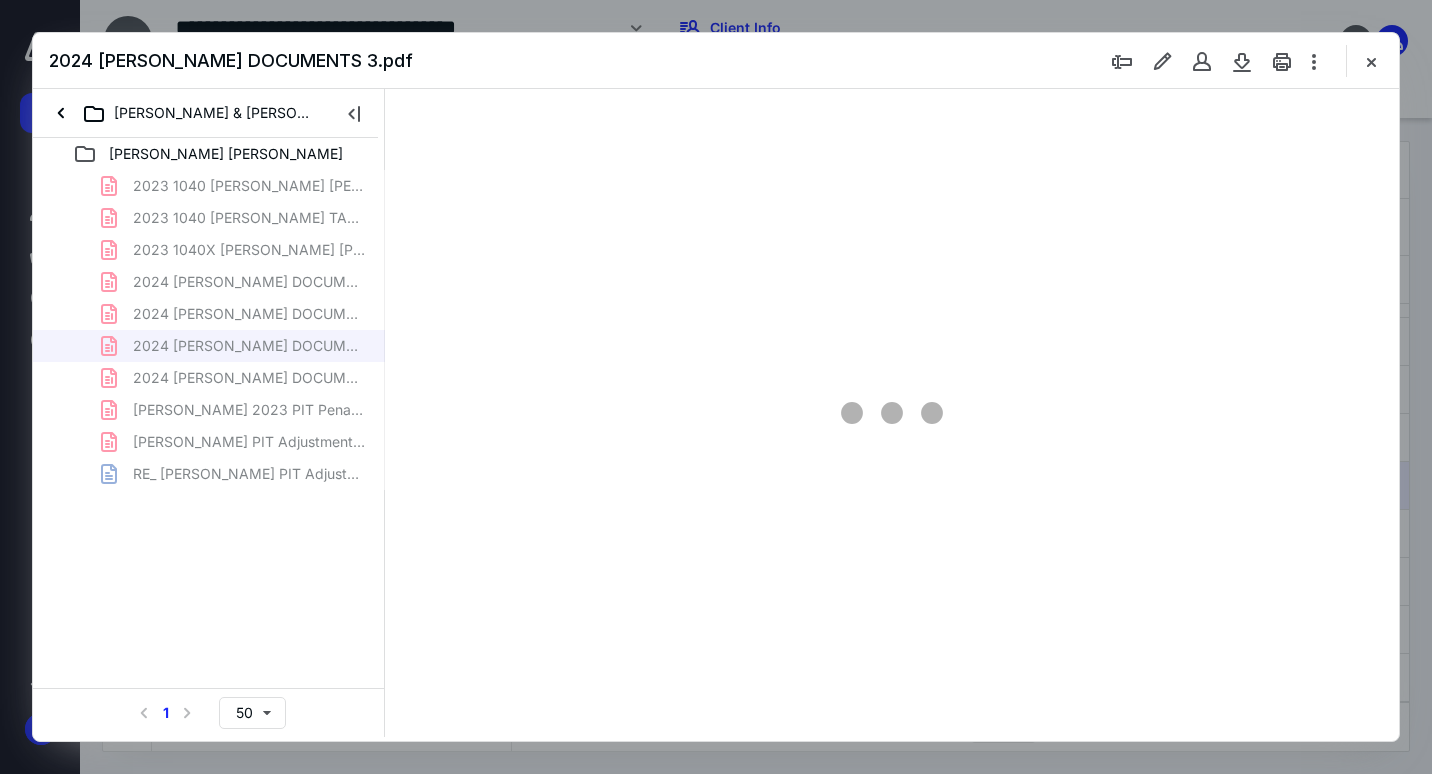 scroll, scrollTop: 79, scrollLeft: 0, axis: vertical 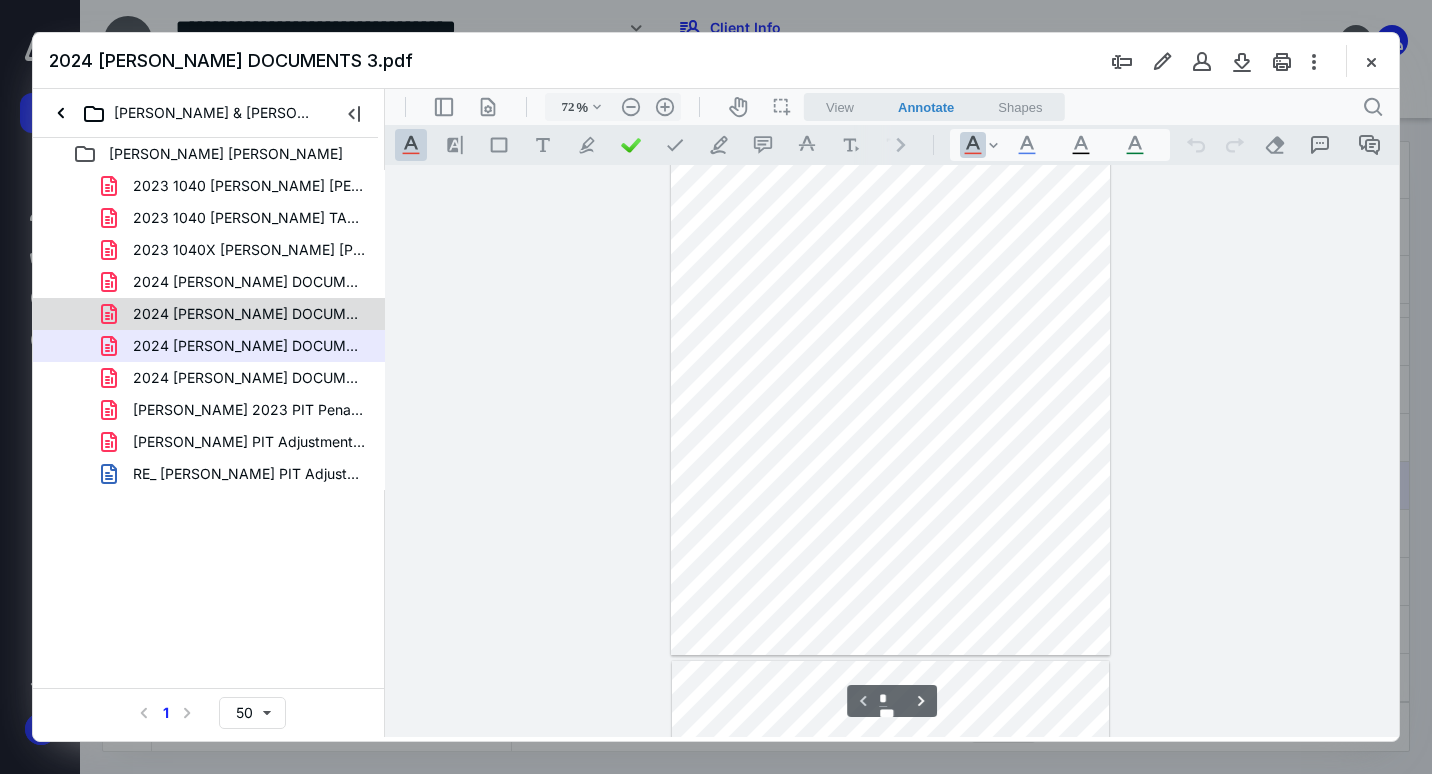 click on "2024 [PERSON_NAME] DOCUMENTS 2.pdf" at bounding box center [249, 314] 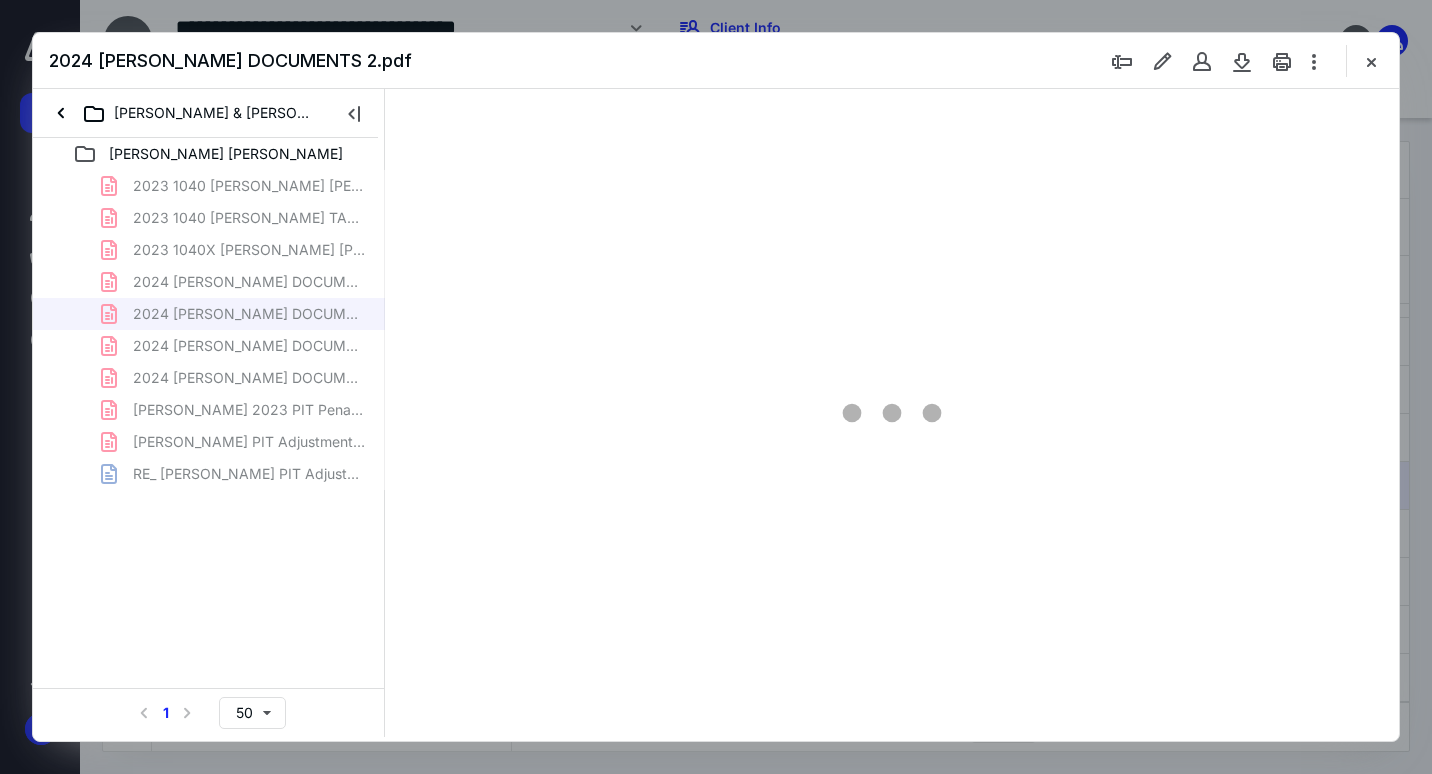 scroll, scrollTop: 79, scrollLeft: 0, axis: vertical 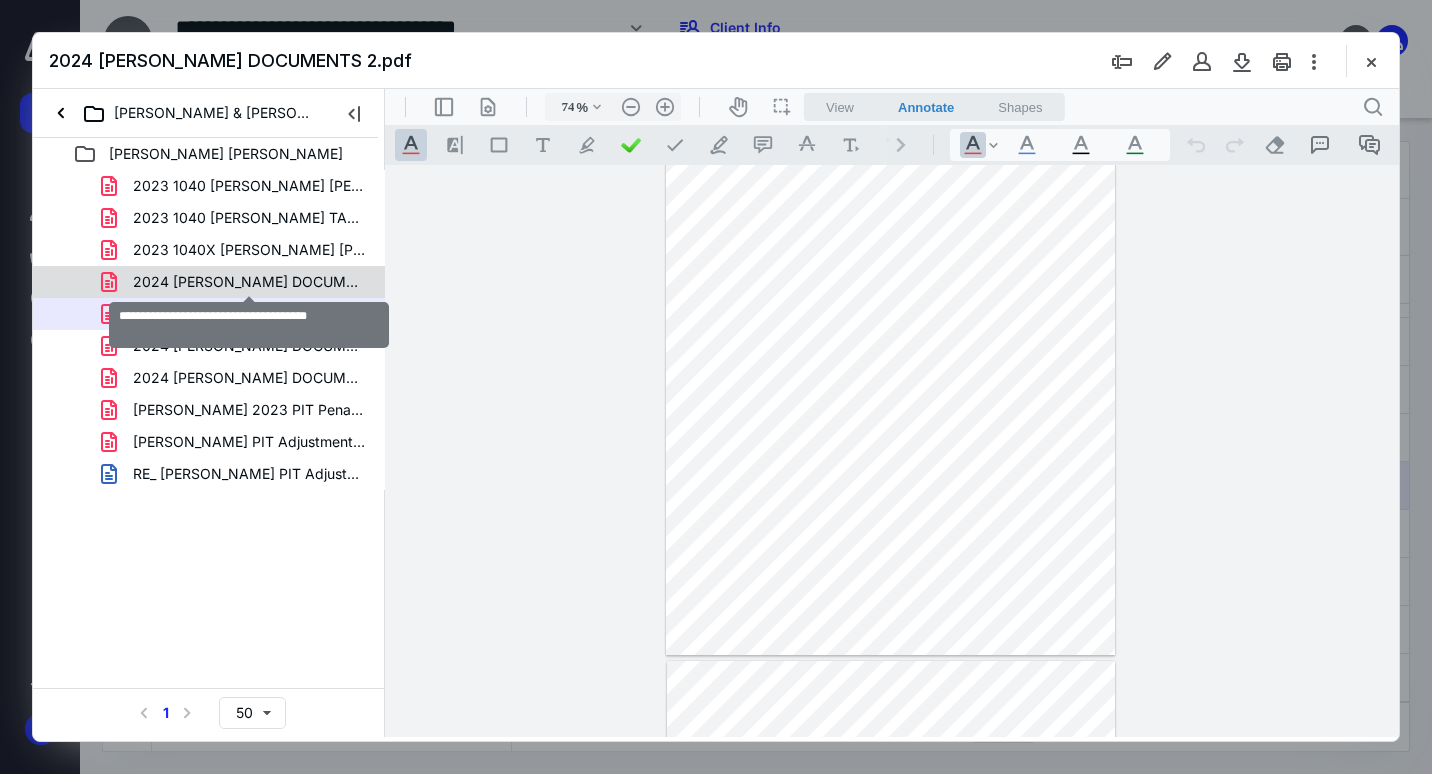 click on "2024 [PERSON_NAME] DOCUMENTS 1.pdf" at bounding box center [249, 282] 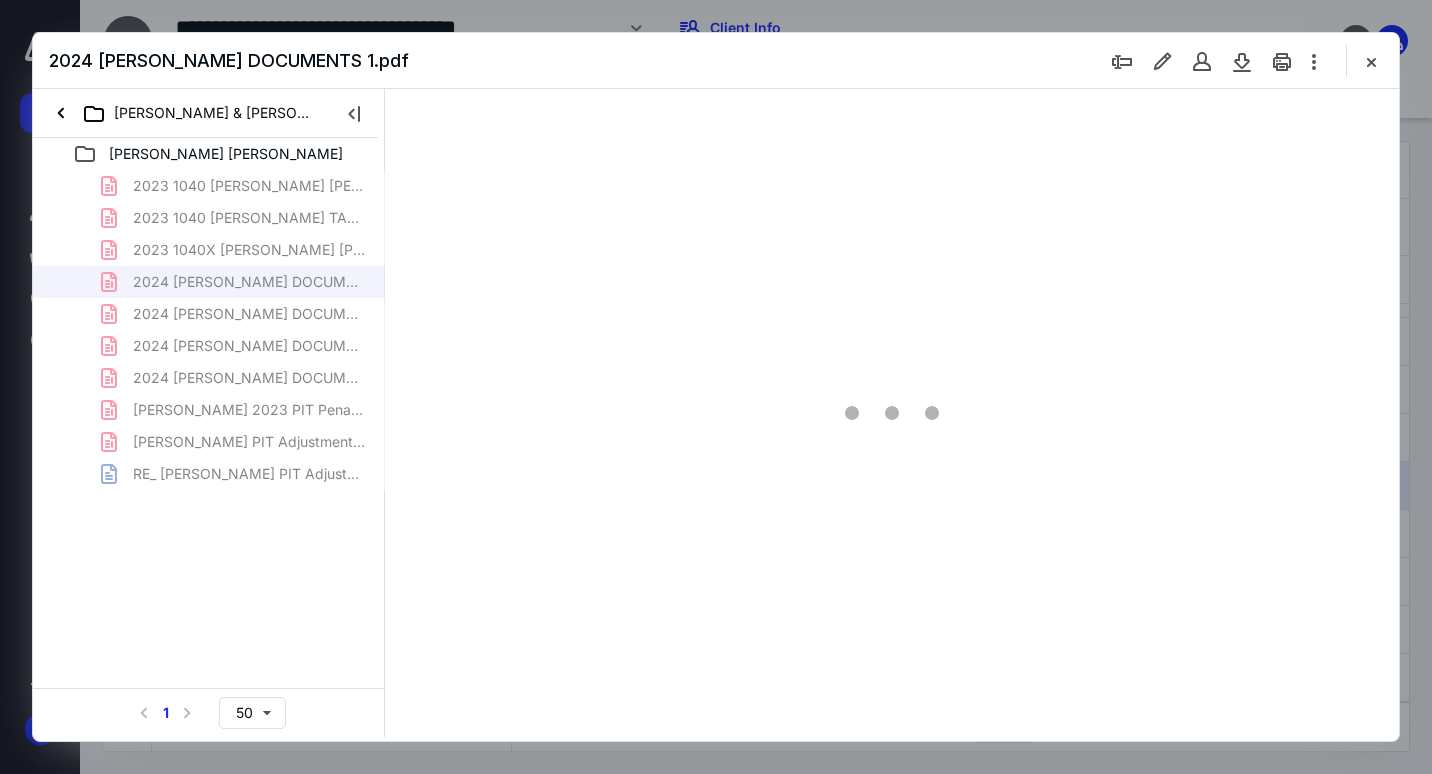type on "72" 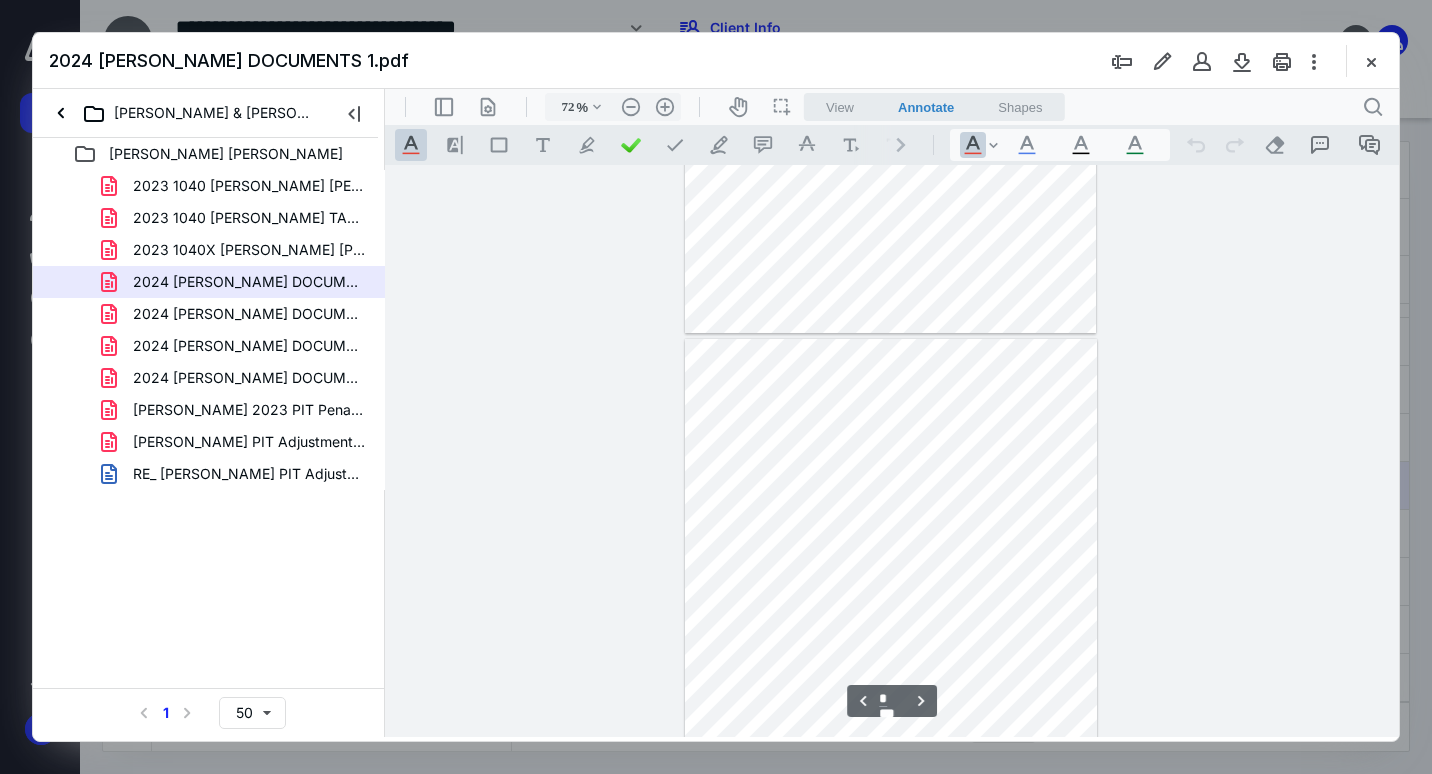 scroll, scrollTop: 1835, scrollLeft: 0, axis: vertical 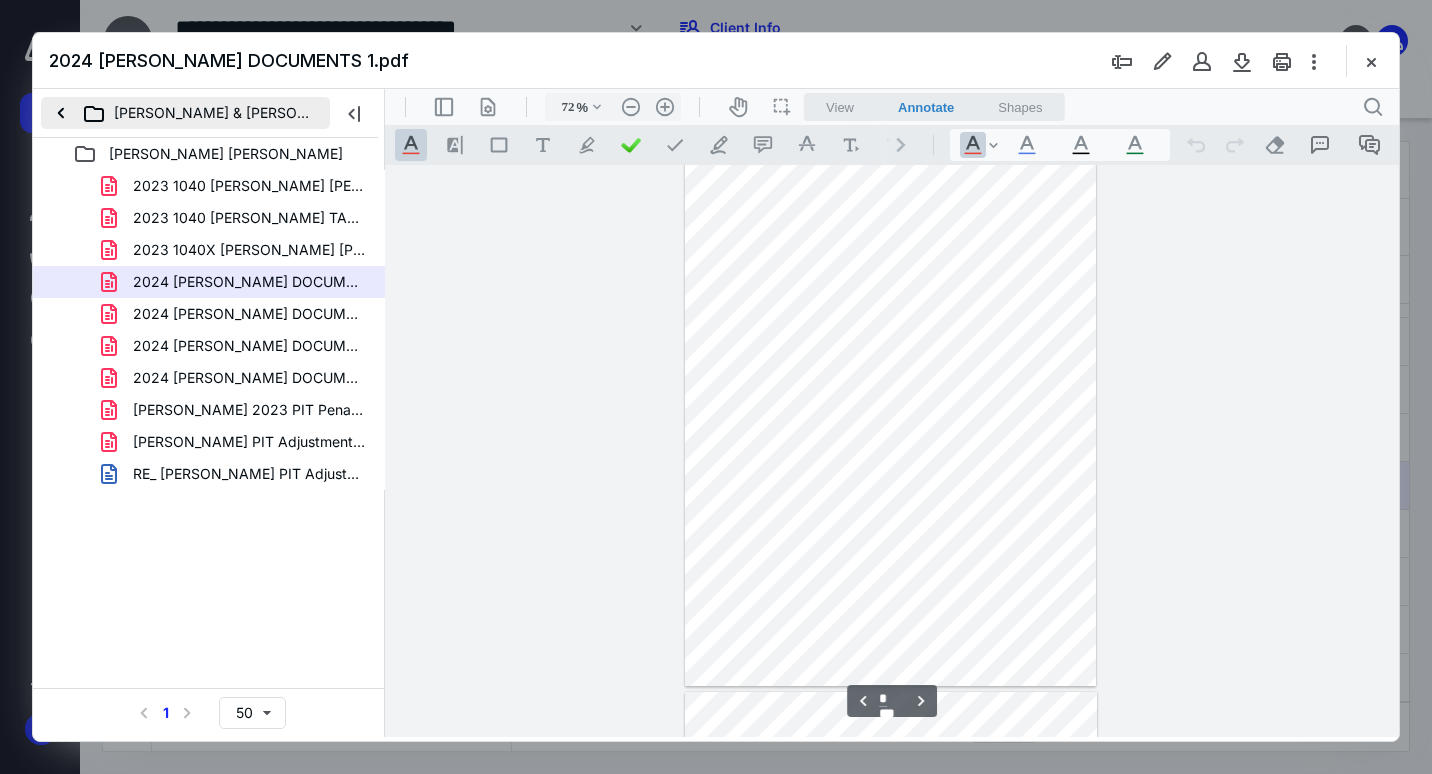 click on "[PERSON_NAME] & [PERSON_NAME]" at bounding box center (185, 113) 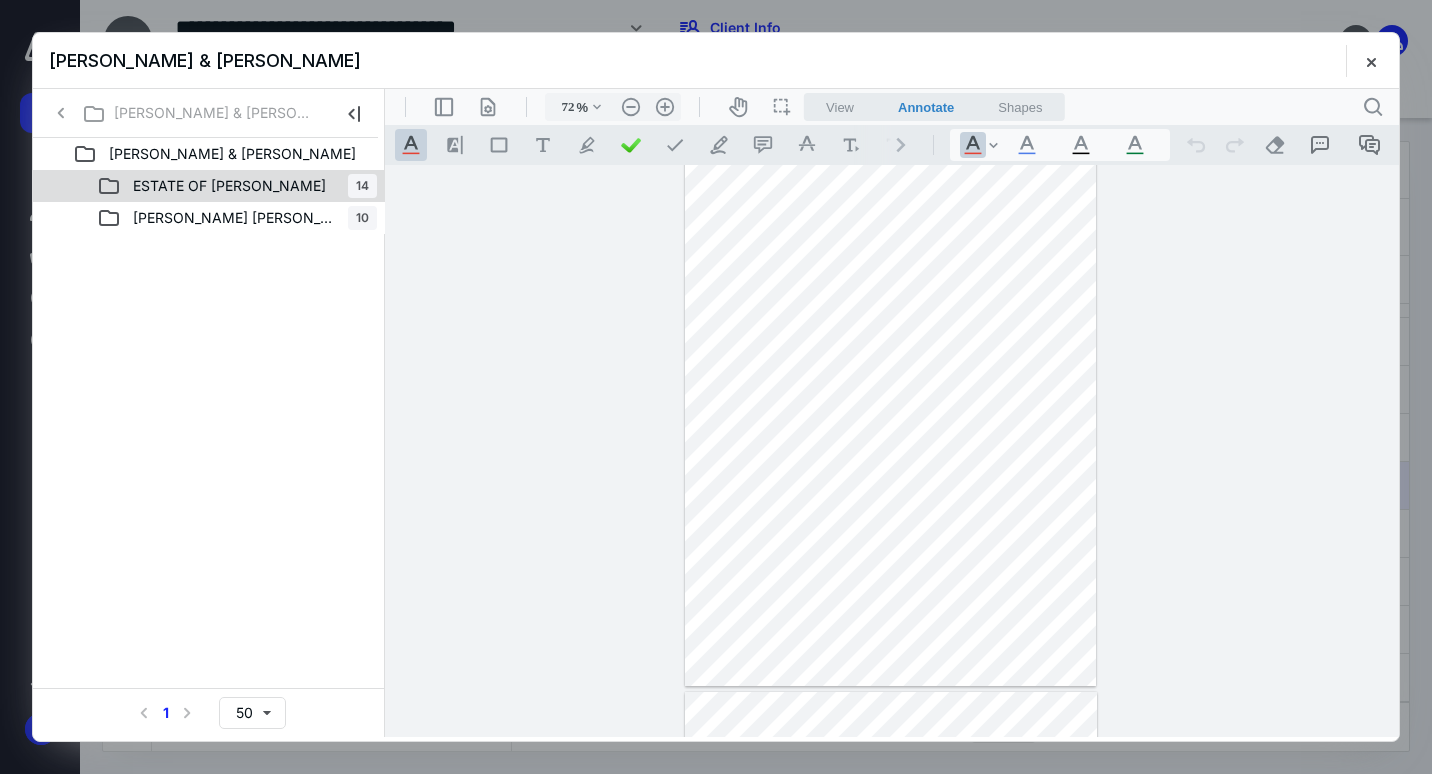 click on "ESTATE OF [PERSON_NAME]" at bounding box center [229, 186] 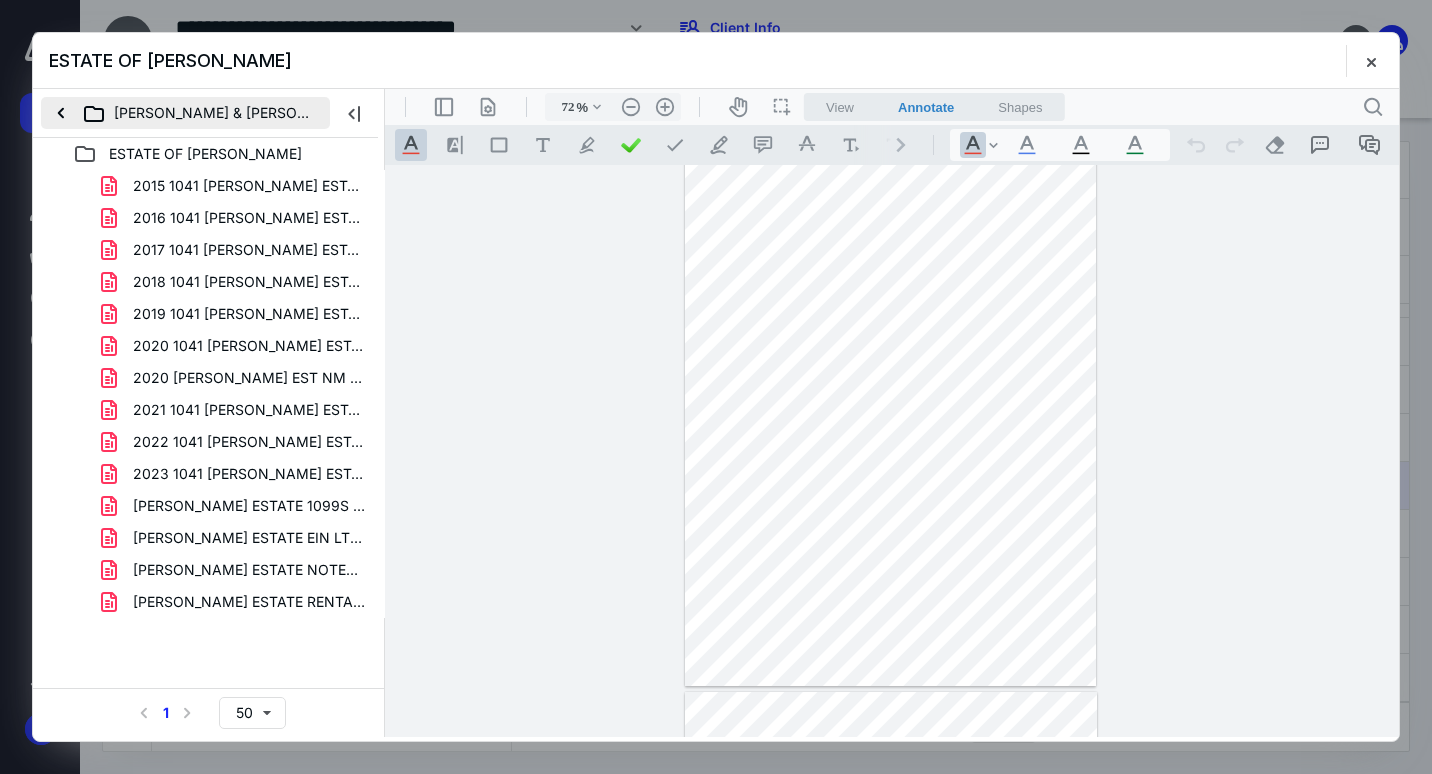 click on "[PERSON_NAME] & [PERSON_NAME]" at bounding box center (185, 113) 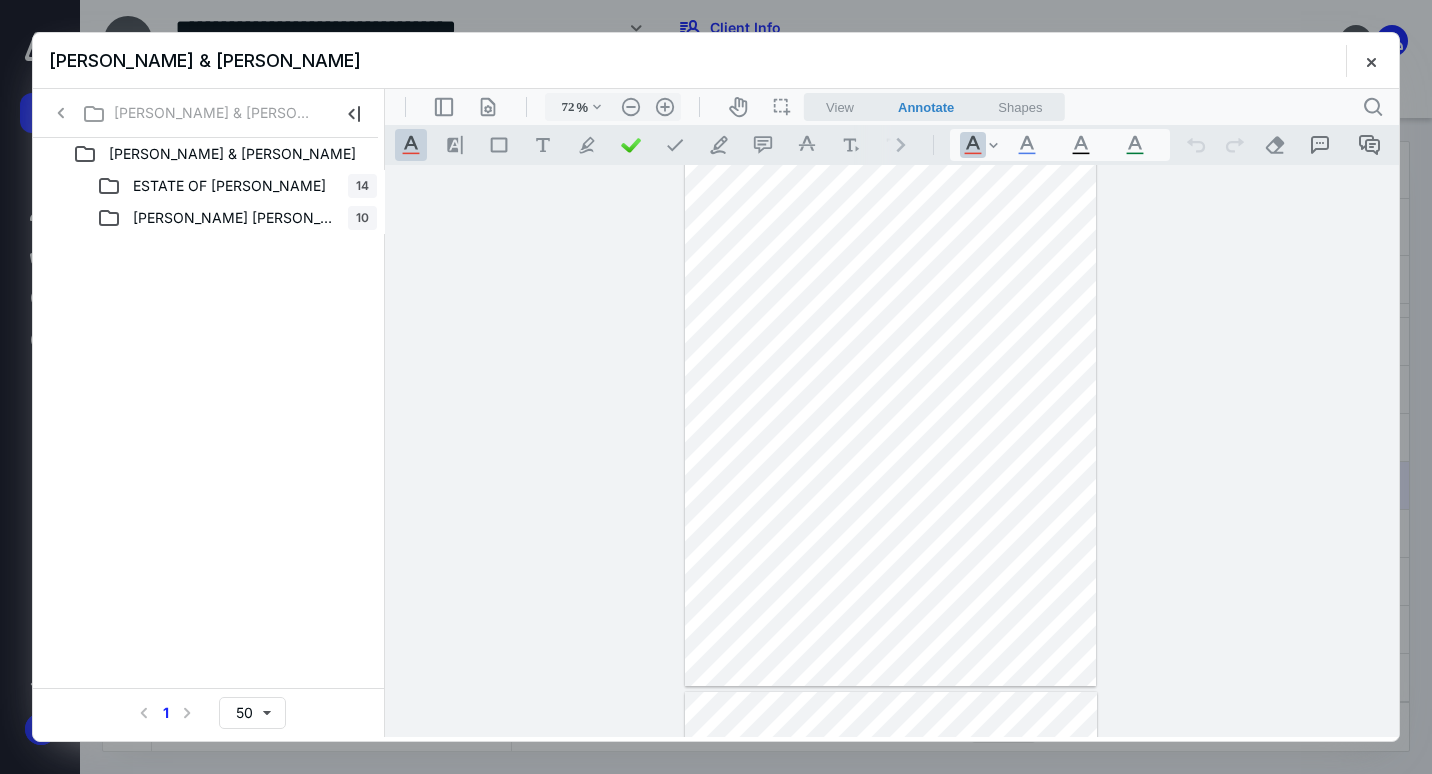 click on "[PERSON_NAME] & [PERSON_NAME] ESTATE OF [PERSON_NAME] 14 [PERSON_NAME] [PERSON_NAME] 10 Select a page number for more results 1 50" at bounding box center (209, 437) 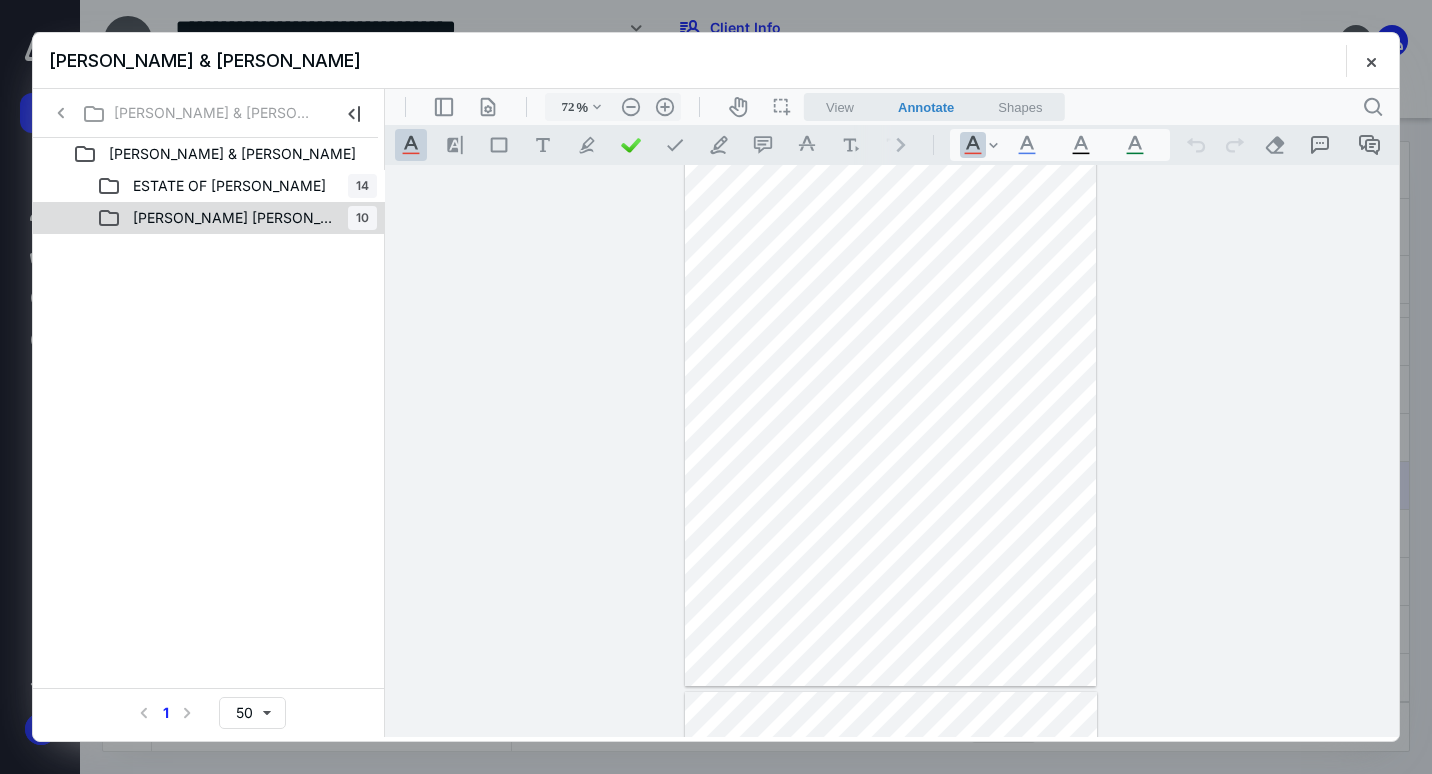 click on "[PERSON_NAME] [PERSON_NAME]" at bounding box center (234, 218) 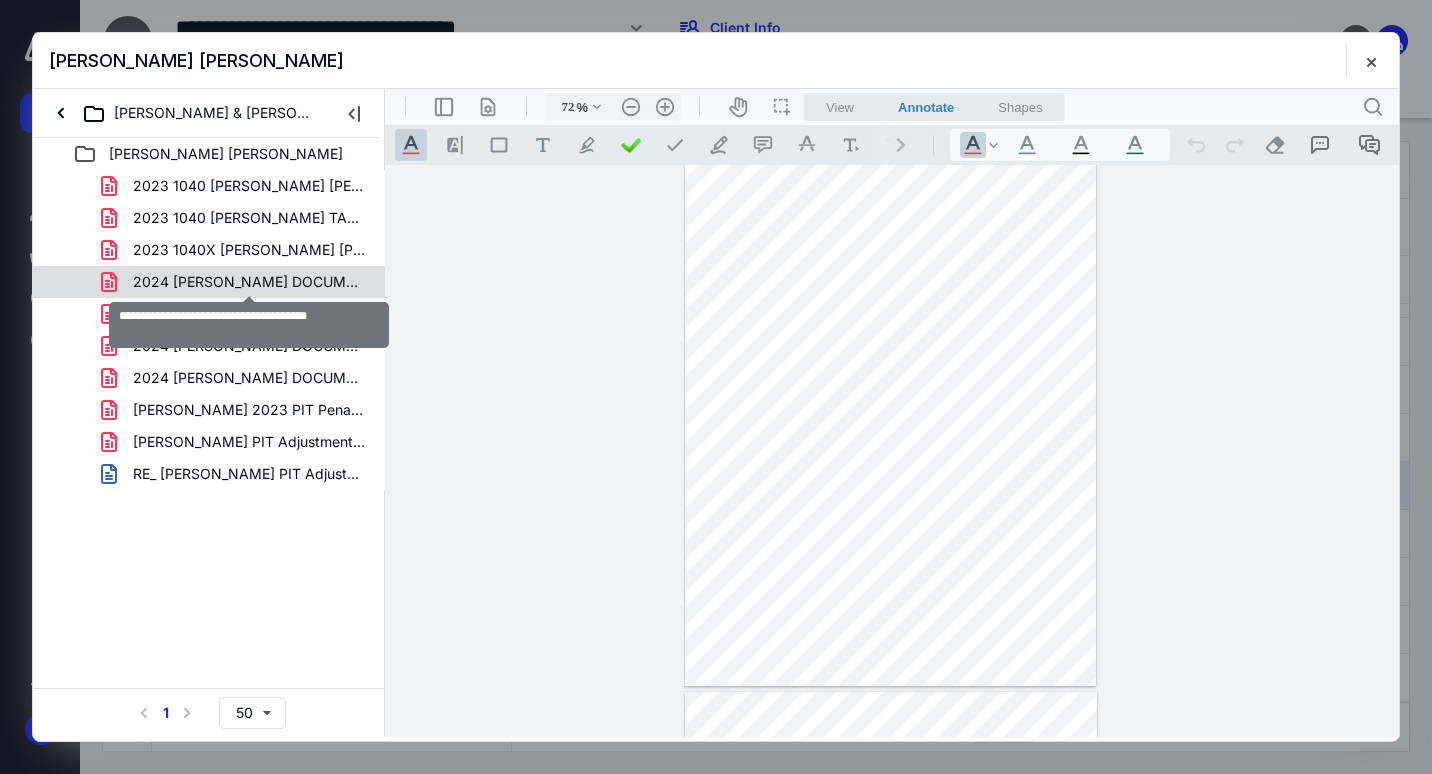 click on "2024 [PERSON_NAME] DOCUMENTS 1.pdf" at bounding box center (249, 282) 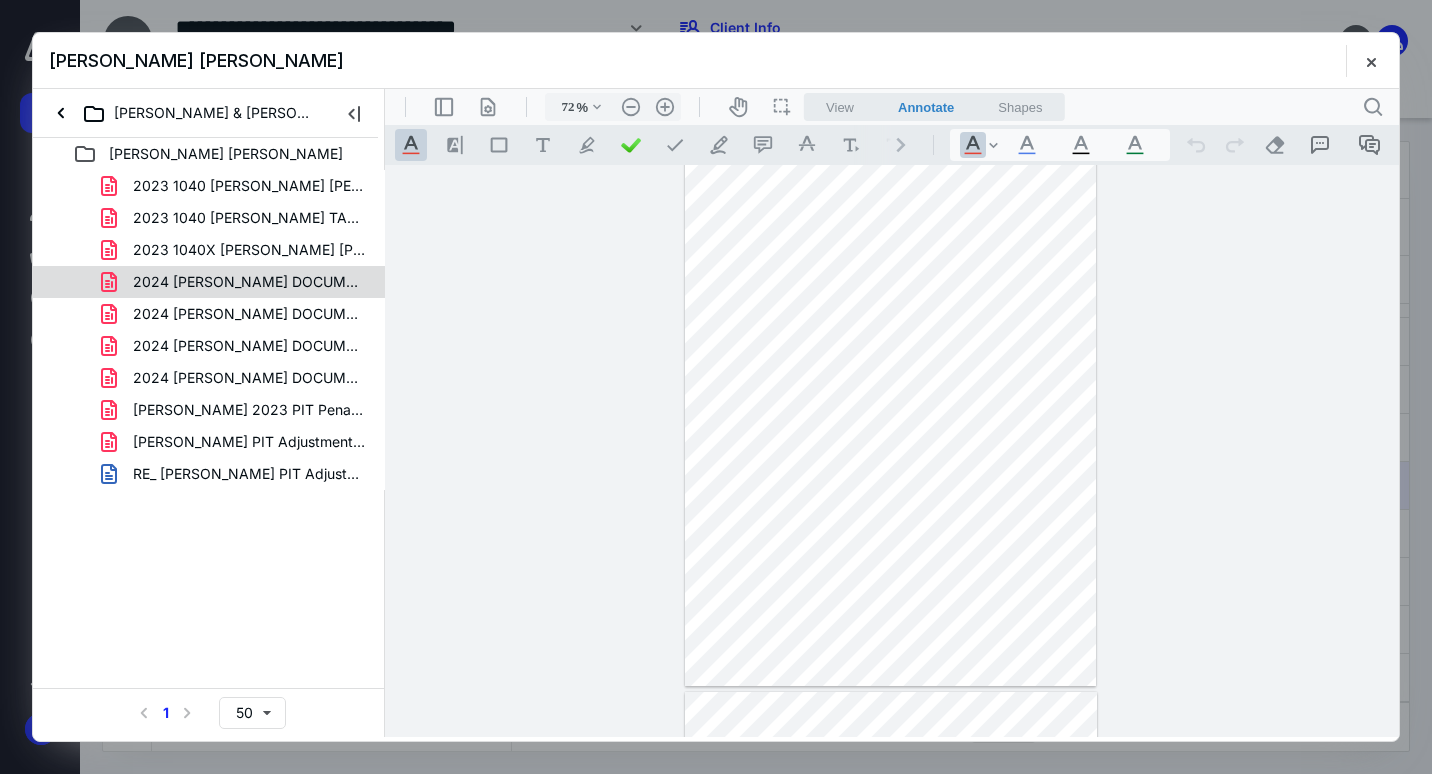 click on "2024 [PERSON_NAME] DOCUMENTS 1.pdf" at bounding box center [237, 282] 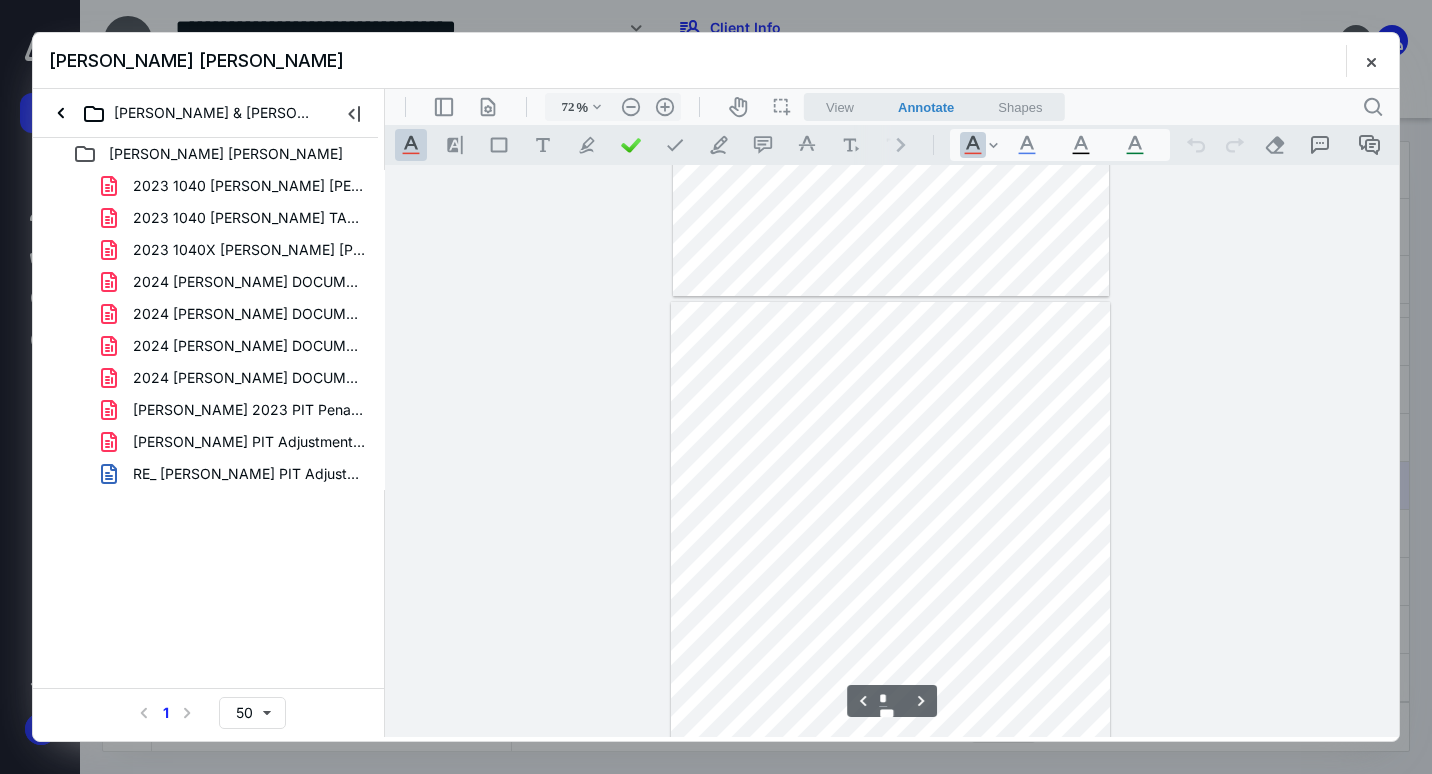 scroll, scrollTop: 435, scrollLeft: 0, axis: vertical 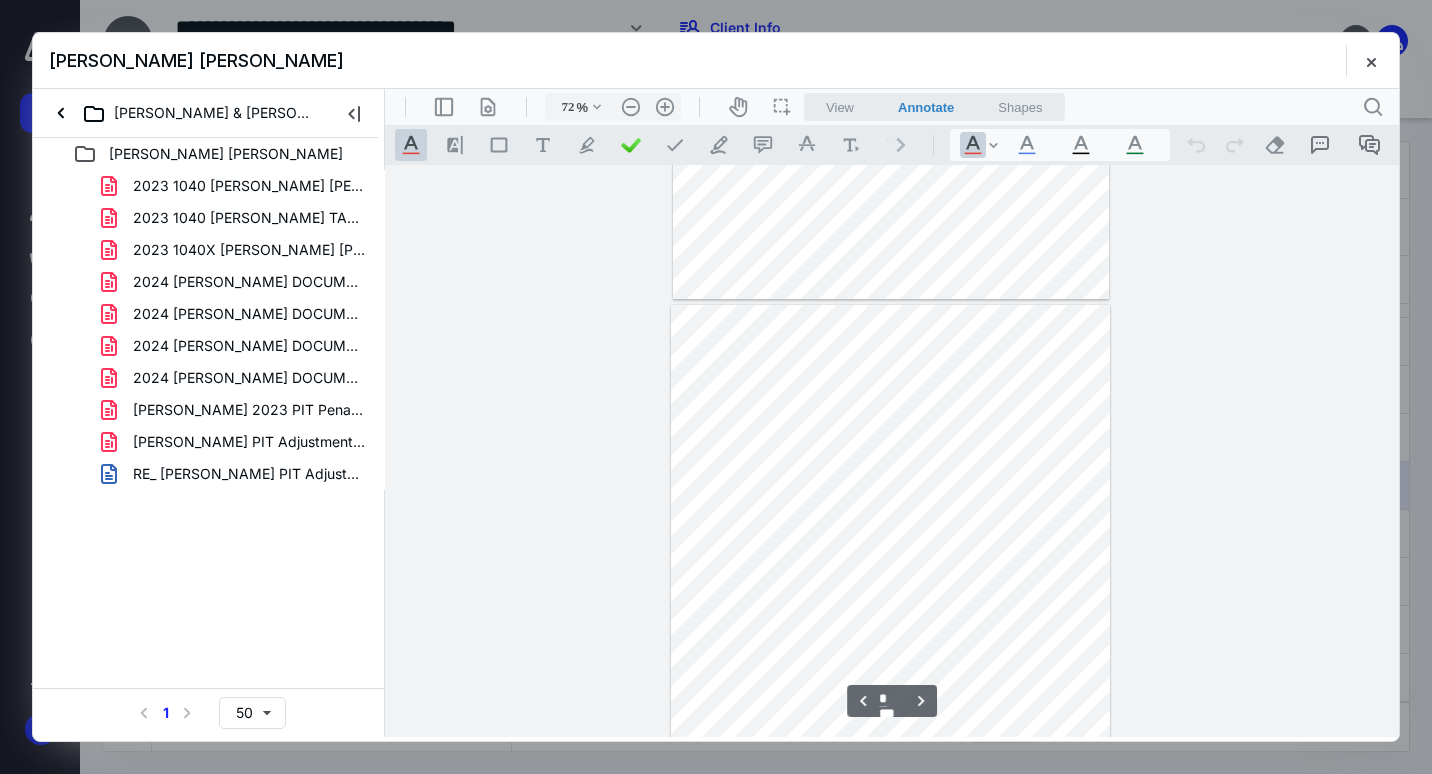 type on "*" 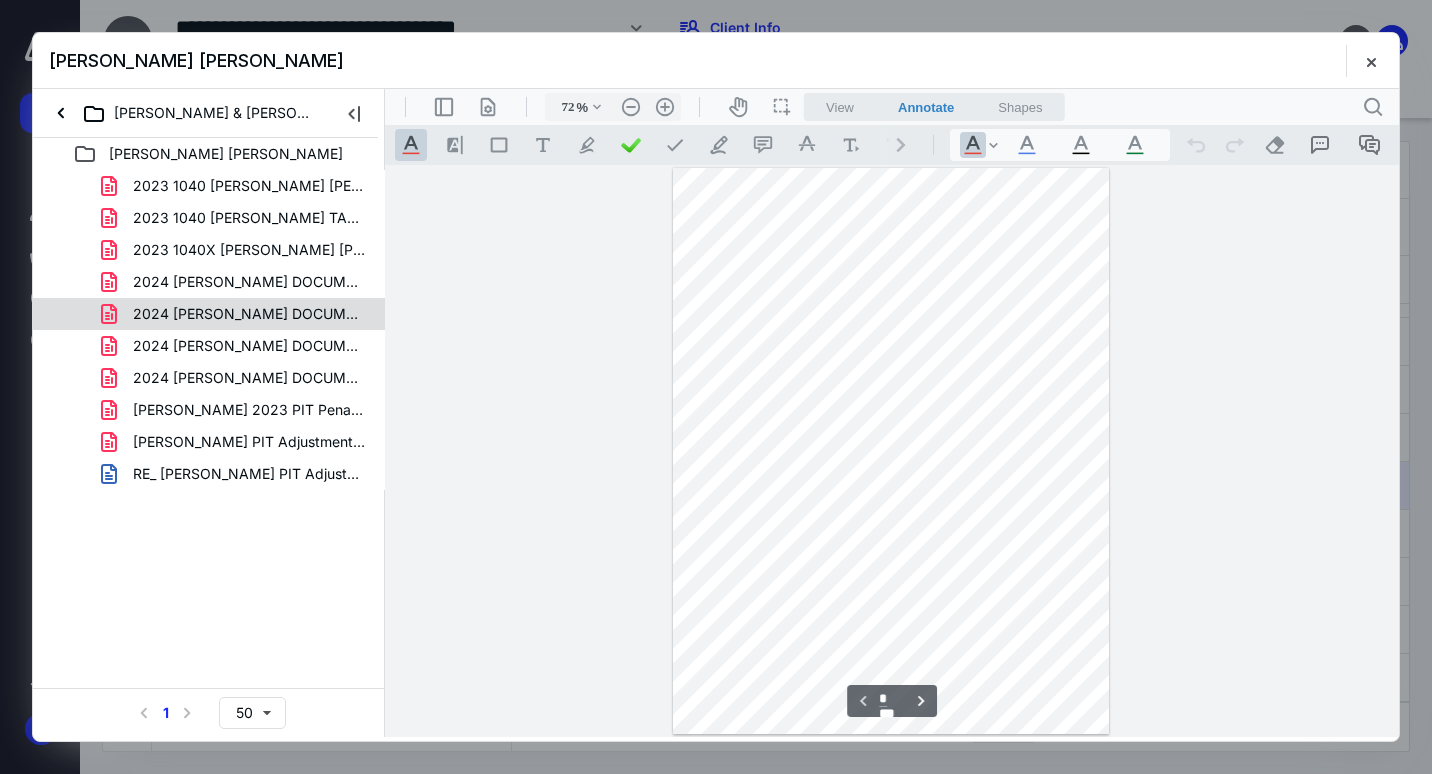 click on "2024 [PERSON_NAME] DOCUMENTS 2.pdf" at bounding box center [237, 314] 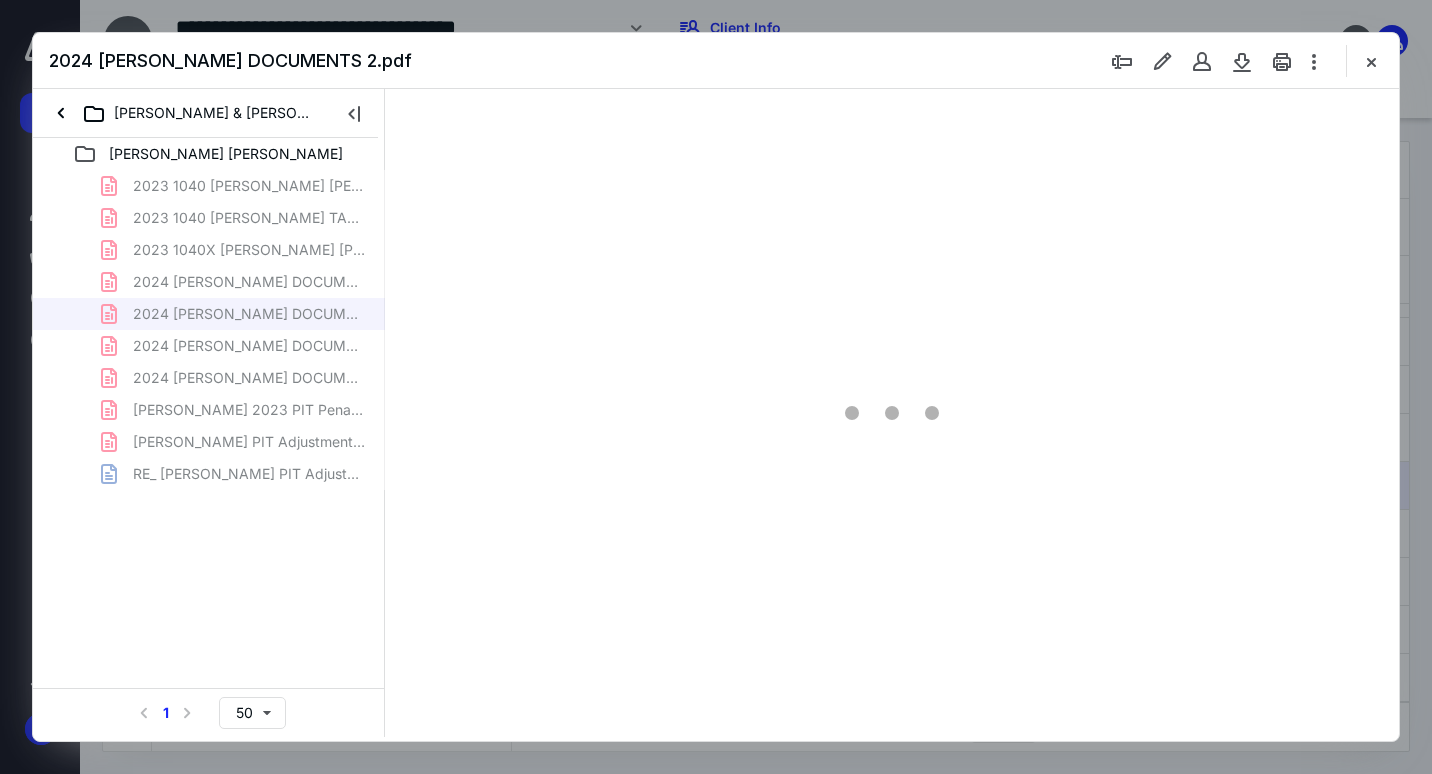 type on "74" 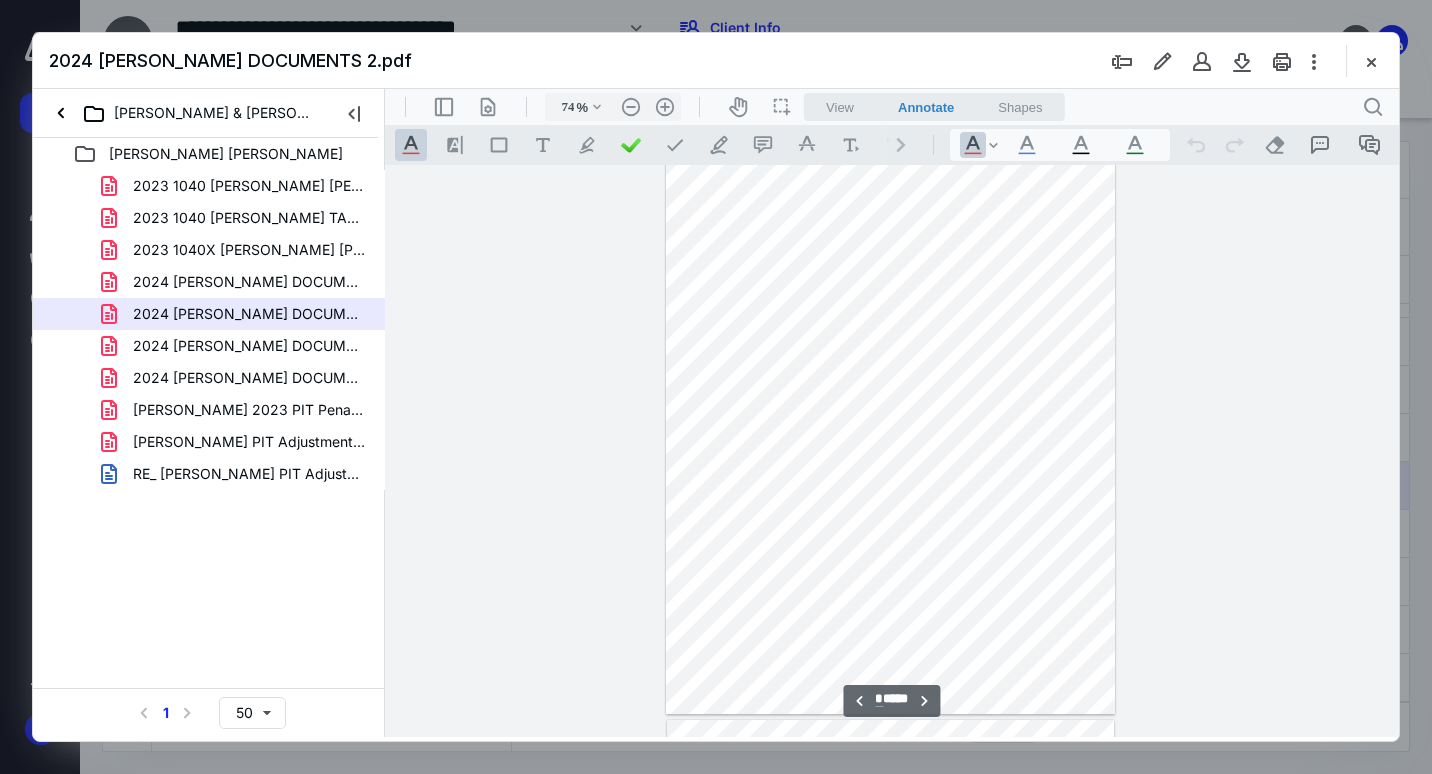 scroll, scrollTop: 1879, scrollLeft: 0, axis: vertical 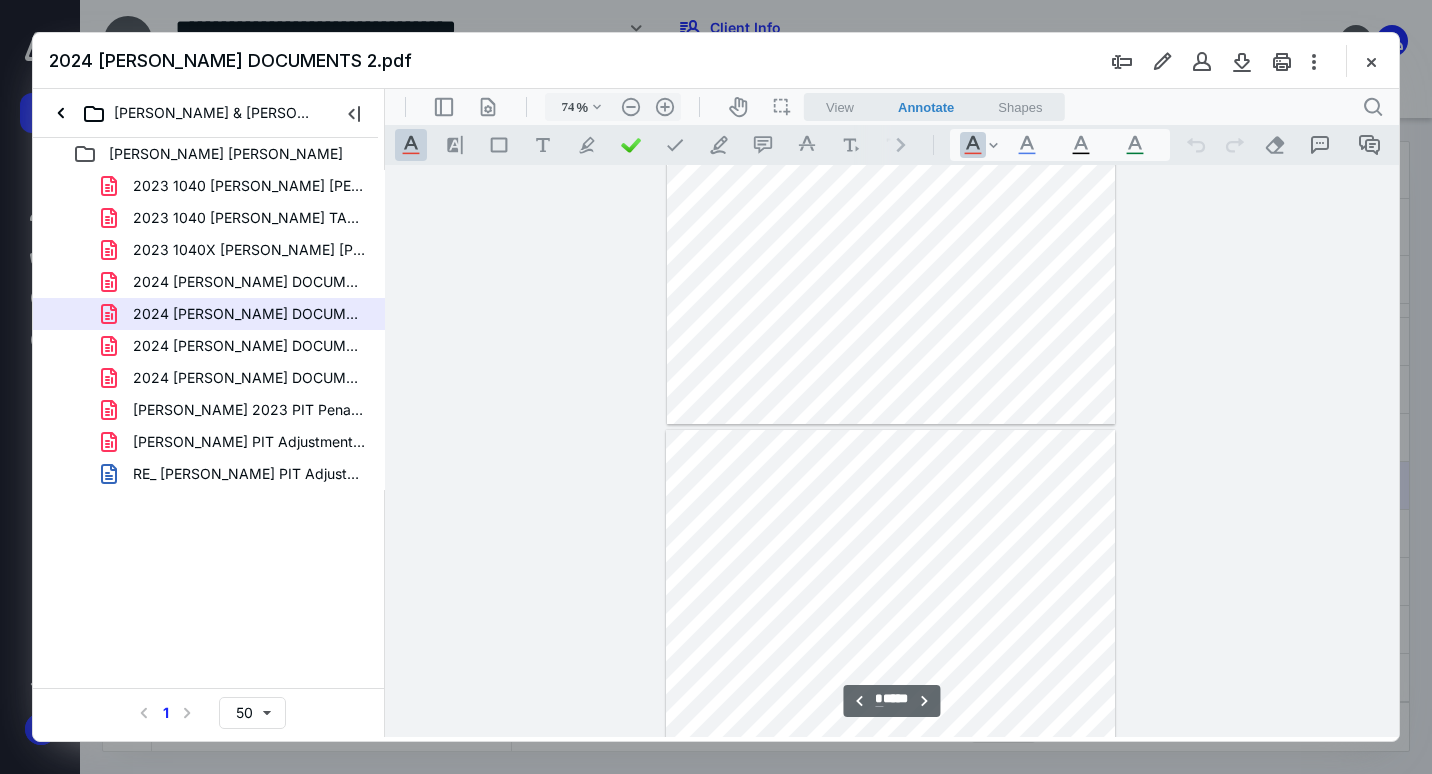 type on "*" 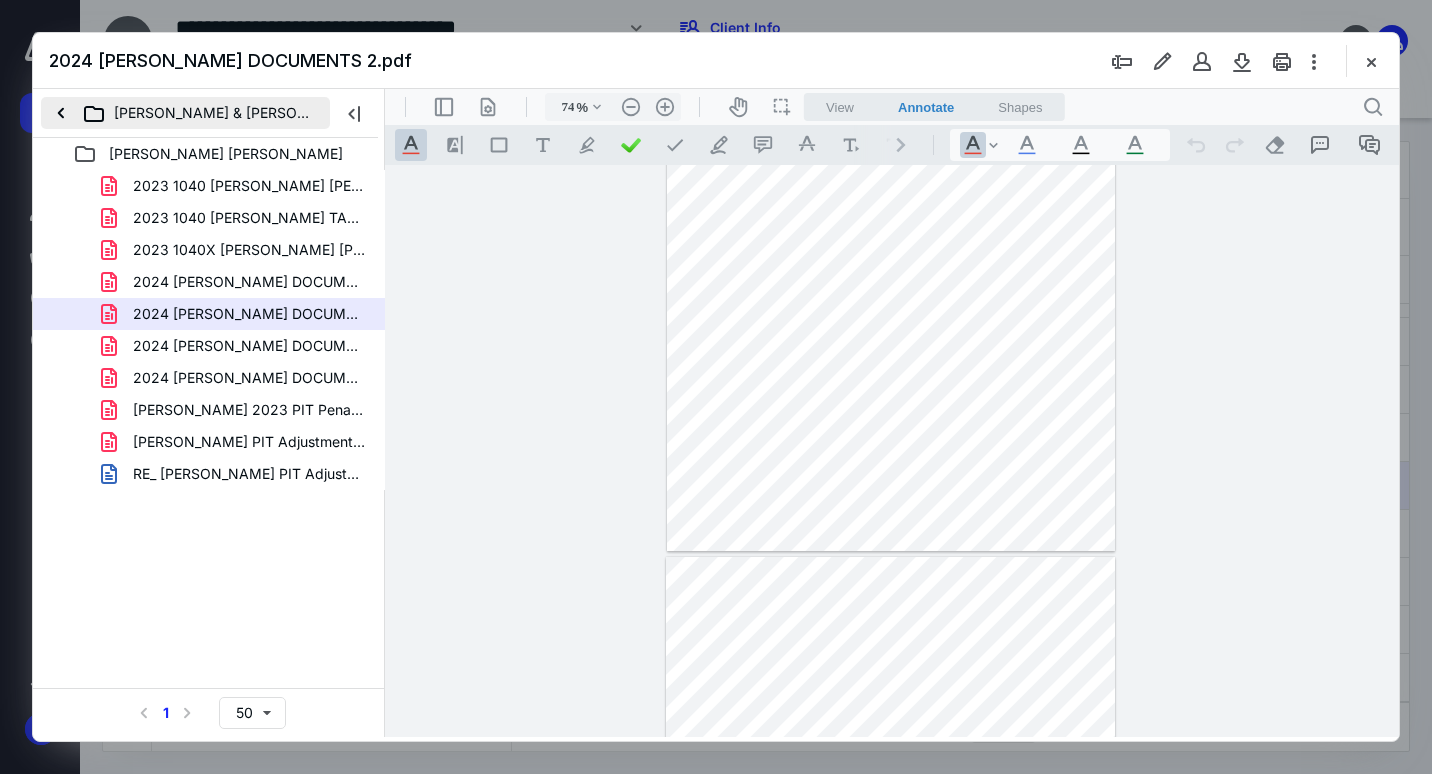 click on "[PERSON_NAME] & [PERSON_NAME]" at bounding box center [185, 113] 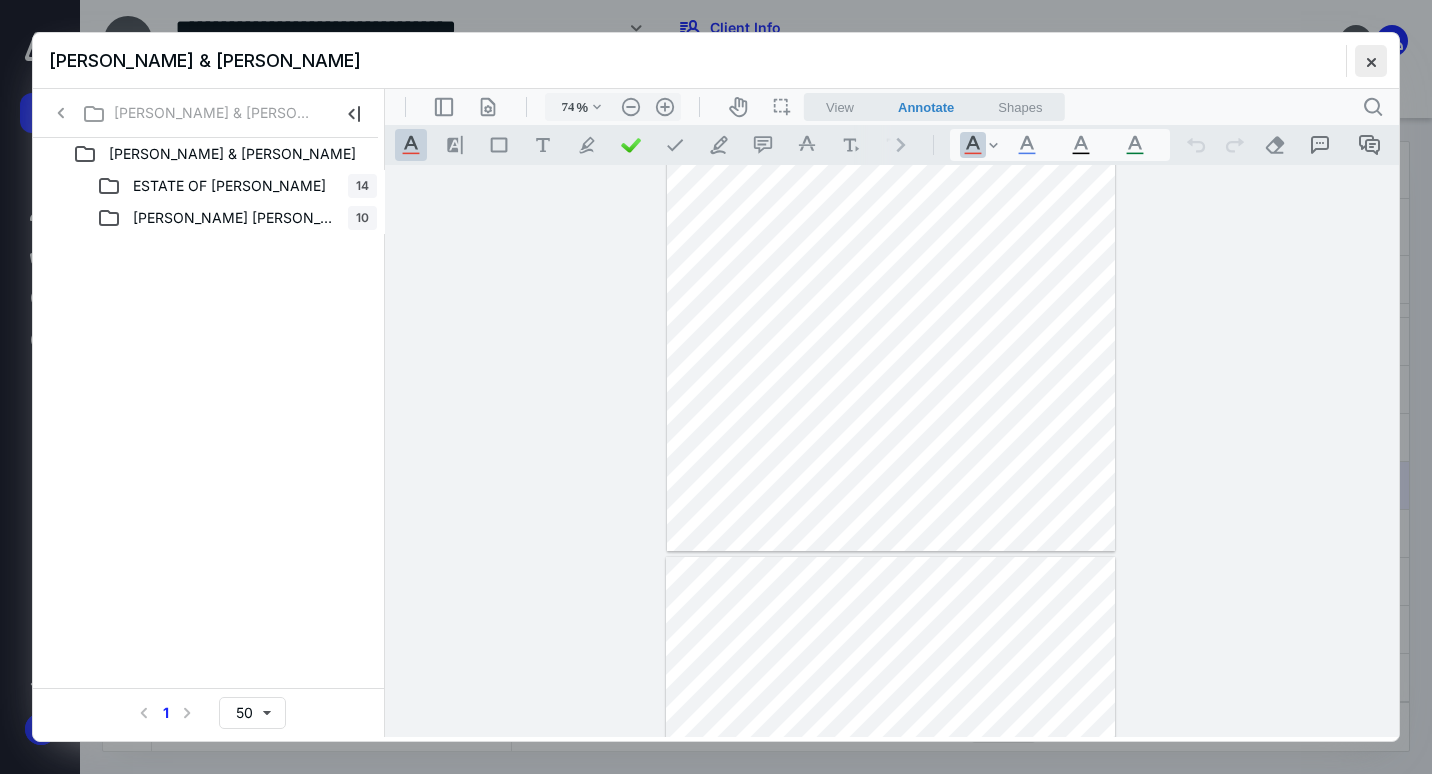 click at bounding box center (1371, 61) 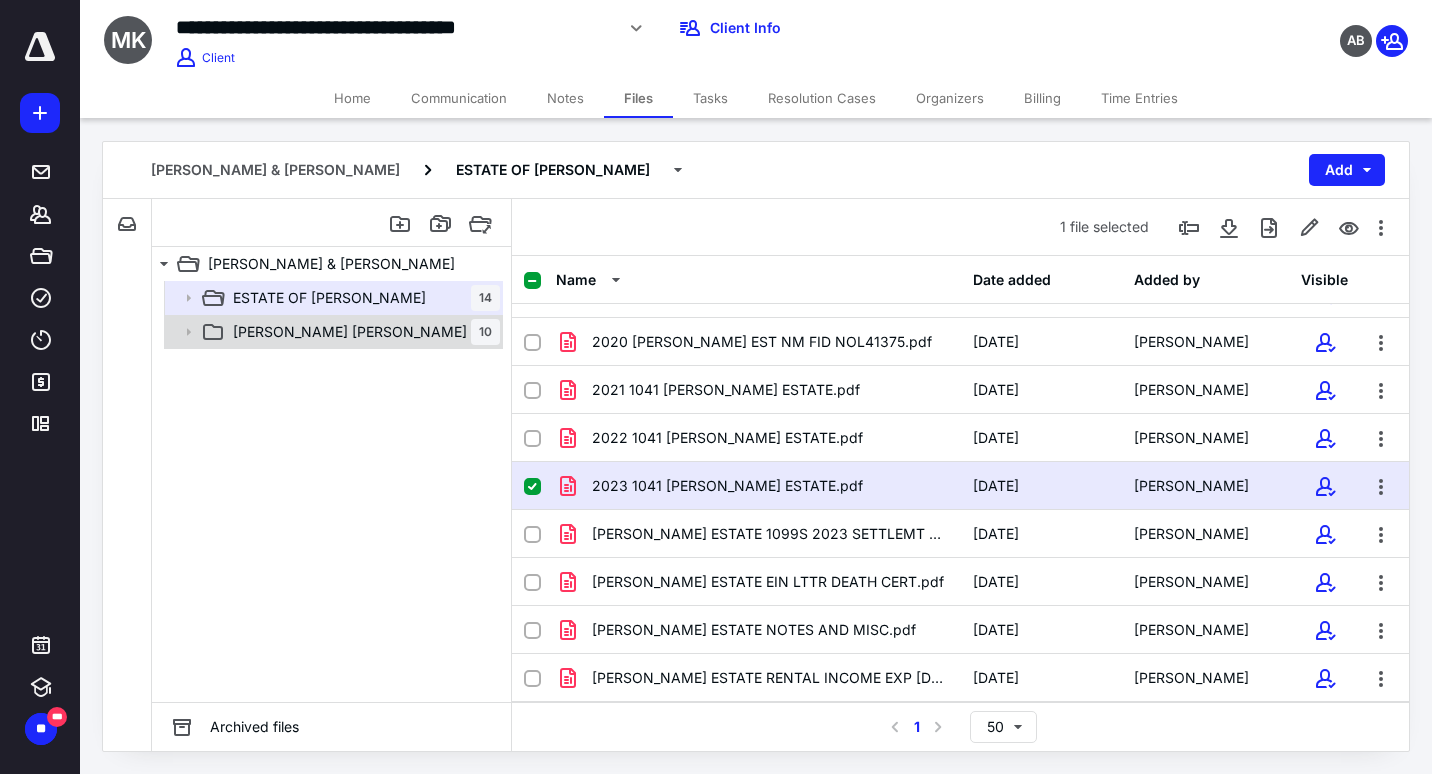 click on "[PERSON_NAME] [PERSON_NAME]" at bounding box center [350, 332] 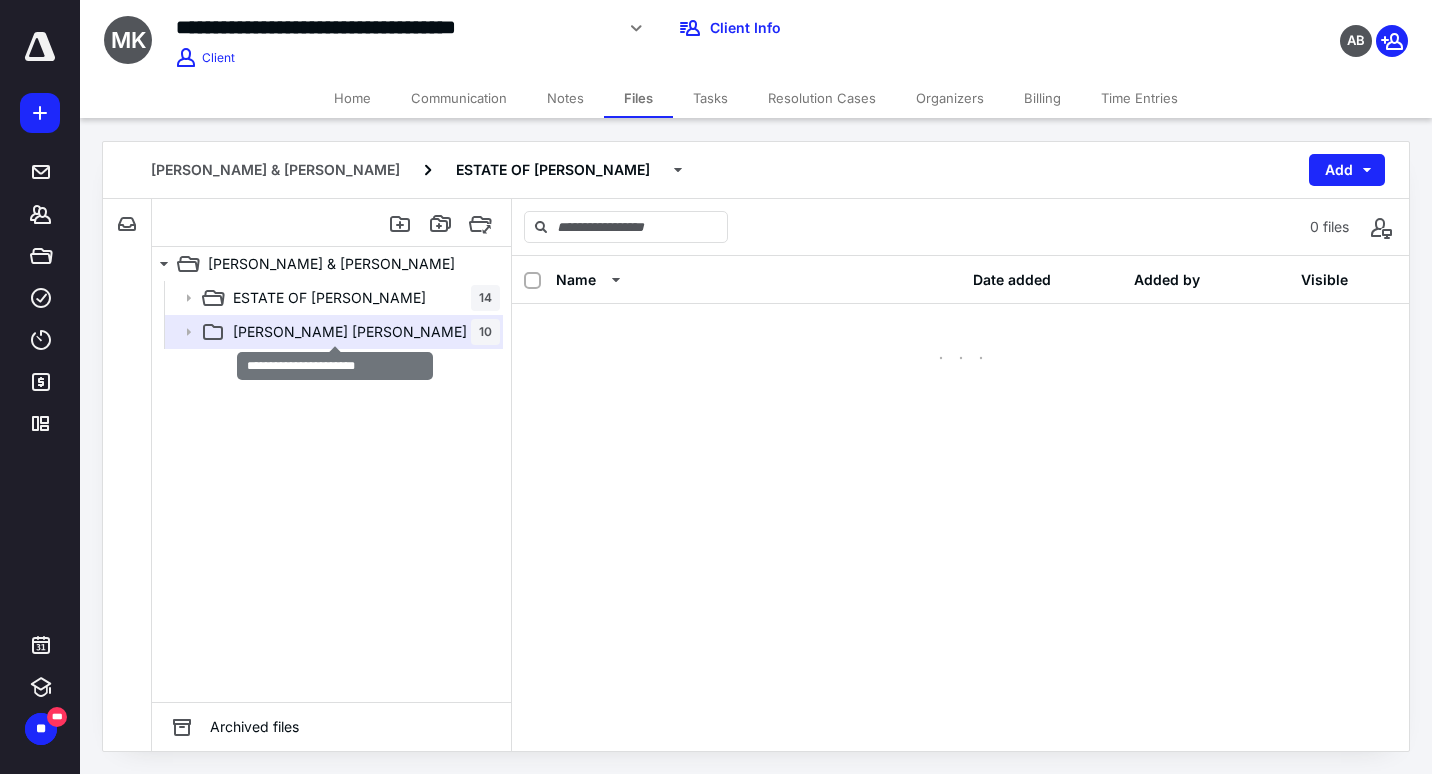 scroll, scrollTop: 0, scrollLeft: 0, axis: both 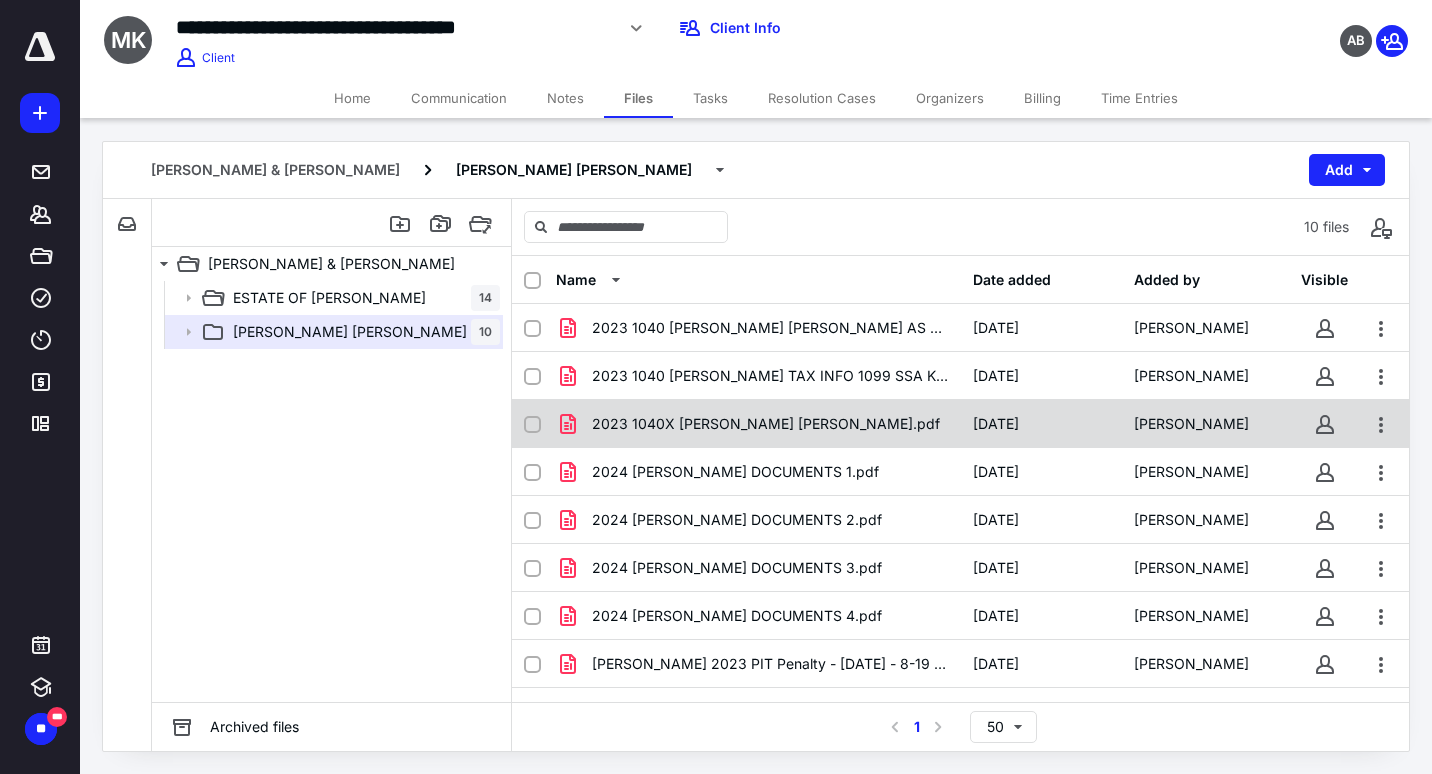 click on "2023 1040X [PERSON_NAME] [PERSON_NAME].pdf" at bounding box center [766, 424] 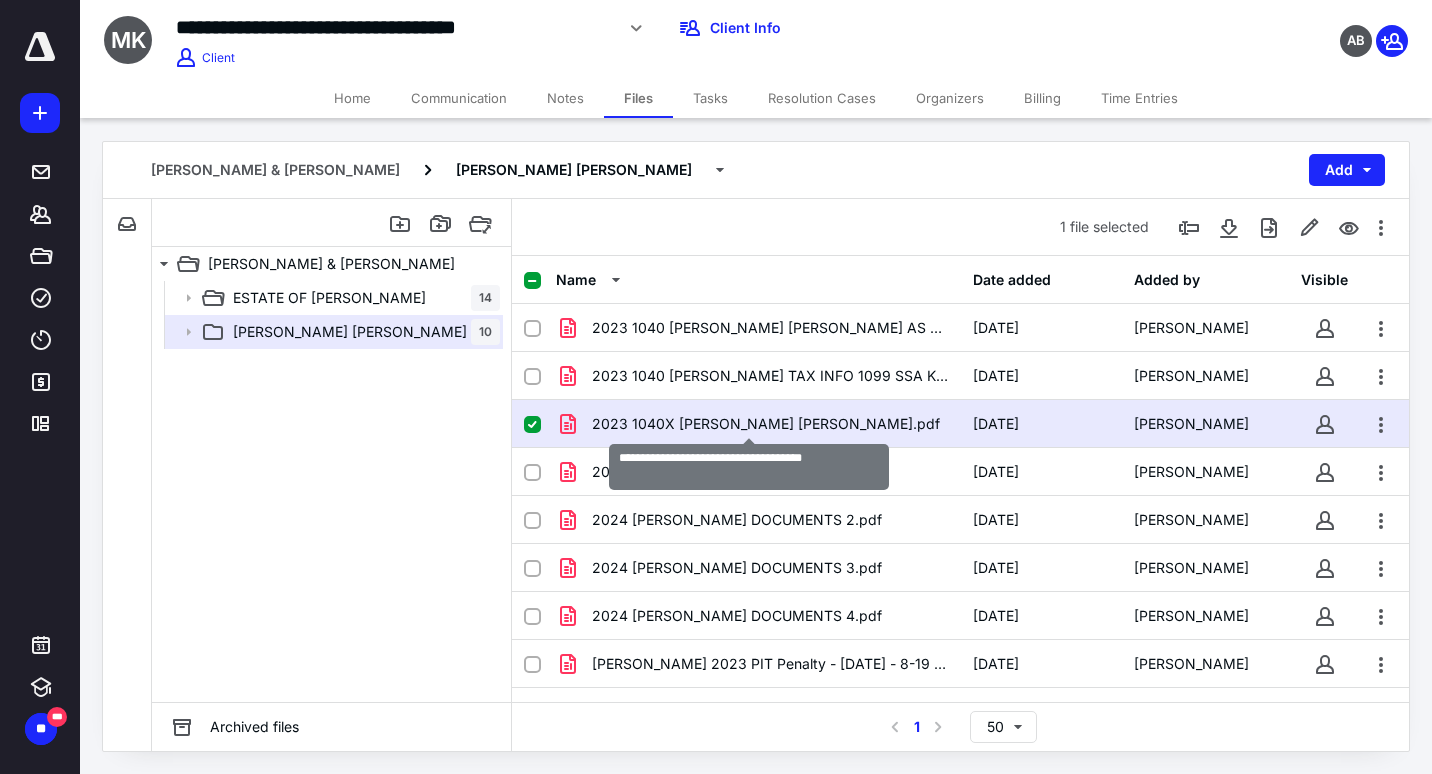 click on "2023 1040X [PERSON_NAME] [PERSON_NAME].pdf" at bounding box center (766, 424) 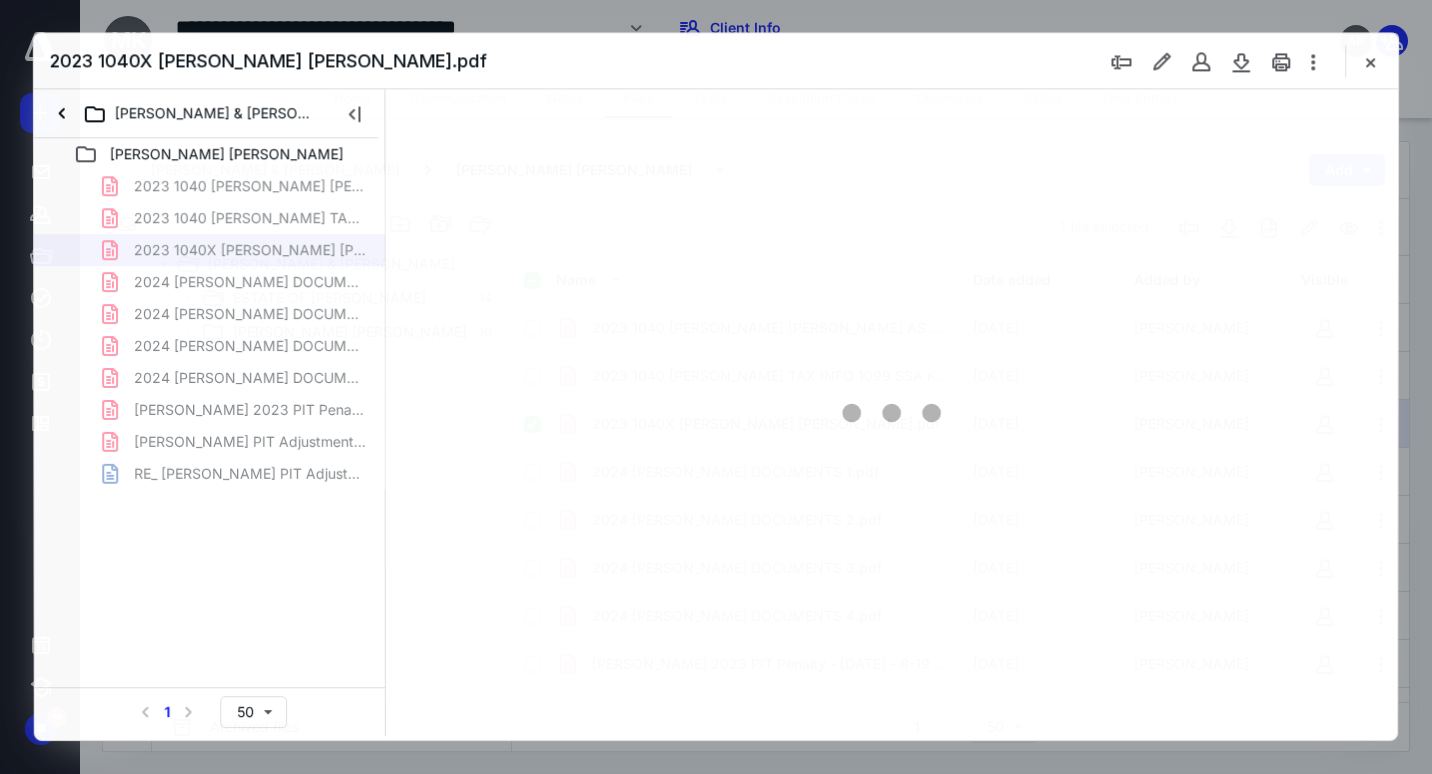 scroll, scrollTop: 0, scrollLeft: 0, axis: both 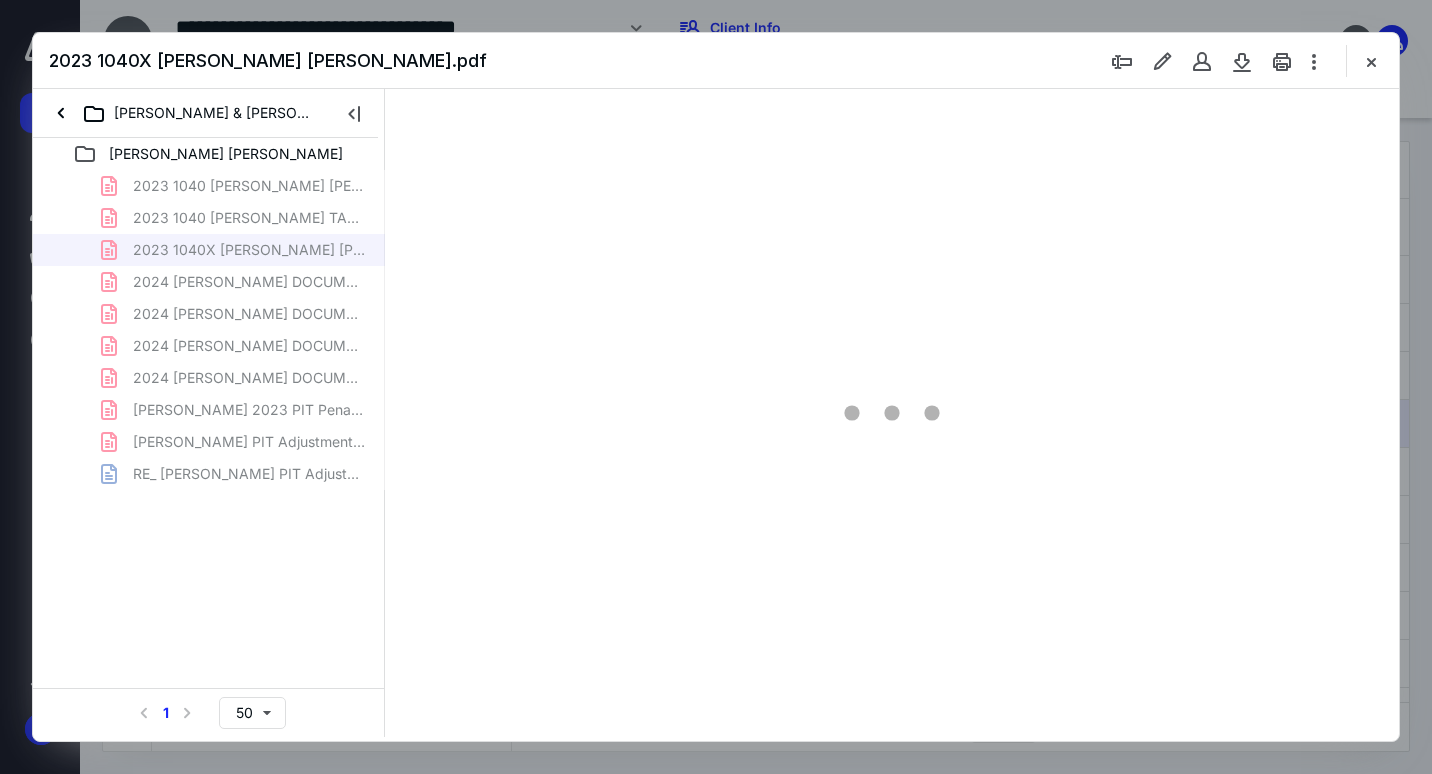 type on "72" 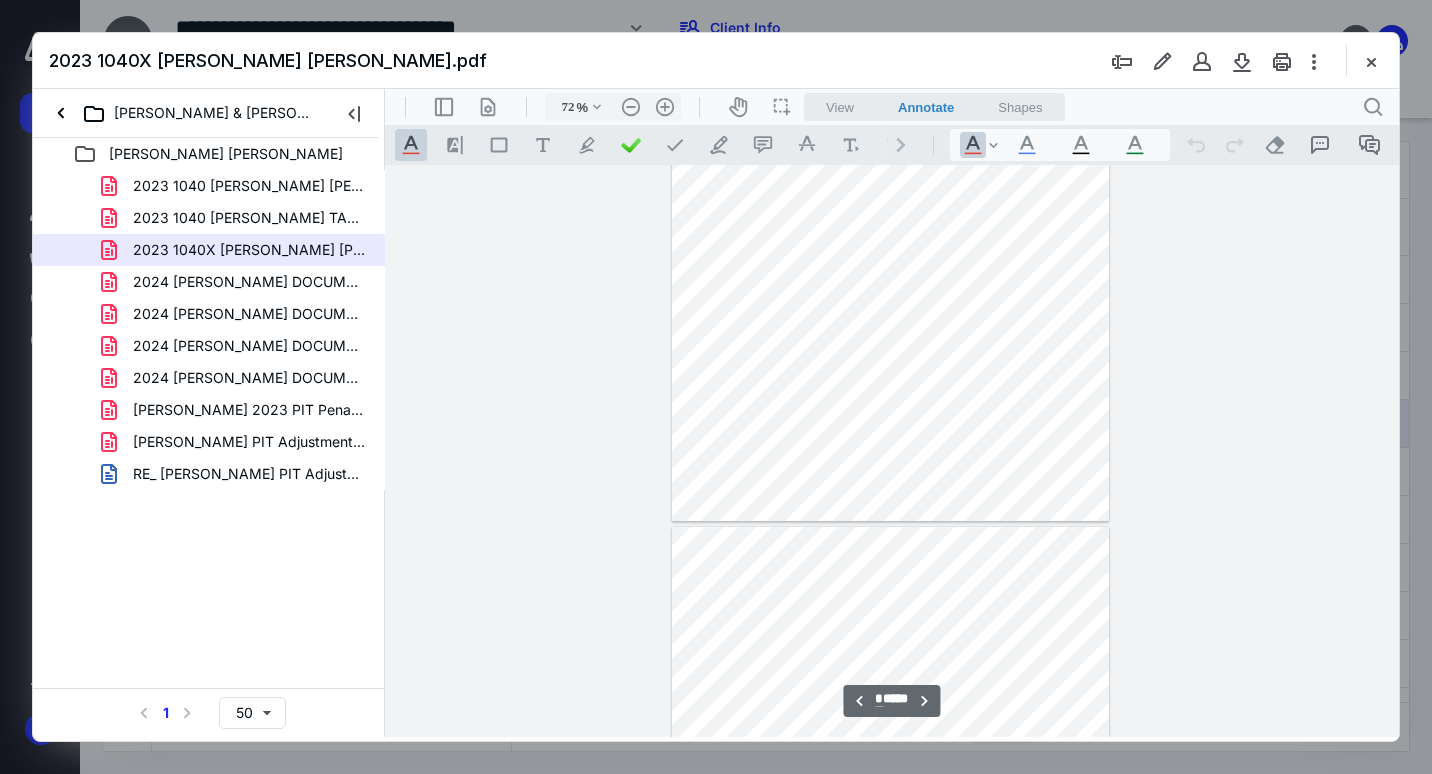 scroll, scrollTop: 3179, scrollLeft: 0, axis: vertical 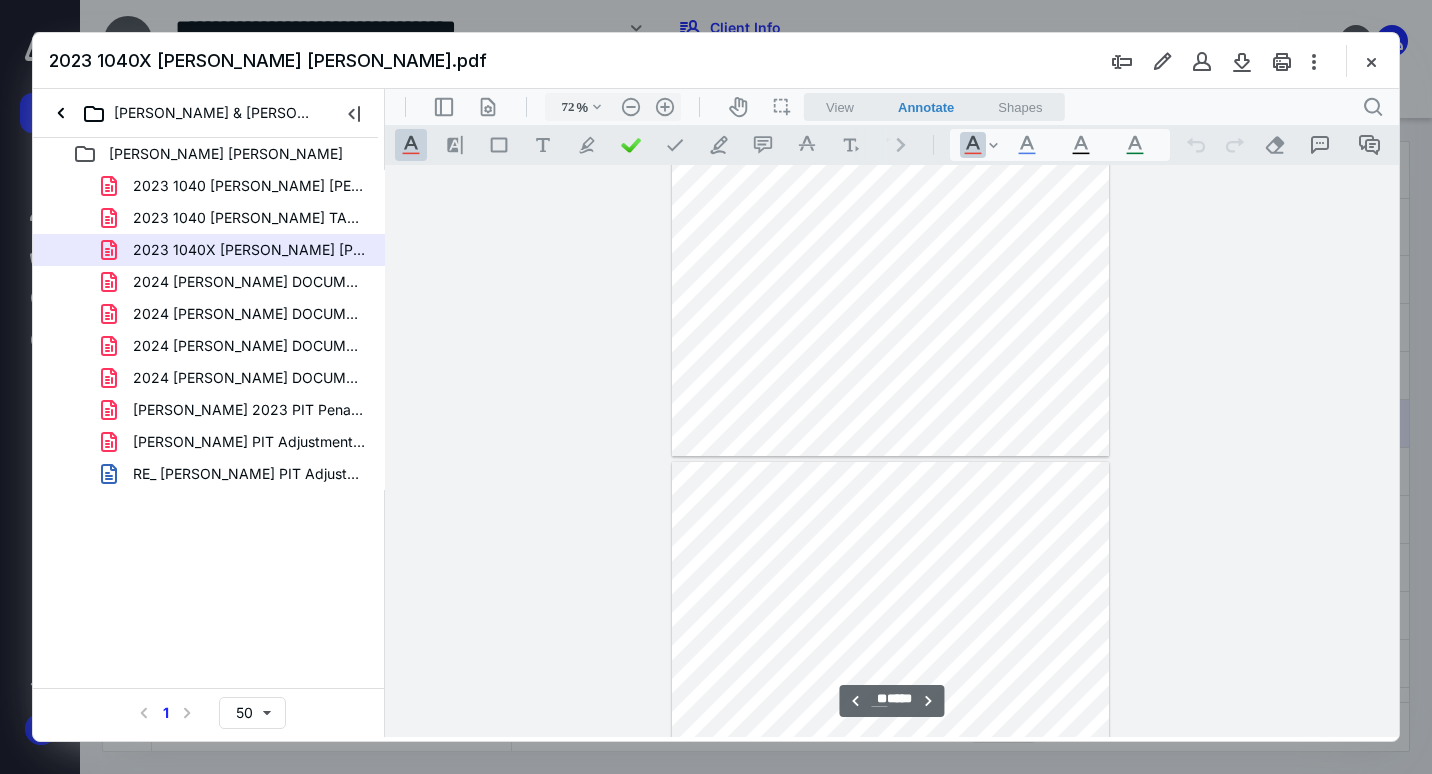 type on "**" 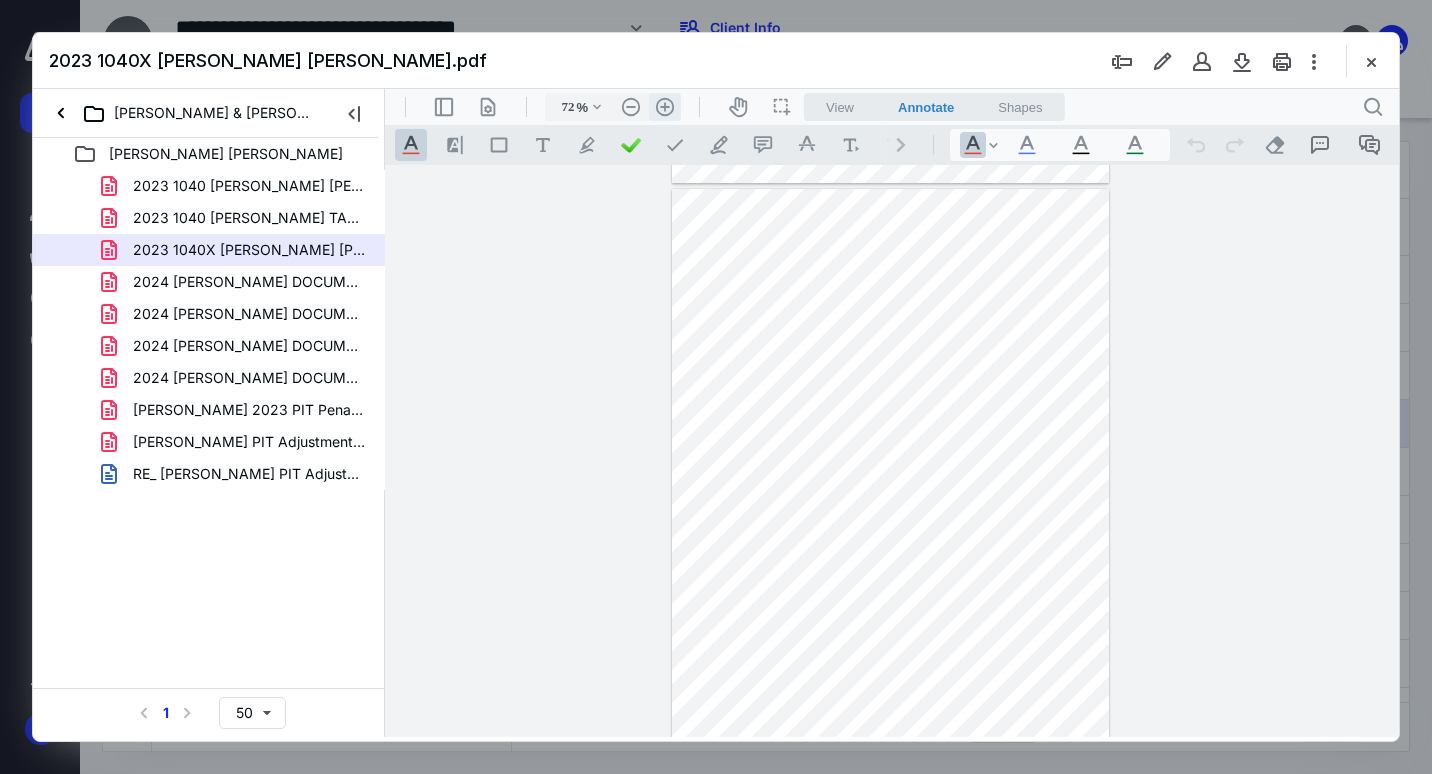 click on ".cls-1{fill:#abb0c4;} icon - header - zoom - in - line" at bounding box center (665, 107) 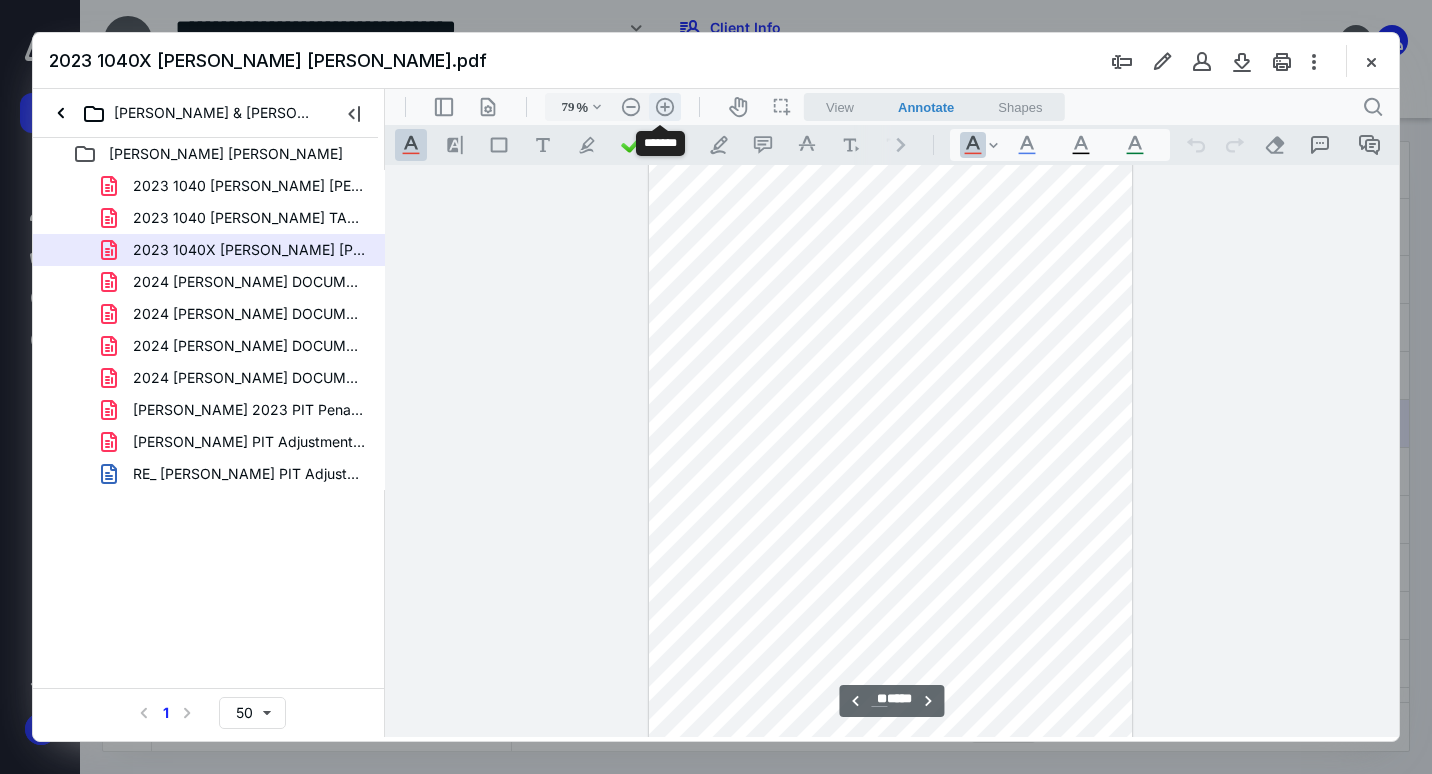 click on ".cls-1{fill:#abb0c4;} icon - header - zoom - in - line" at bounding box center (665, 107) 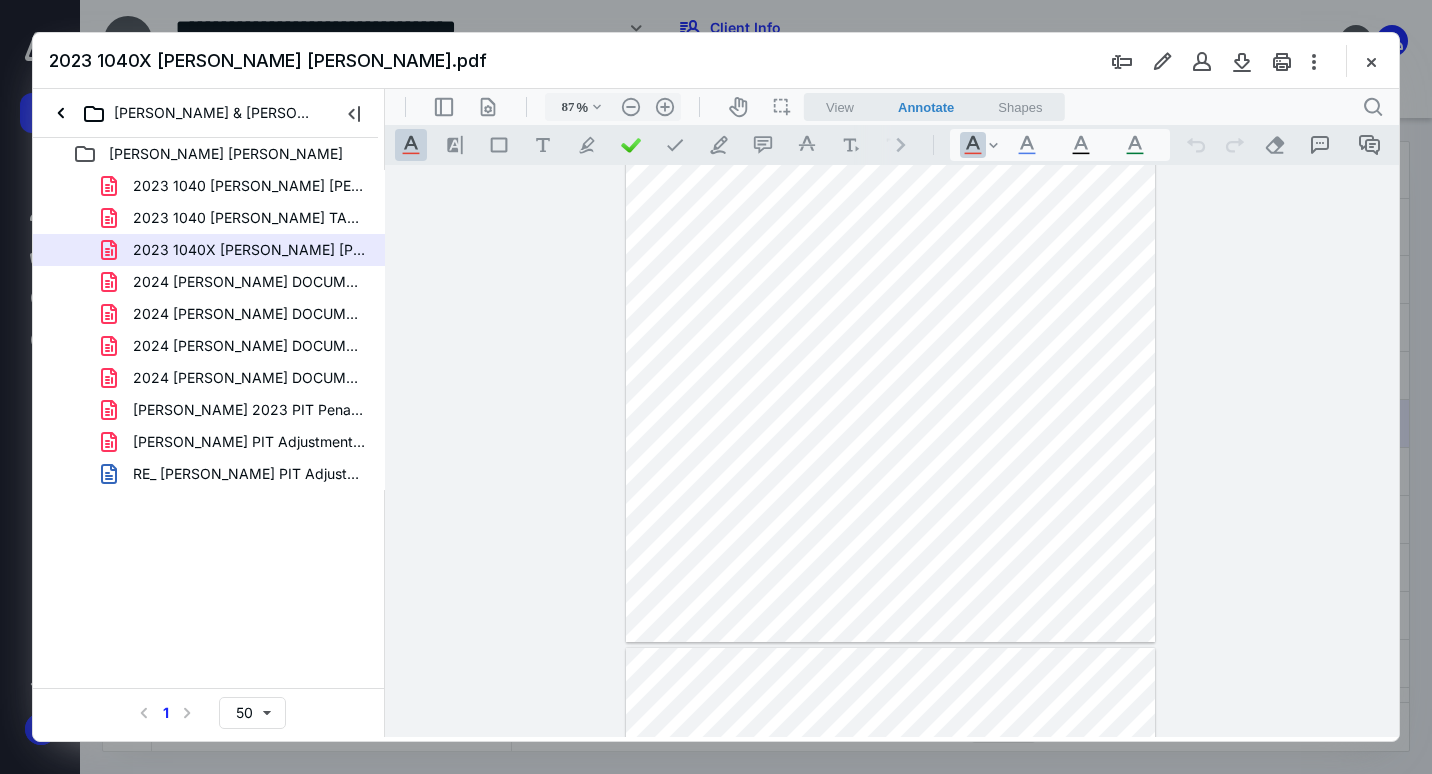 scroll, scrollTop: 11176, scrollLeft: 0, axis: vertical 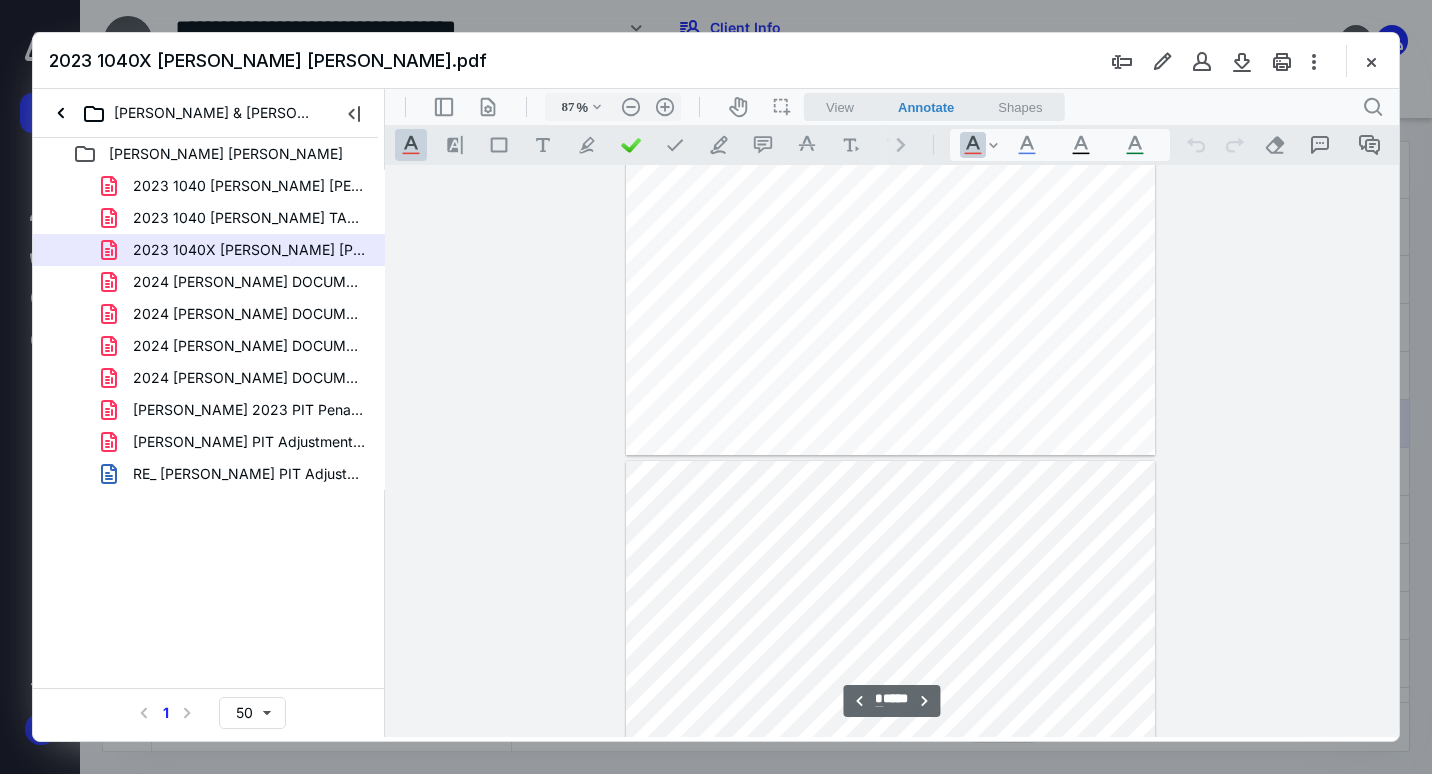 type on "*" 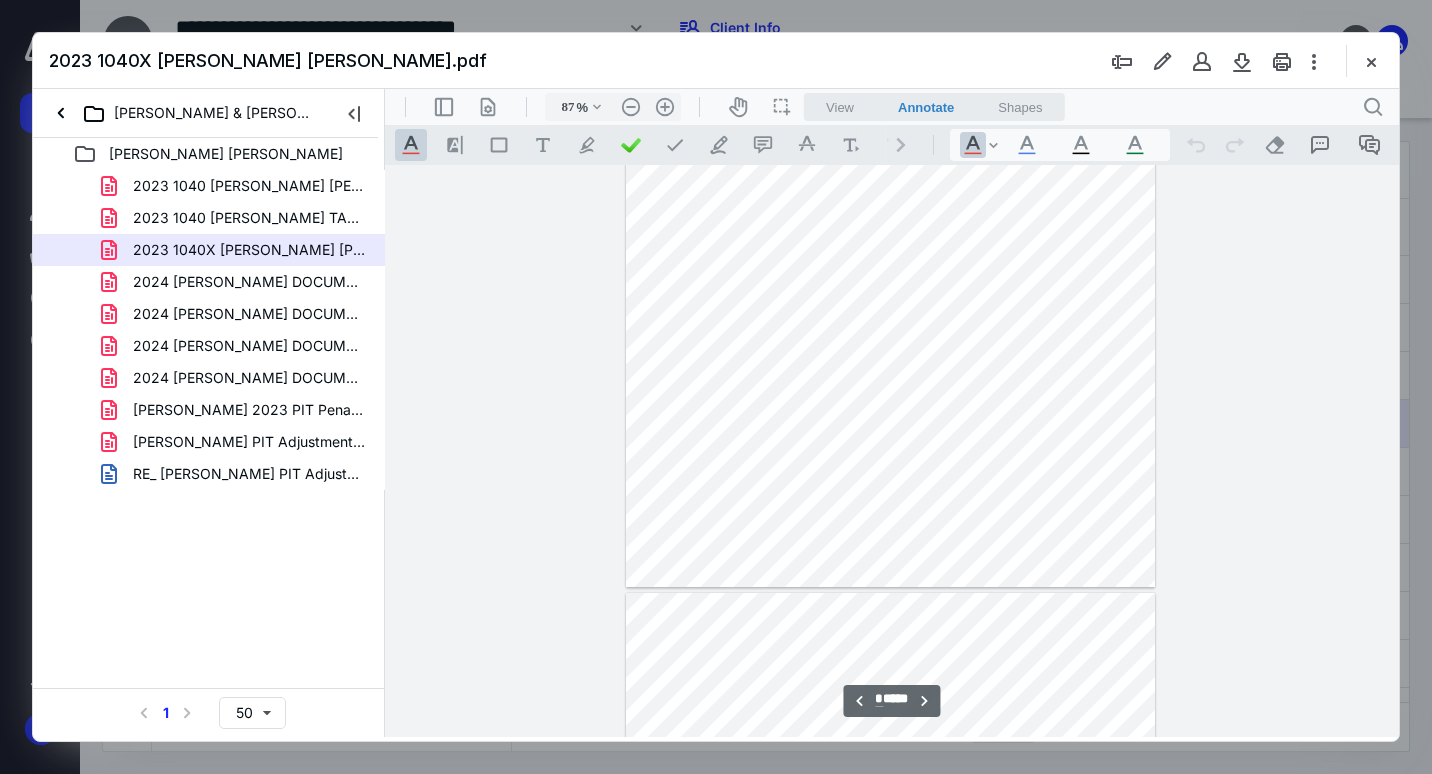 scroll, scrollTop: 4376, scrollLeft: 0, axis: vertical 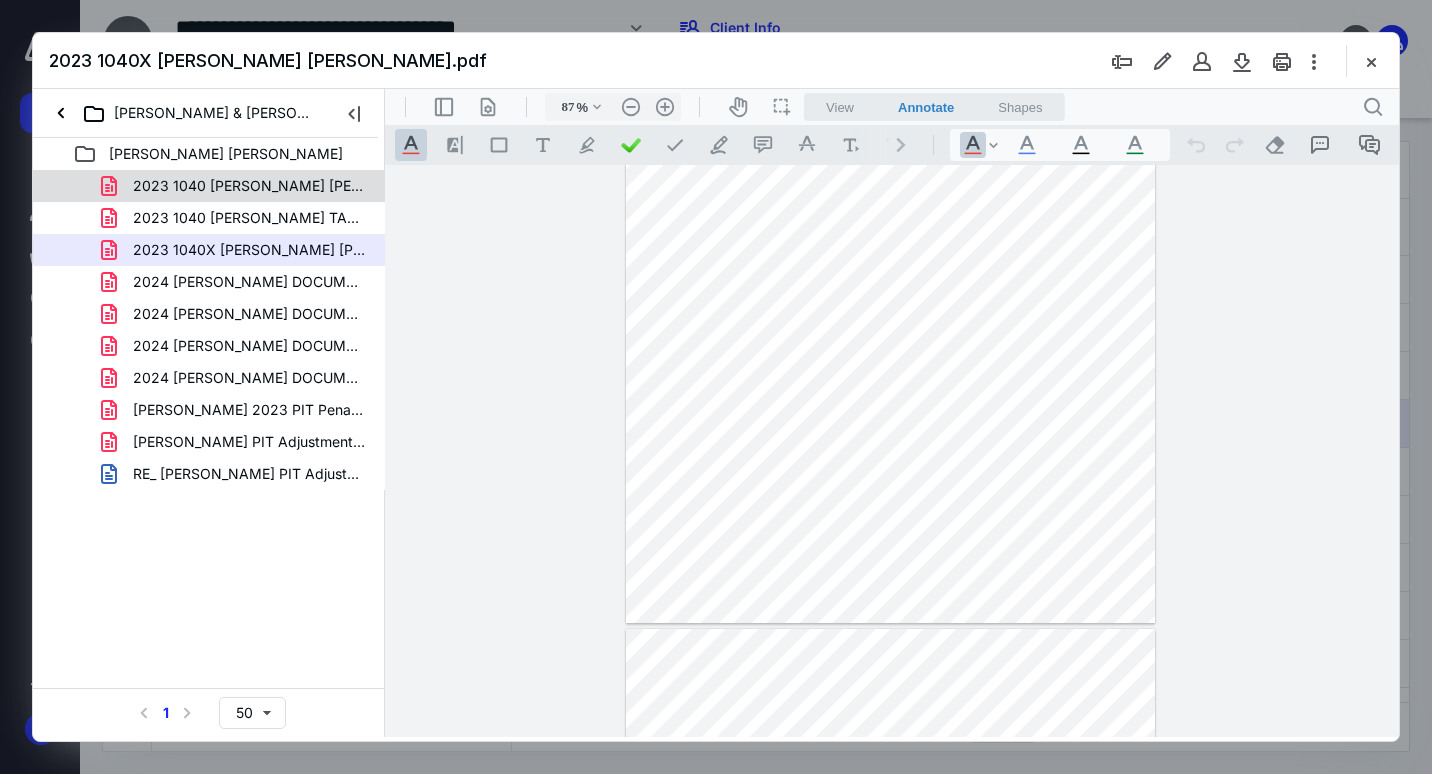 click on "2023 1040 [PERSON_NAME] [PERSON_NAME] AS PPD BY CLIENT.pdf" at bounding box center (249, 186) 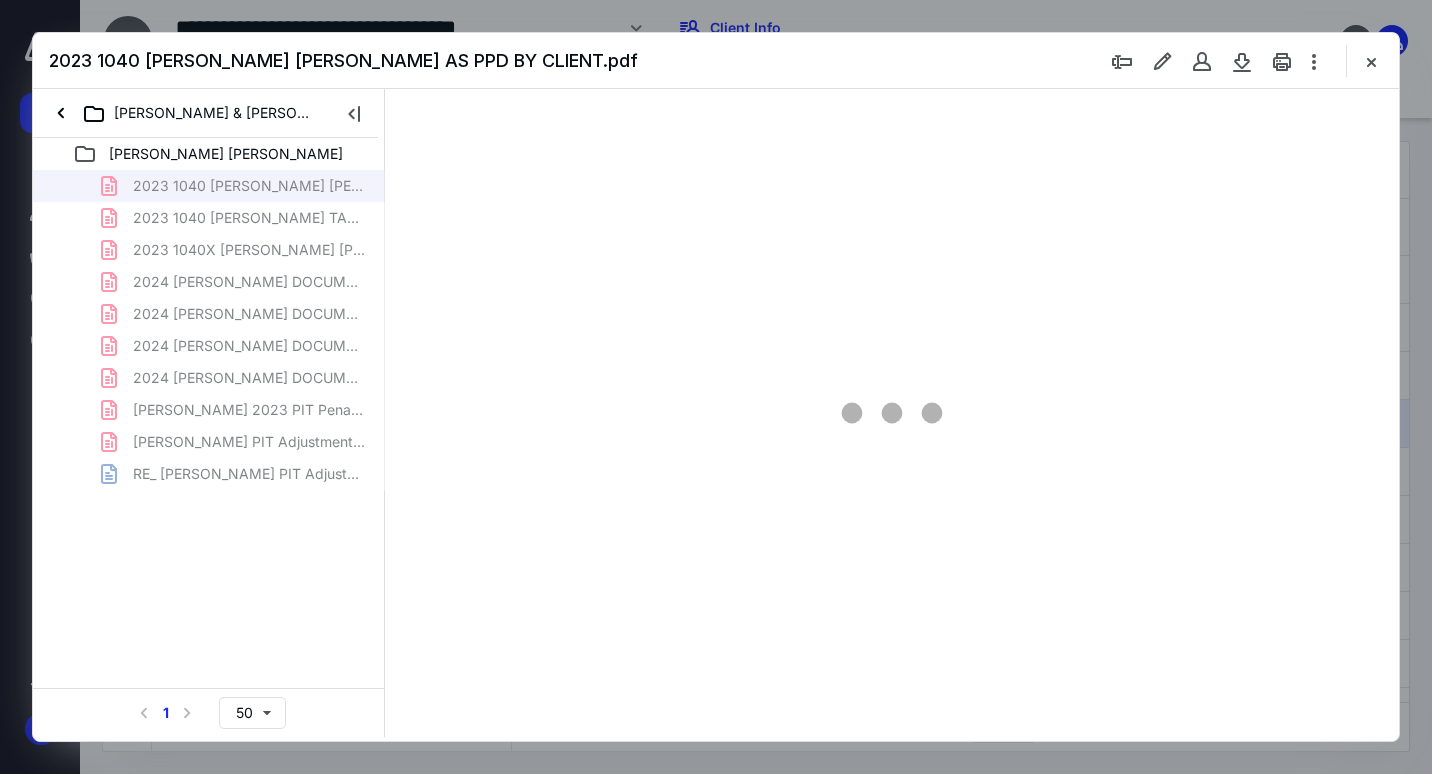 type on "72" 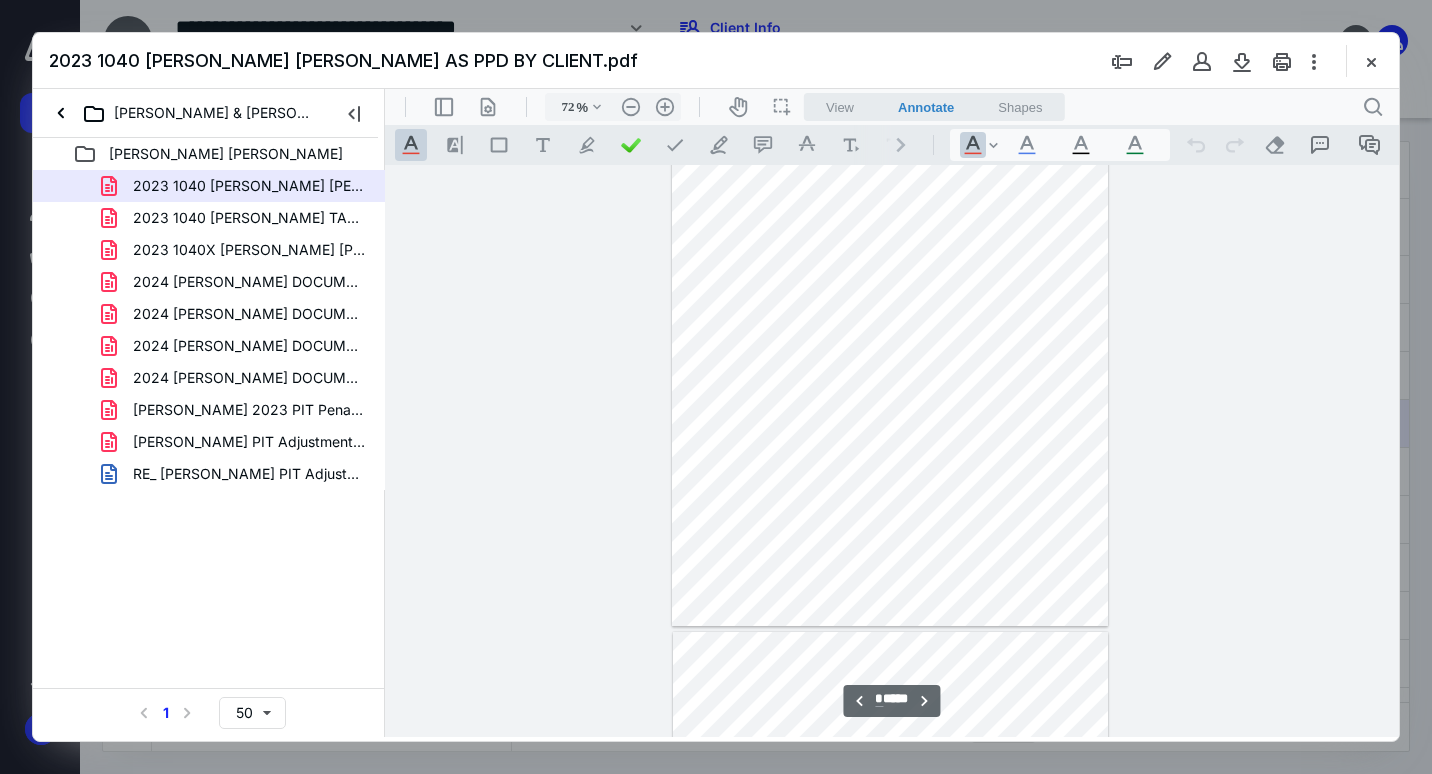 type on "*" 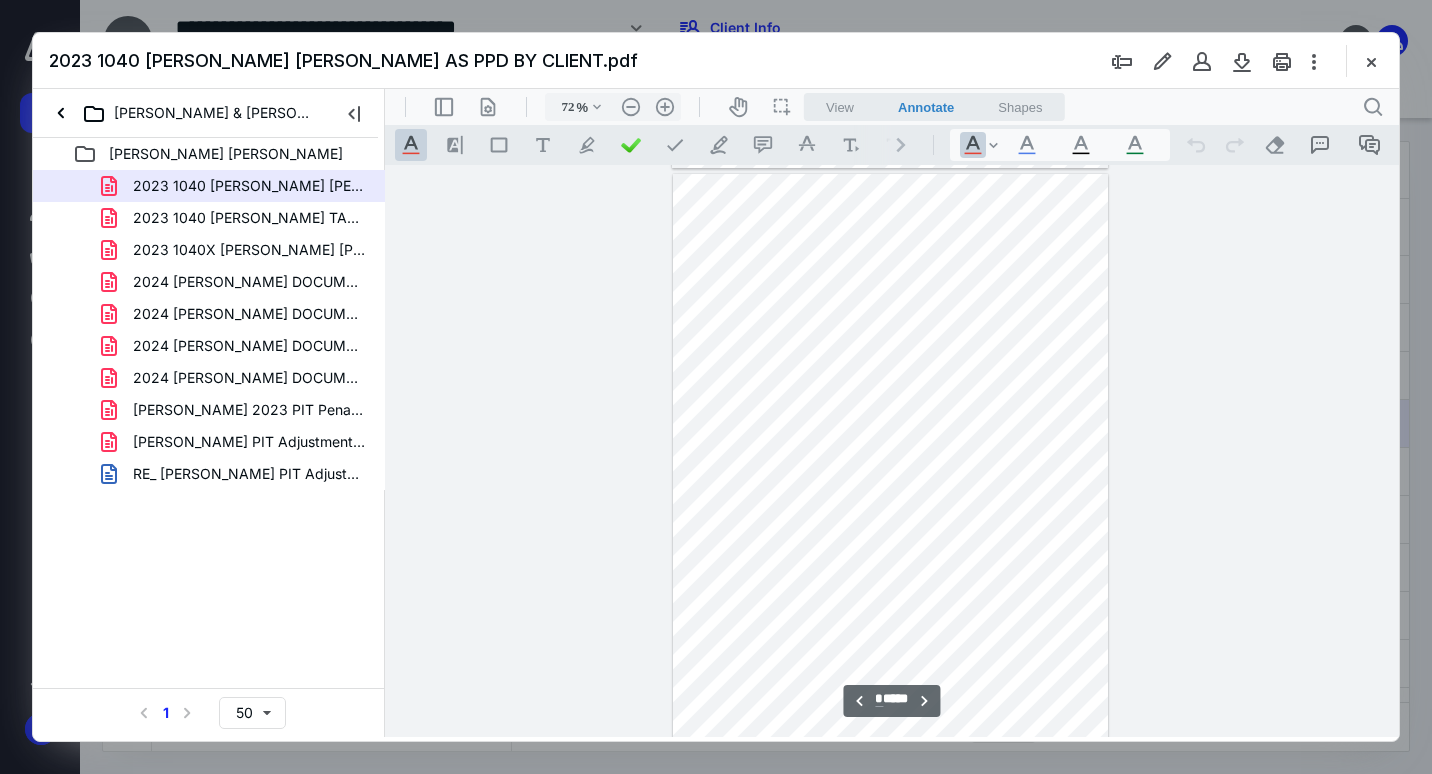 scroll, scrollTop: 1179, scrollLeft: 0, axis: vertical 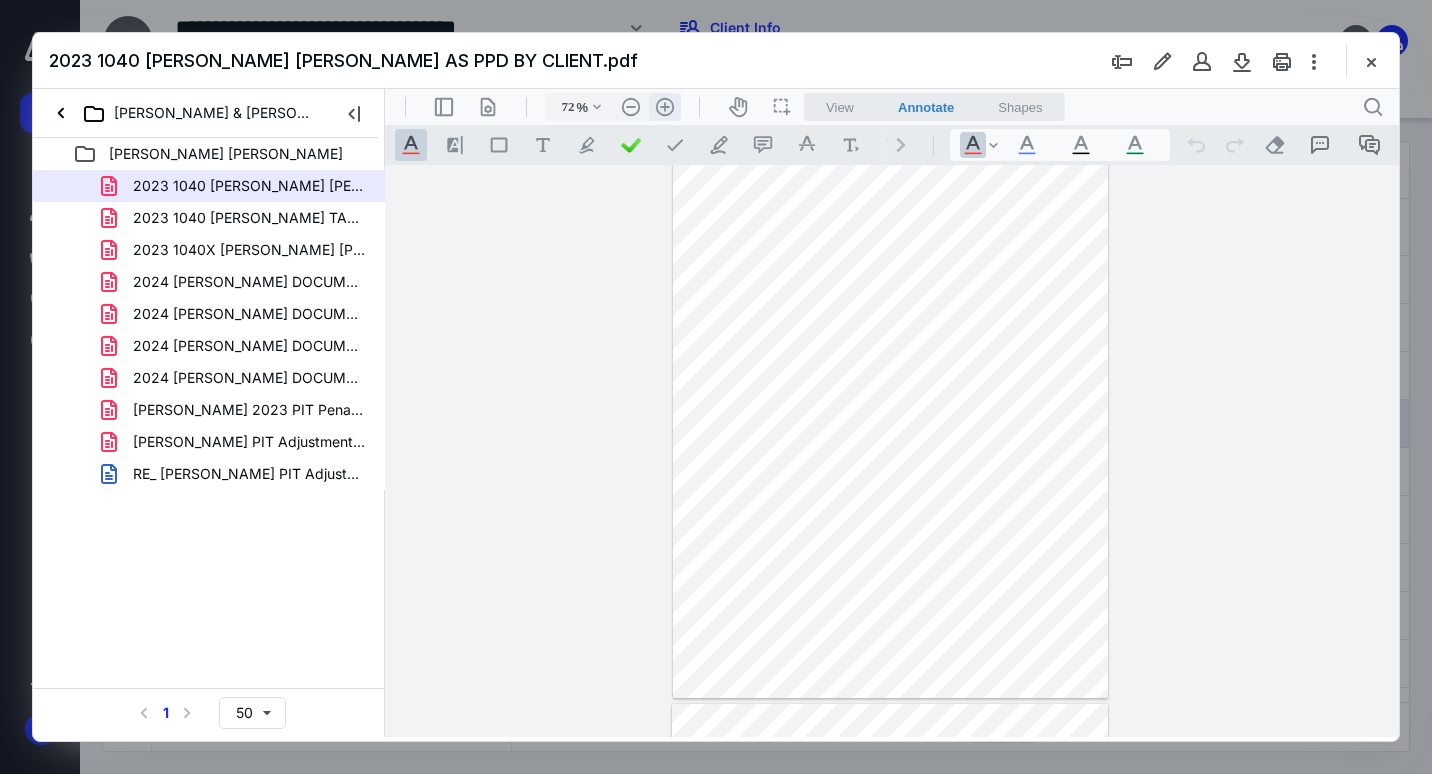 click on ".cls-1{fill:#abb0c4;} icon - header - zoom - in - line" at bounding box center (665, 107) 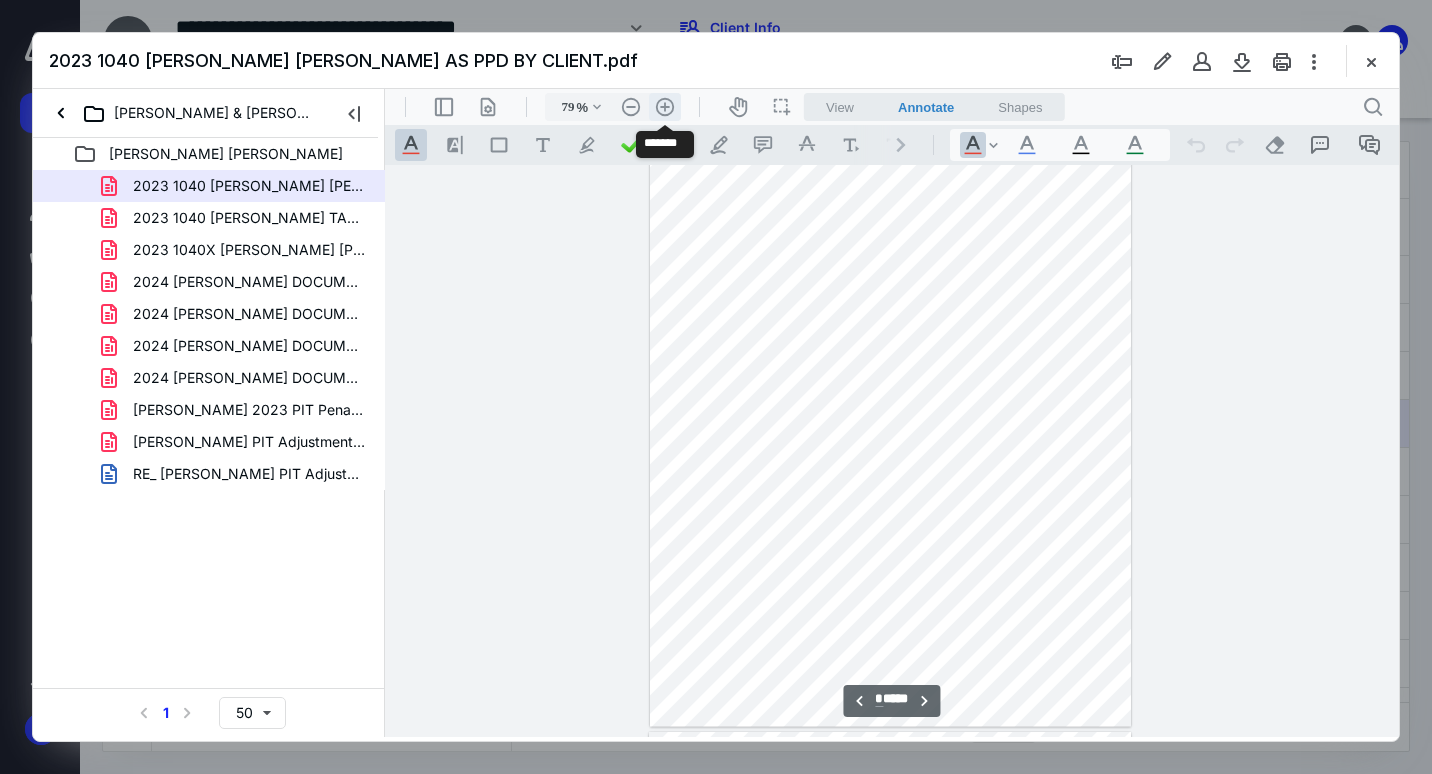 click on ".cls-1{fill:#abb0c4;} icon - header - zoom - in - line" at bounding box center [665, 107] 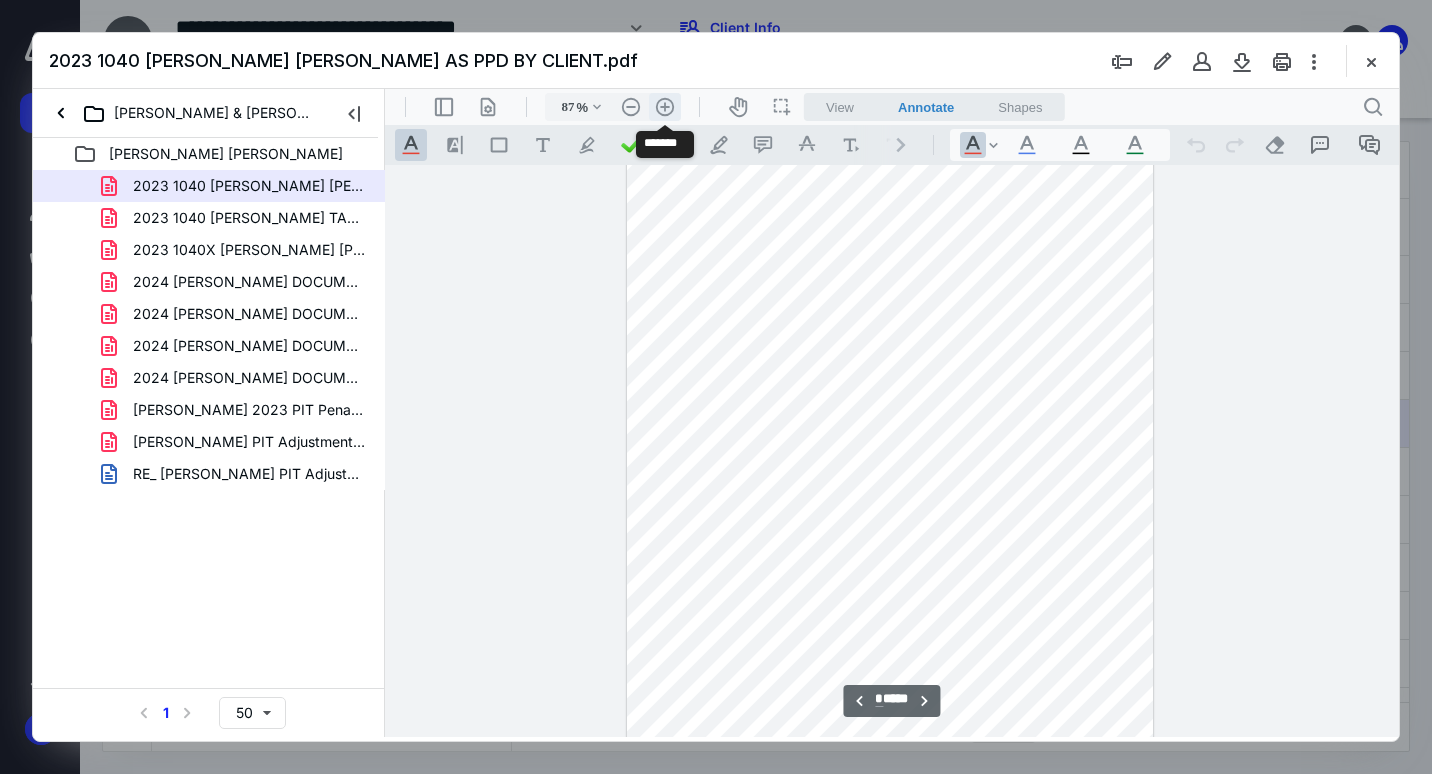 click on ".cls-1{fill:#abb0c4;} icon - header - zoom - in - line" at bounding box center (665, 107) 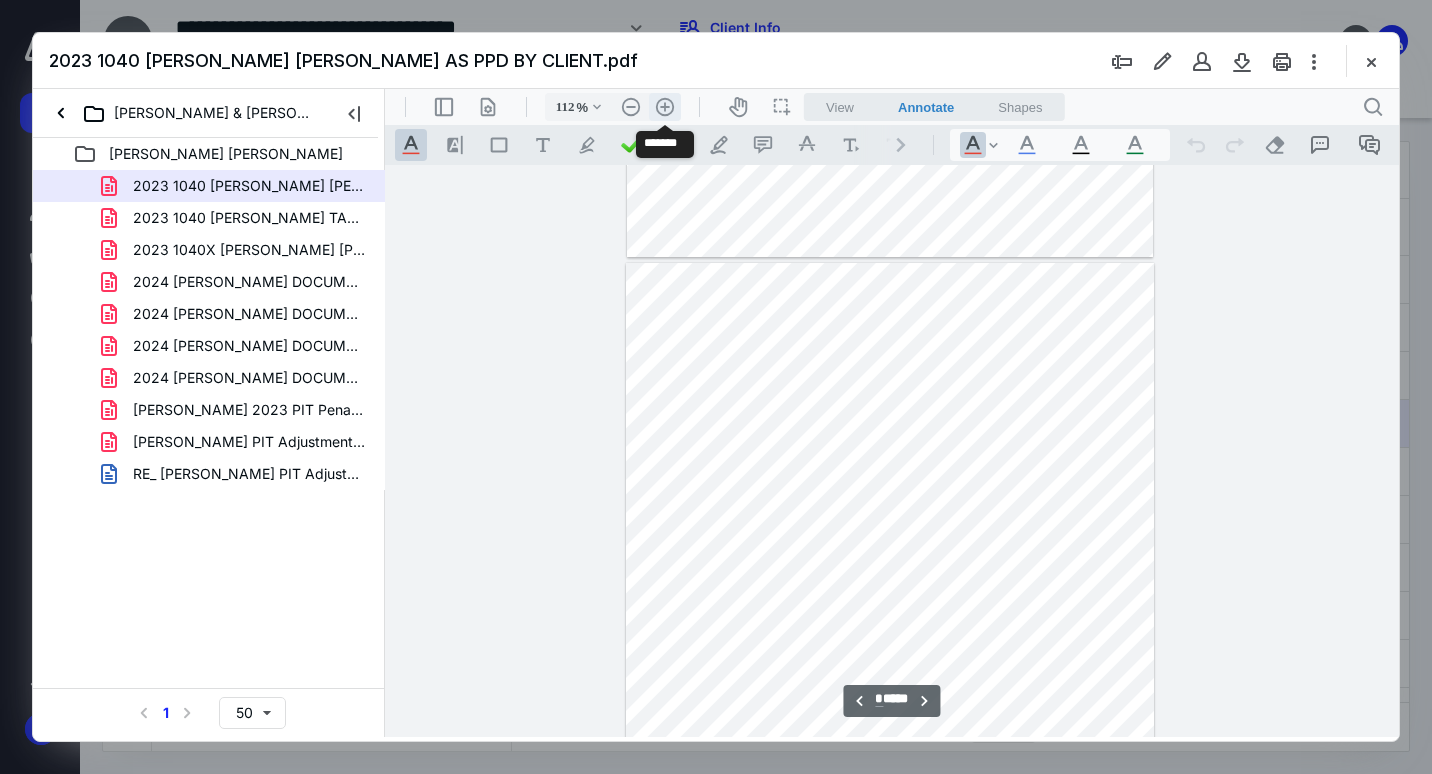 click on ".cls-1{fill:#abb0c4;} icon - header - zoom - in - line" at bounding box center [665, 107] 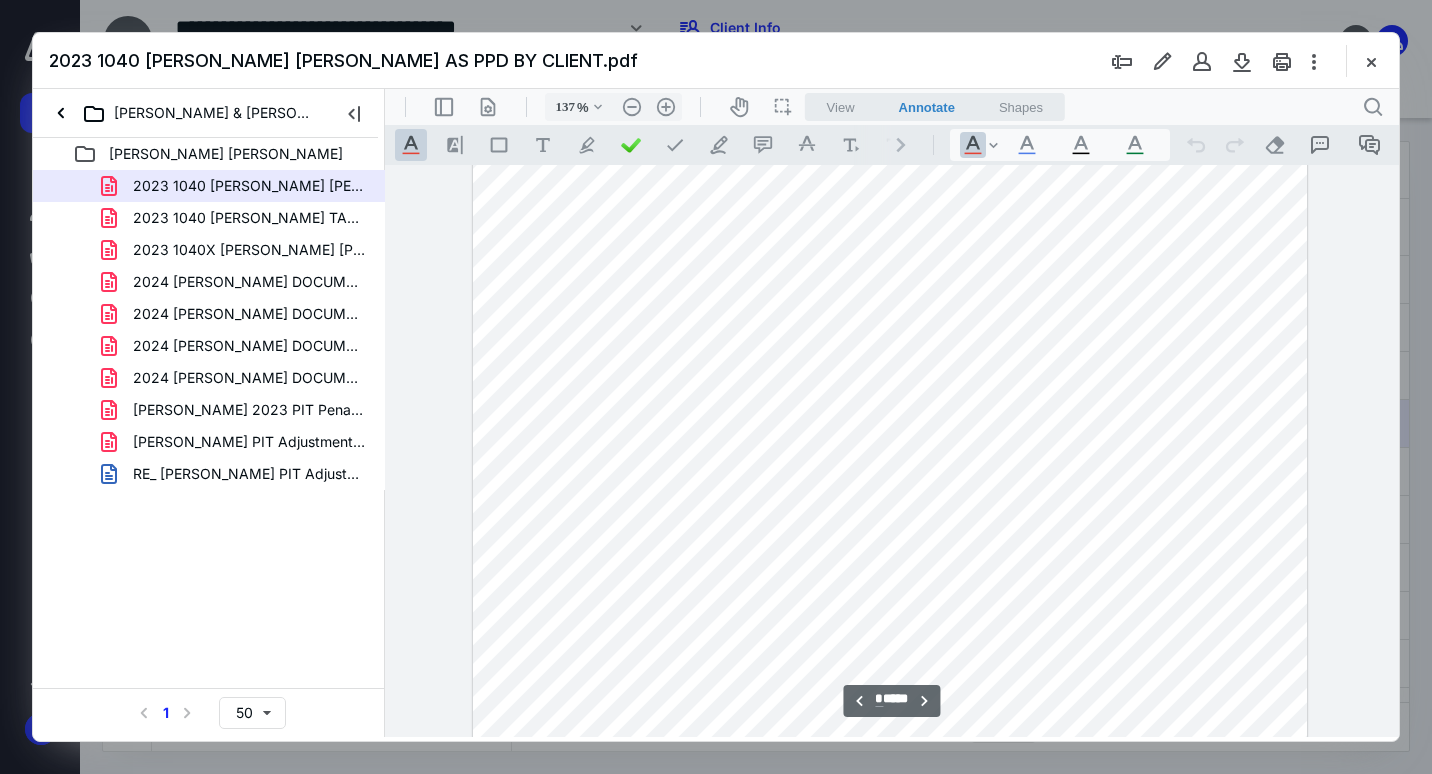scroll, scrollTop: 7876, scrollLeft: 0, axis: vertical 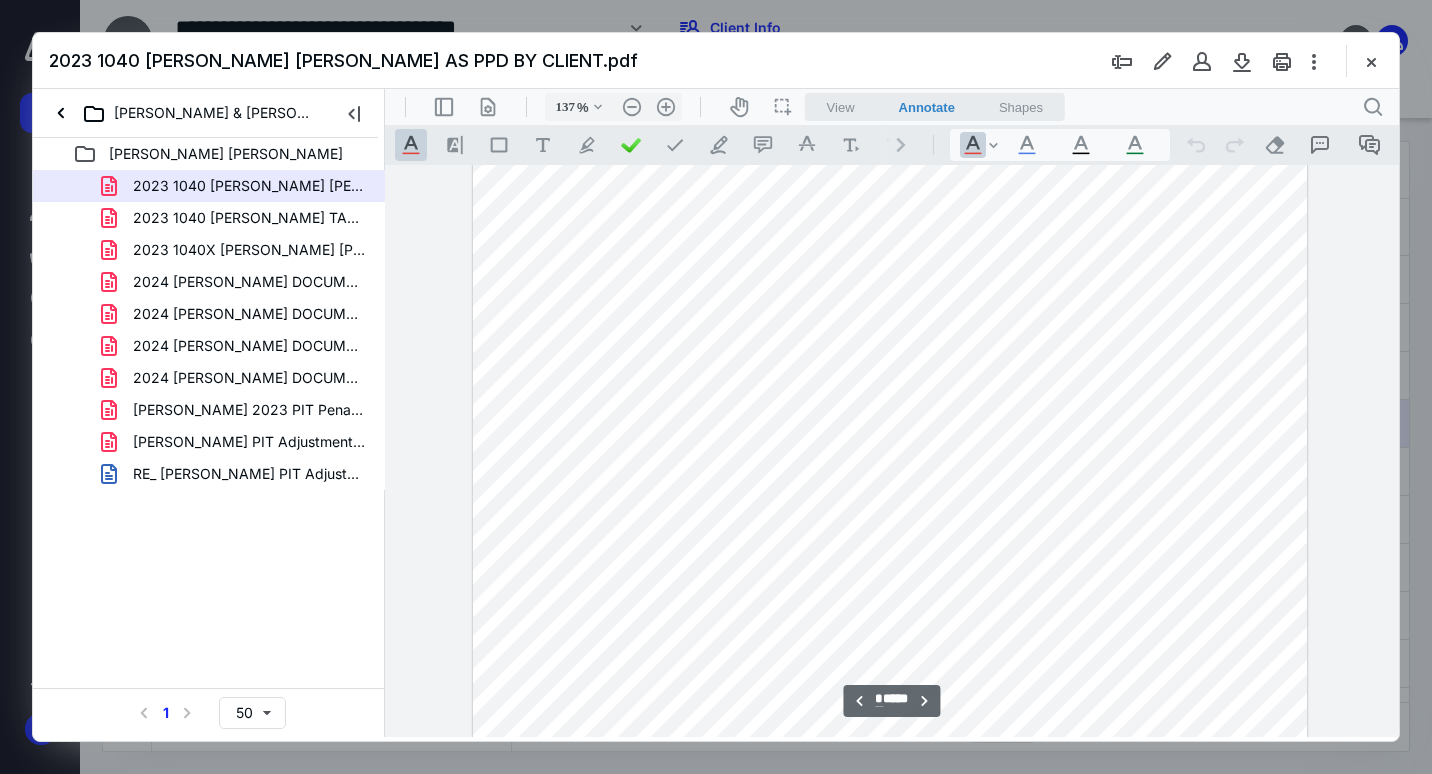 type on "*" 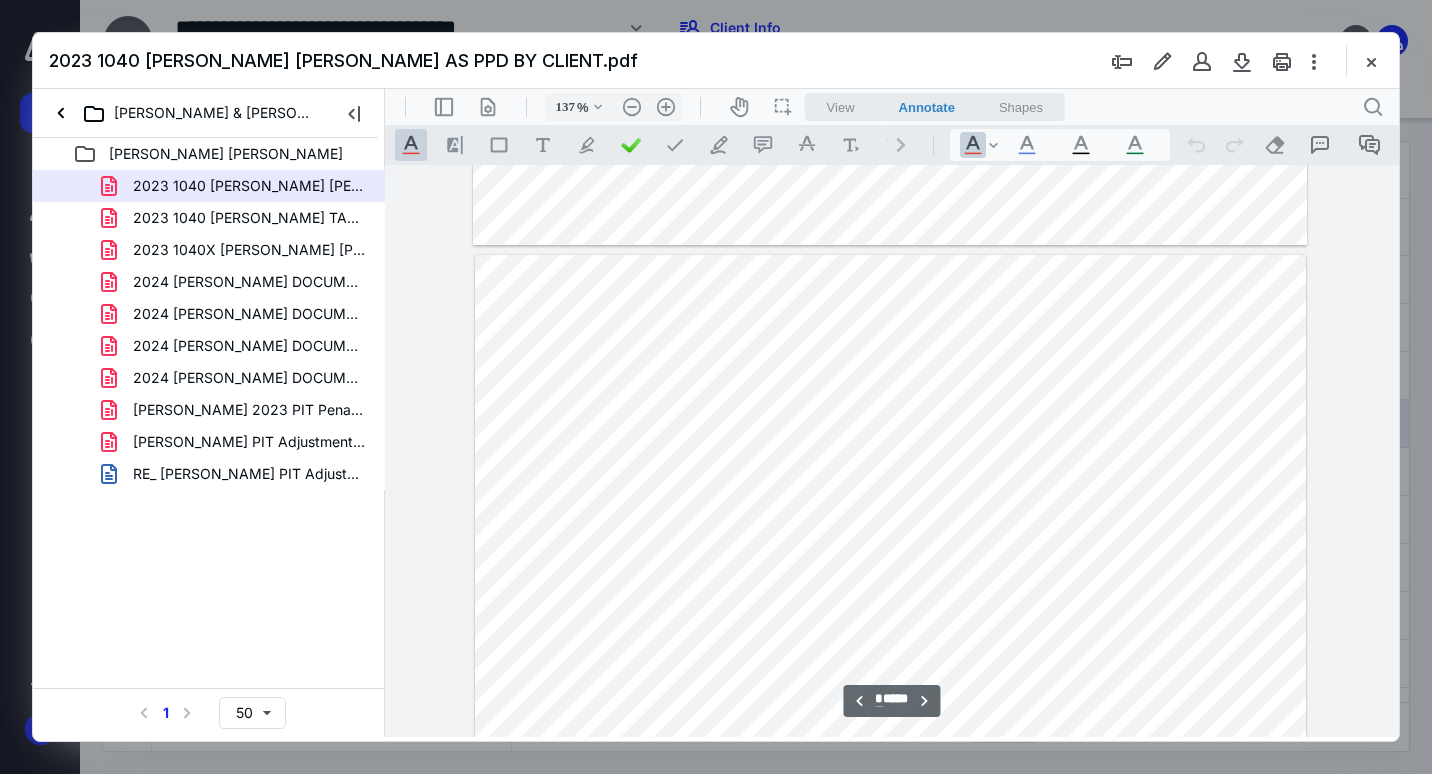 scroll, scrollTop: 8876, scrollLeft: 0, axis: vertical 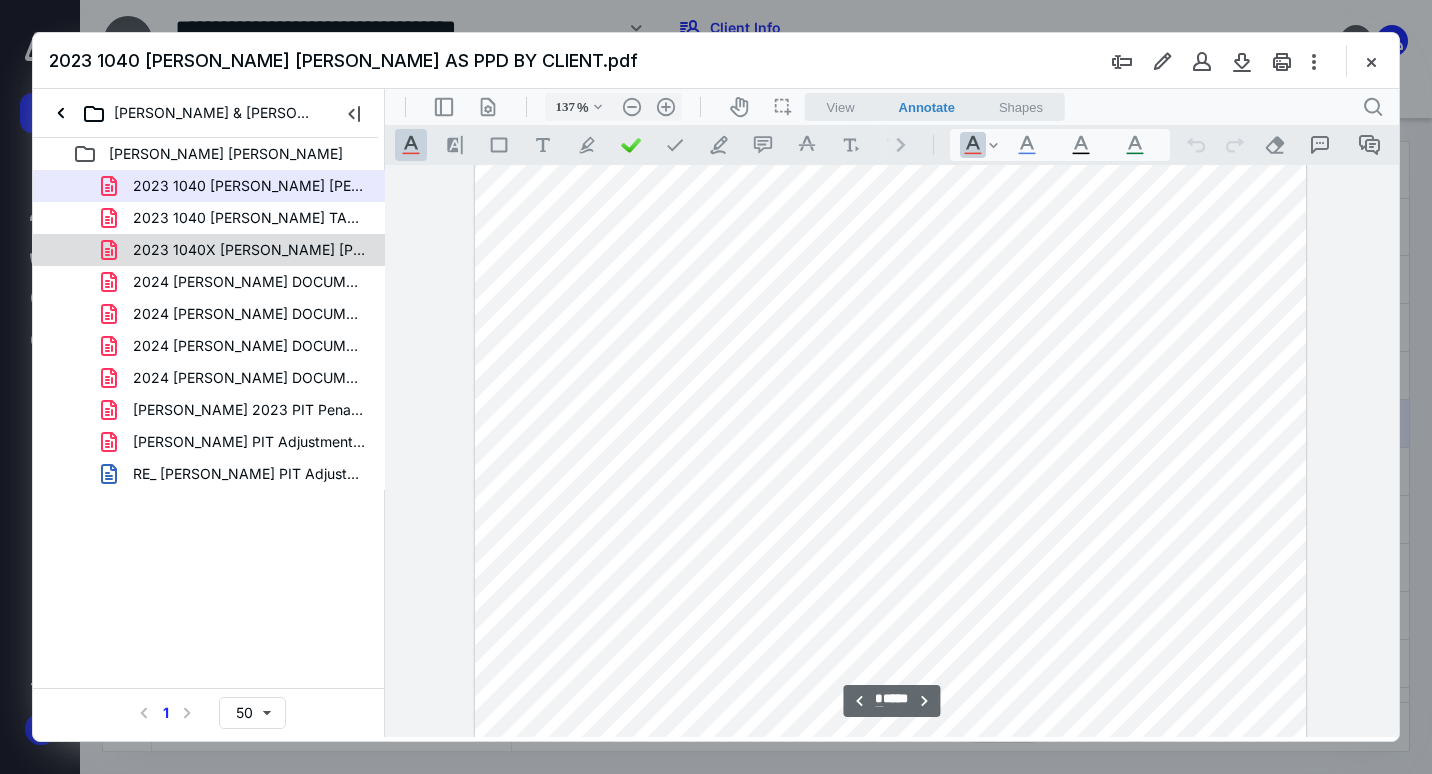 click on "2023 1040X [PERSON_NAME] [PERSON_NAME].pdf" at bounding box center (249, 250) 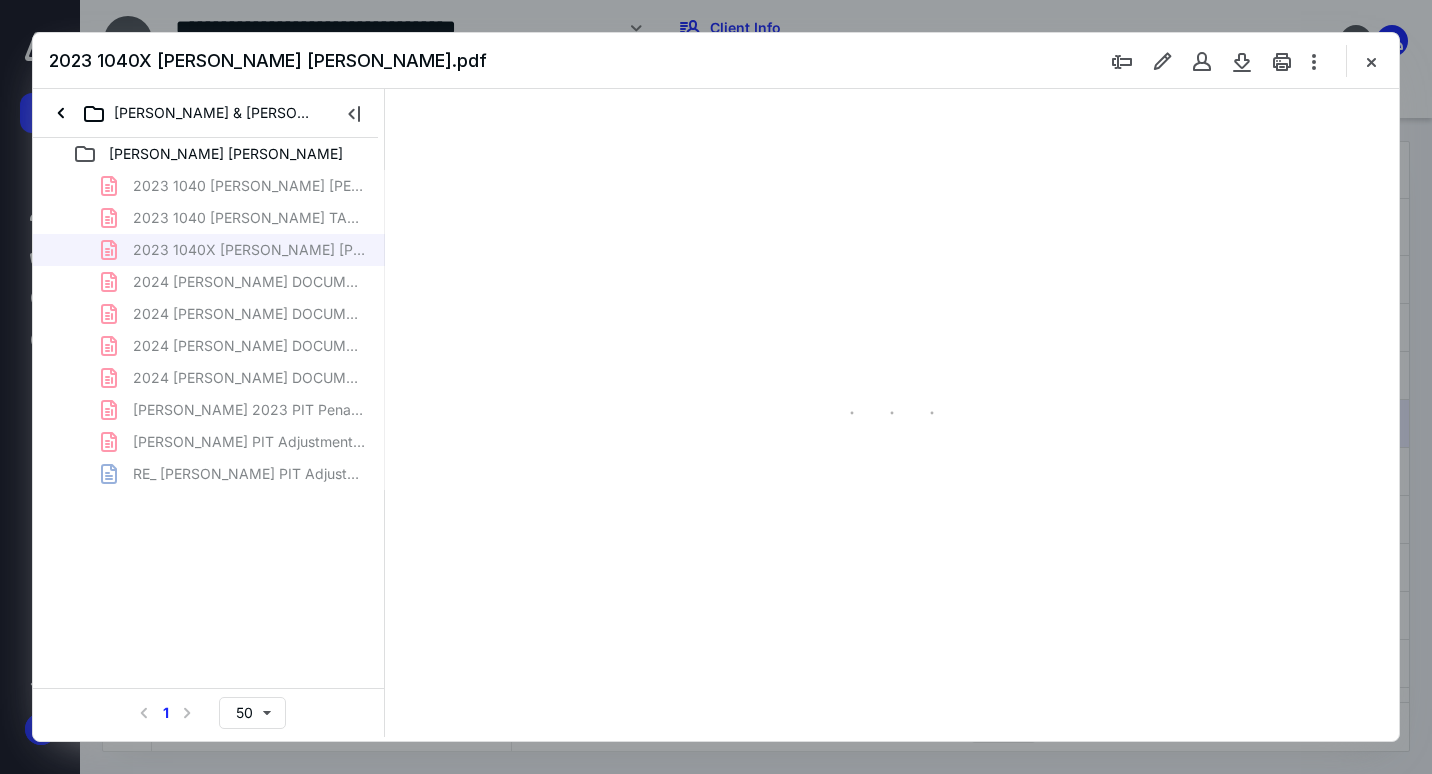 type on "72" 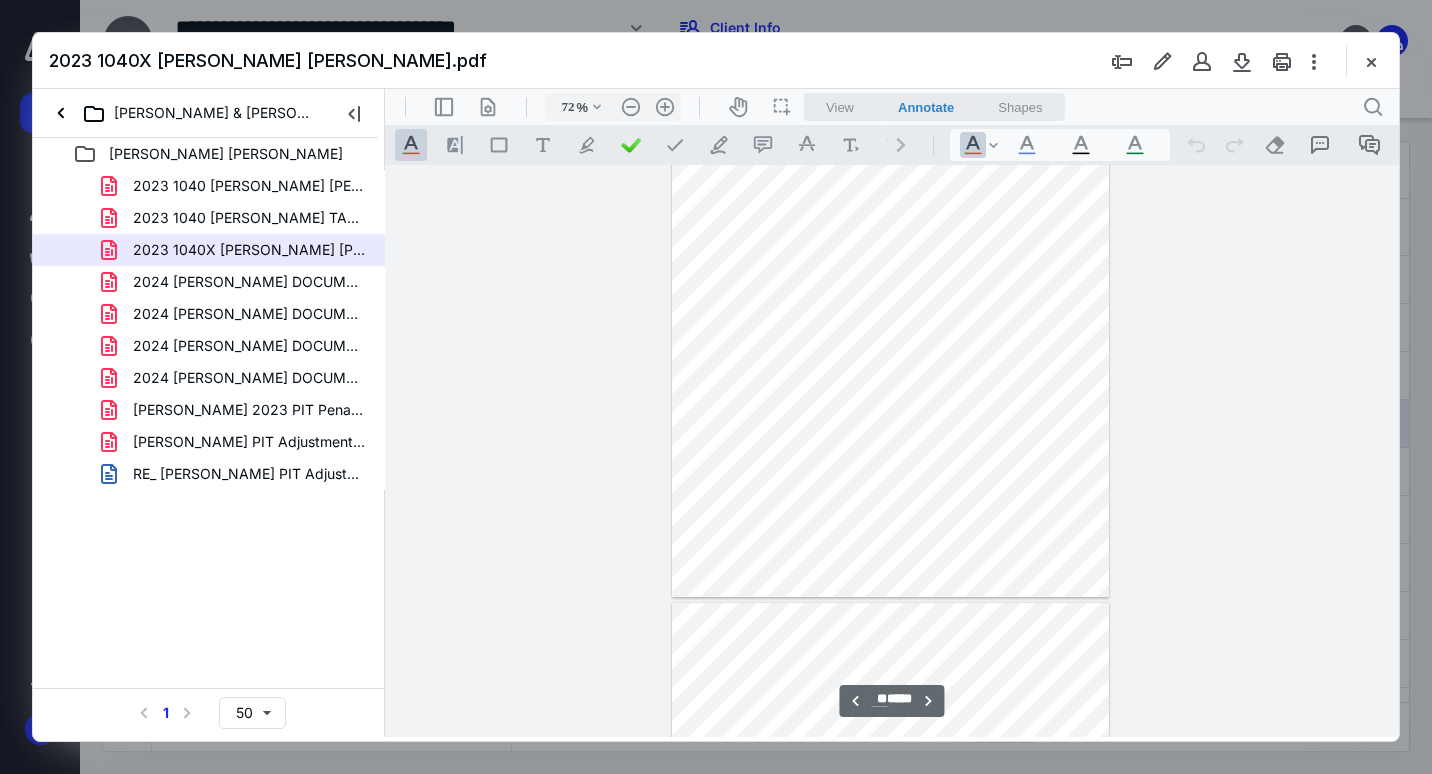 scroll, scrollTop: 7579, scrollLeft: 0, axis: vertical 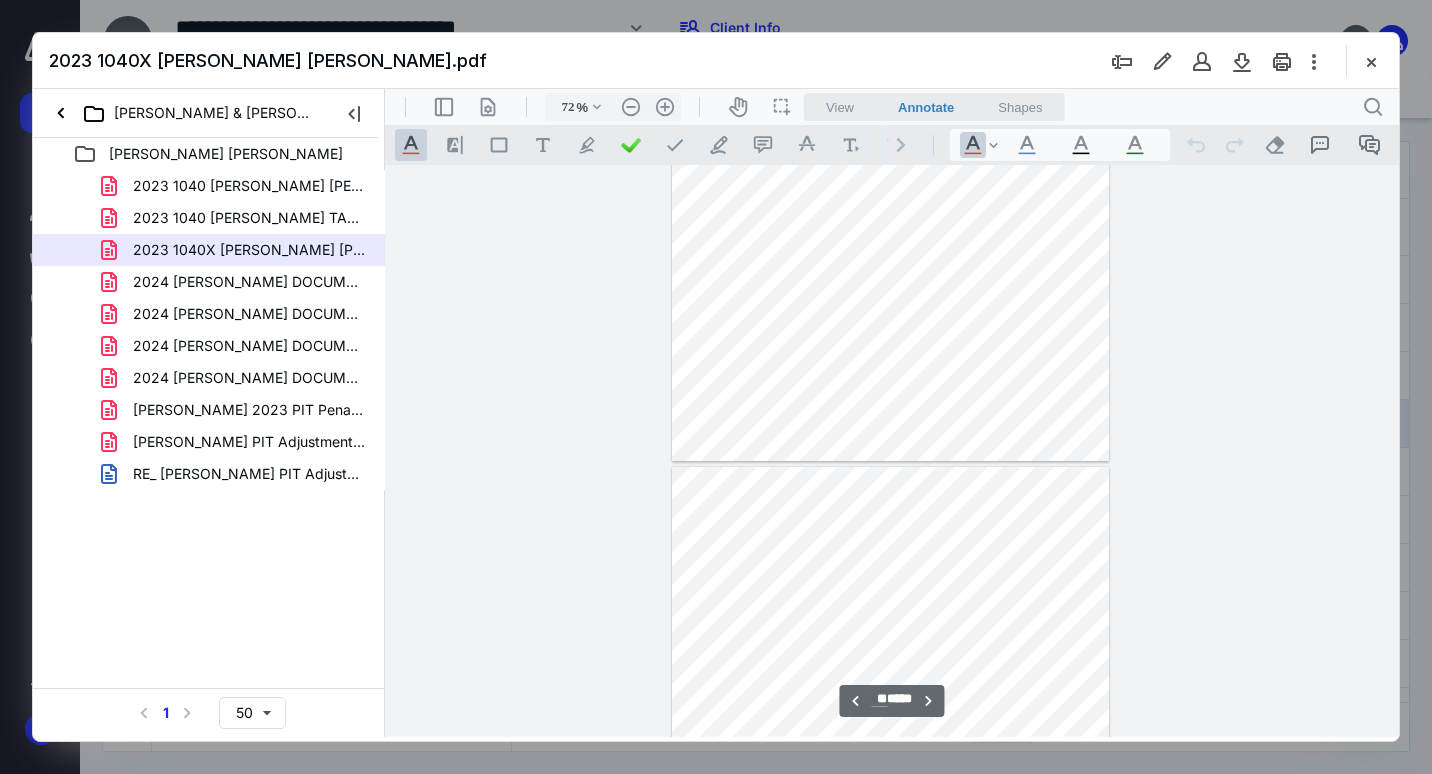 type on "**" 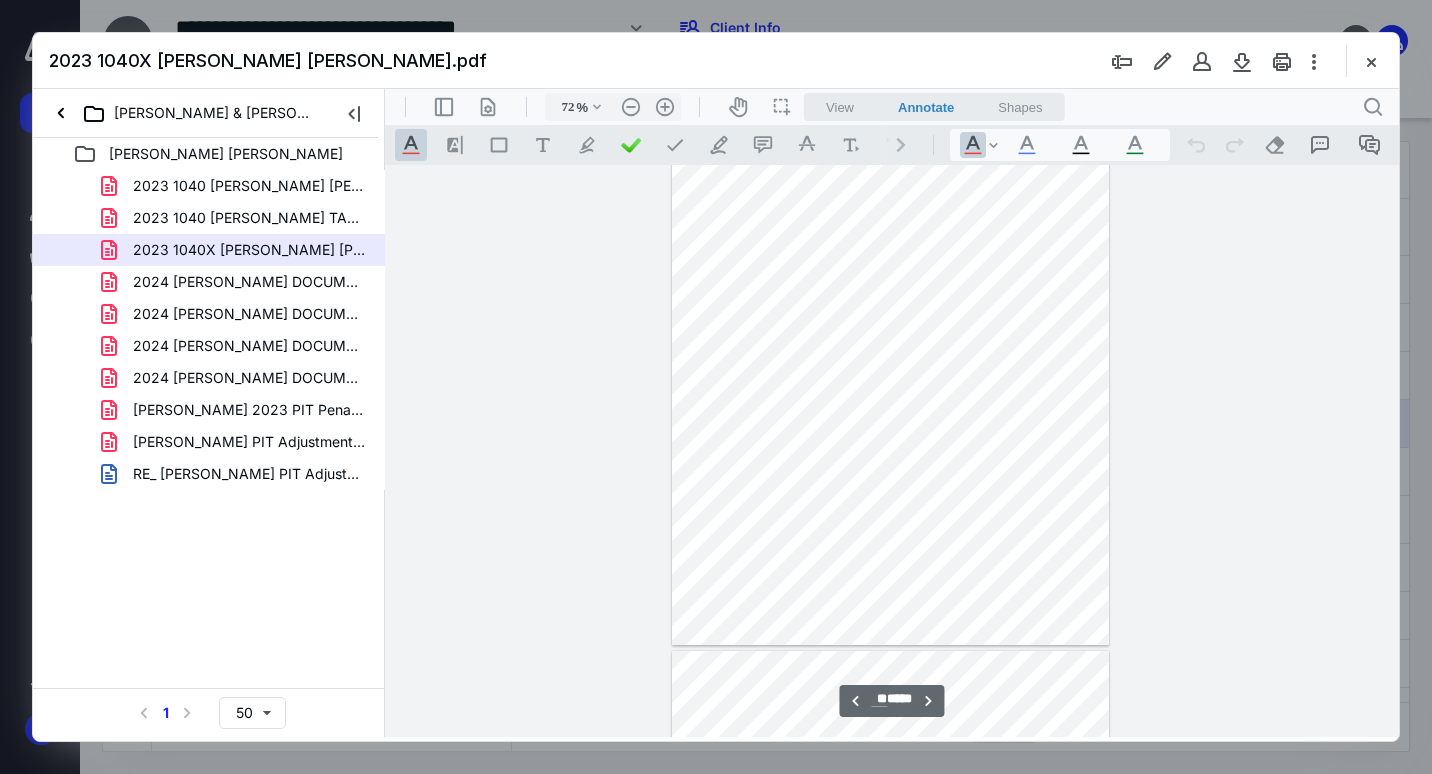 scroll, scrollTop: 13279, scrollLeft: 0, axis: vertical 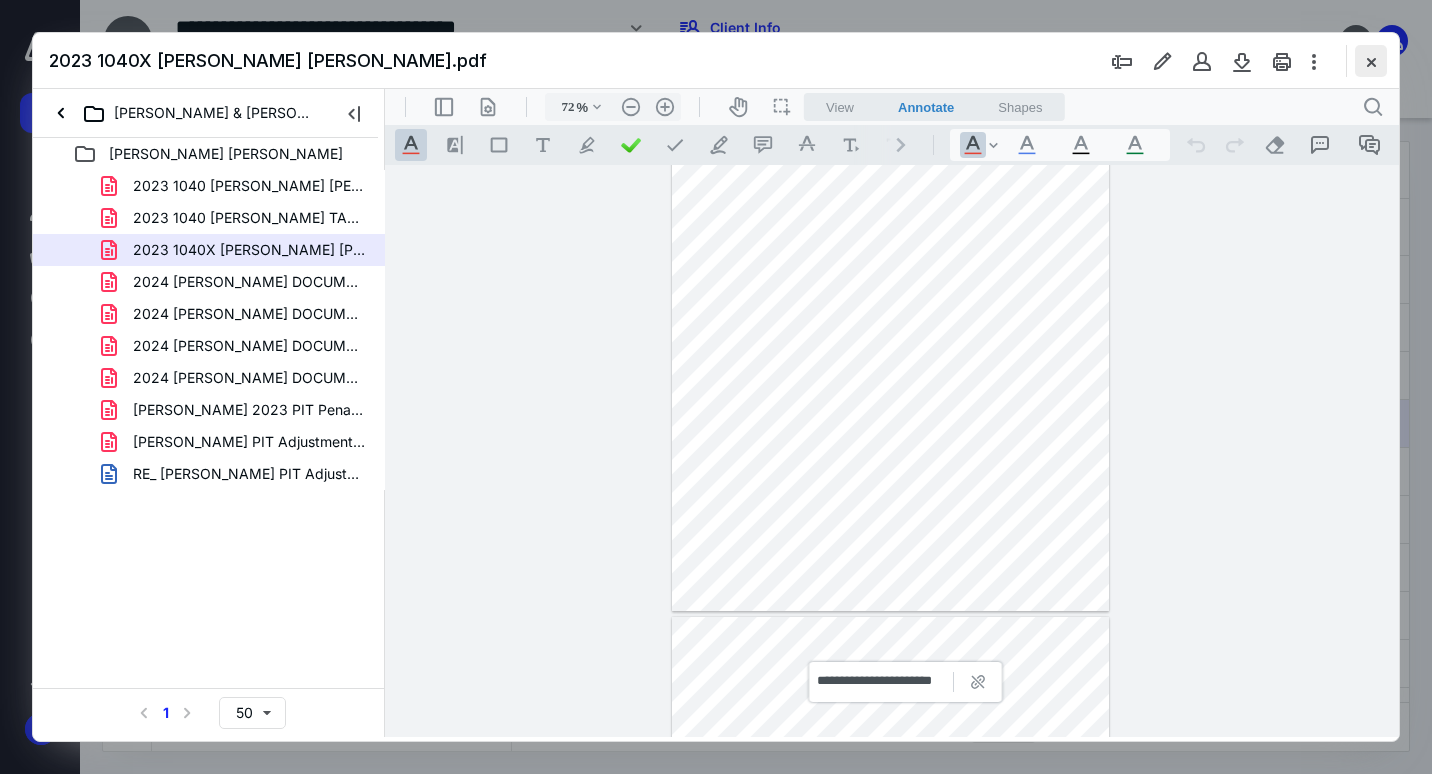 click at bounding box center (1371, 61) 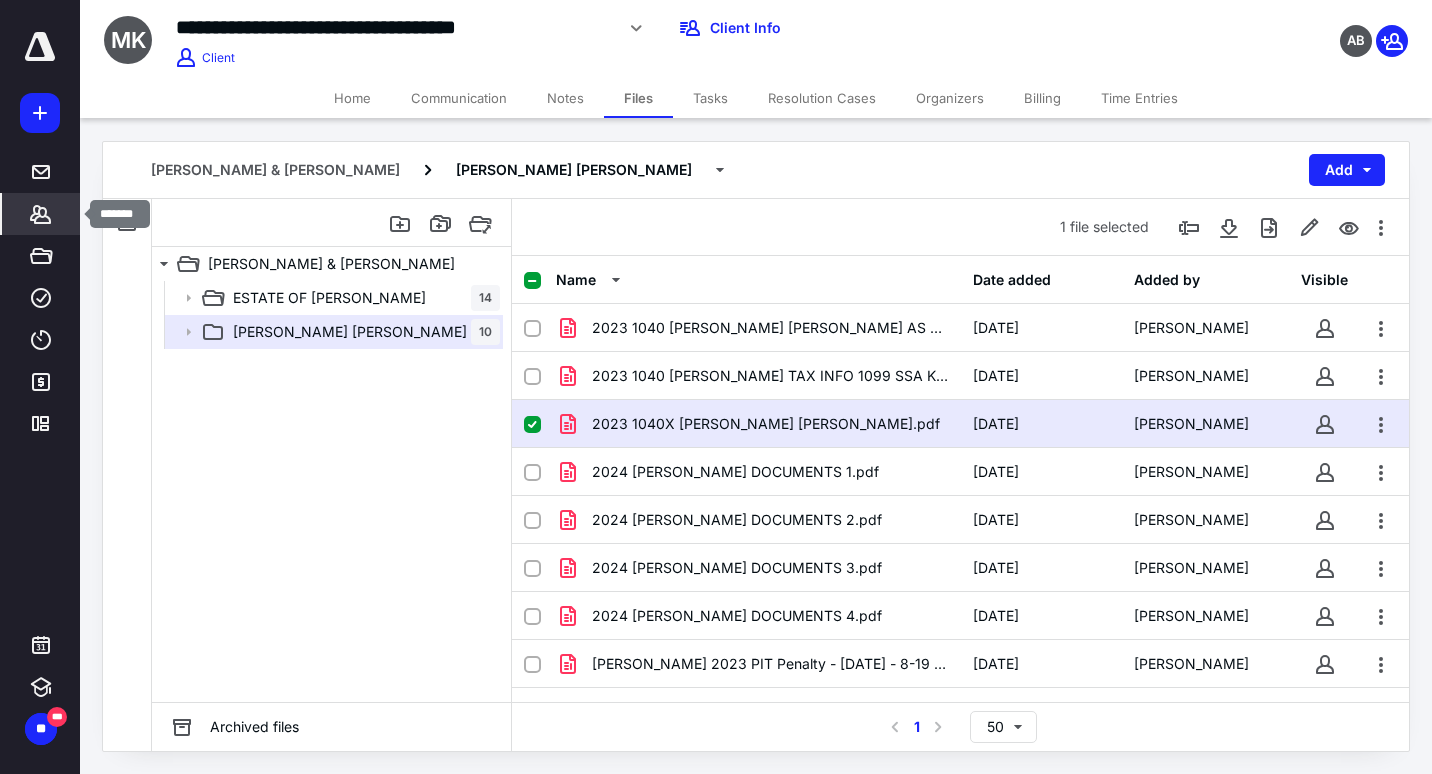 click 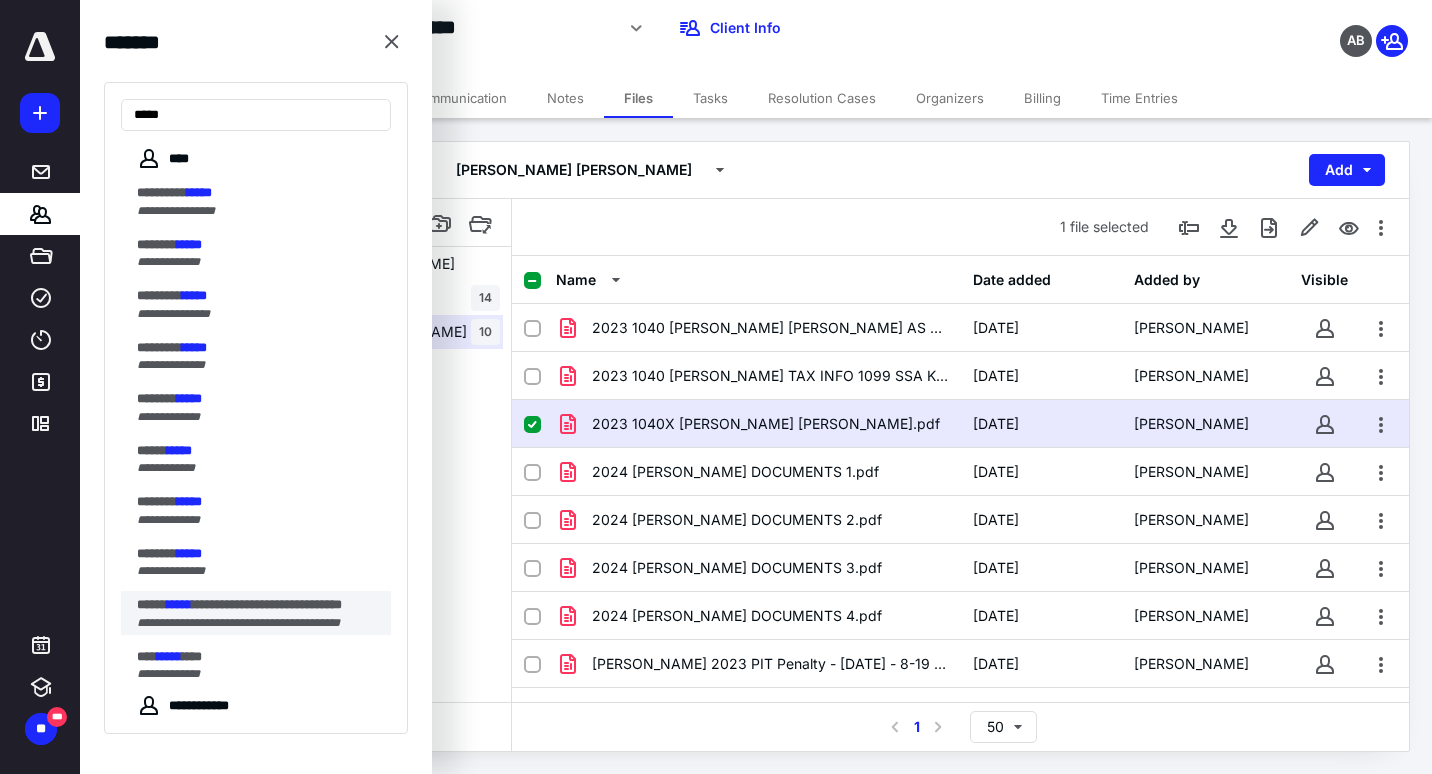 type on "*****" 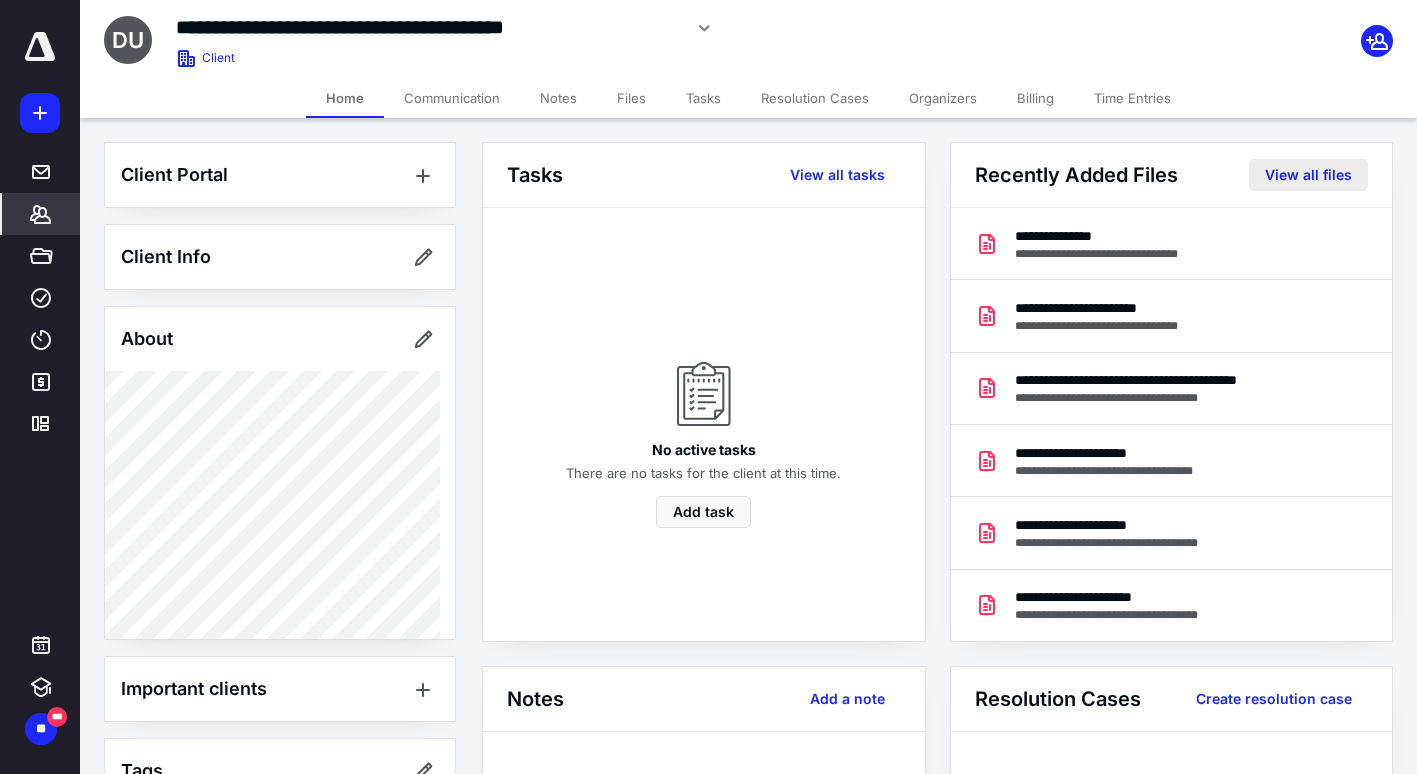 click on "View all files" at bounding box center [1308, 175] 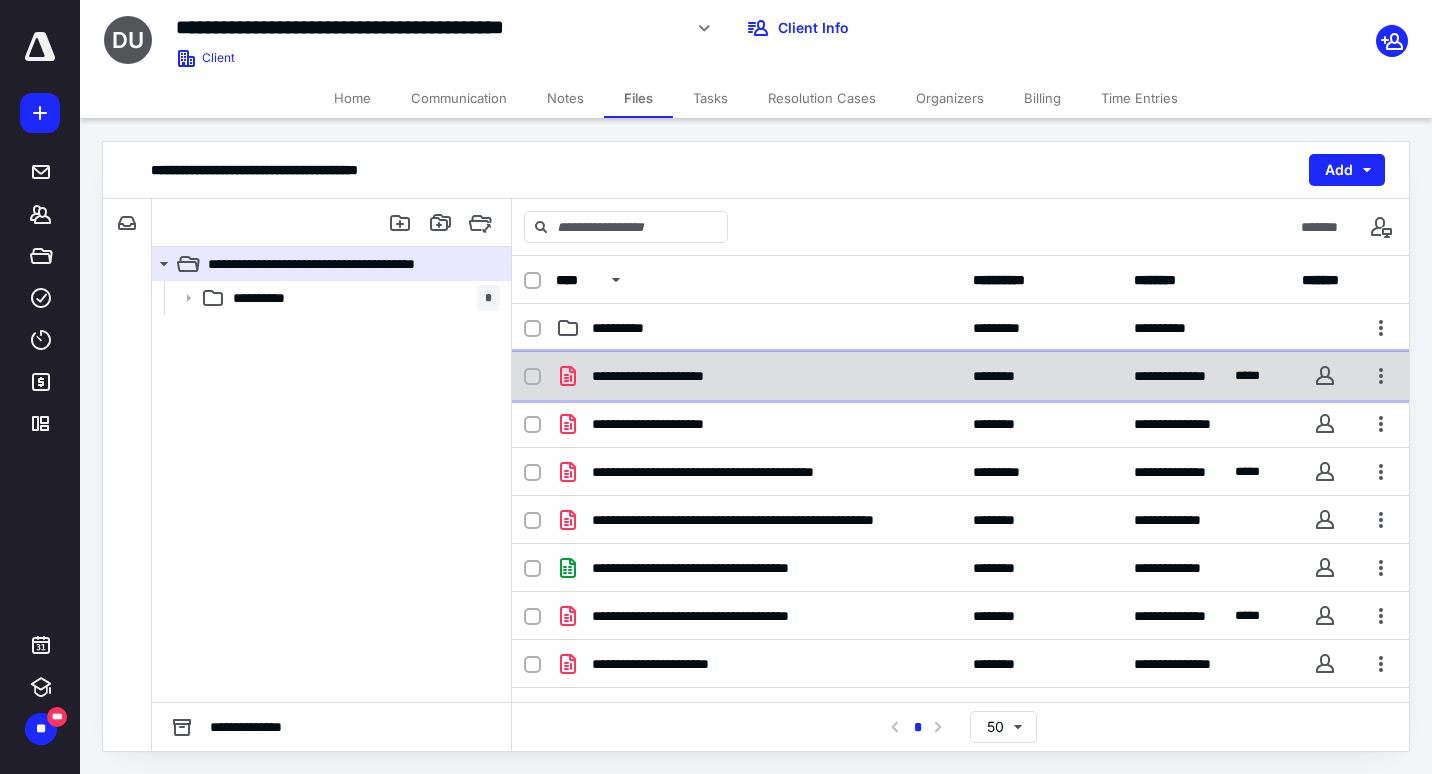 click on "**********" at bounding box center (672, 376) 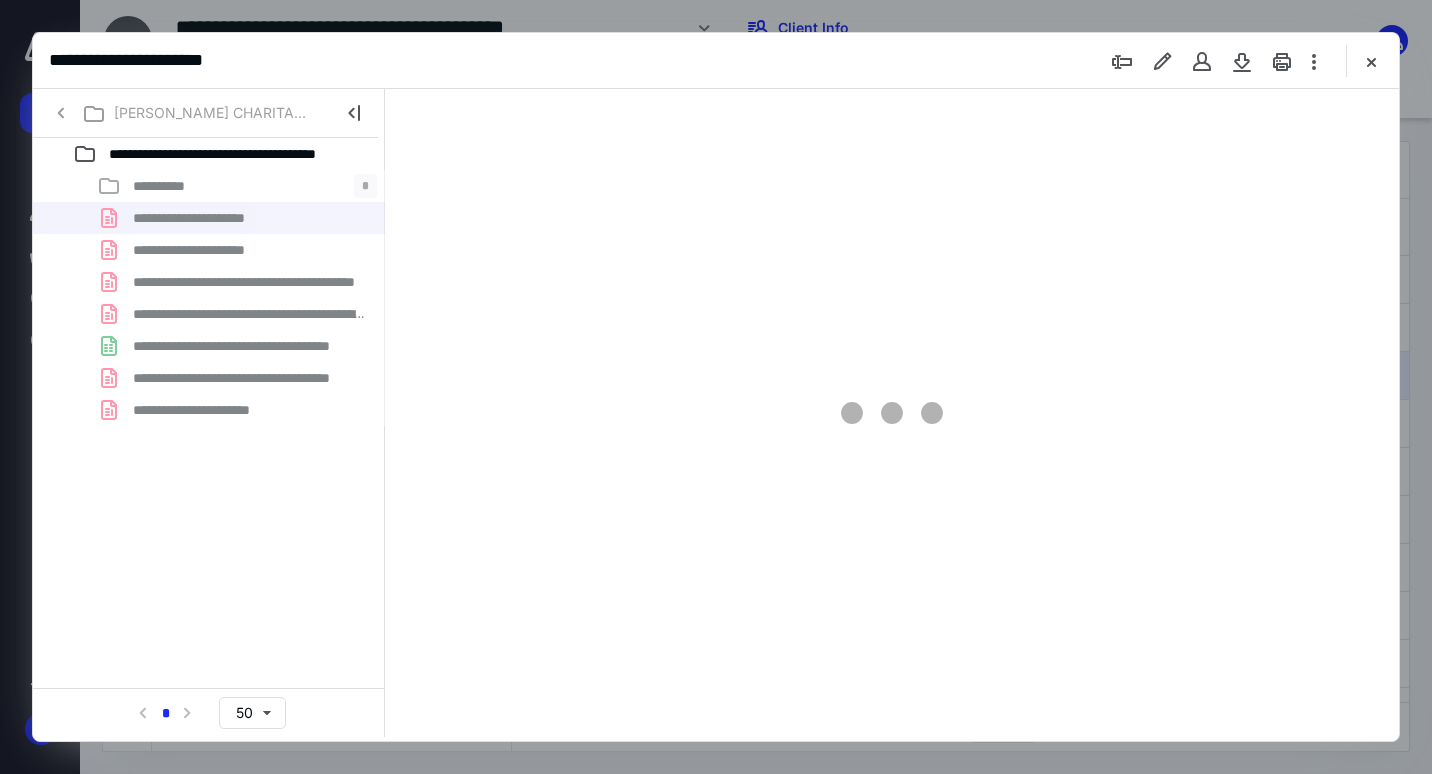 scroll, scrollTop: 0, scrollLeft: 0, axis: both 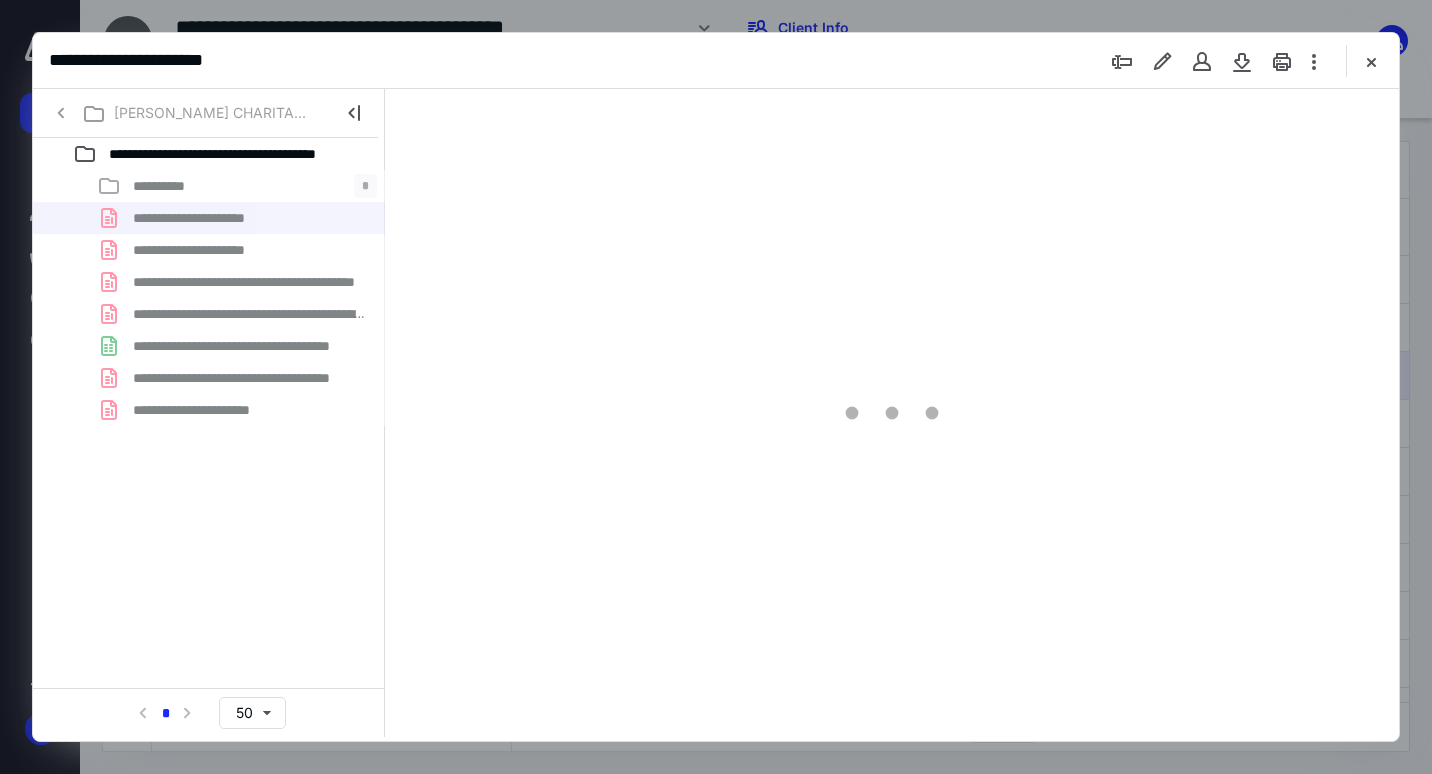 type on "72" 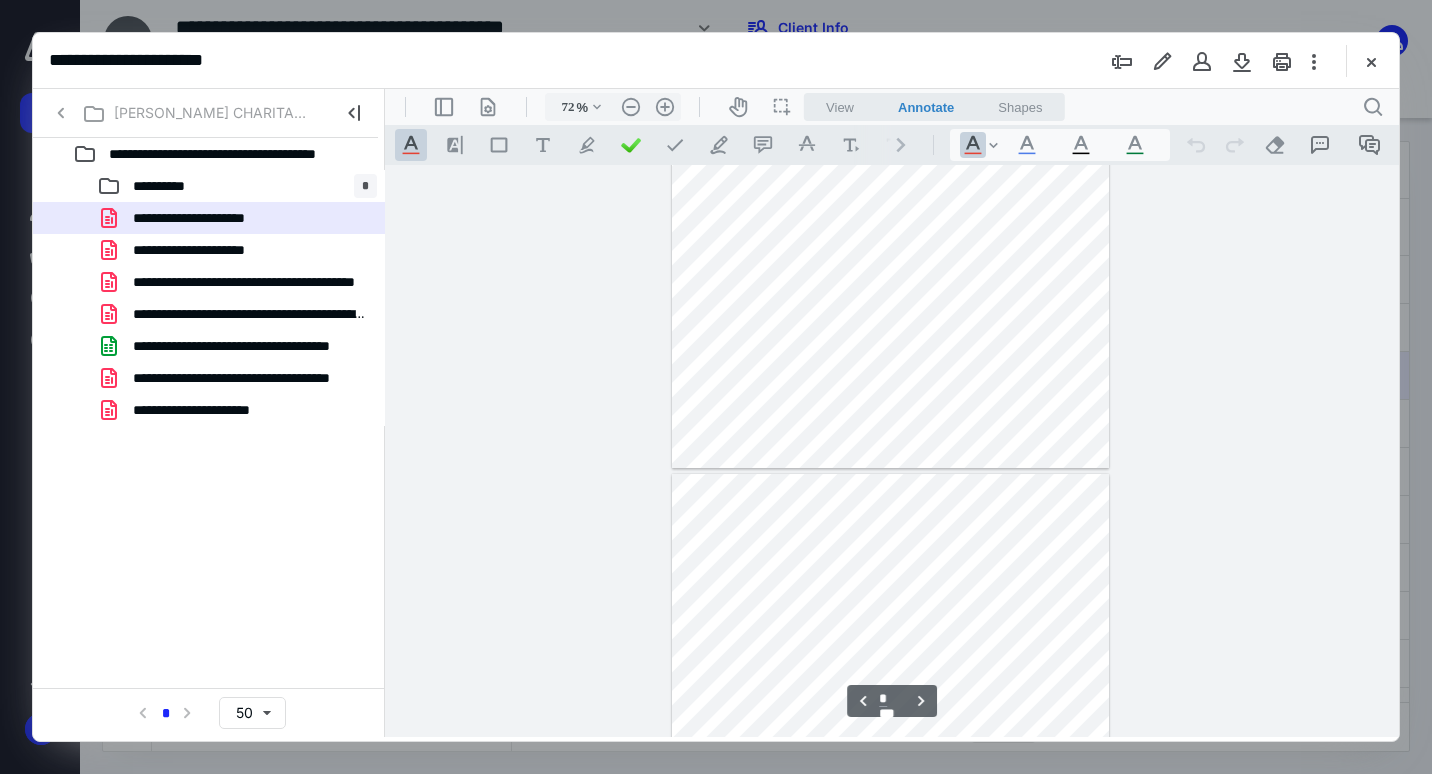 type on "*" 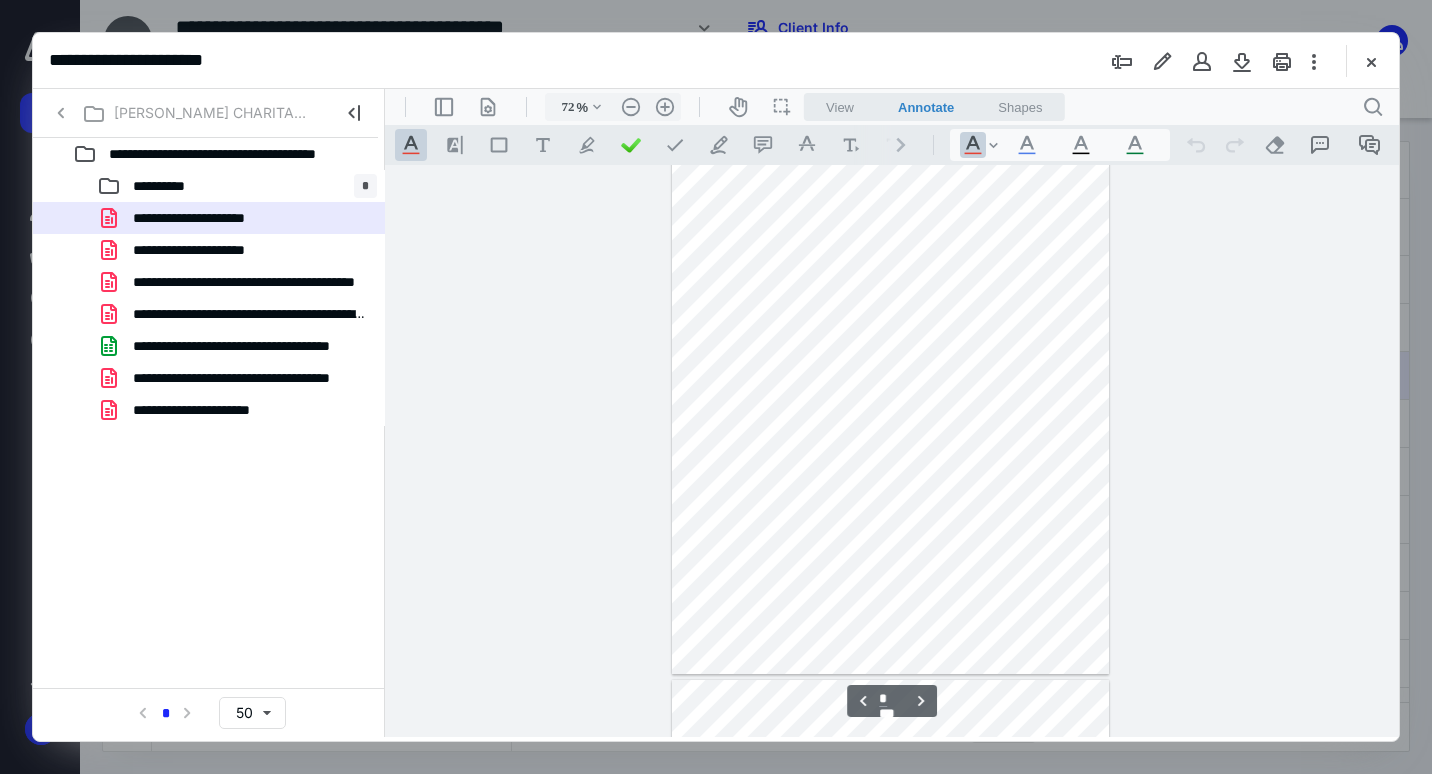 scroll, scrollTop: 1779, scrollLeft: 0, axis: vertical 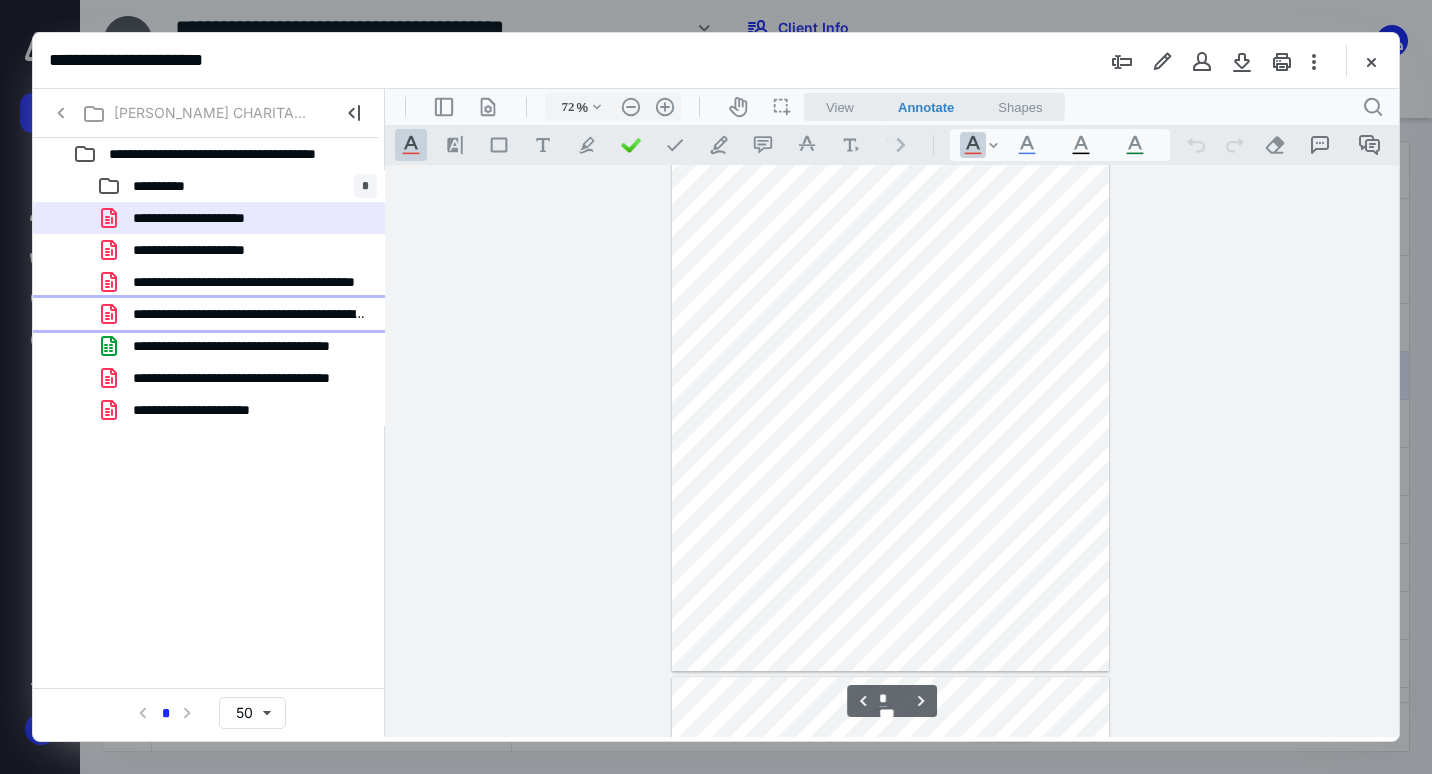 click on "**********" at bounding box center (249, 314) 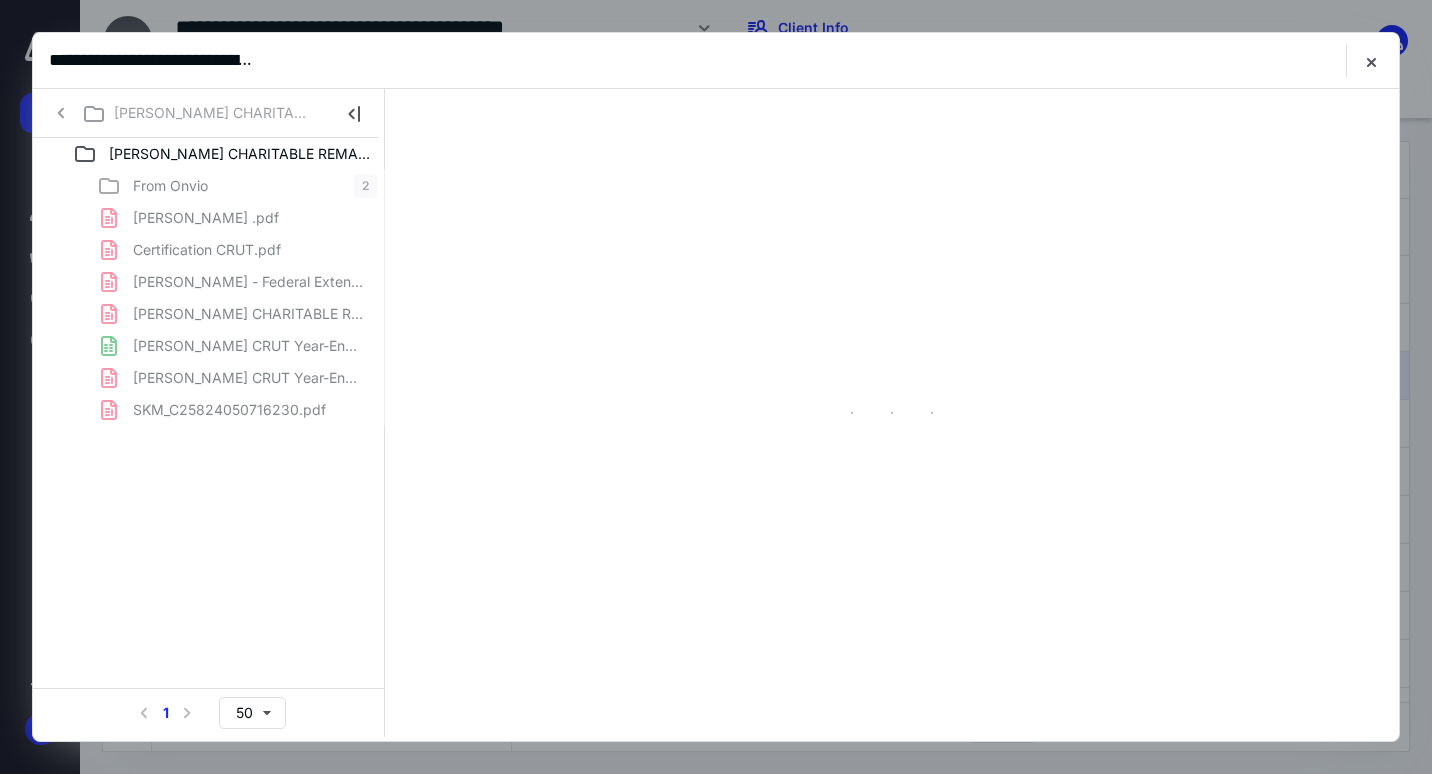 scroll, scrollTop: 0, scrollLeft: 0, axis: both 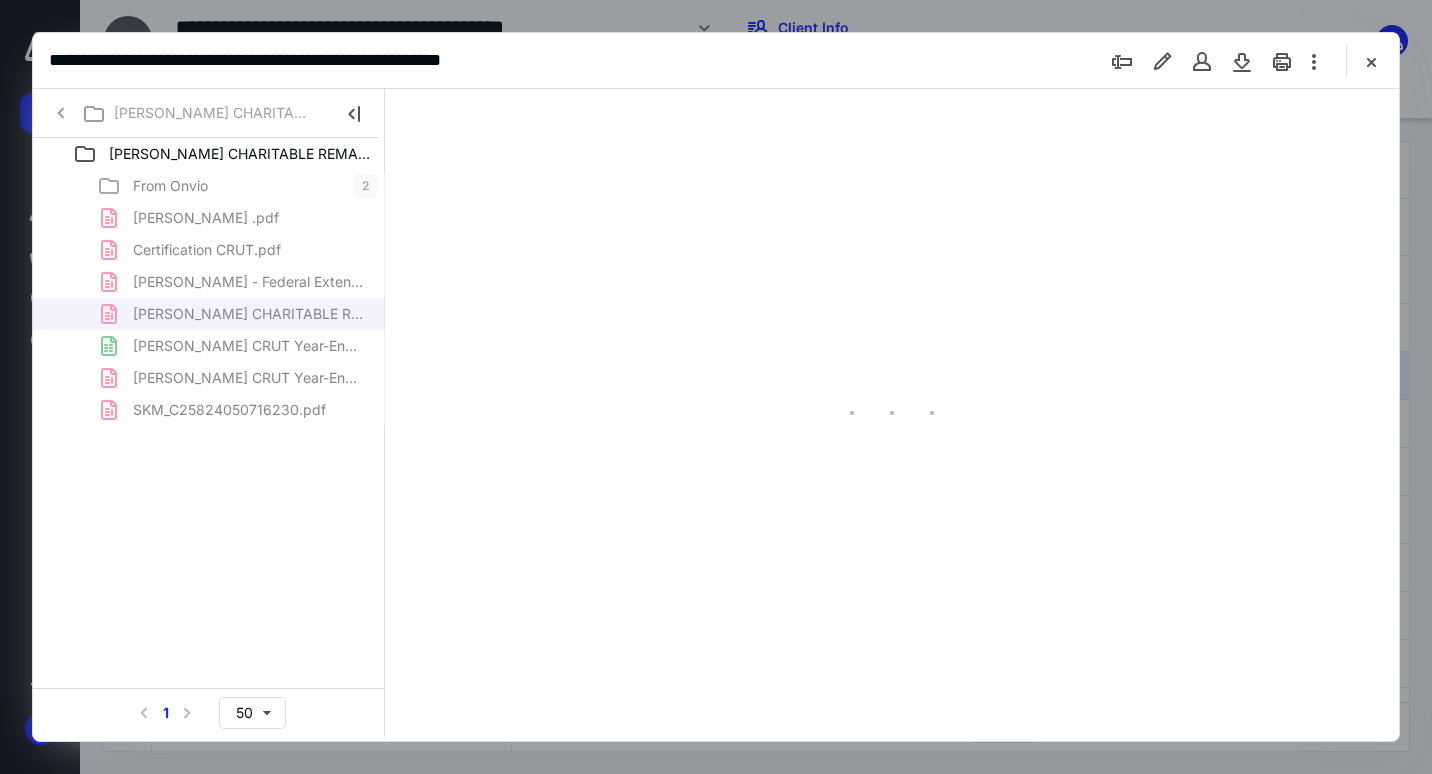 type on "93" 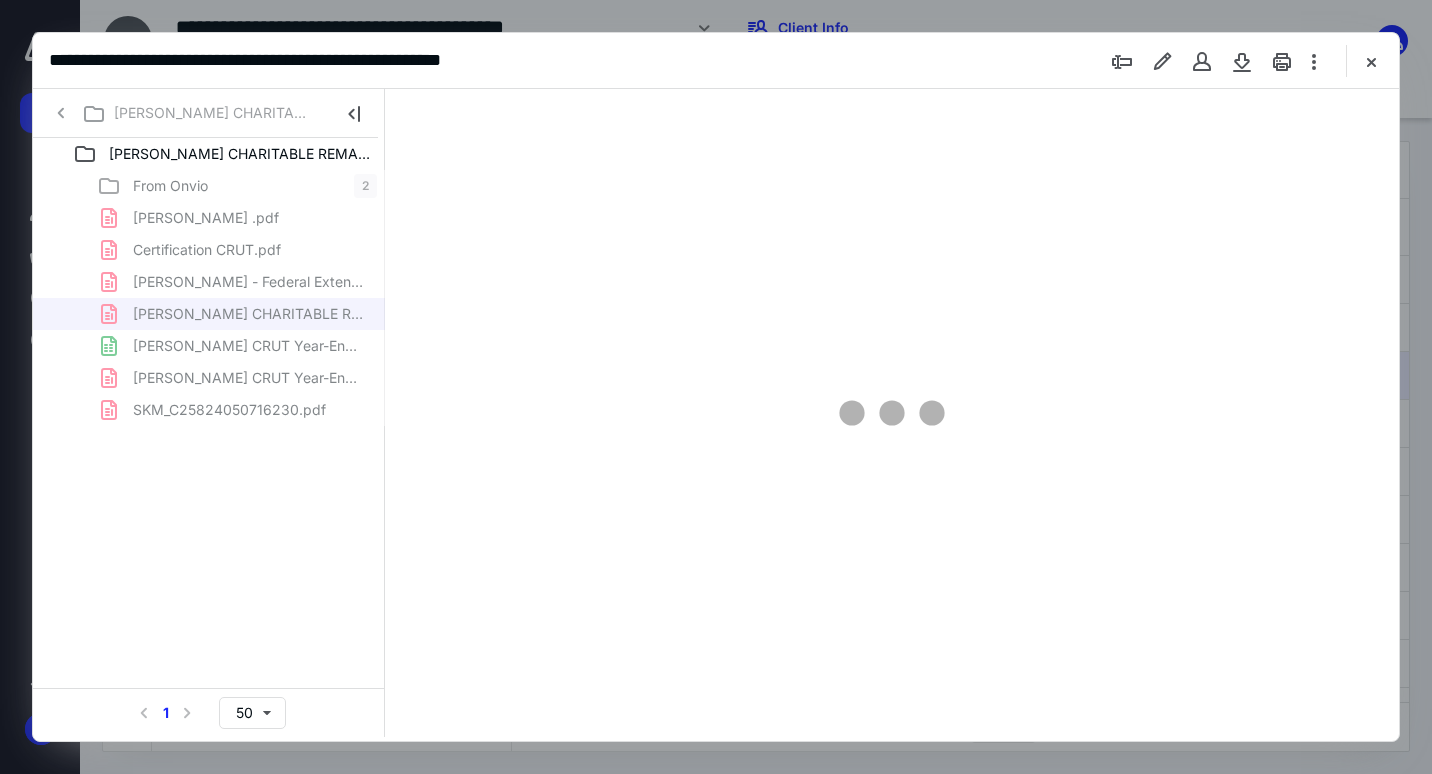 scroll, scrollTop: 80, scrollLeft: 0, axis: vertical 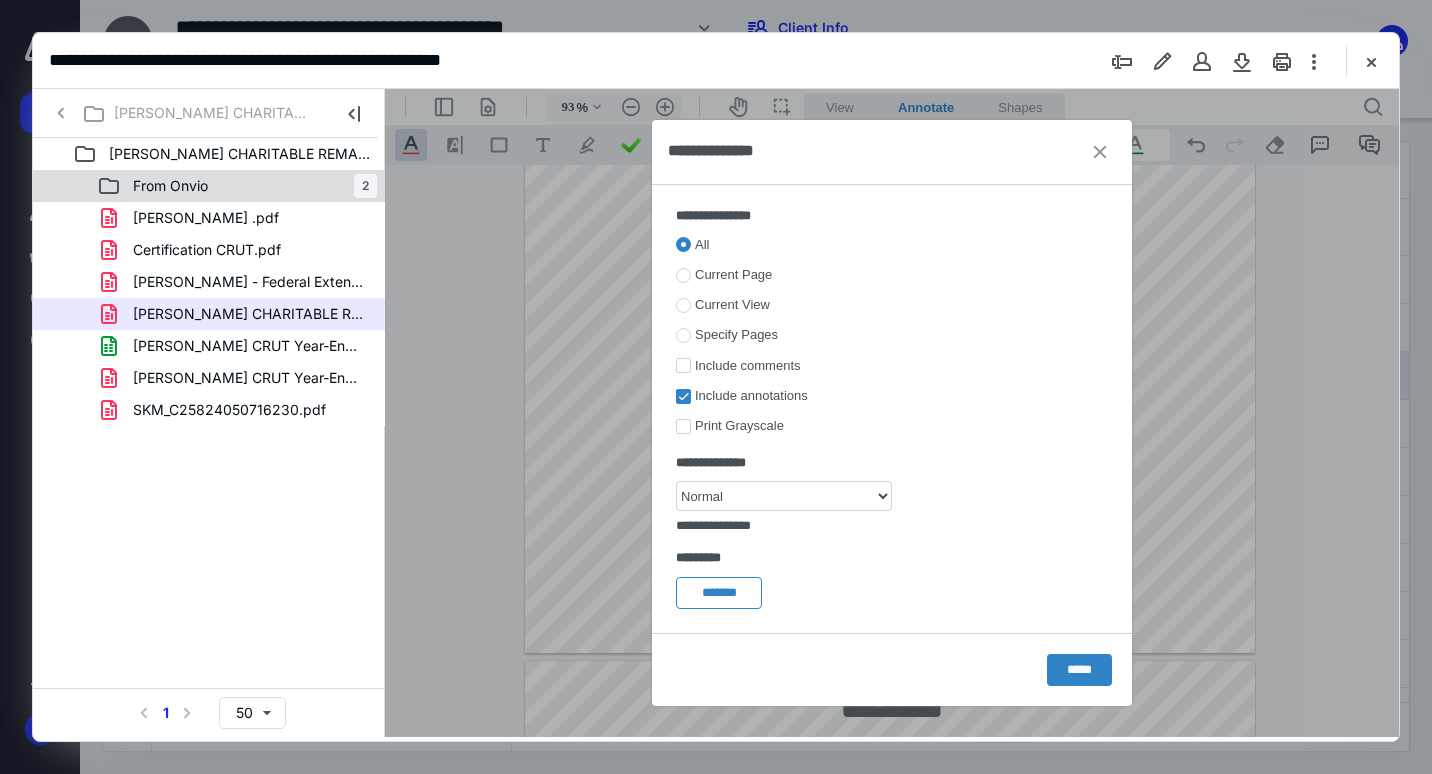 click on "From Onvio" at bounding box center [158, 186] 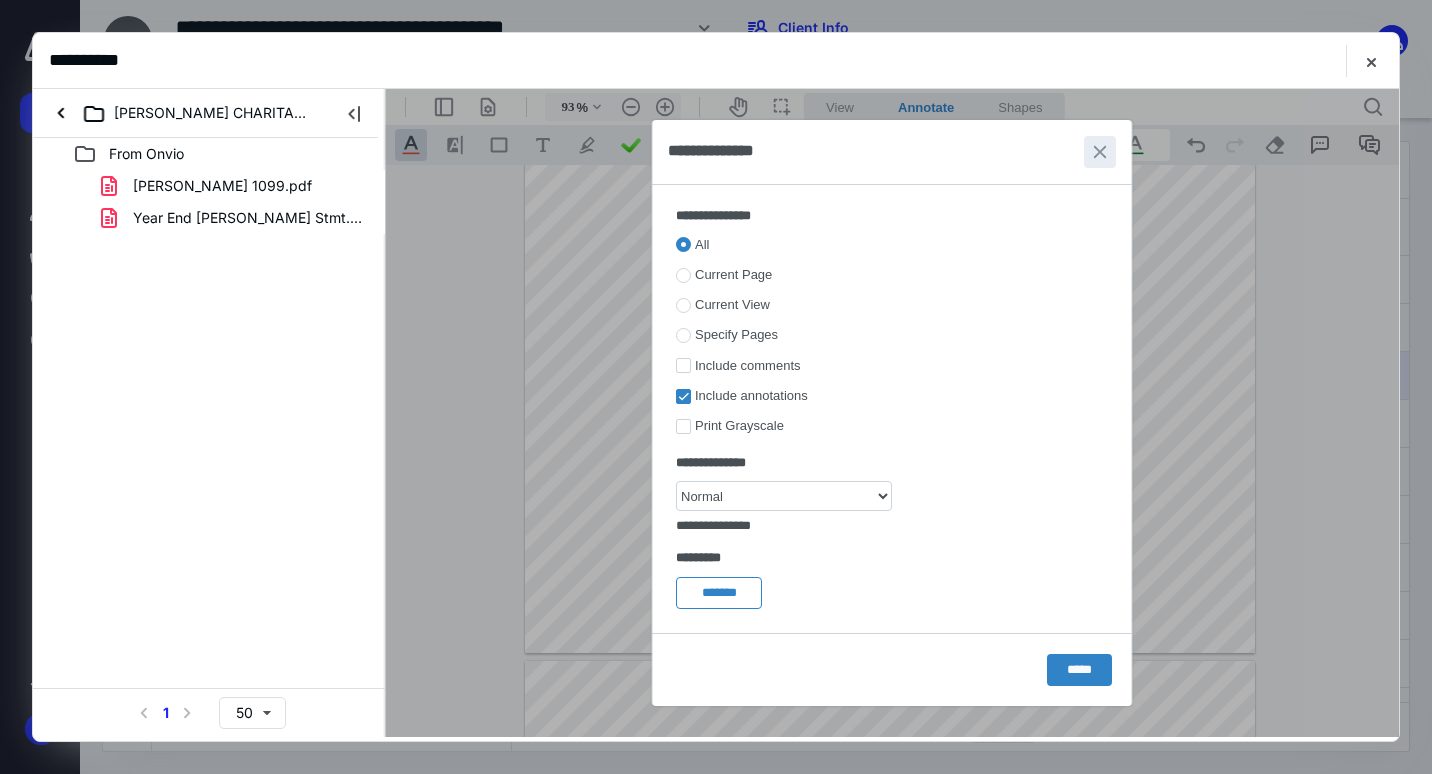 click at bounding box center [1100, 152] 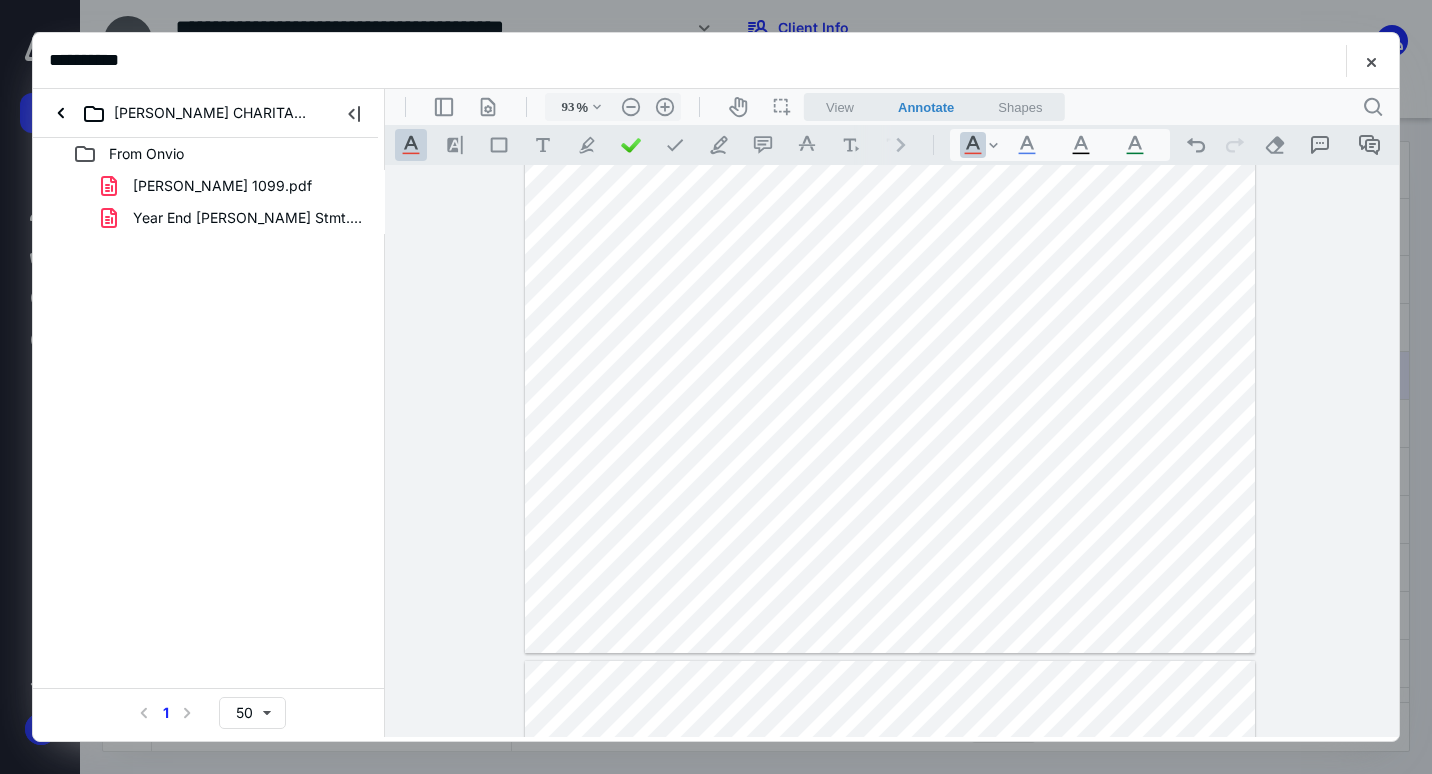 click at bounding box center (1371, 61) 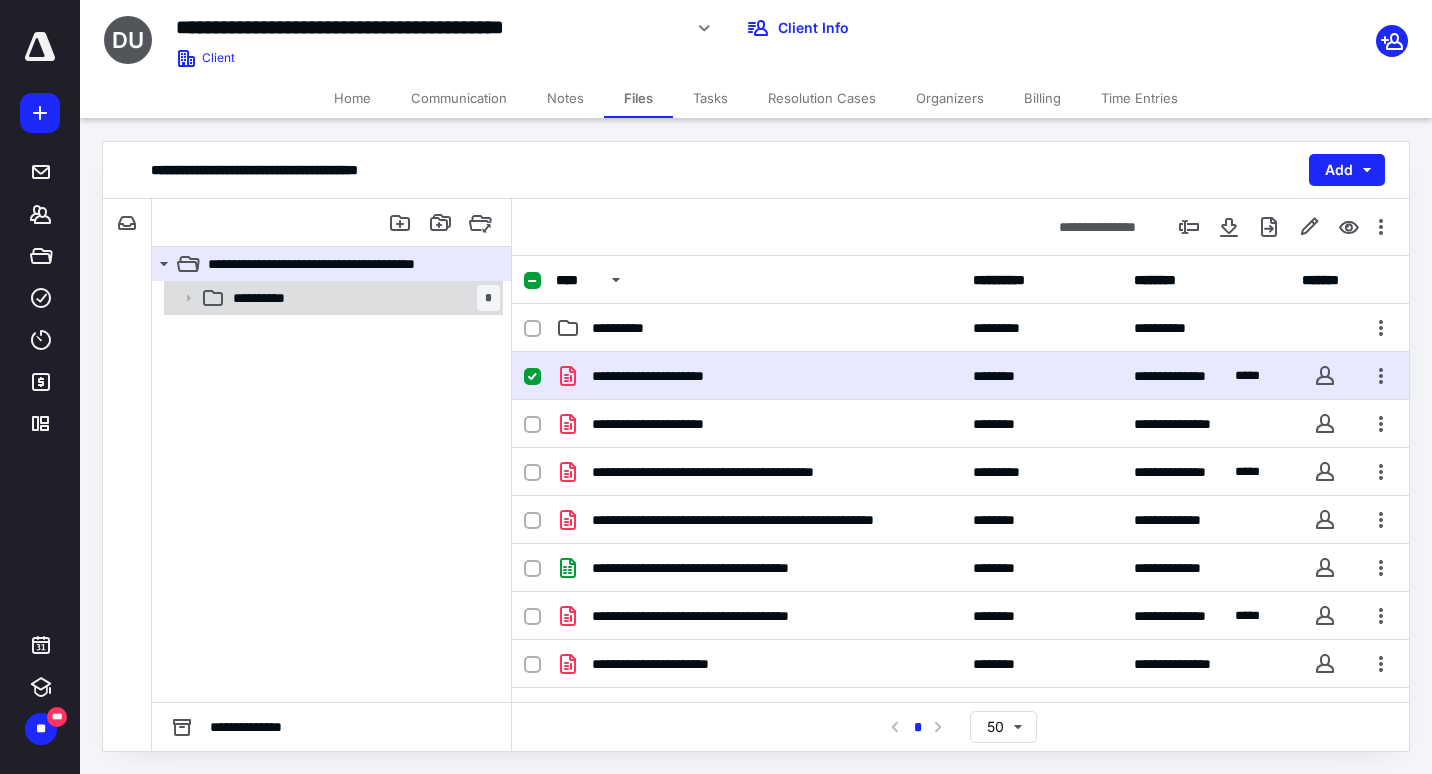 click on "**********" at bounding box center [271, 298] 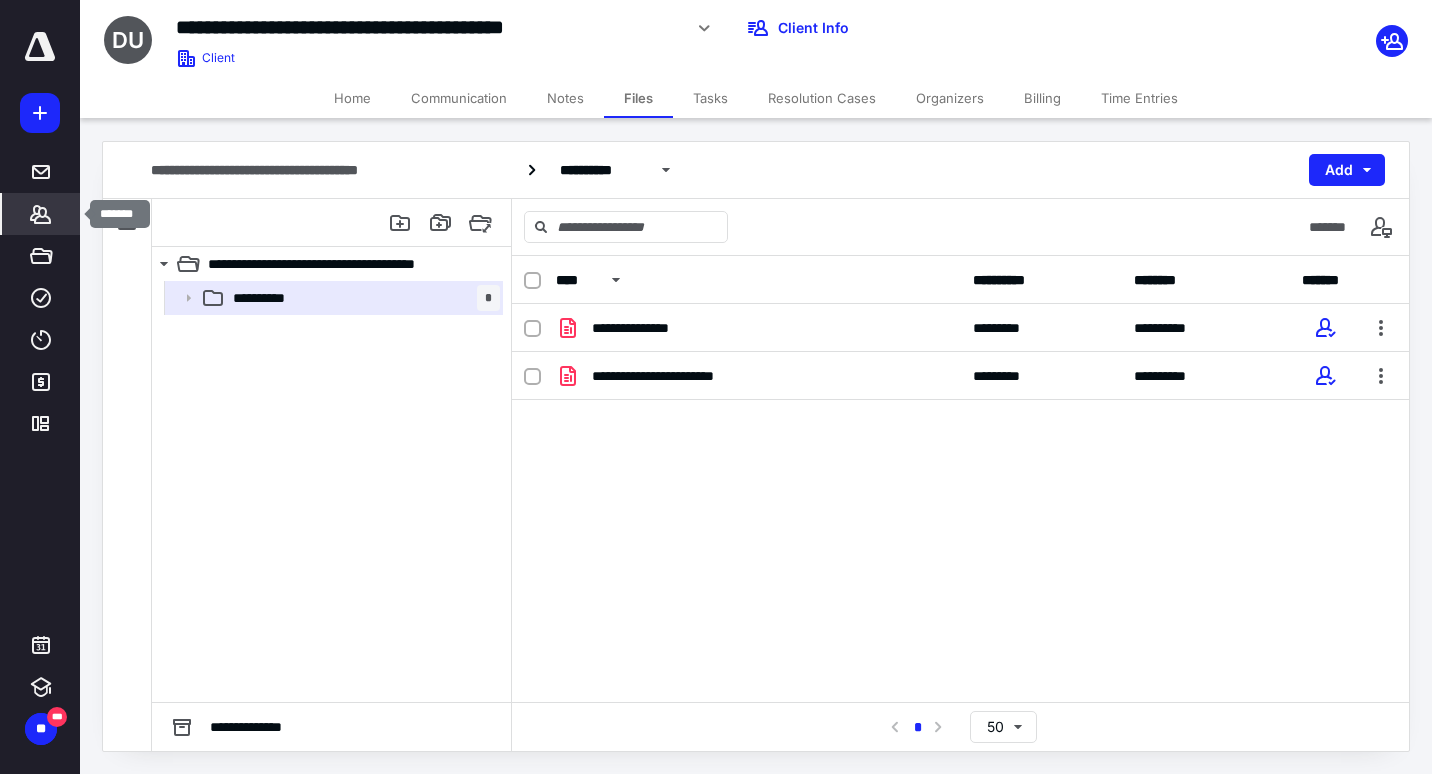 click 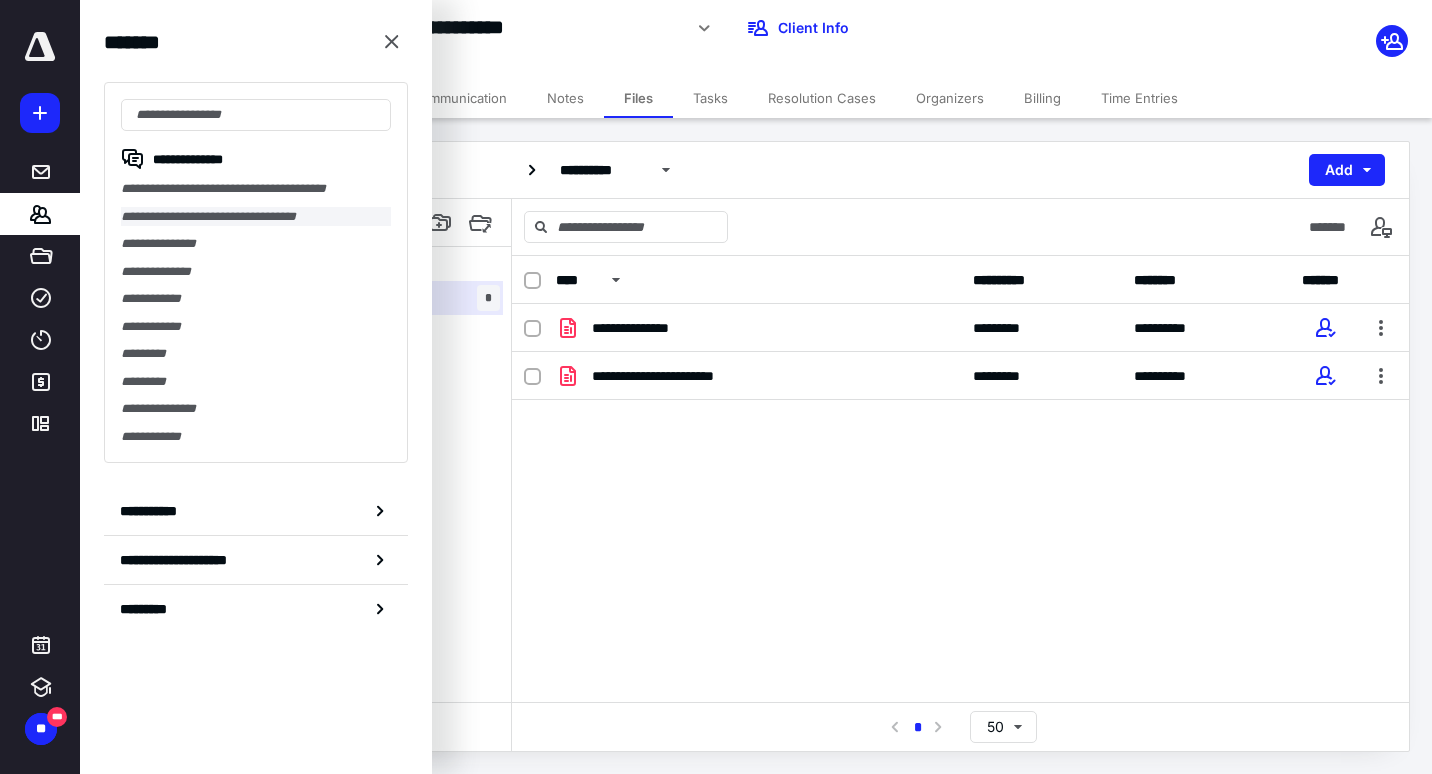 click on "**********" at bounding box center (256, 217) 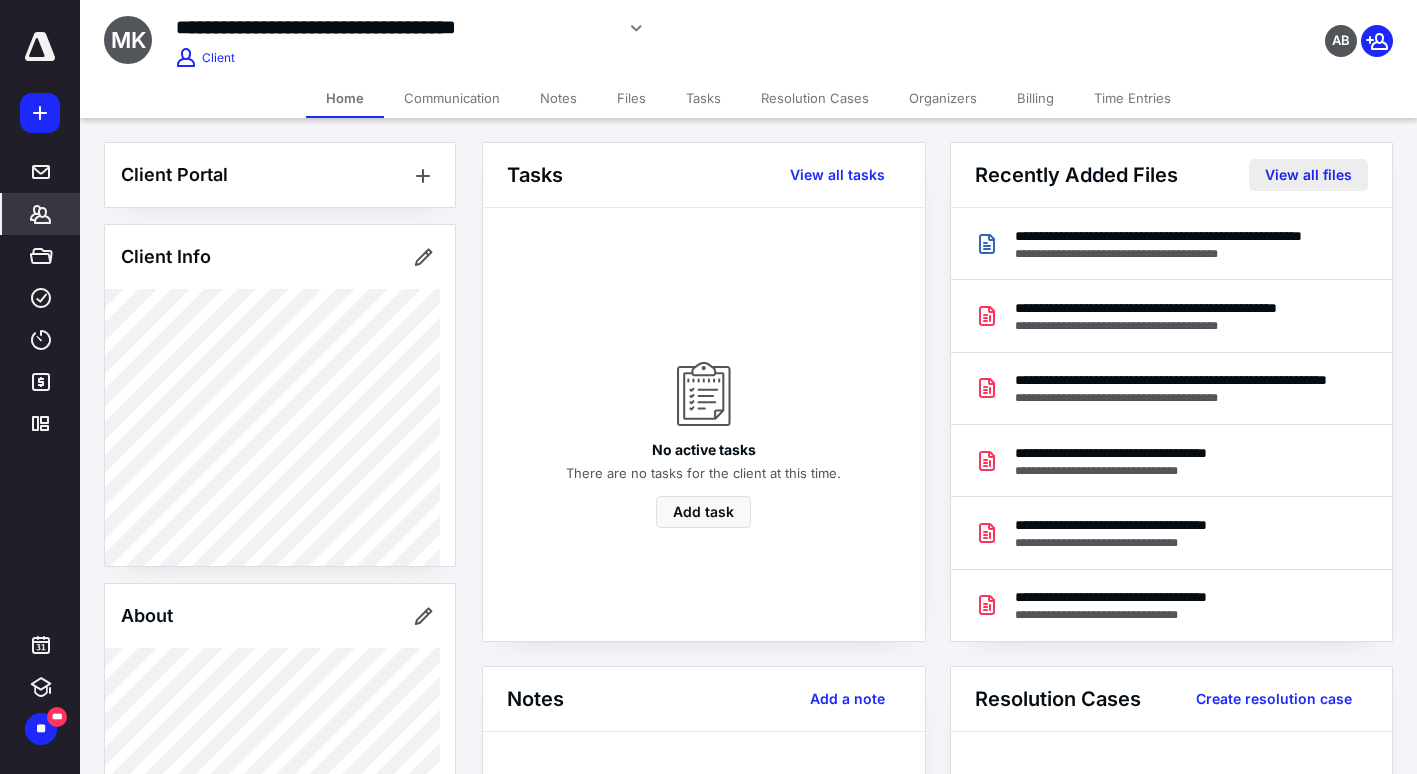 click on "View all files" at bounding box center (1308, 175) 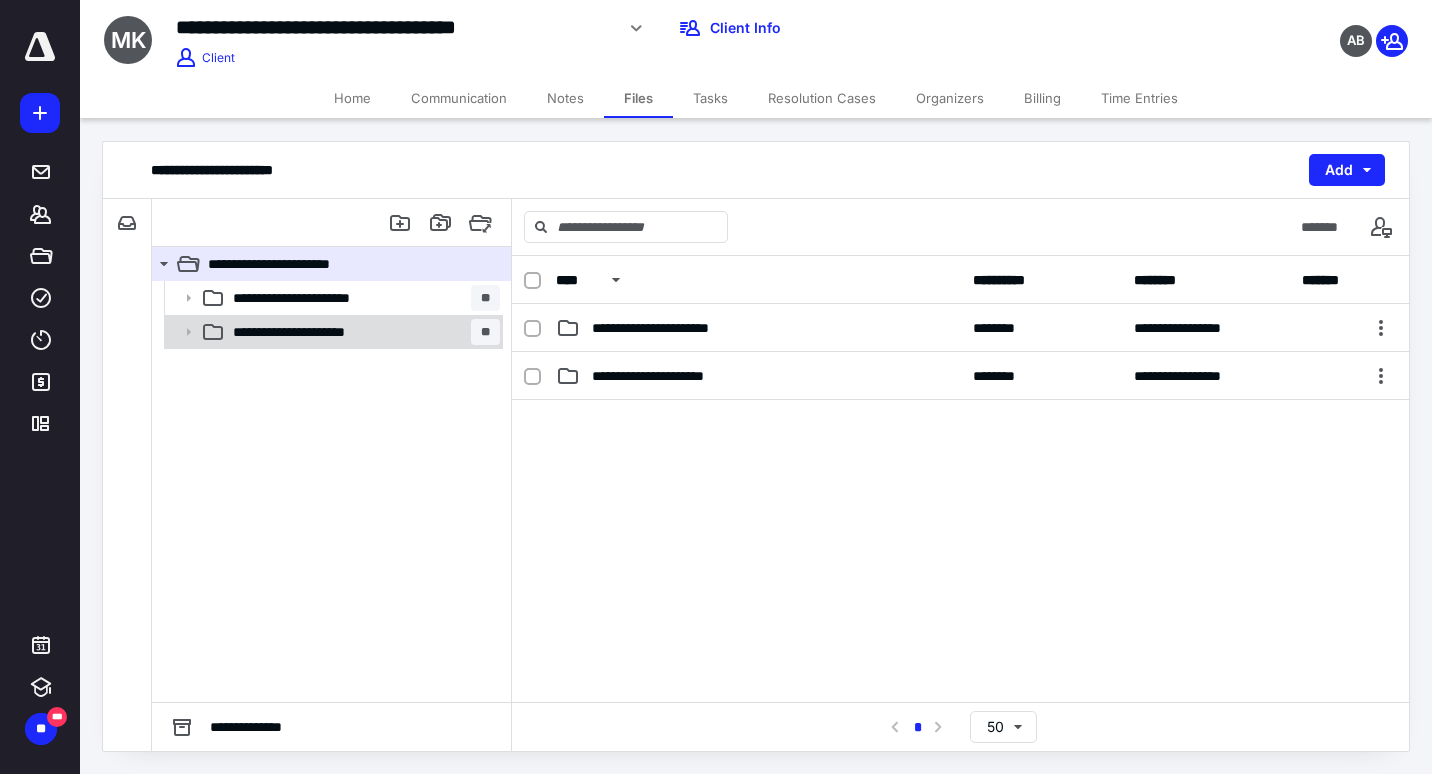 click on "**********" at bounding box center (335, 332) 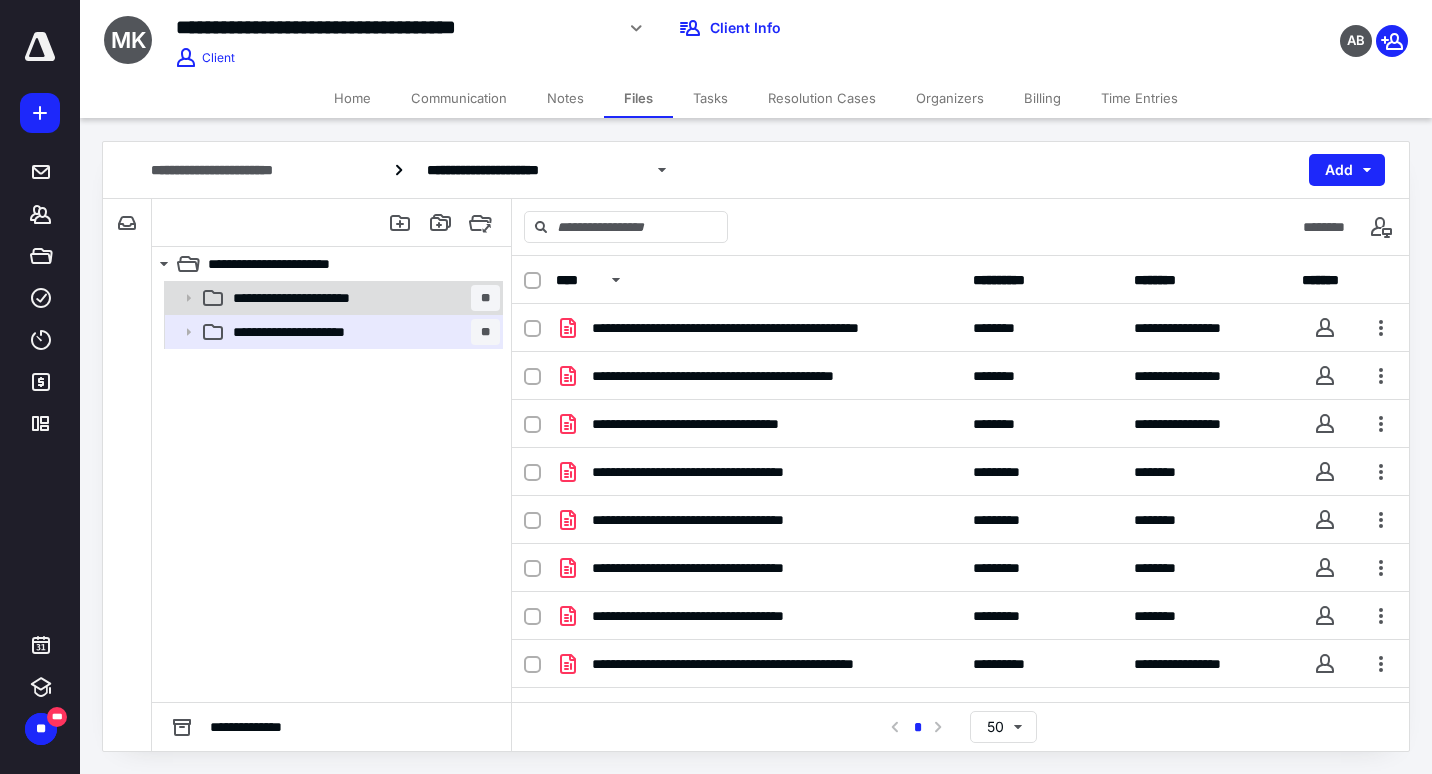 click on "**********" at bounding box center (332, 298) 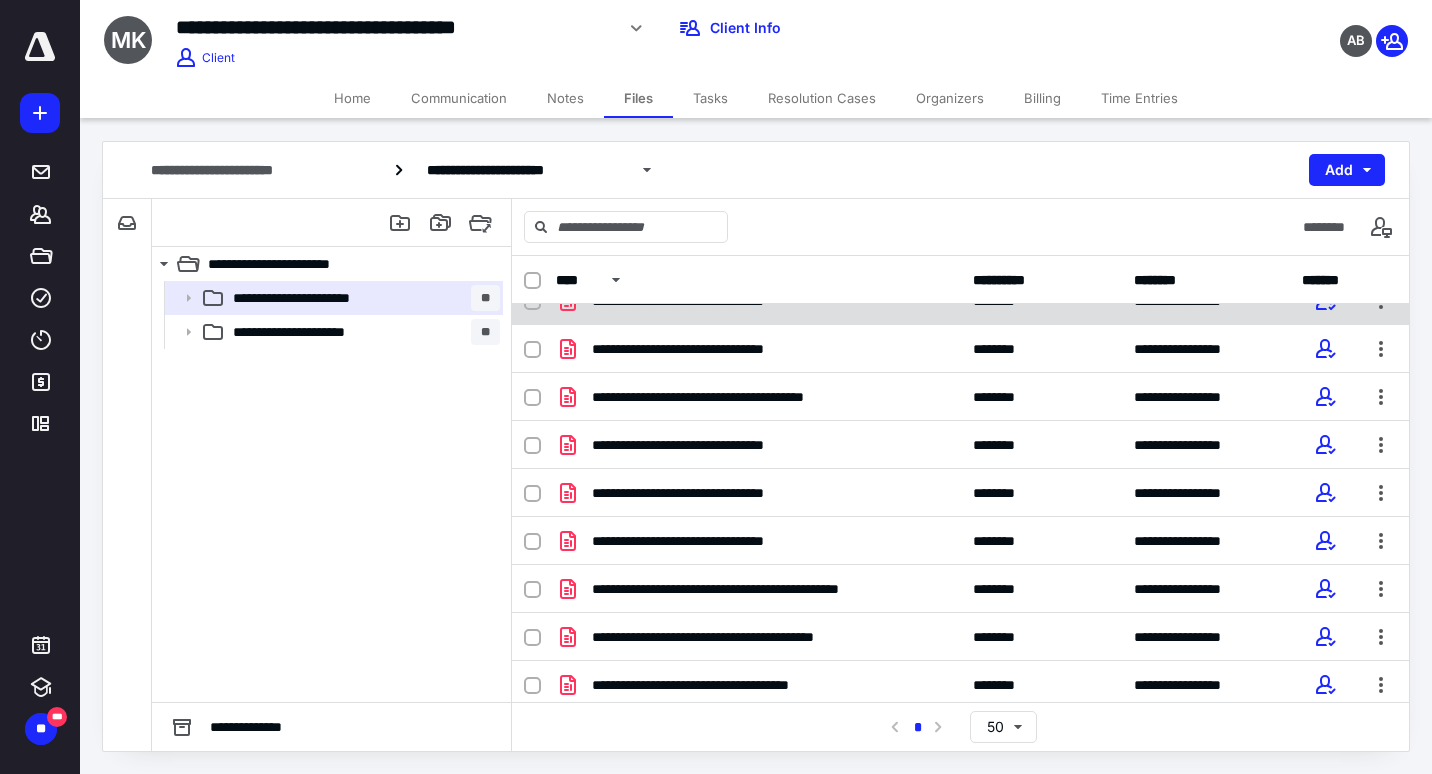 scroll, scrollTop: 274, scrollLeft: 0, axis: vertical 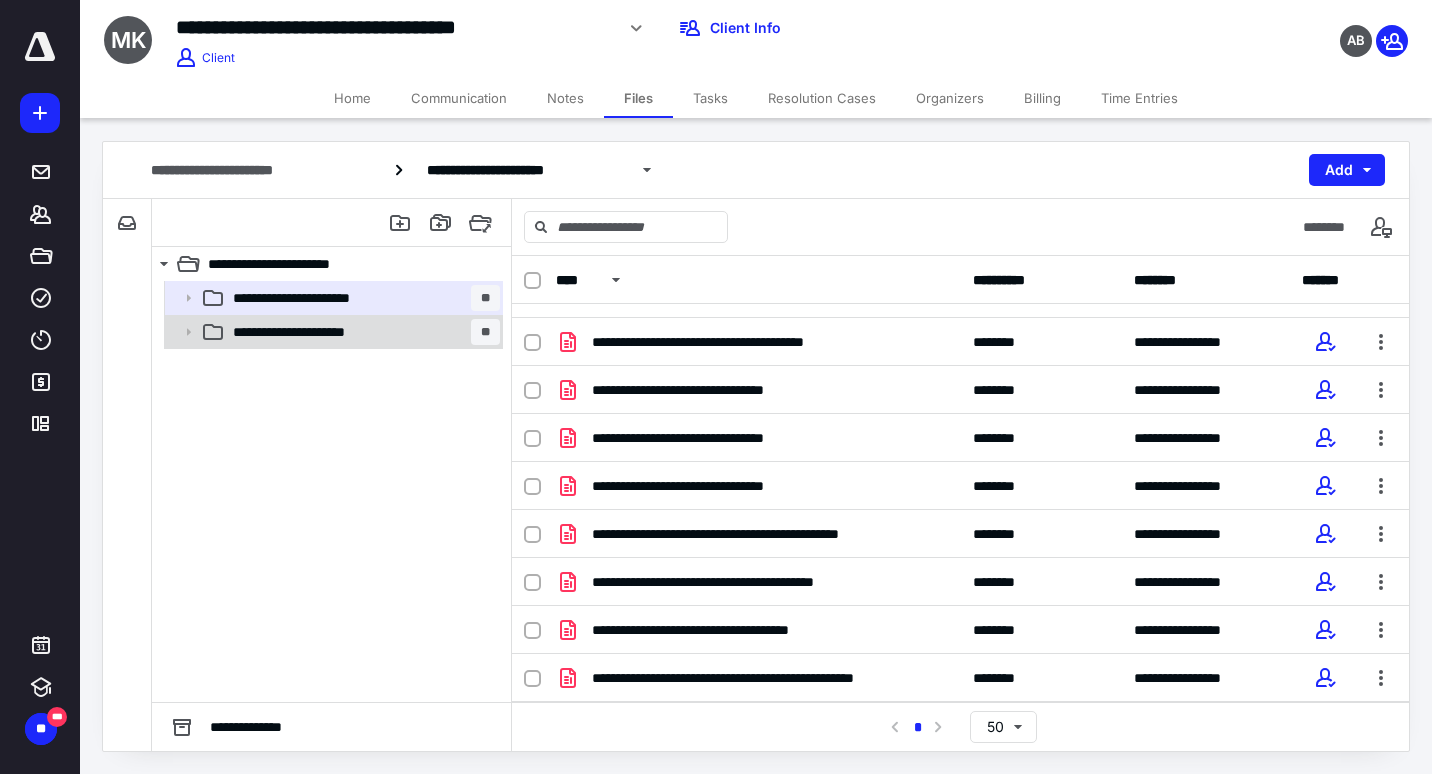 click on "**********" at bounding box center (335, 332) 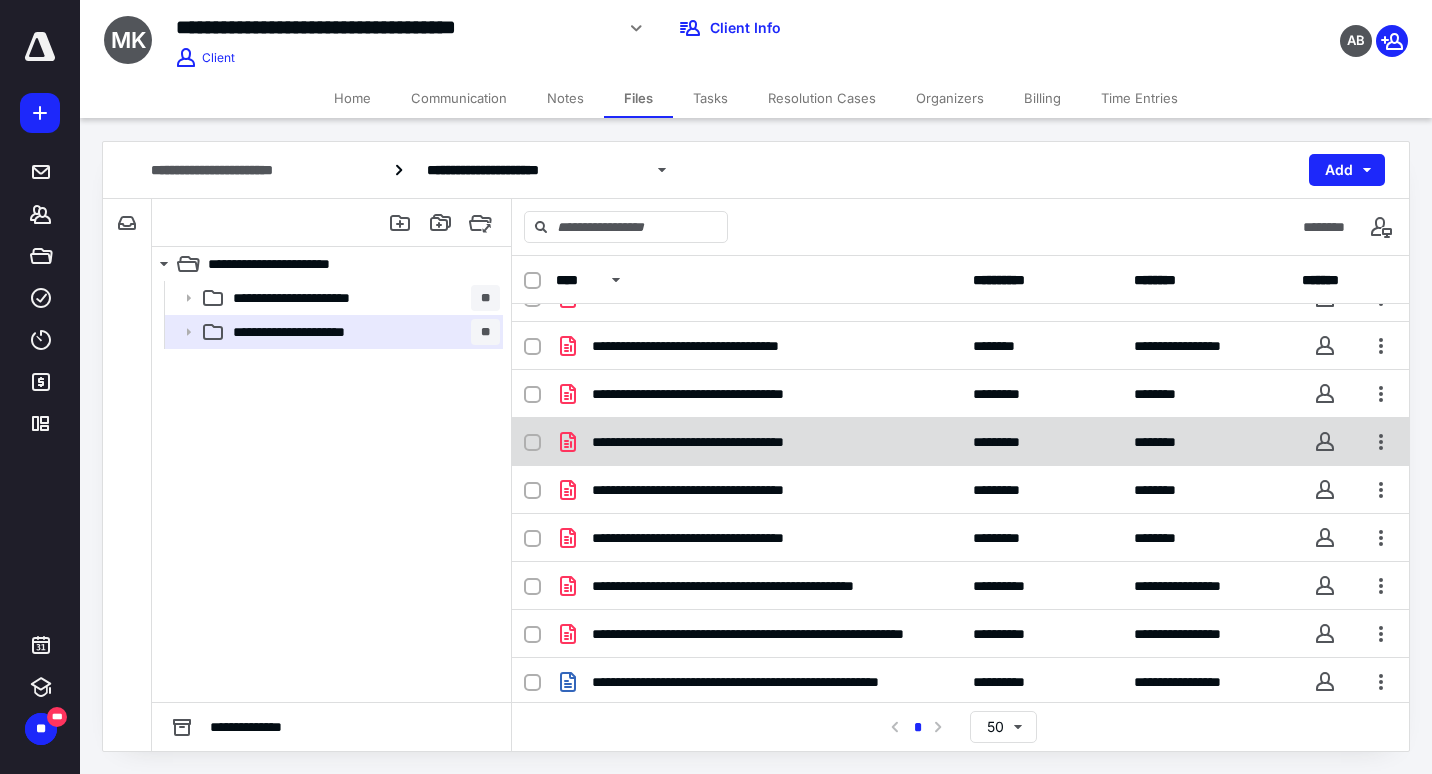 scroll, scrollTop: 82, scrollLeft: 0, axis: vertical 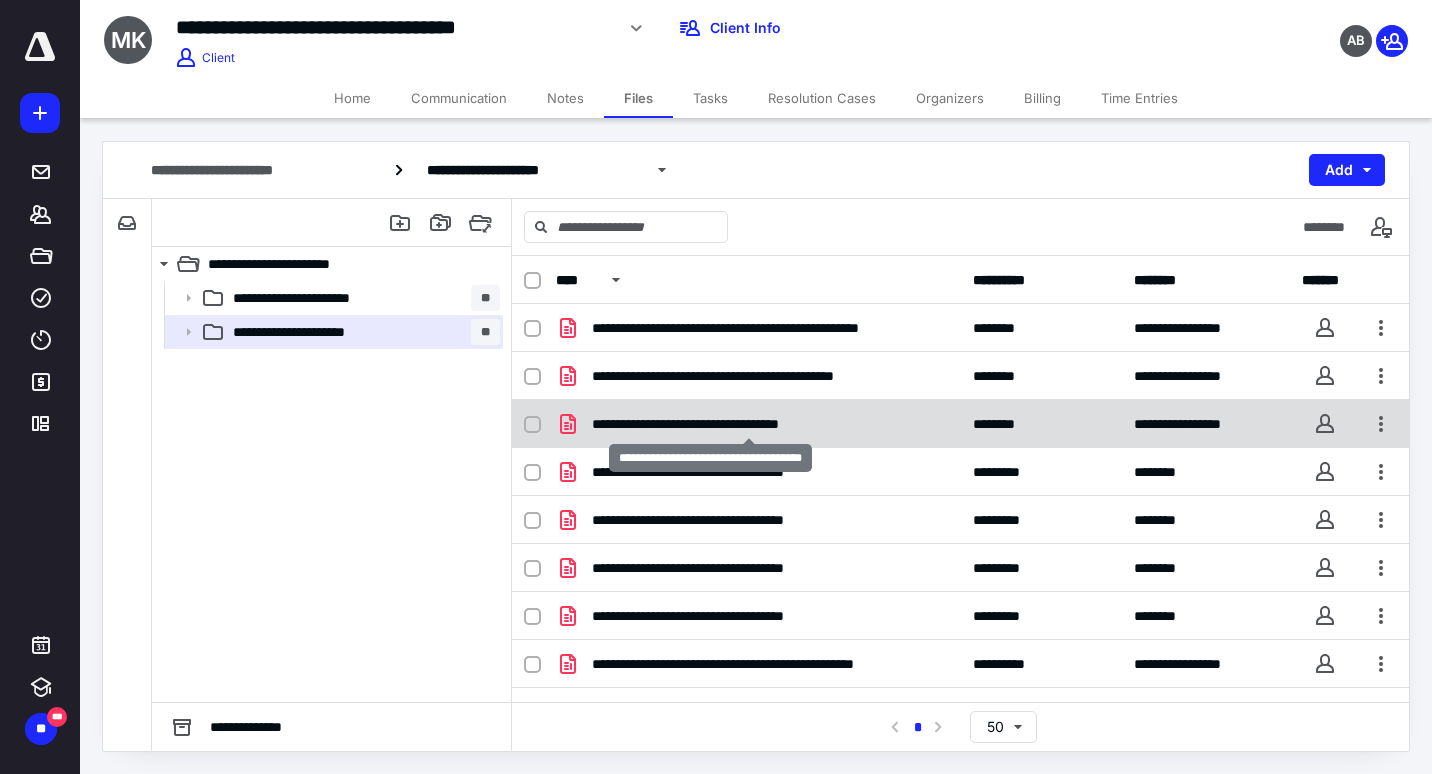 click on "**********" at bounding box center (749, 424) 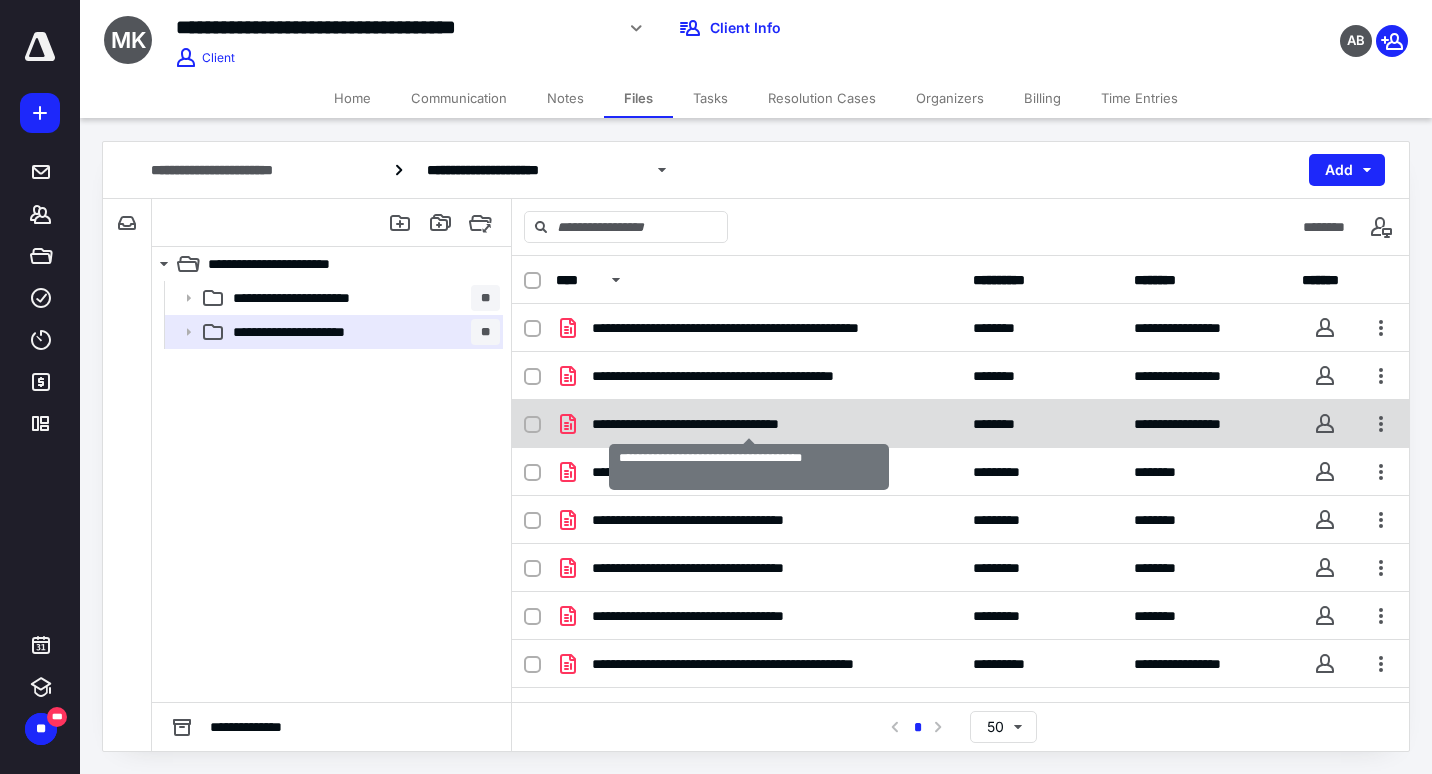 click on "**********" at bounding box center [749, 424] 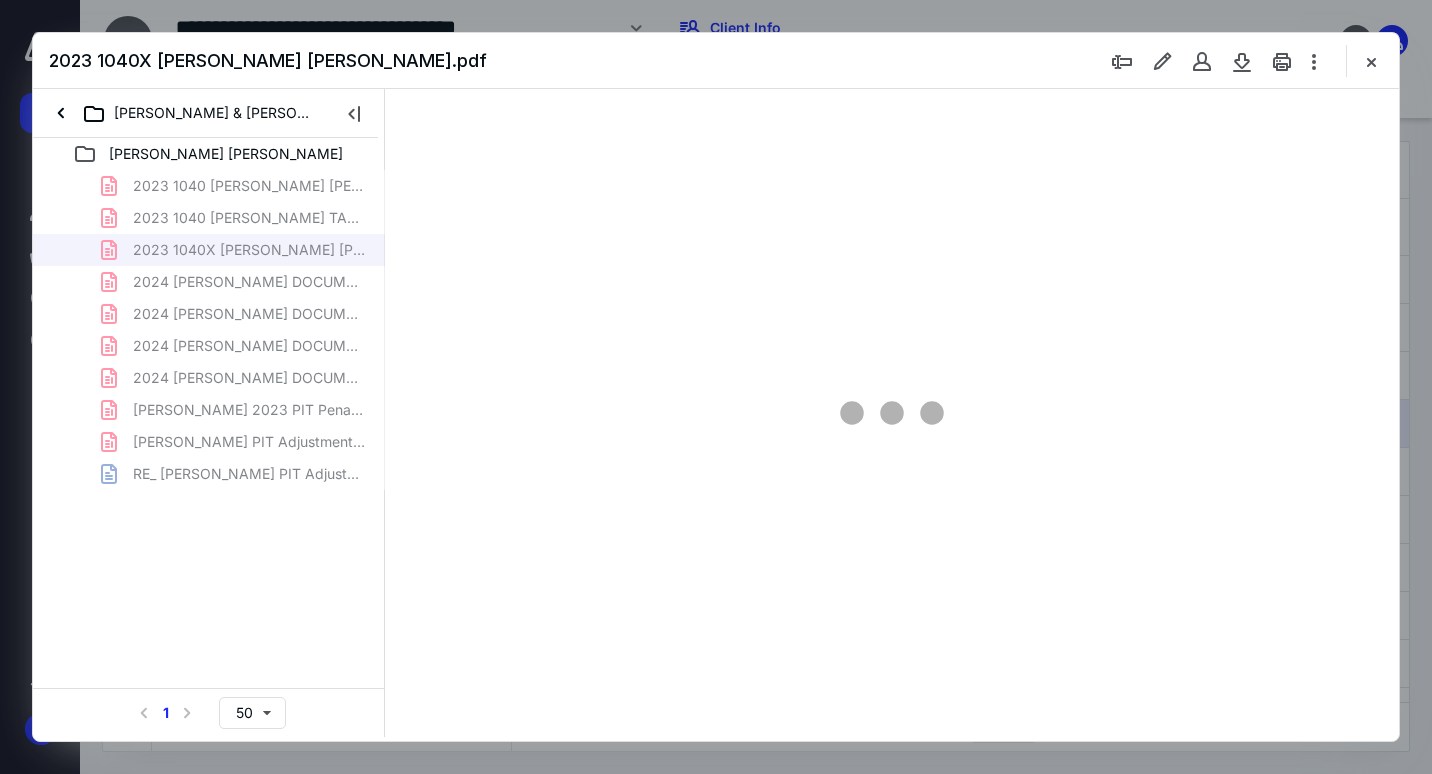 scroll, scrollTop: 0, scrollLeft: 0, axis: both 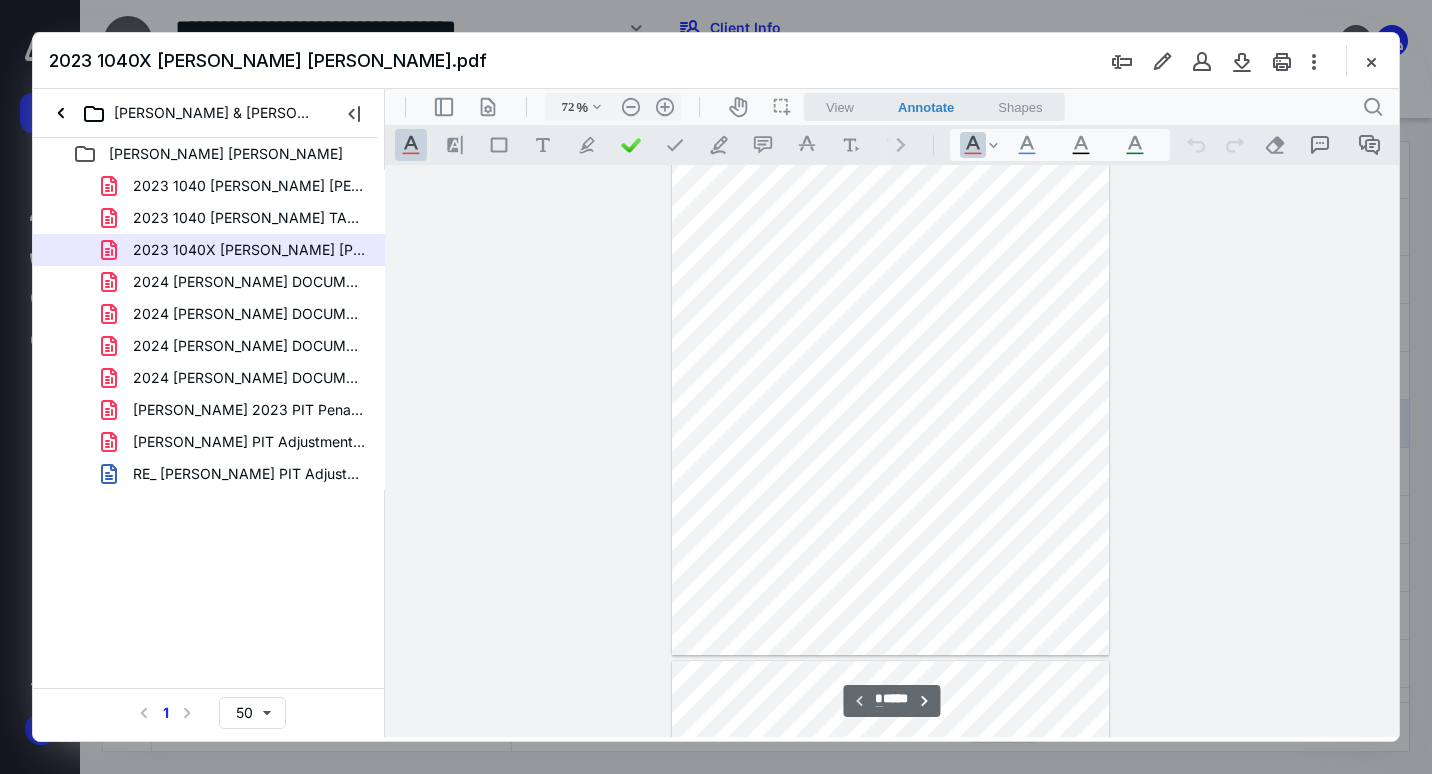 click on "2023 1040 [PERSON_NAME] TAX INFO 1099 SSA K1.pdf" at bounding box center (249, 218) 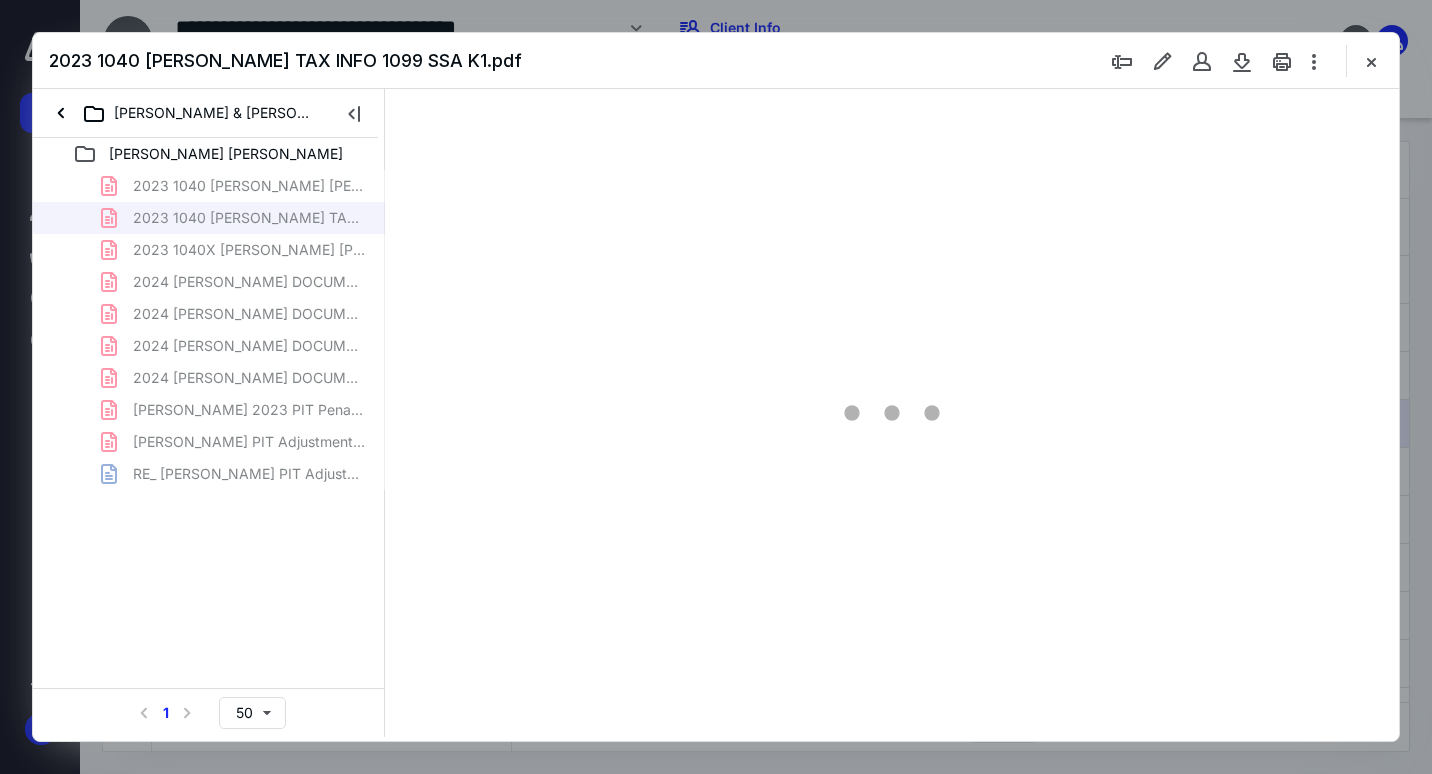 click on "2023 1040 [PERSON_NAME] [PERSON_NAME] AS PPD BY CLIENT.pdf 2023 1040 [PERSON_NAME] TAX INFO 1099 SSA K1.pdf 2023 1040X [PERSON_NAME] [PERSON_NAME].pdf 2024 [PERSON_NAME] DOCUMENTS 1.pdf 2024 [PERSON_NAME] DOCUMENTS 2.pdf 2024 [PERSON_NAME] DOCUMENTS 3.pdf 2024 [PERSON_NAME] DOCUMENTS 4.pdf [PERSON_NAME] 2023 PIT Penalty - [DATE] - 8-19 AM.pdf [PERSON_NAME] PIT Adjustment 2023 Letter - [DATE] - 8-16 AM.pdf RE_ [PERSON_NAME] PIT Adjustment 2023 Letter - [DATE]_ 2024.msg" at bounding box center (209, 330) 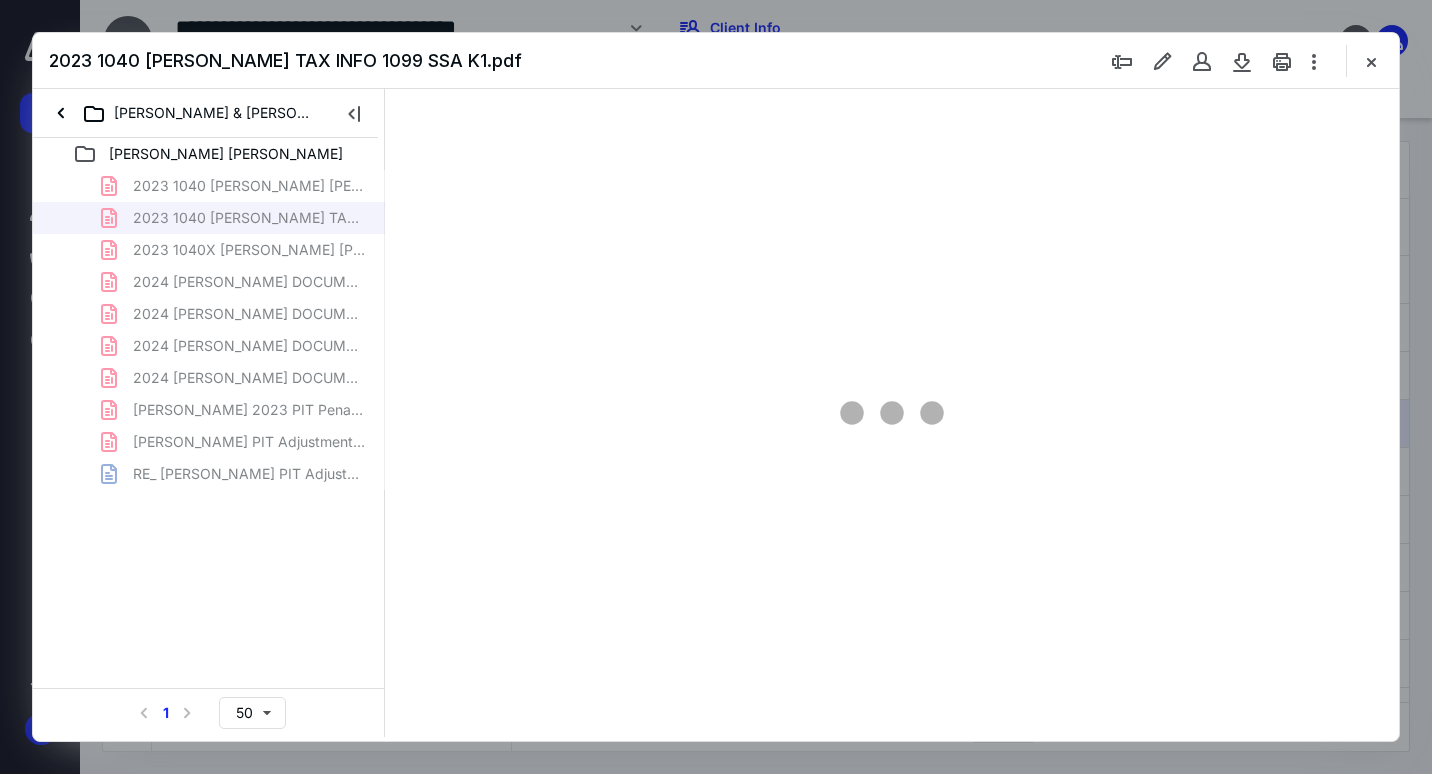 scroll, scrollTop: 80, scrollLeft: 0, axis: vertical 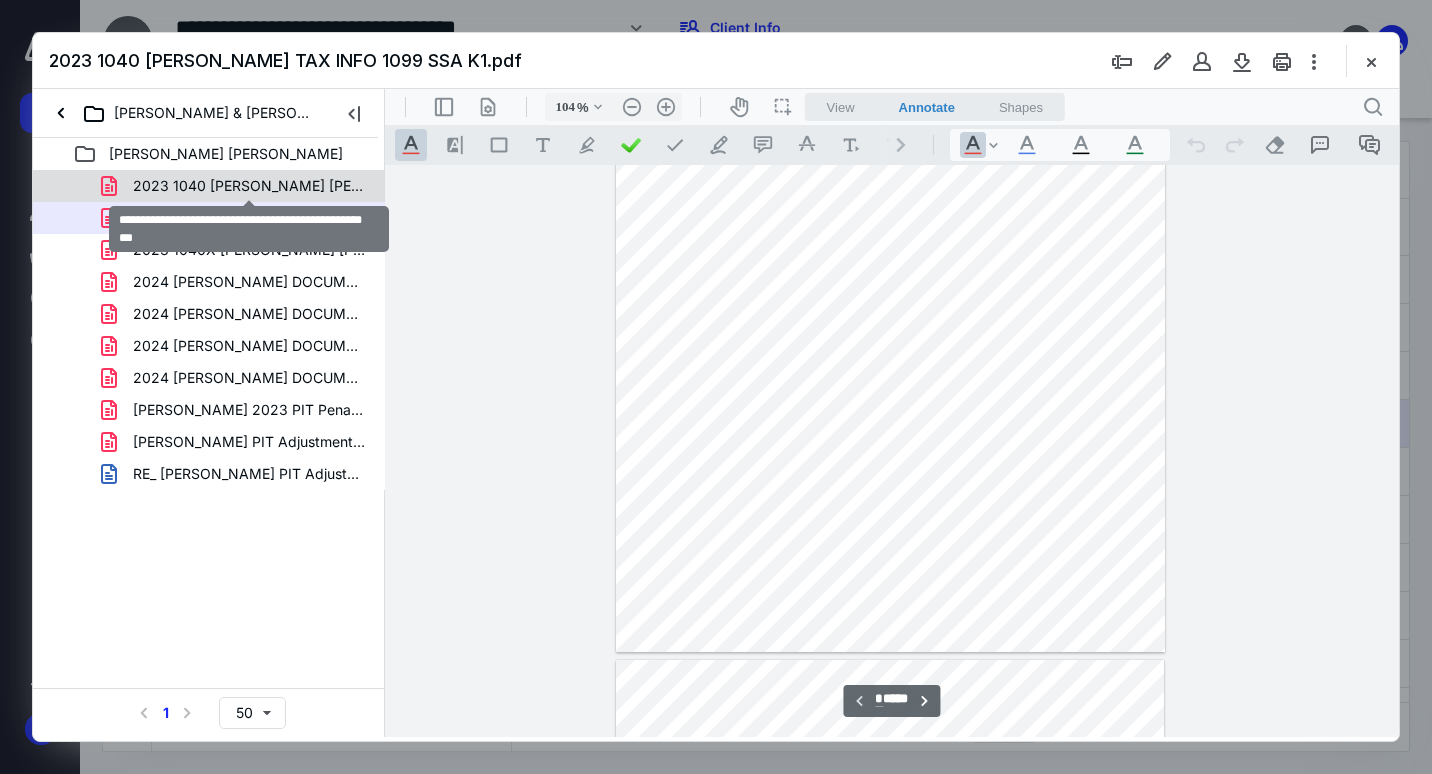 click on "2023 1040 [PERSON_NAME] [PERSON_NAME] AS PPD BY CLIENT.pdf" at bounding box center [249, 186] 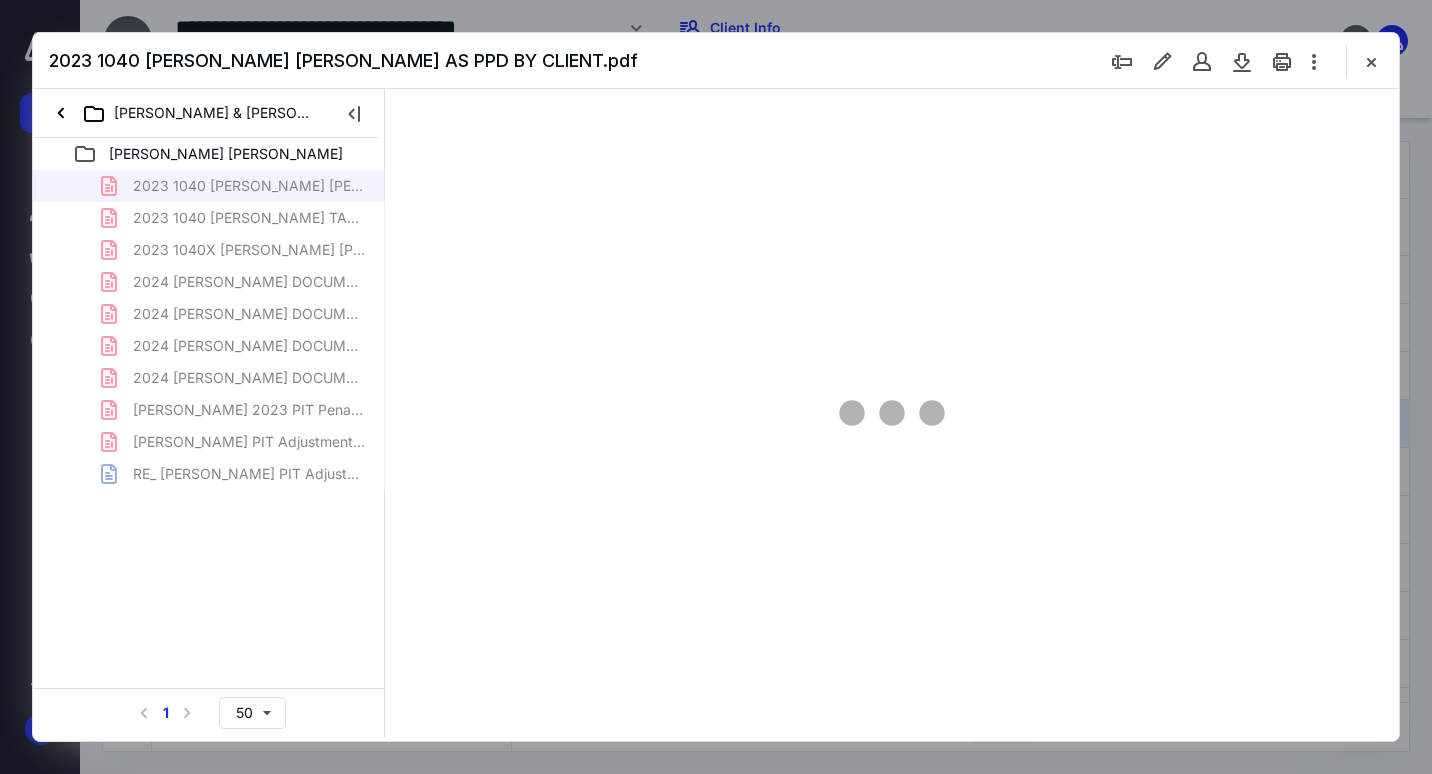 type on "72" 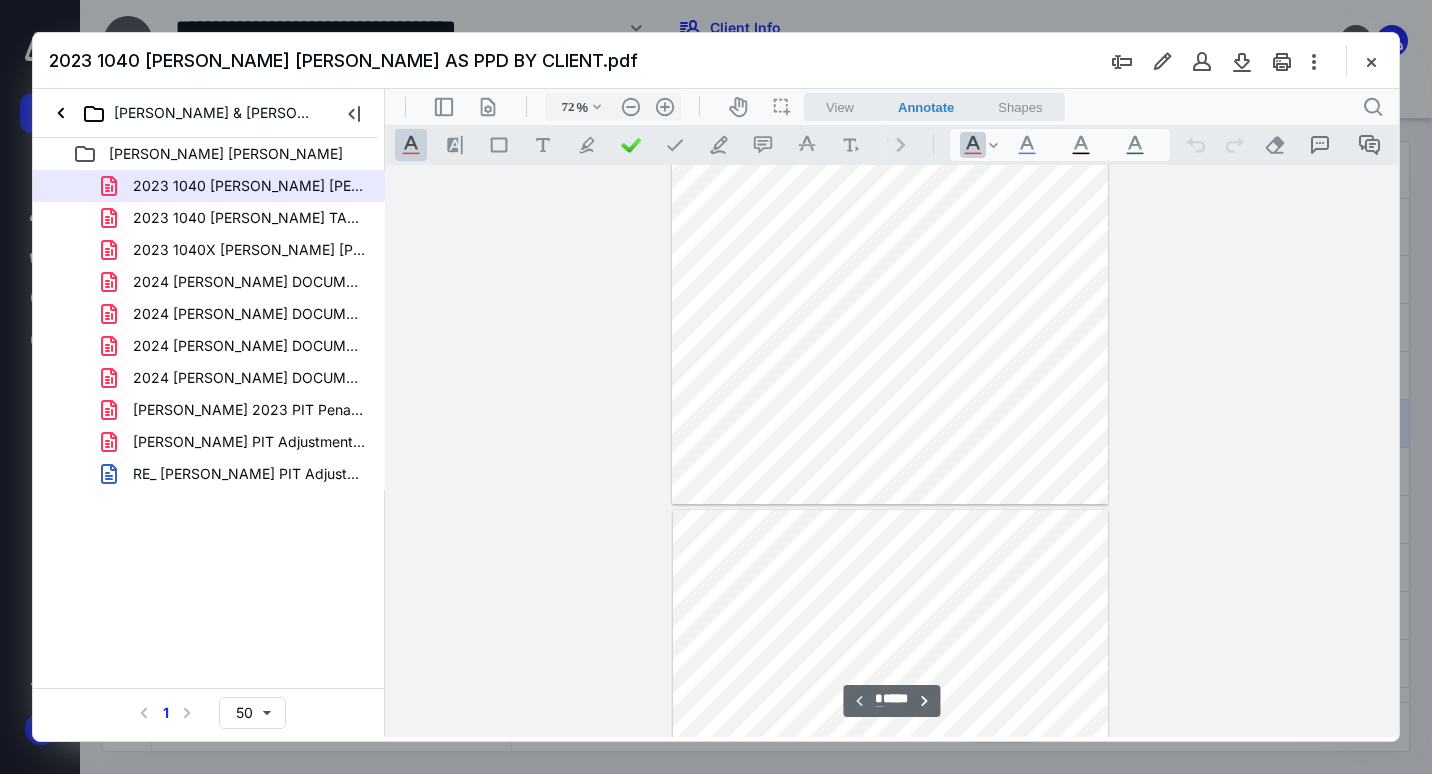 type on "*" 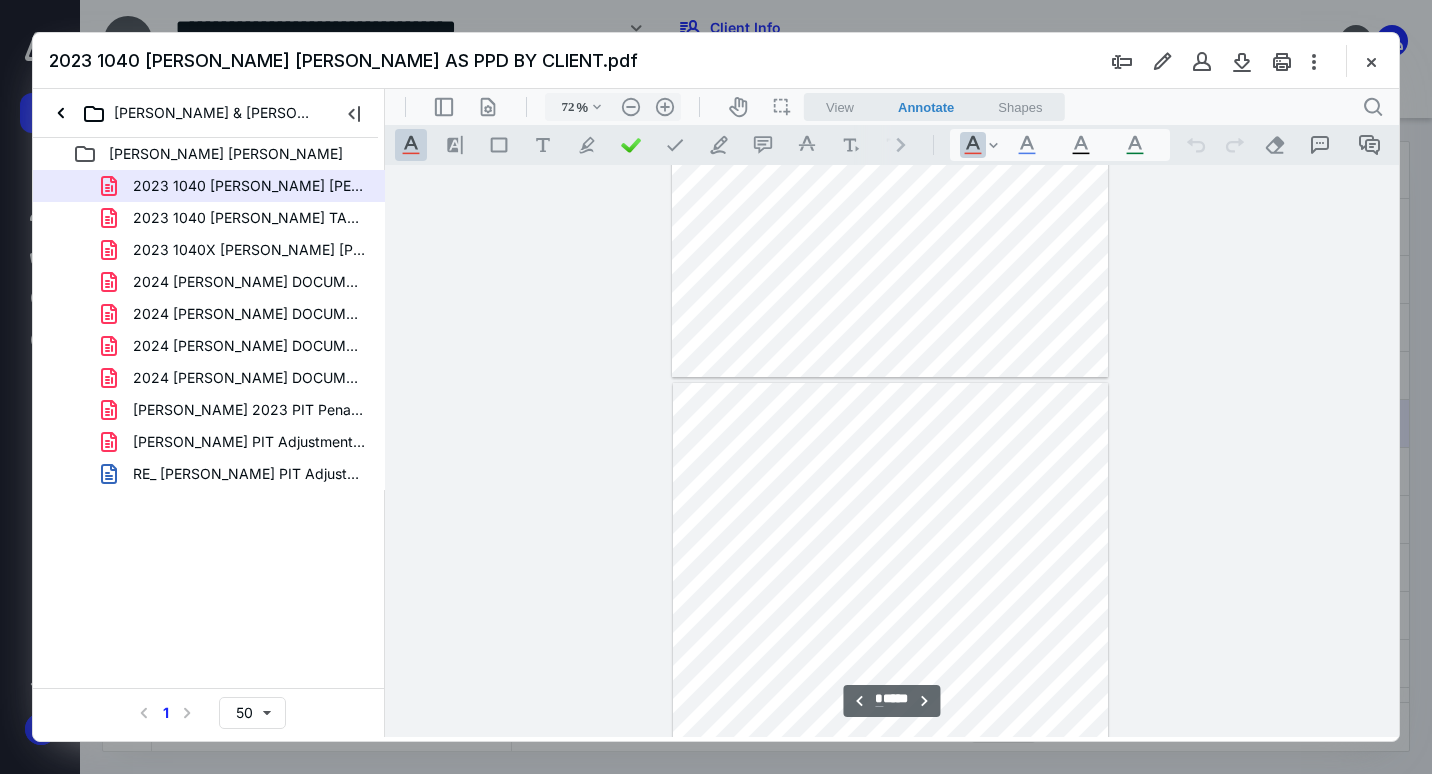 scroll, scrollTop: 979, scrollLeft: 0, axis: vertical 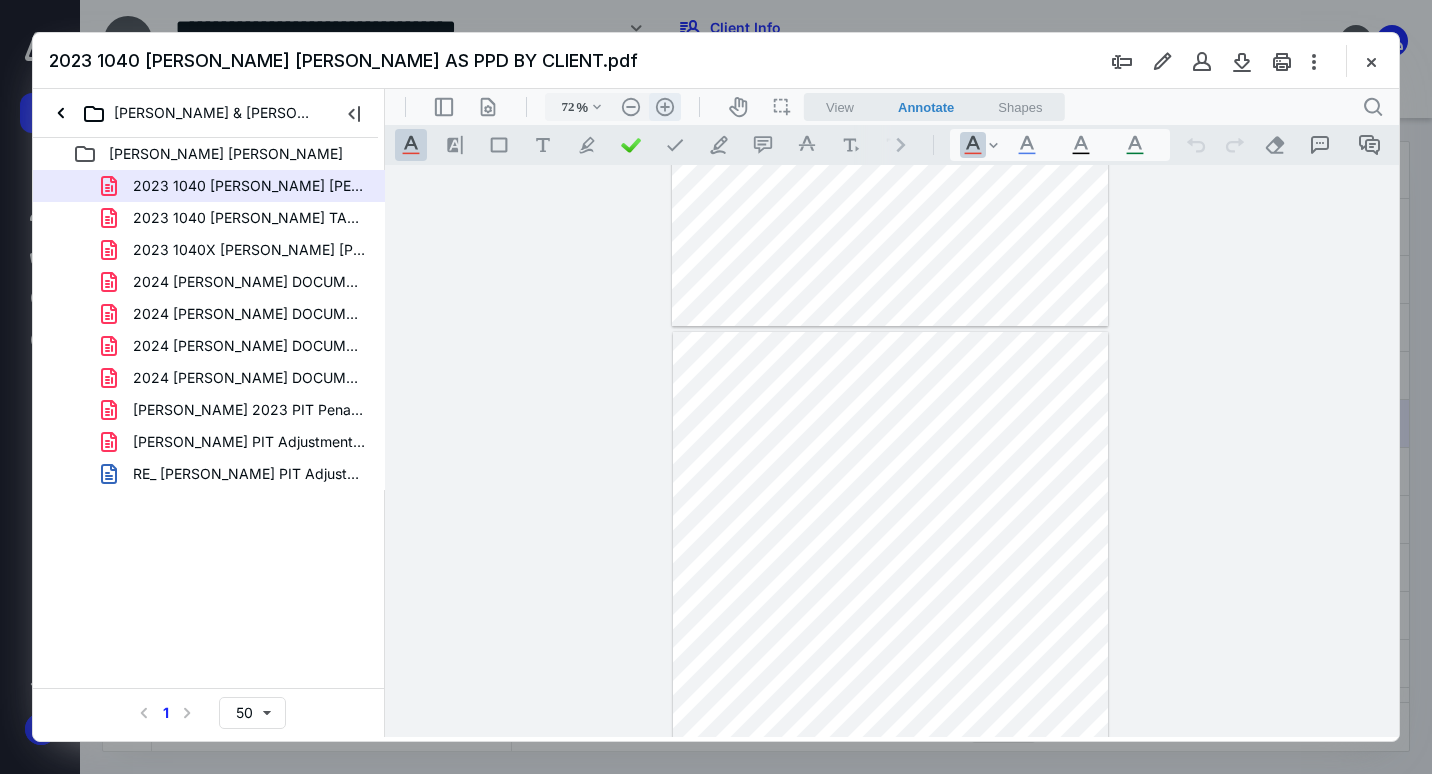click on ".cls-1{fill:#abb0c4;} icon - header - zoom - in - line" at bounding box center [665, 107] 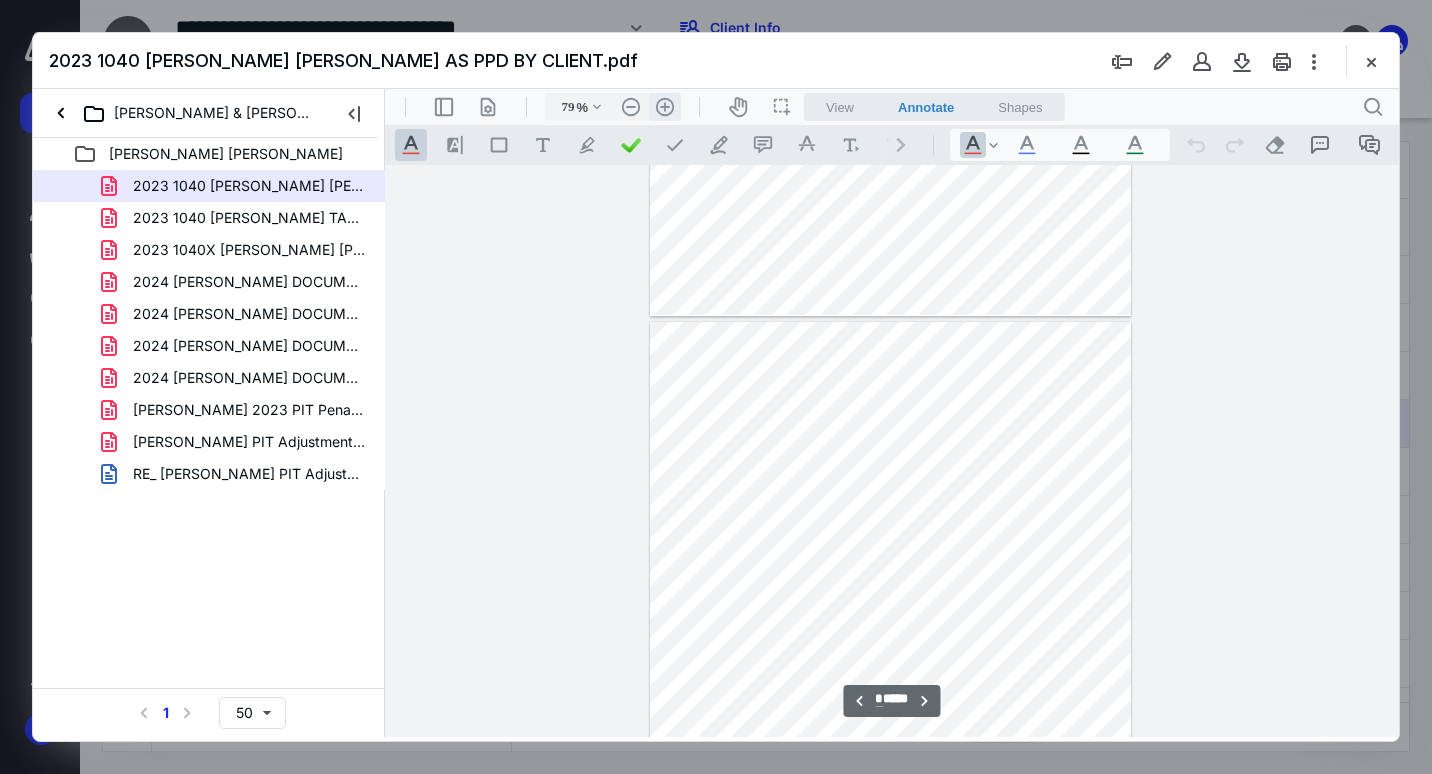 click on ".cls-1{fill:#abb0c4;} icon - header - zoom - in - line" at bounding box center [665, 107] 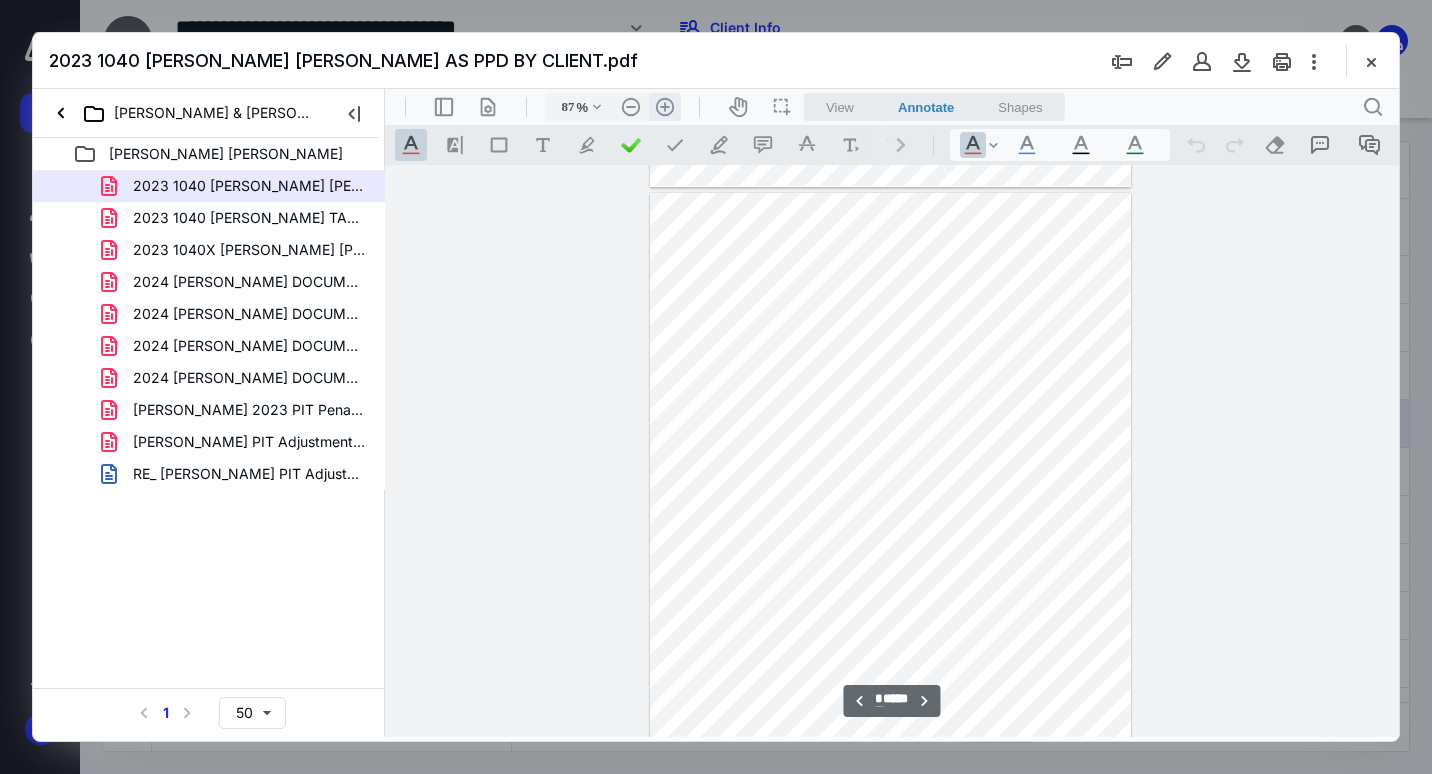 click on ".cls-1{fill:#abb0c4;} icon - header - zoom - in - line" at bounding box center (665, 107) 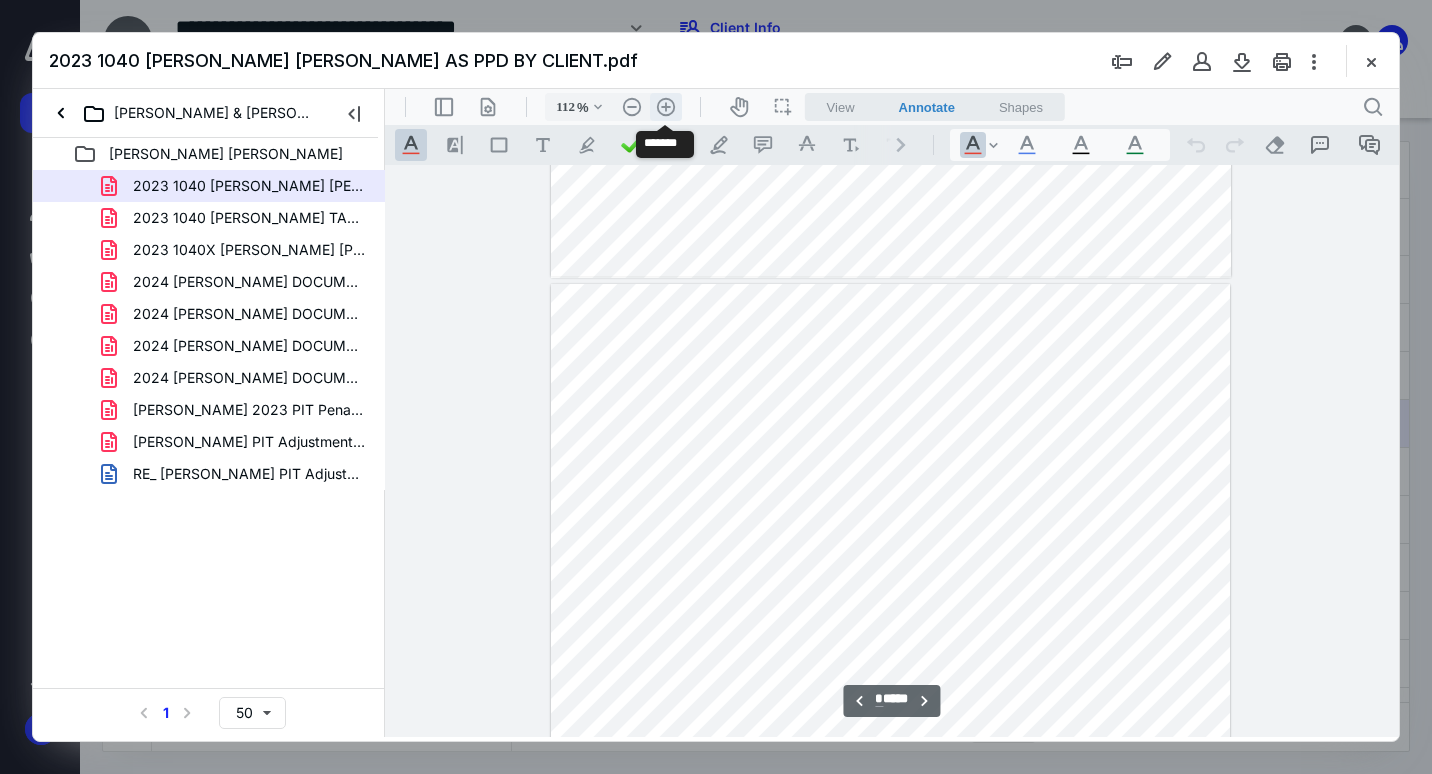 click on ".cls-1{fill:#abb0c4;} icon - header - zoom - in - line" at bounding box center (666, 107) 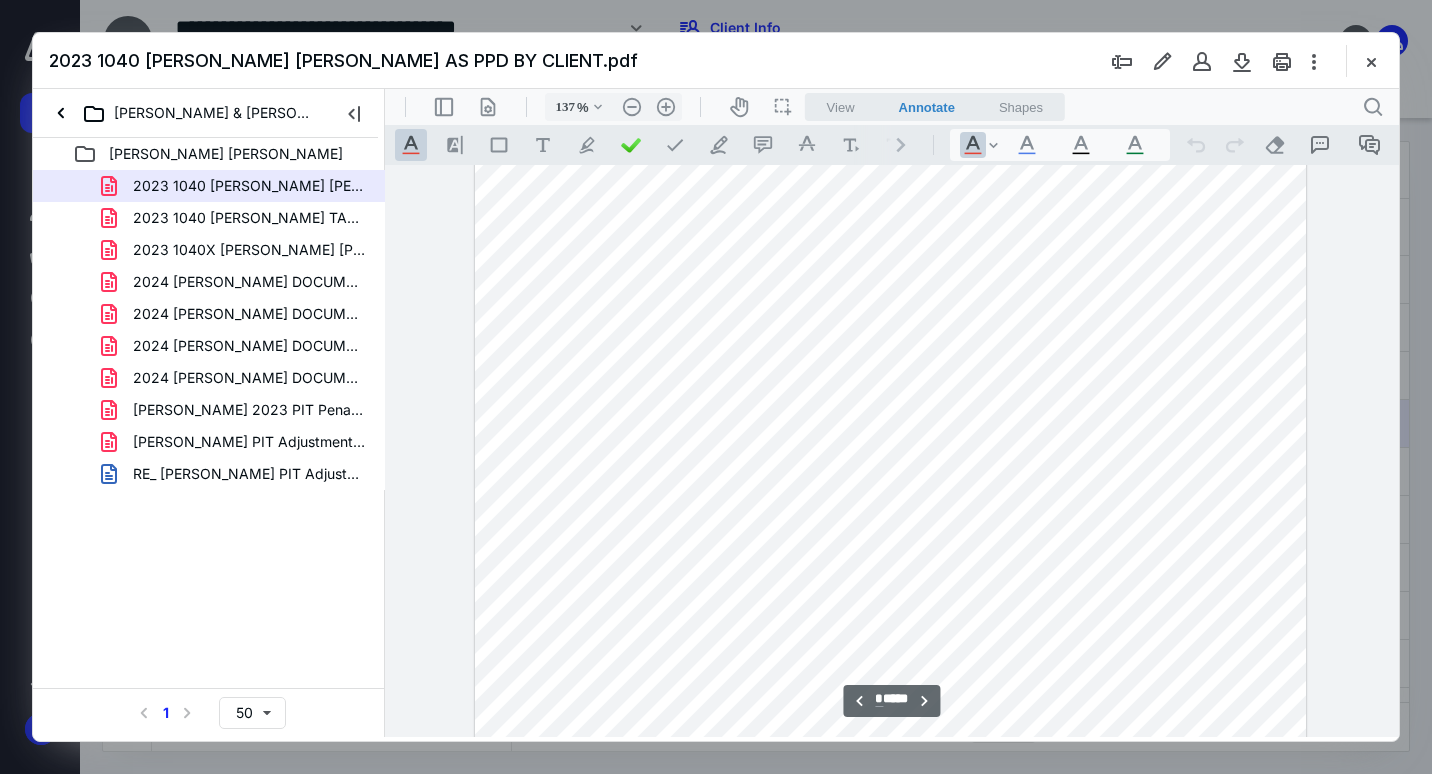 scroll, scrollTop: 2500, scrollLeft: 0, axis: vertical 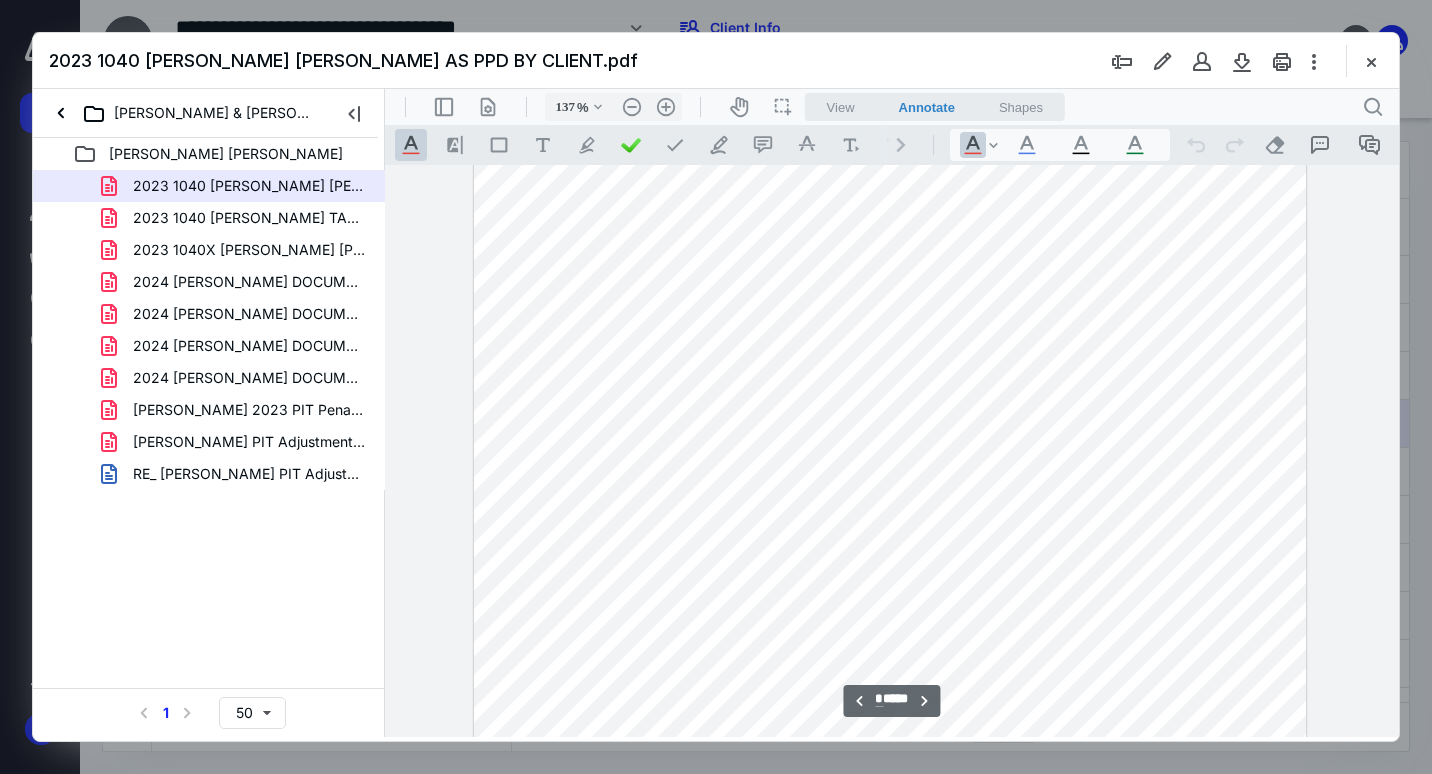 type on "*" 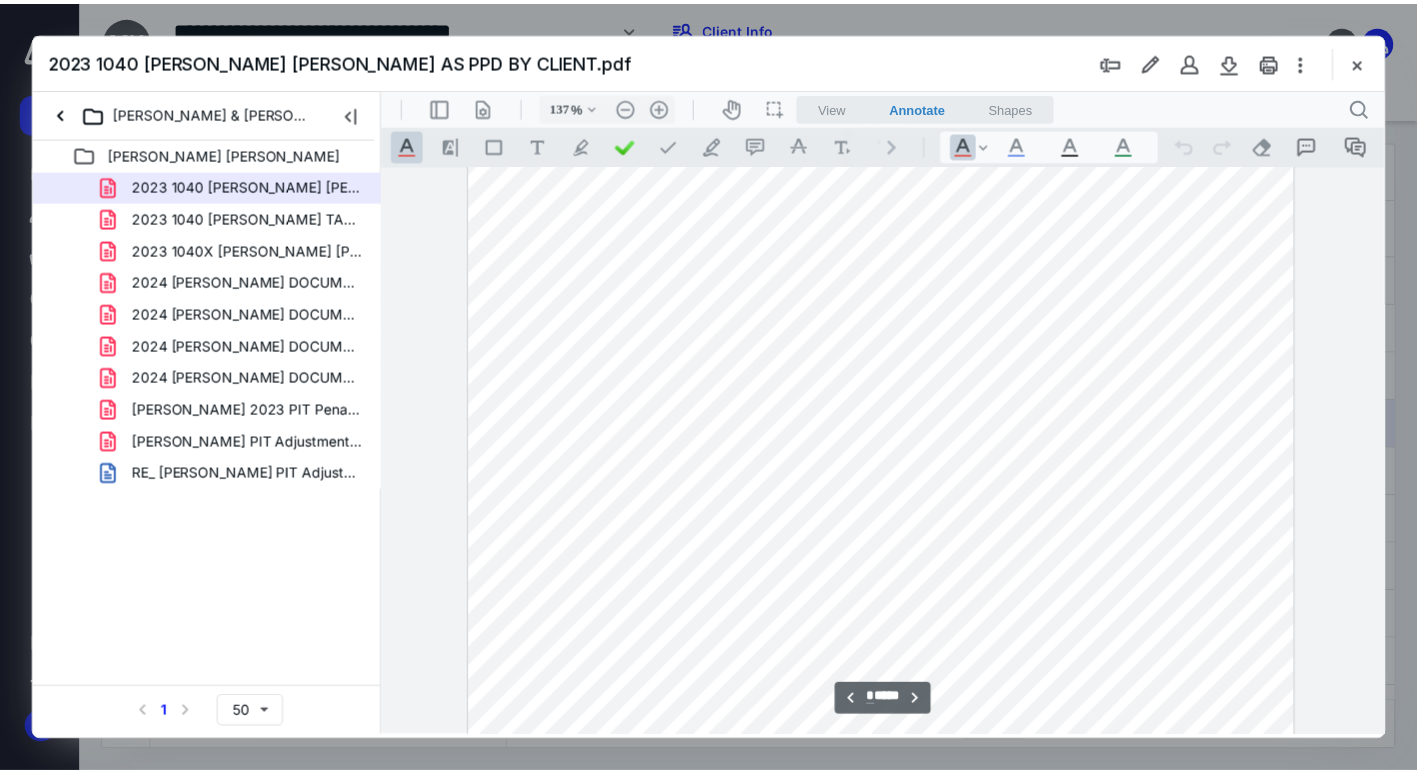scroll, scrollTop: 6000, scrollLeft: 0, axis: vertical 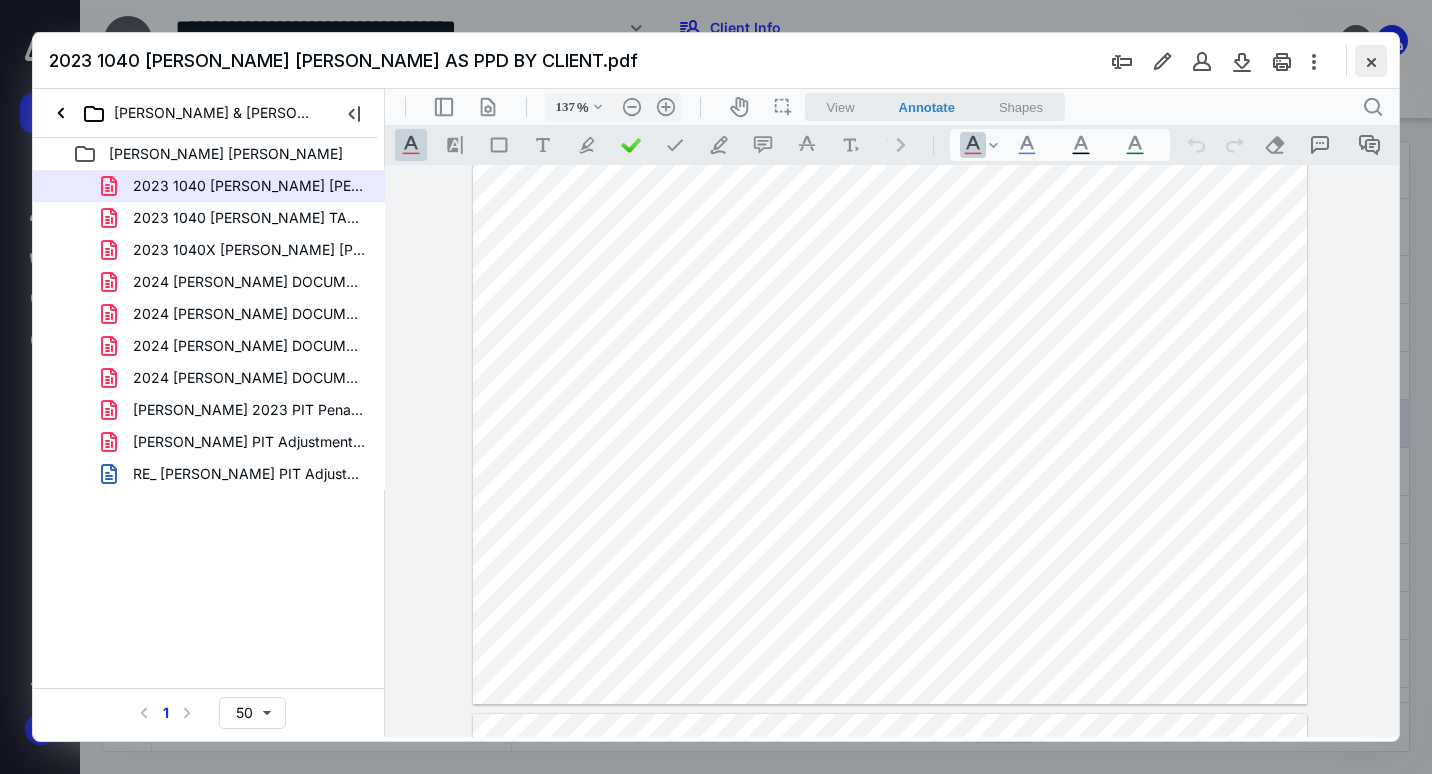 click at bounding box center (1371, 61) 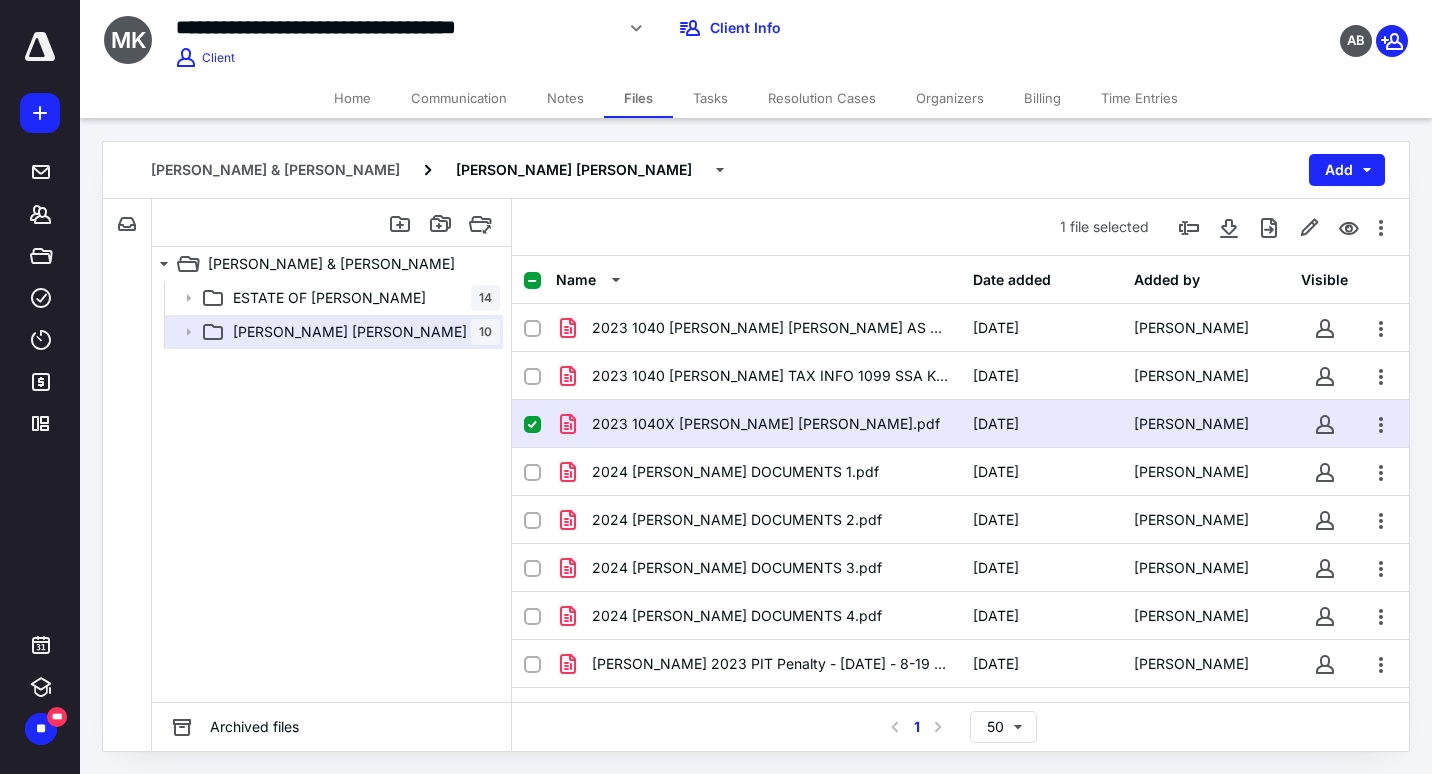 click on "Home" at bounding box center (352, 98) 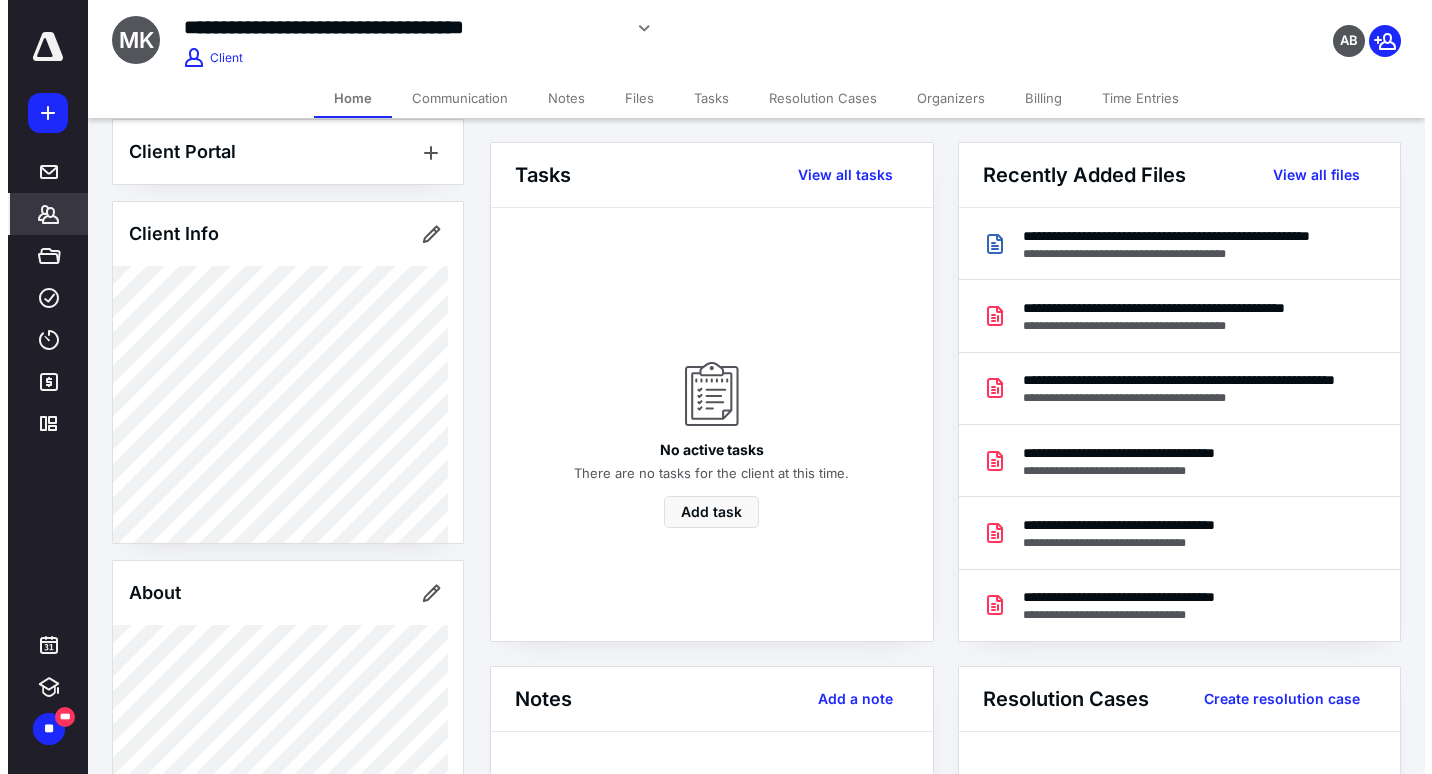 scroll, scrollTop: 0, scrollLeft: 0, axis: both 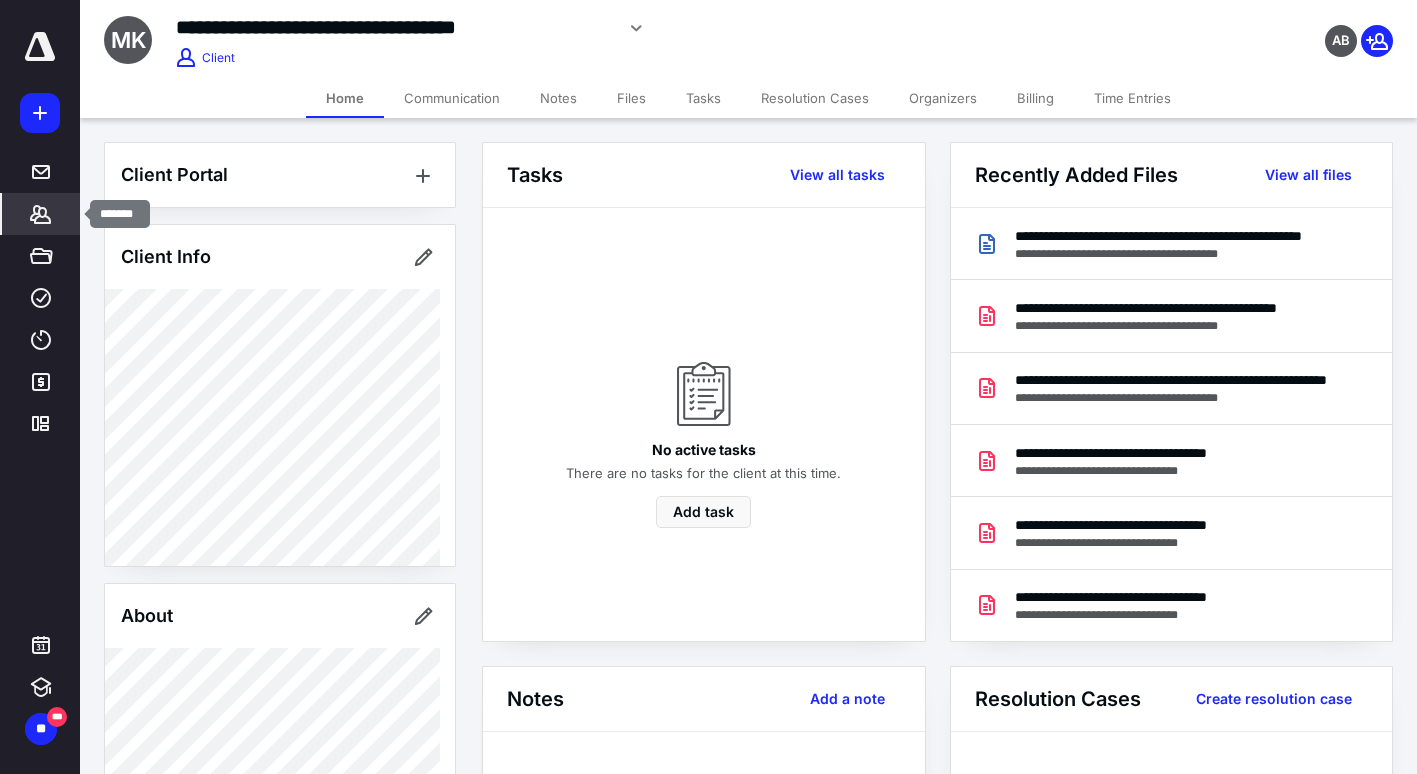 click on "*******" at bounding box center [41, 214] 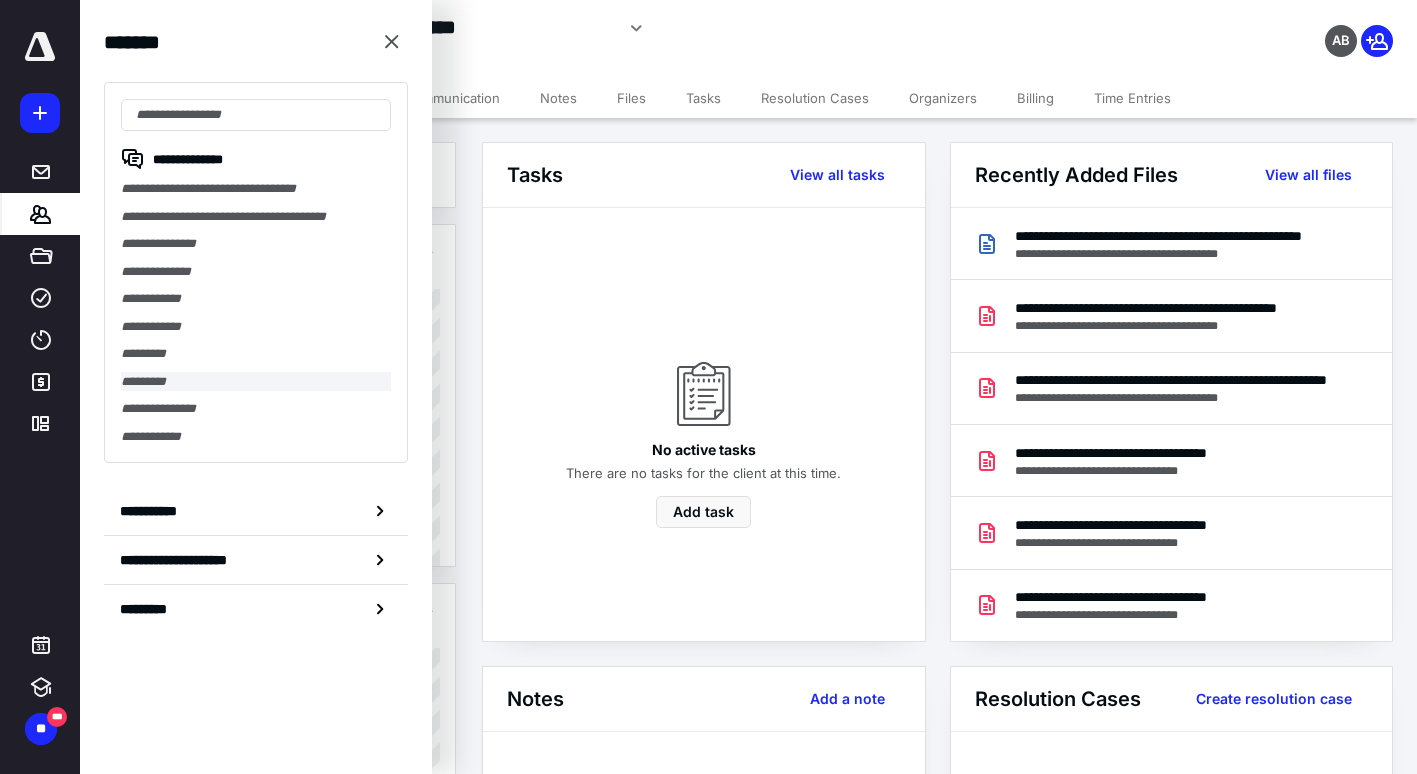 click on "*********" at bounding box center (256, 382) 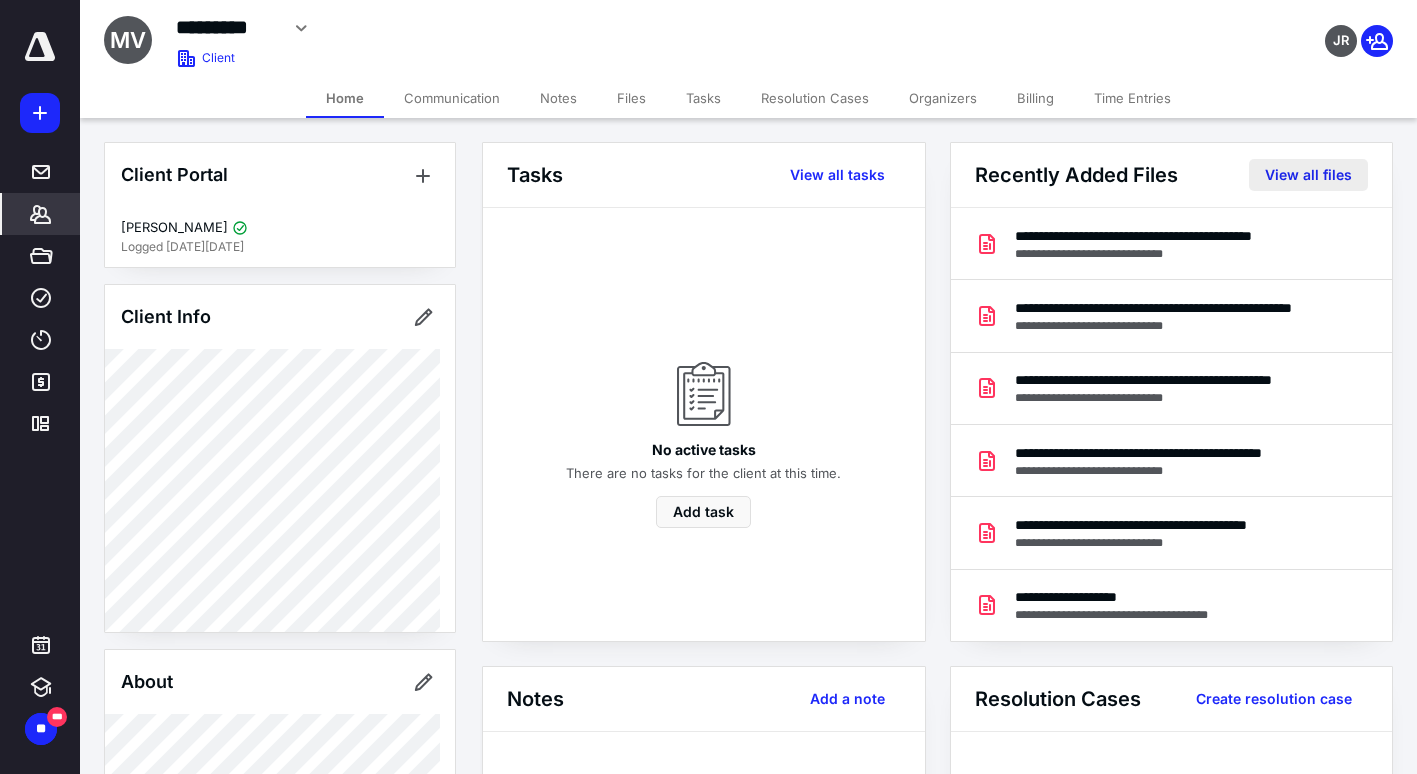 click on "View all files" at bounding box center (1308, 175) 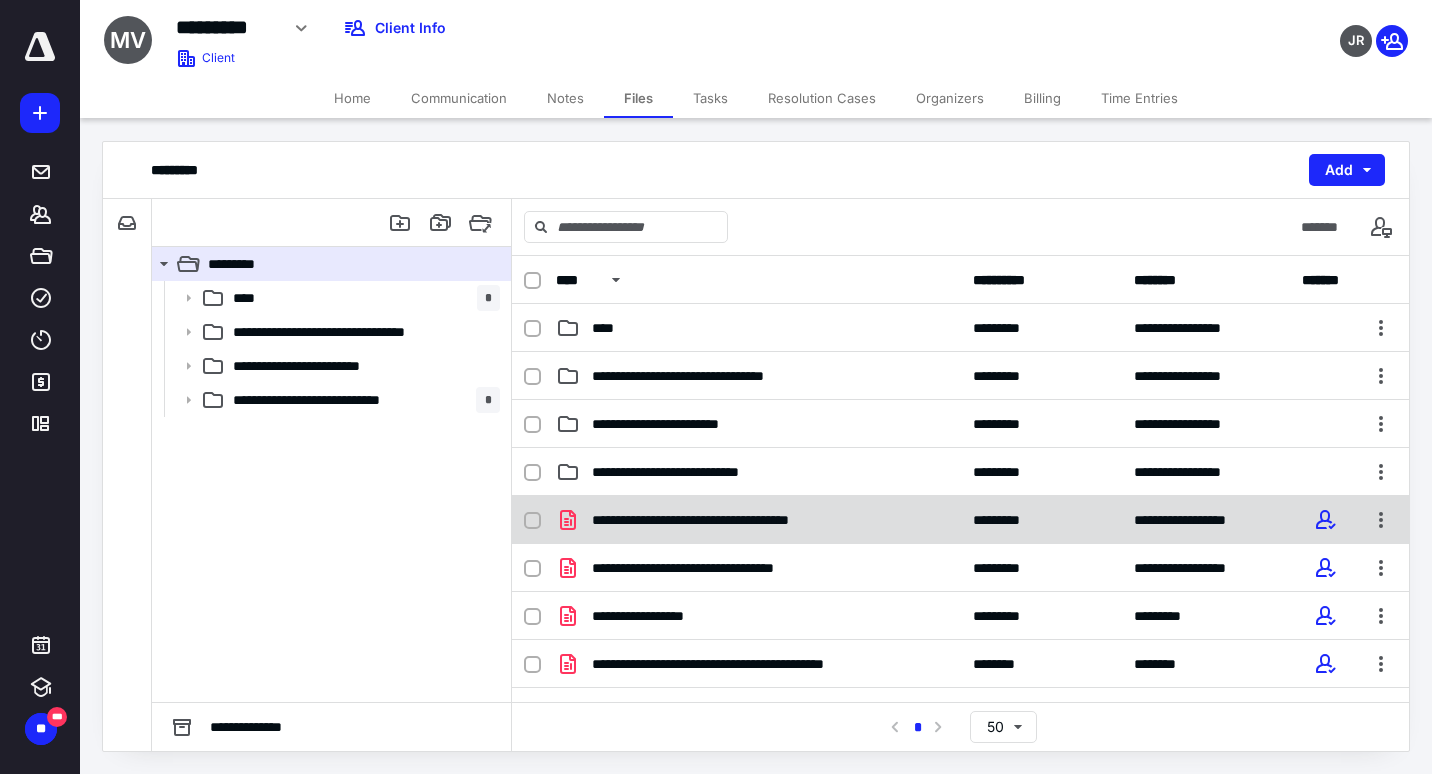 scroll, scrollTop: 94, scrollLeft: 0, axis: vertical 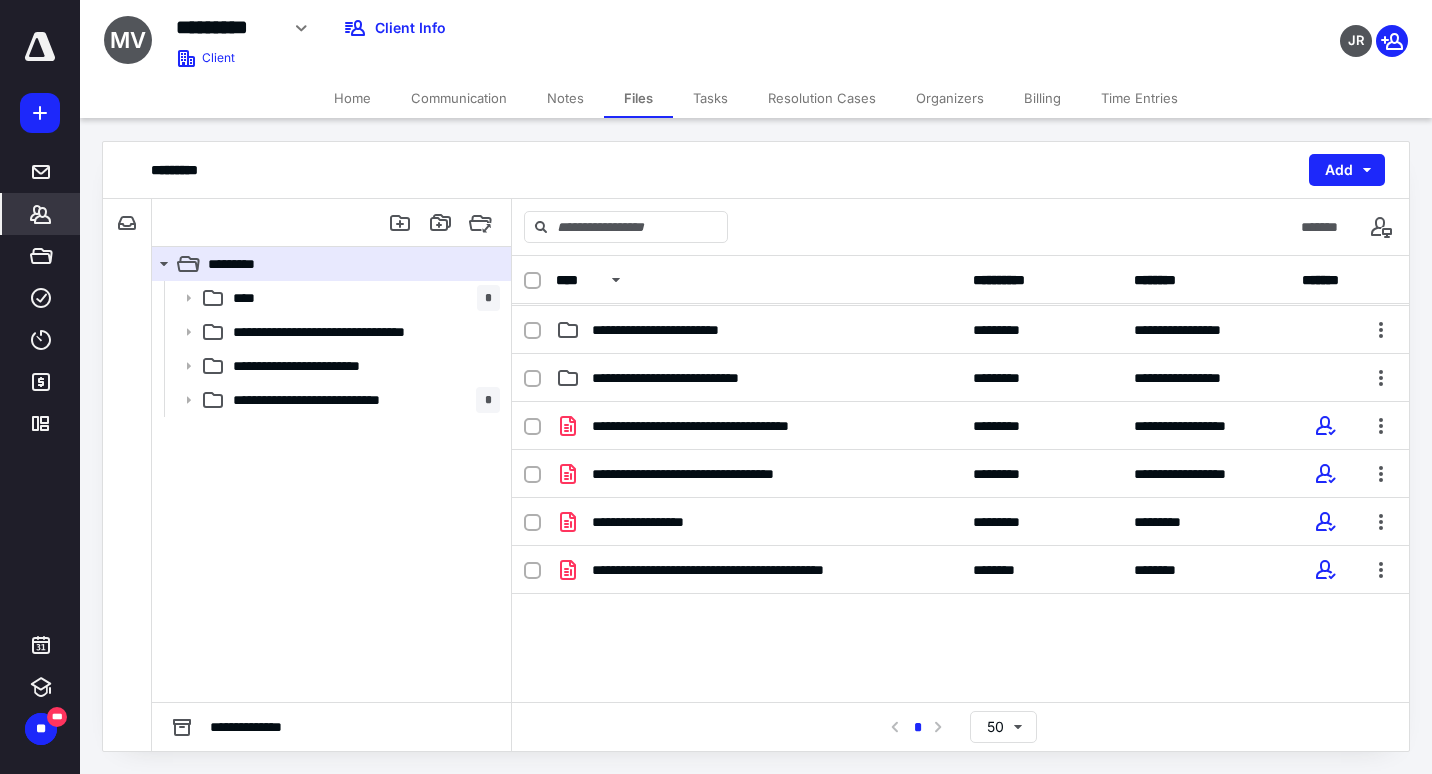 click on "*******" at bounding box center [41, 214] 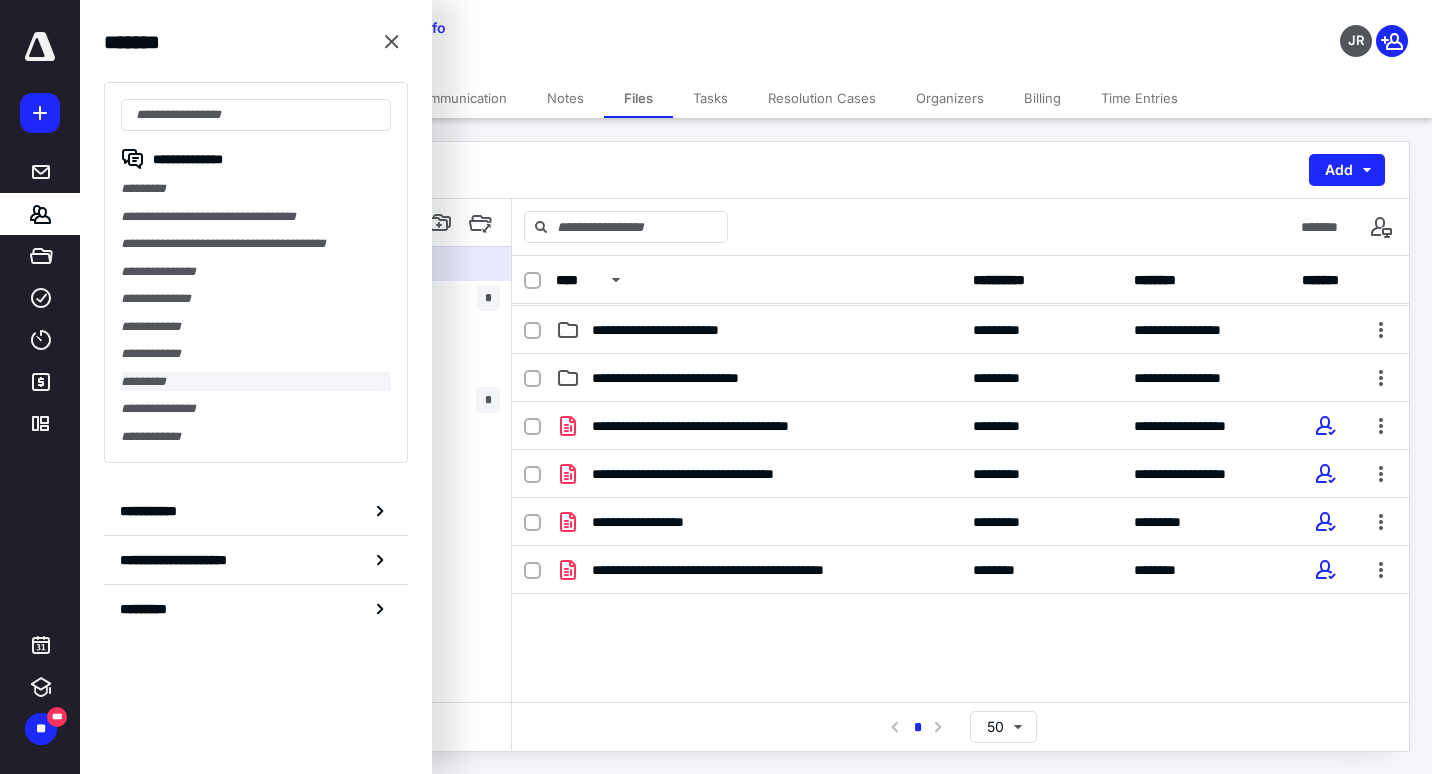 click on "*********" at bounding box center (256, 382) 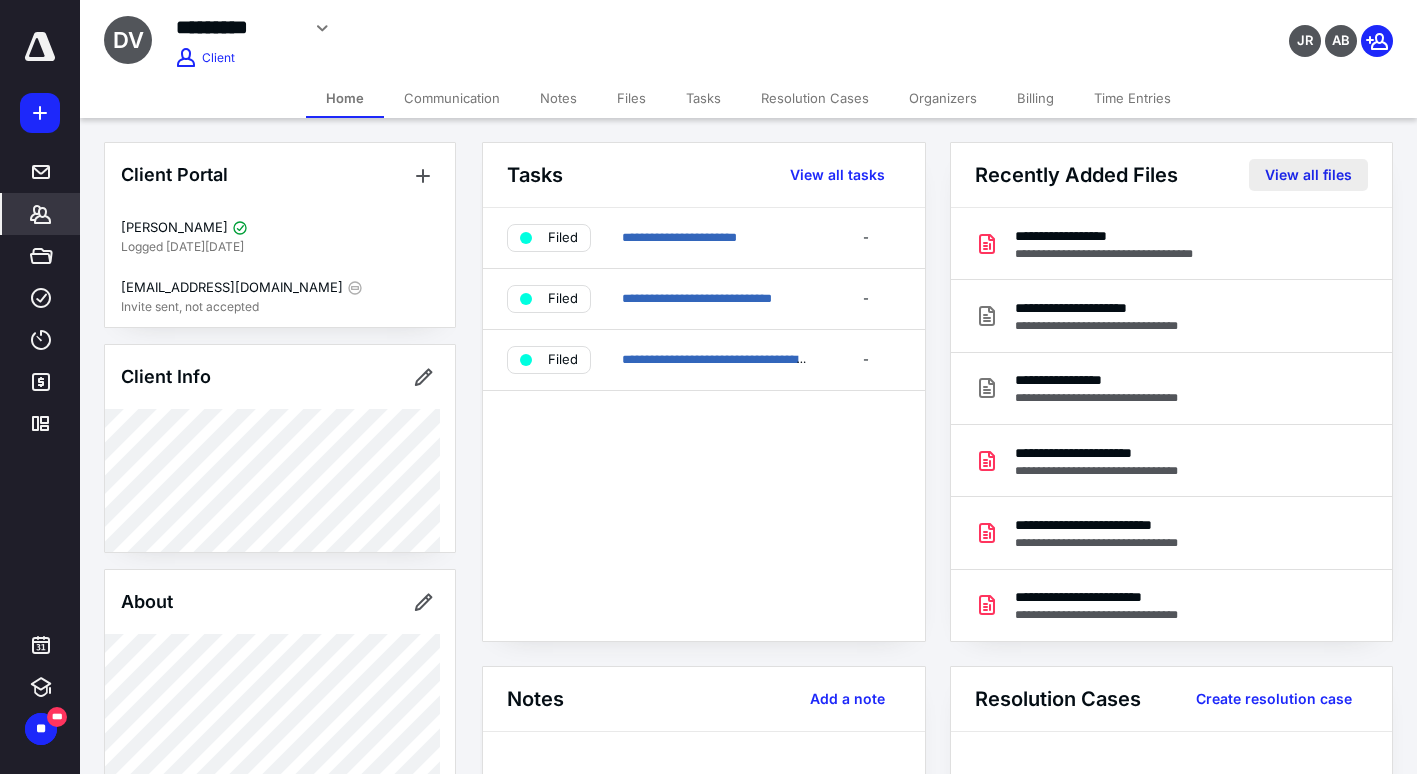 click on "View all files" at bounding box center (1308, 175) 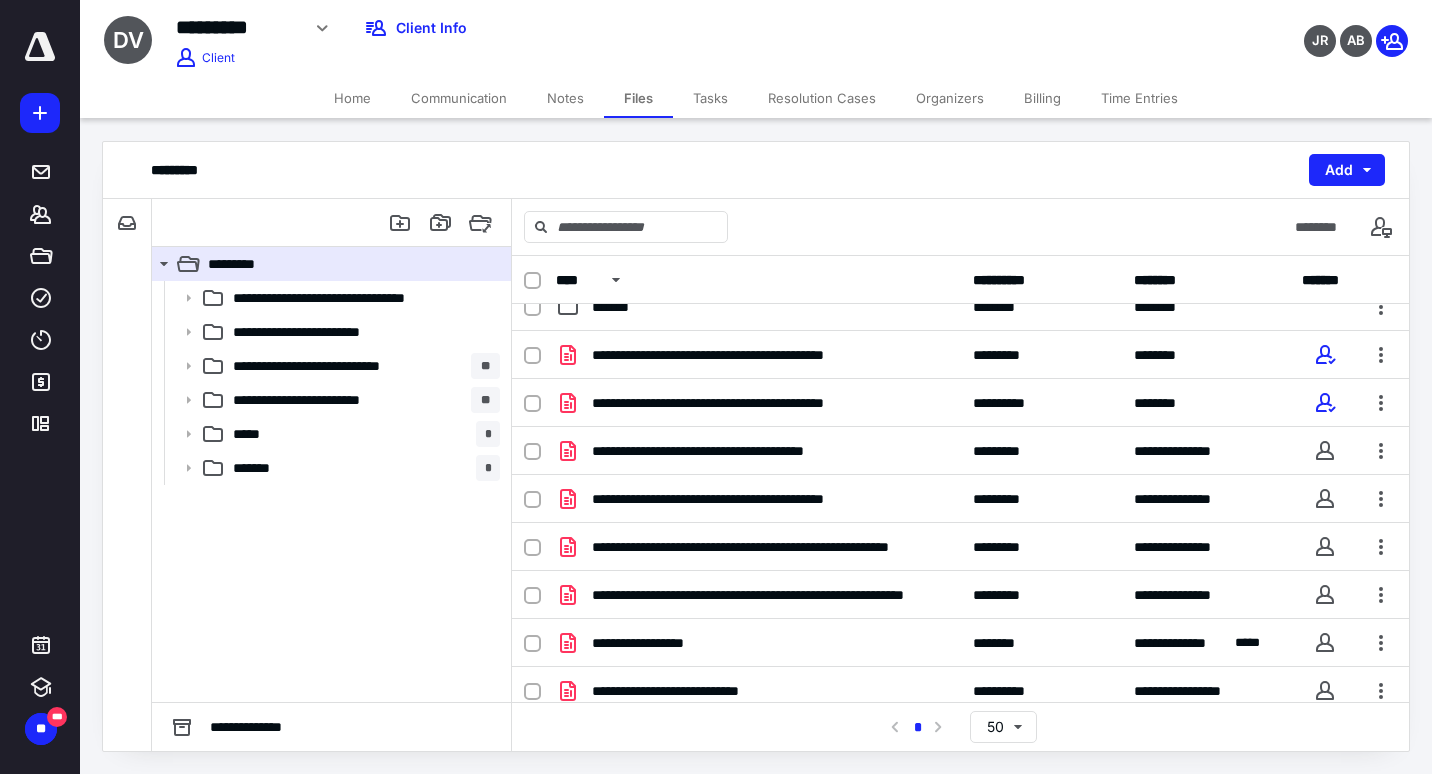 scroll, scrollTop: 274, scrollLeft: 0, axis: vertical 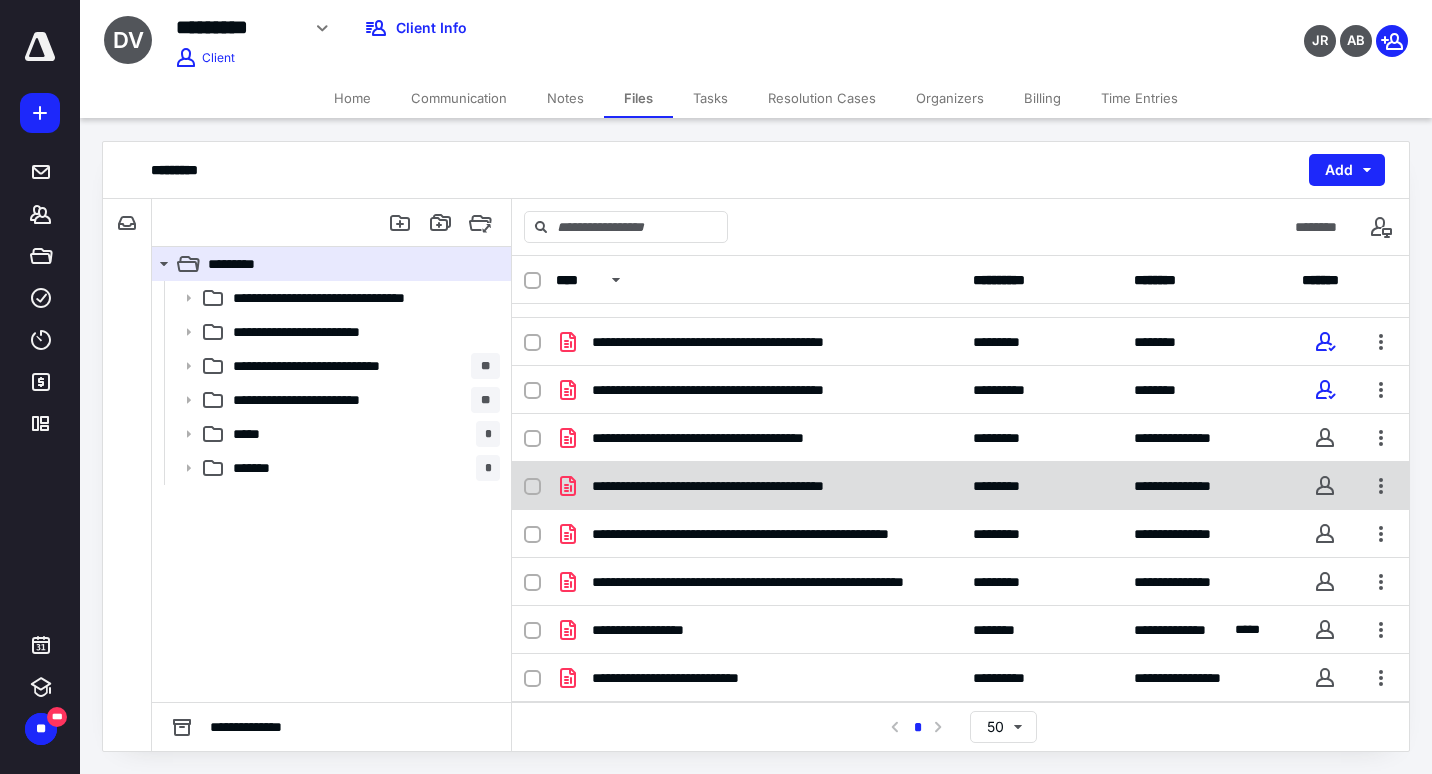 click on "**********" at bounding box center [754, 486] 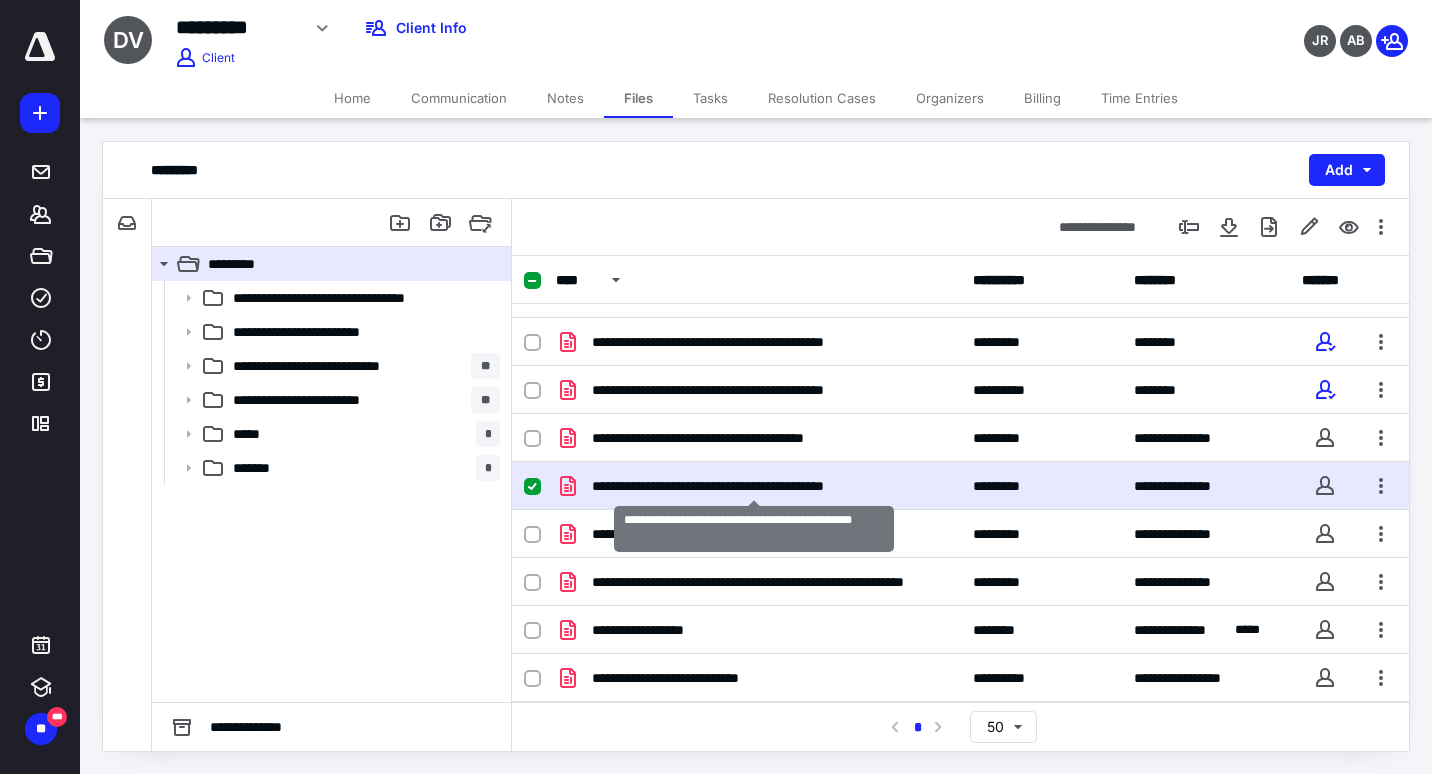 click on "**********" at bounding box center [754, 486] 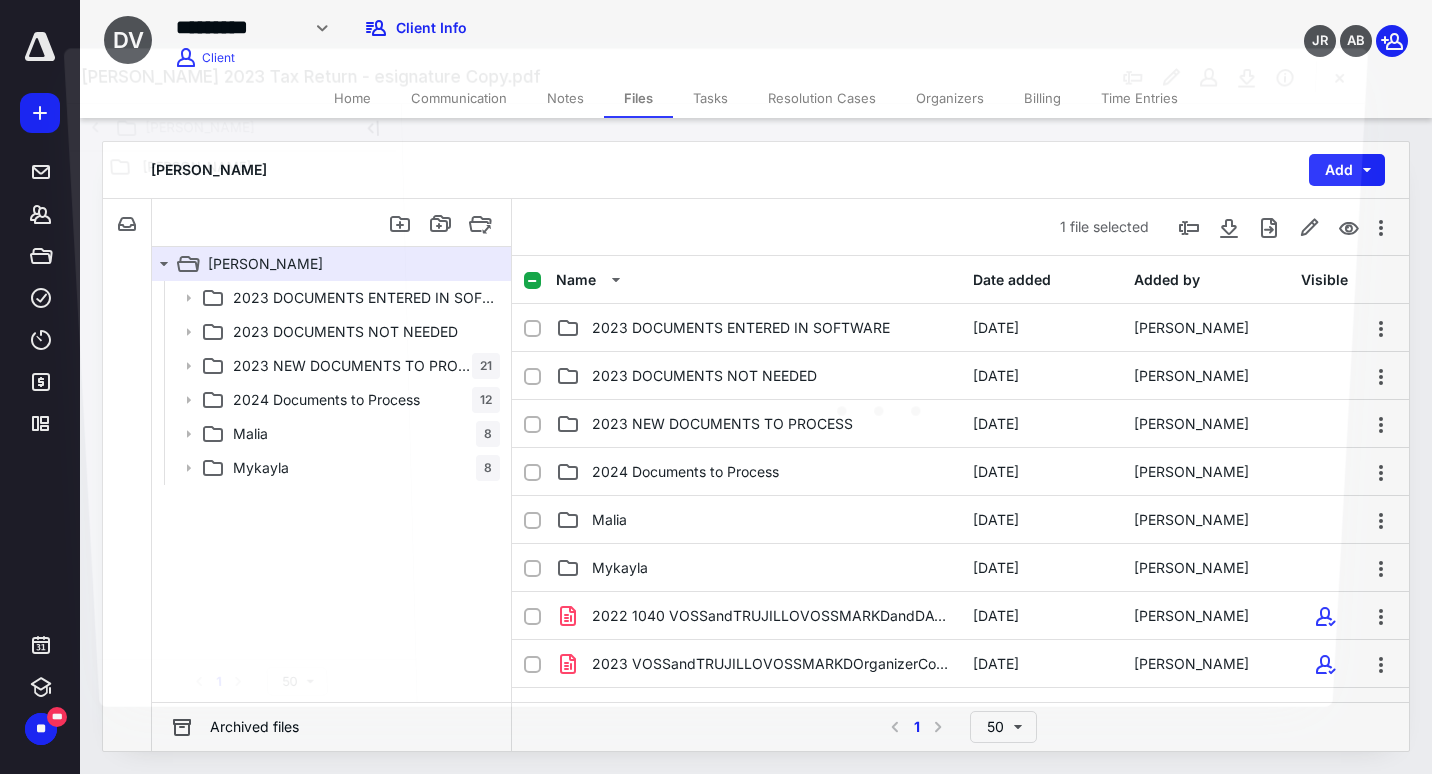 scroll, scrollTop: 274, scrollLeft: 0, axis: vertical 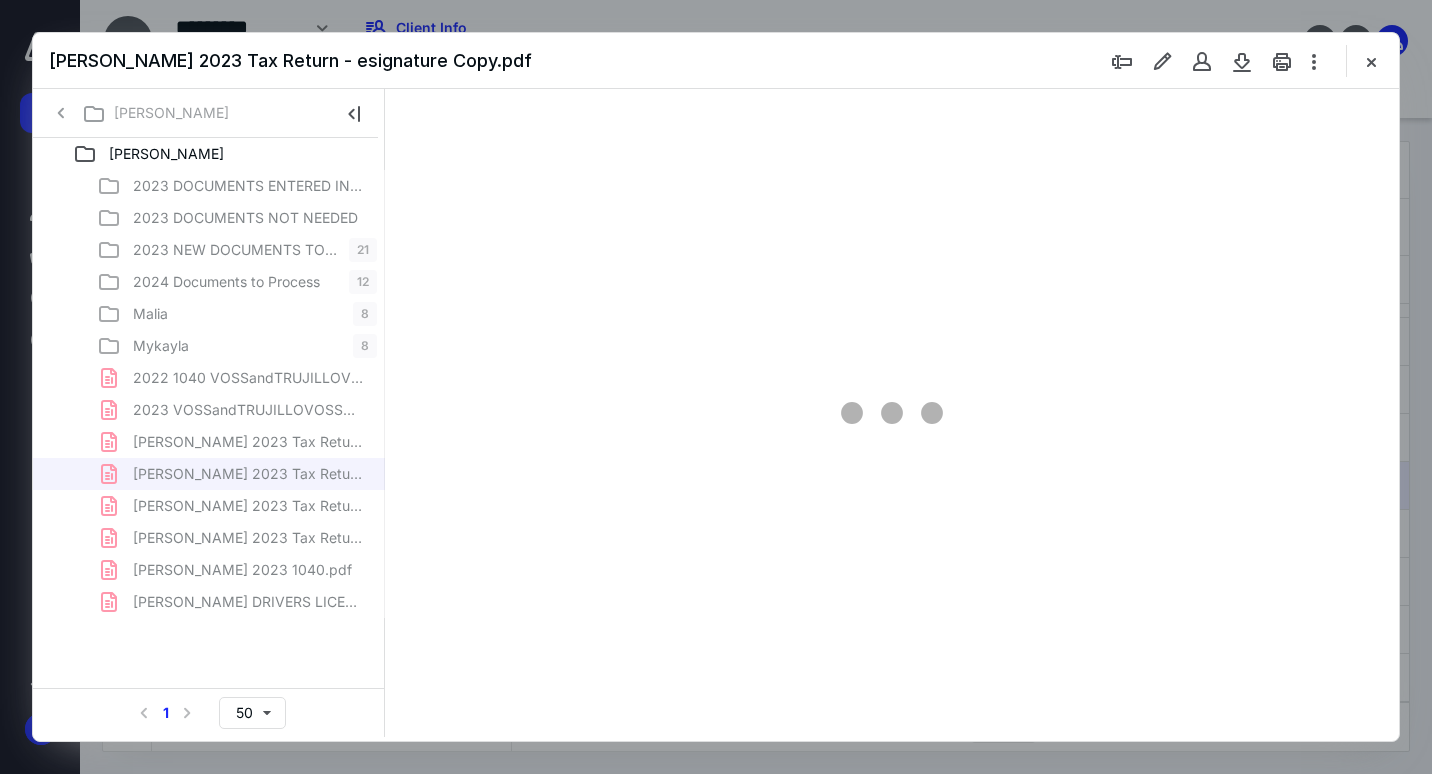 type on "72" 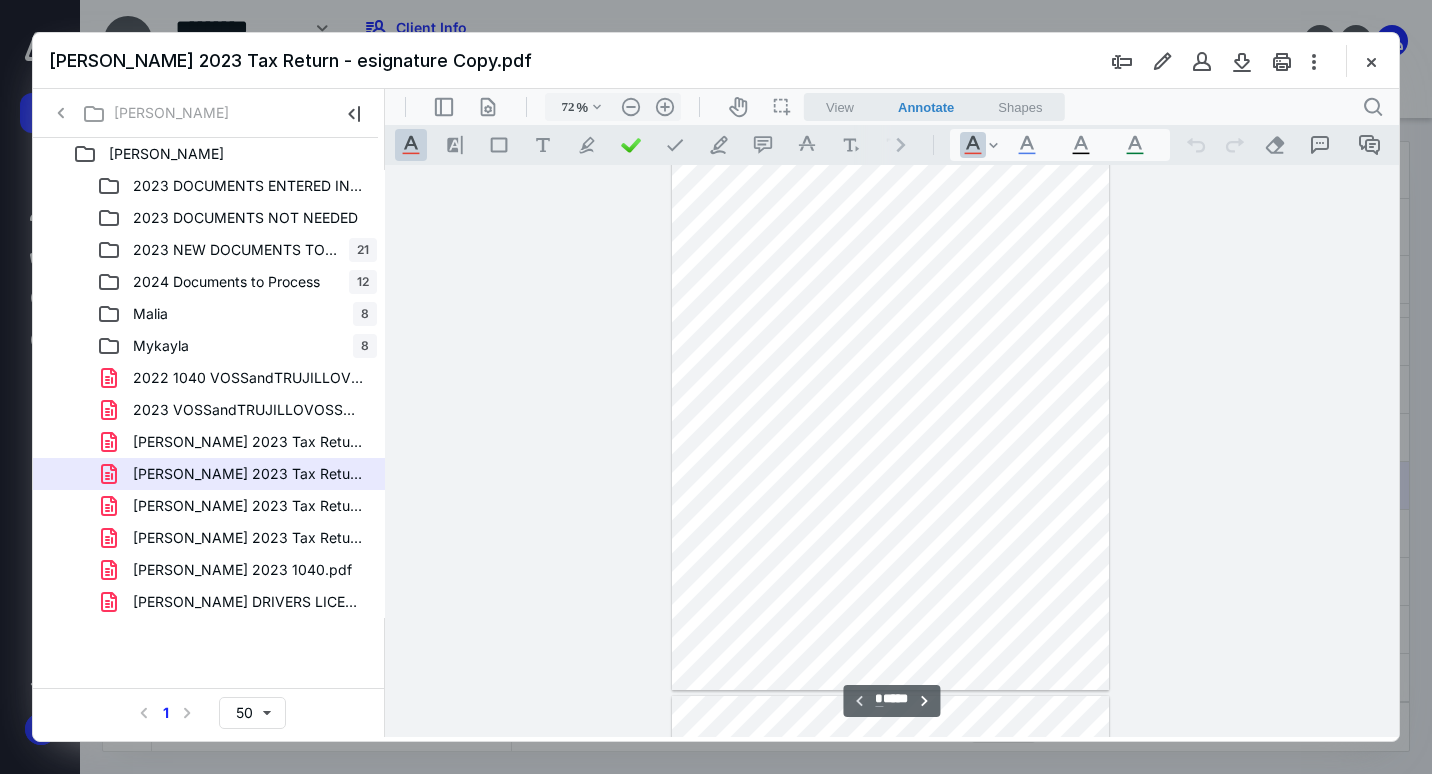 scroll, scrollTop: 0, scrollLeft: 0, axis: both 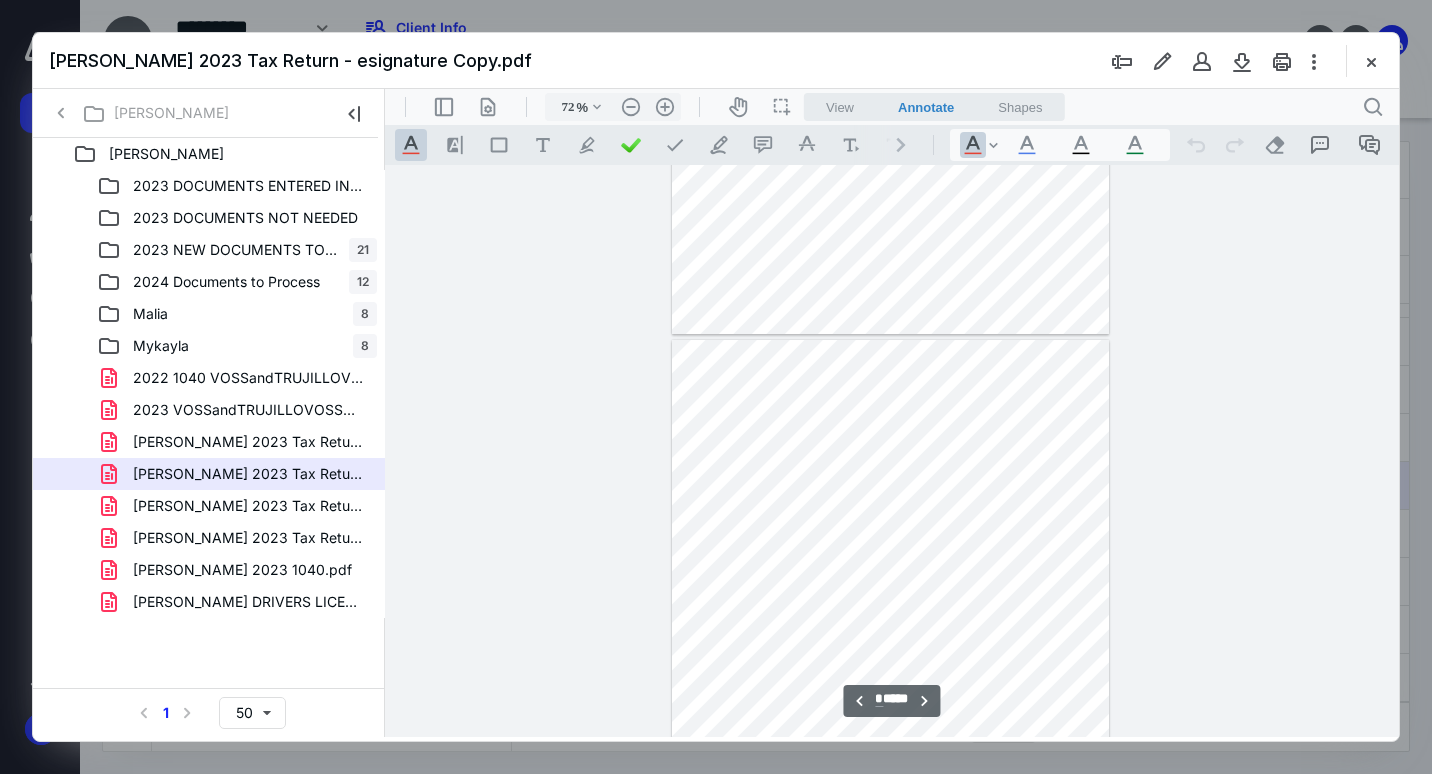 type on "*" 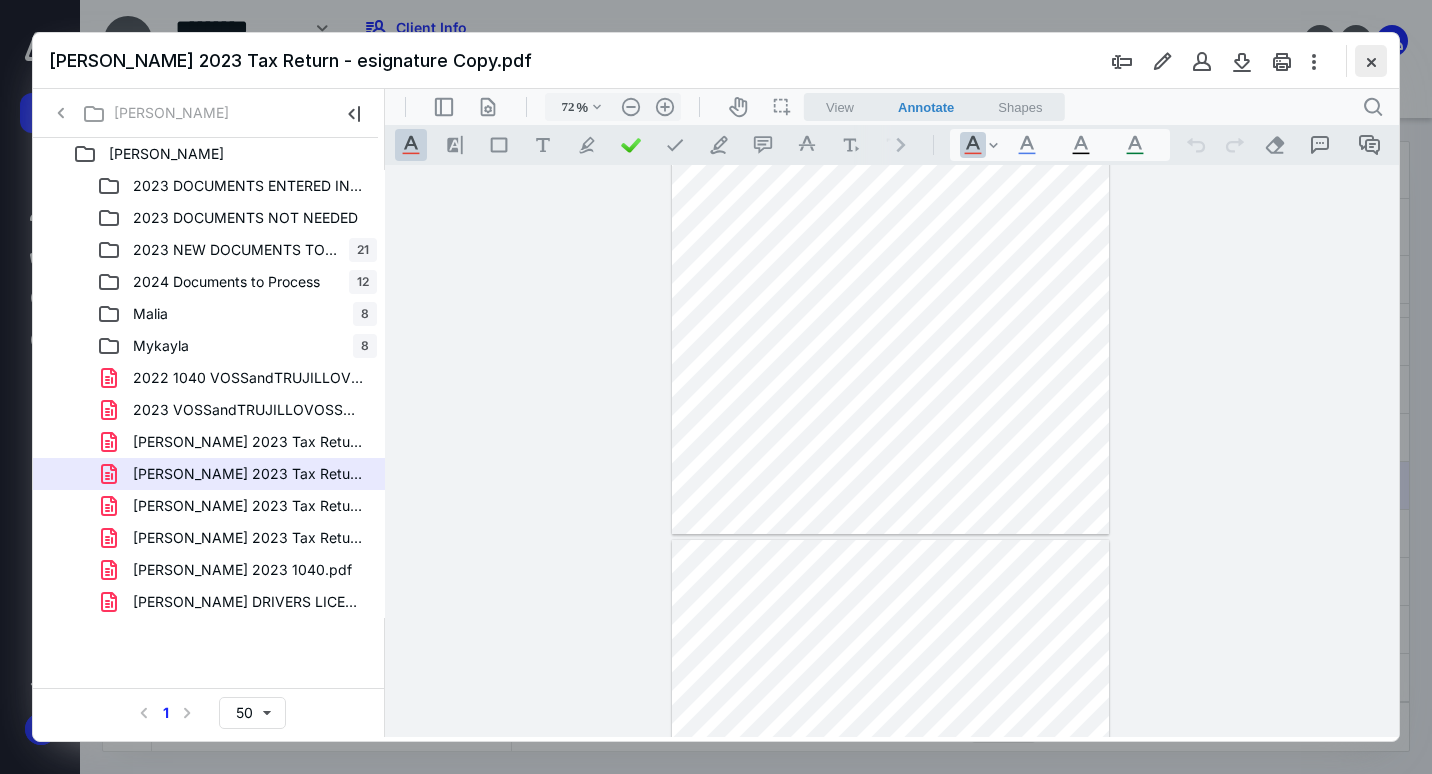 drag, startPoint x: 1371, startPoint y: 59, endPoint x: 1335, endPoint y: 70, distance: 37.64306 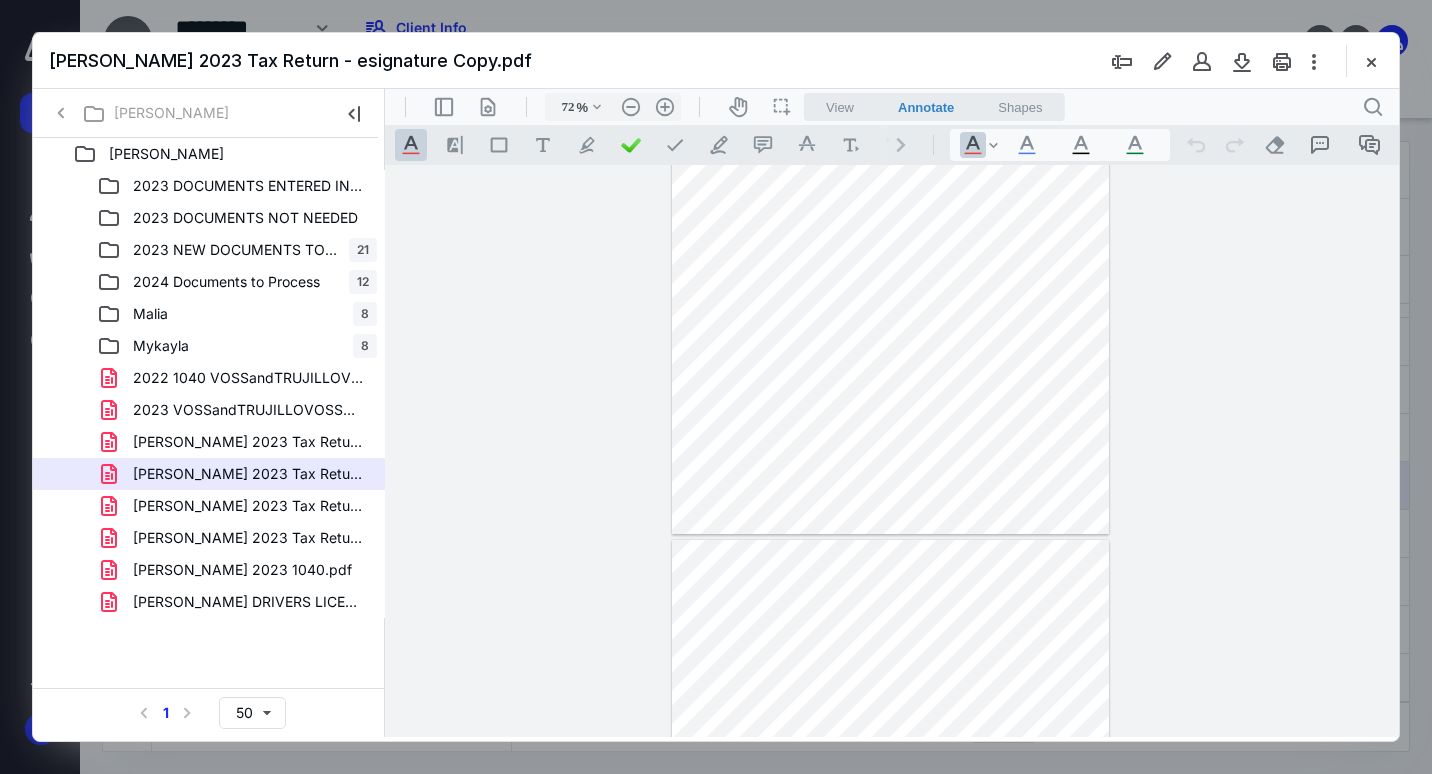 click at bounding box center [1371, 61] 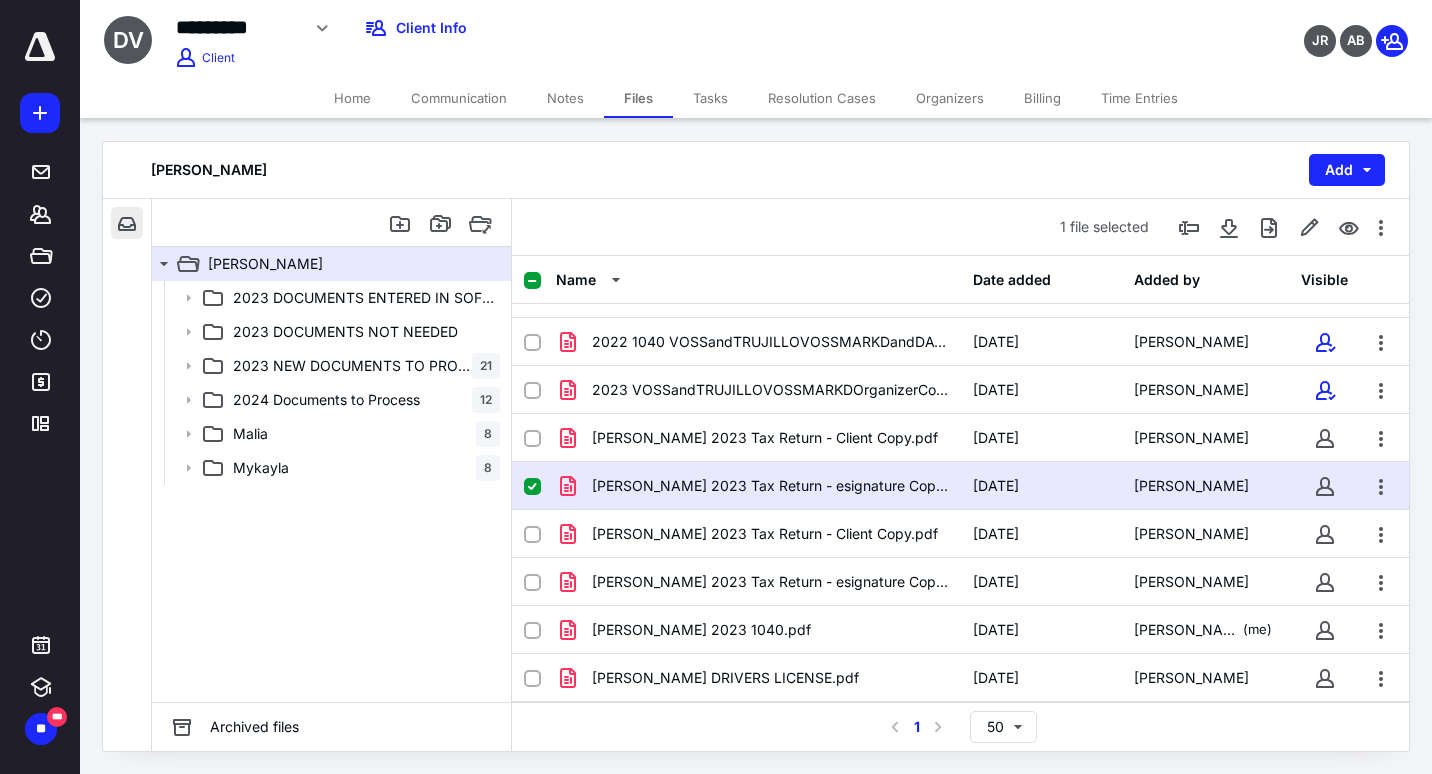 click at bounding box center (127, 223) 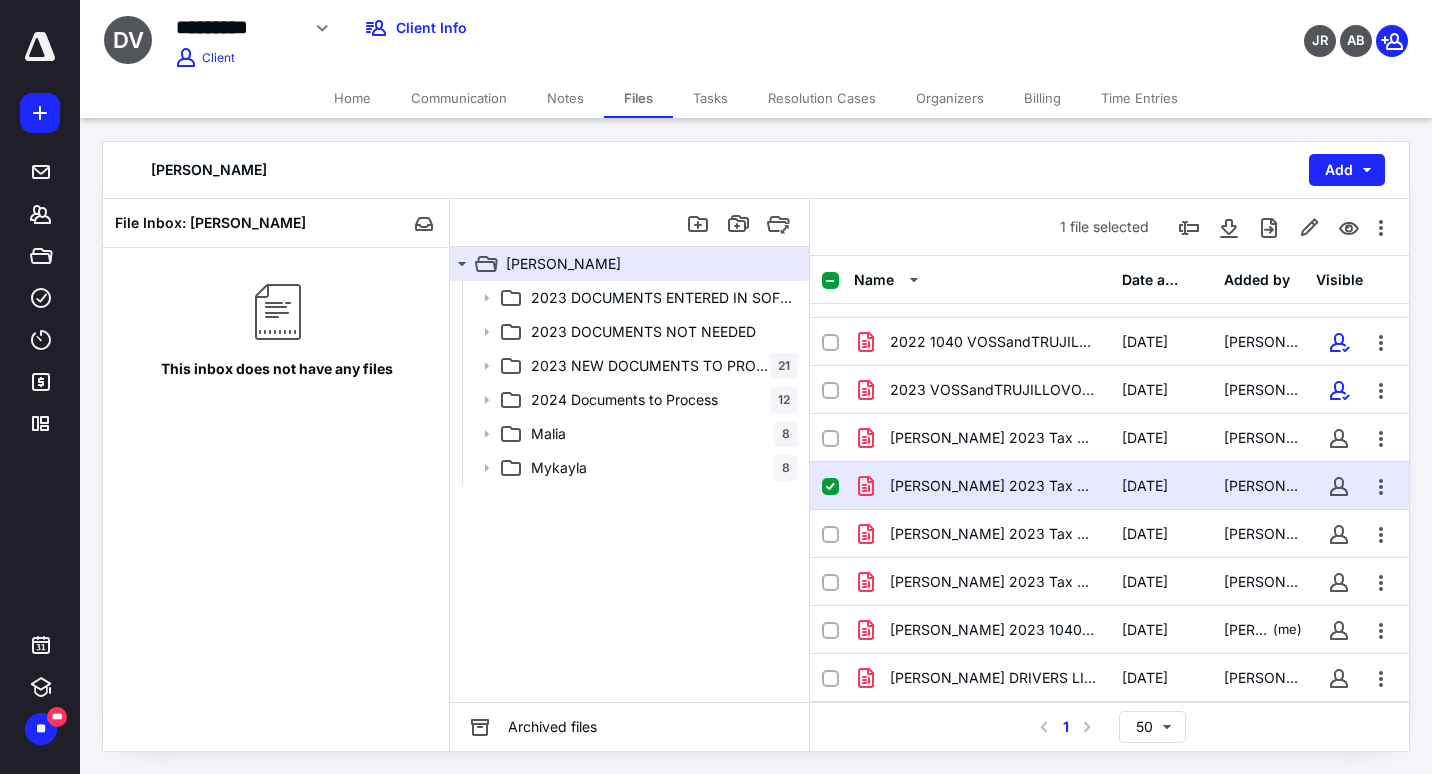 click on "File Inbox: [PERSON_NAME]" at bounding box center (275, 223) 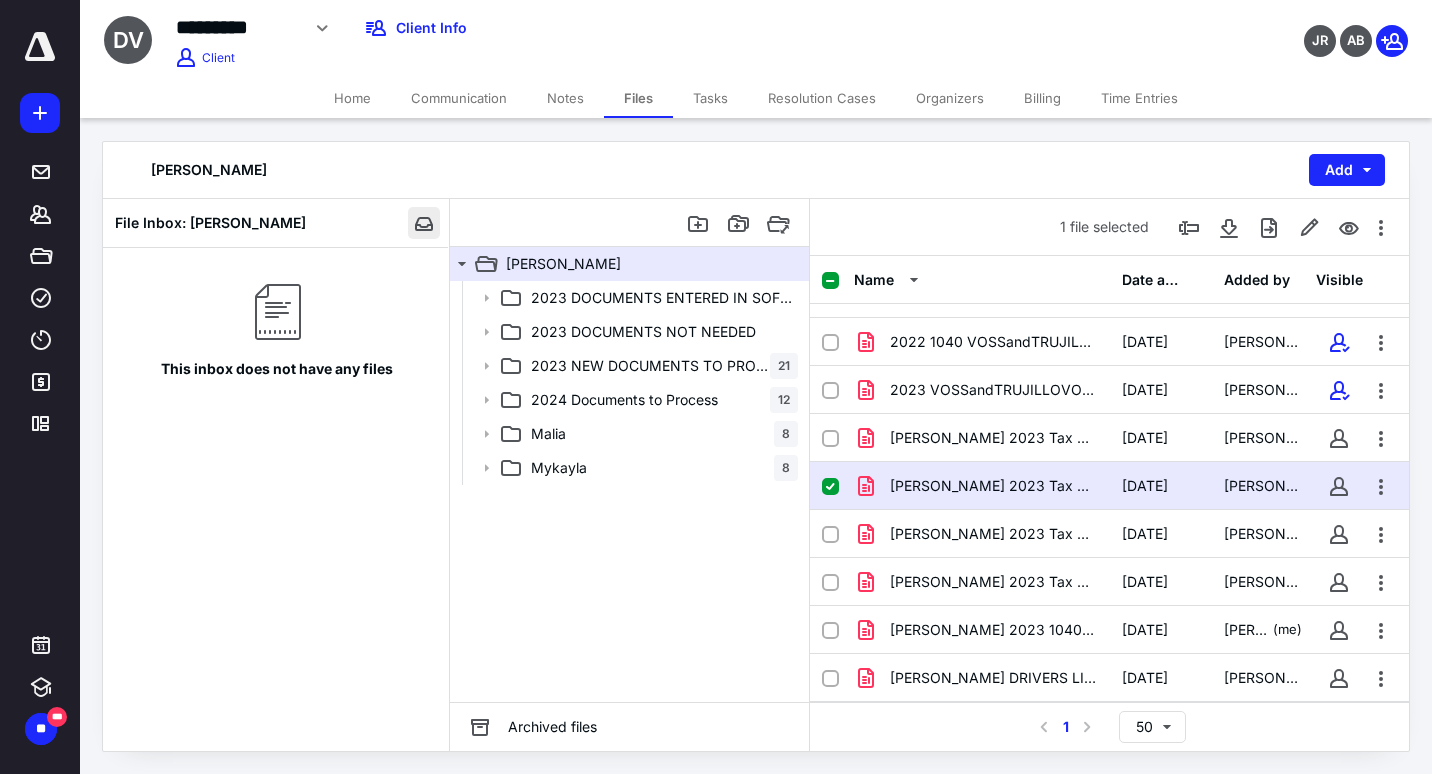 click at bounding box center [424, 223] 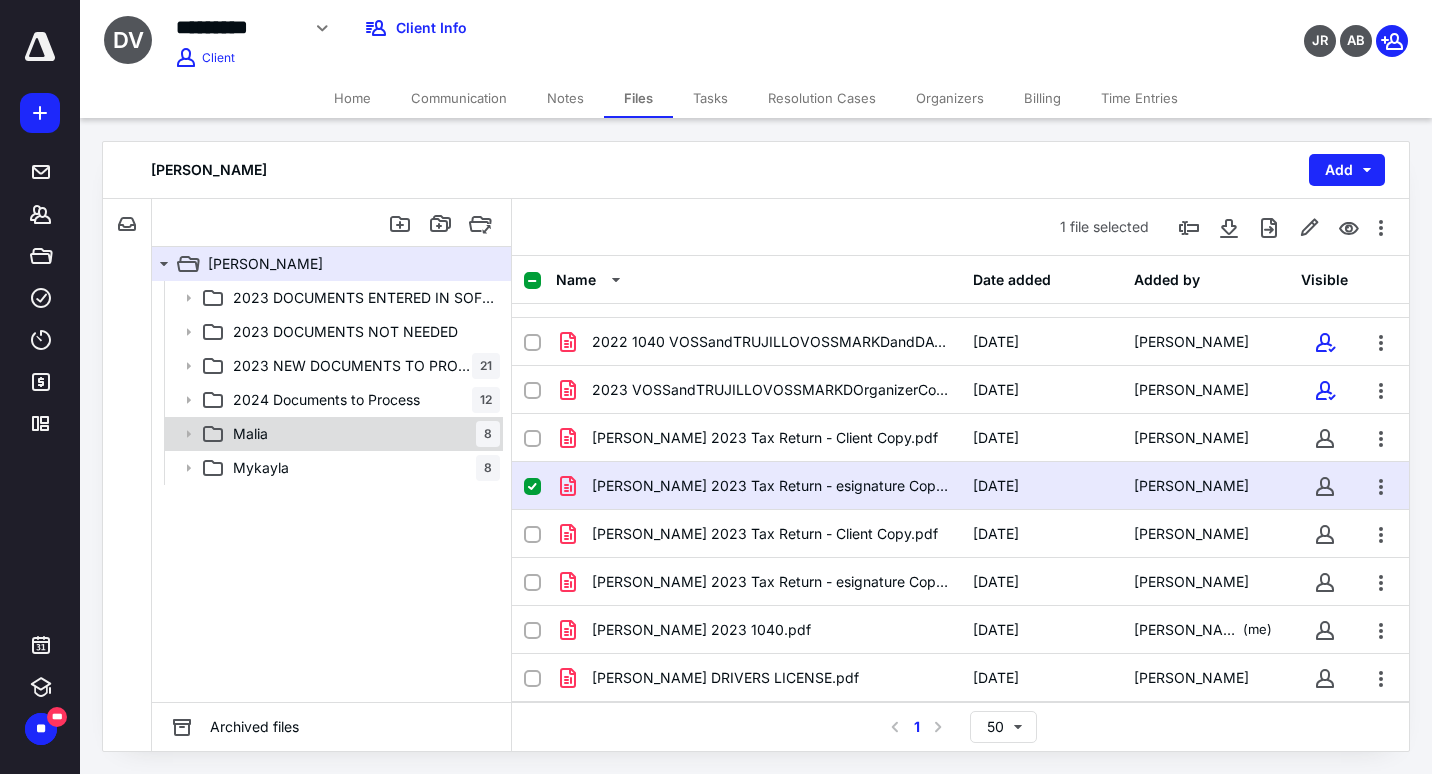 click on "Malia 8" at bounding box center (362, 434) 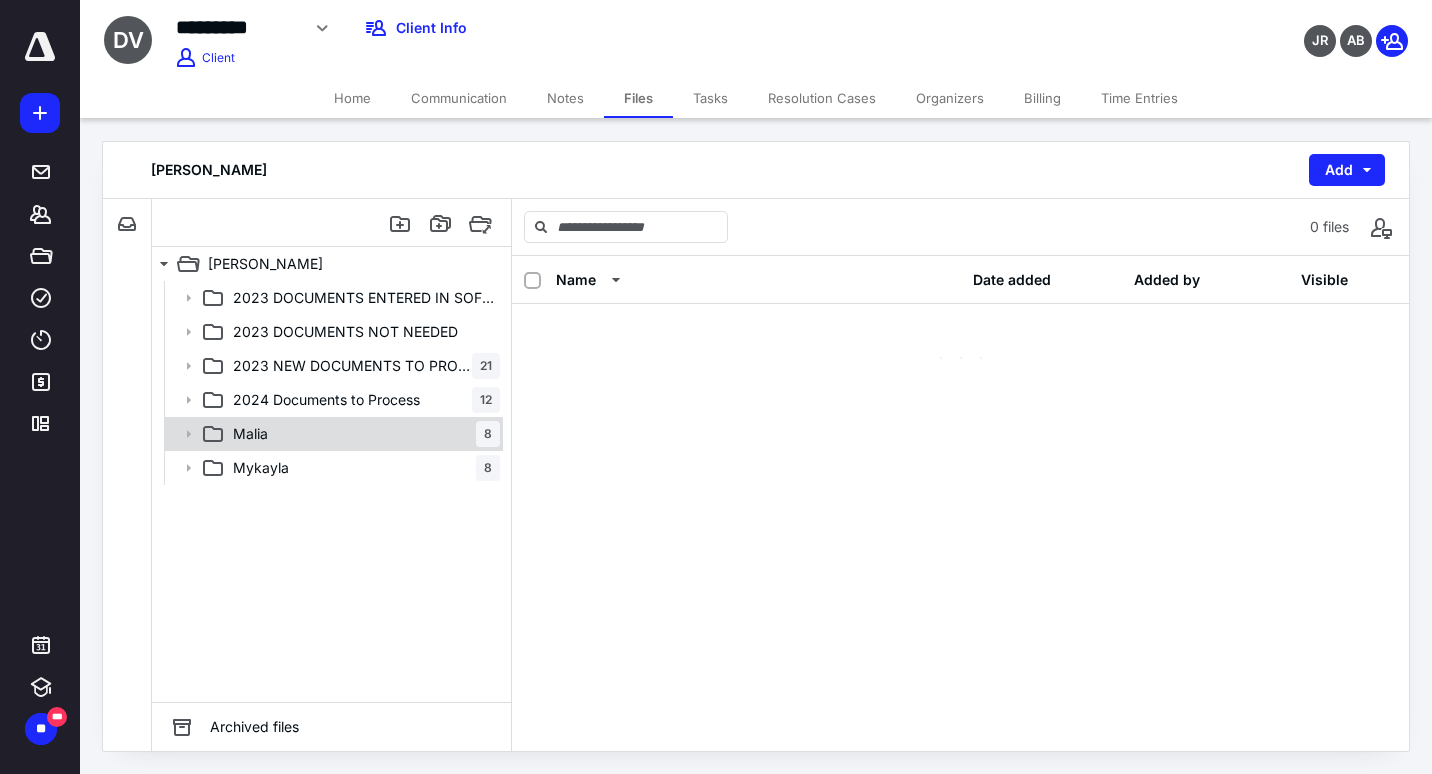 scroll, scrollTop: 0, scrollLeft: 0, axis: both 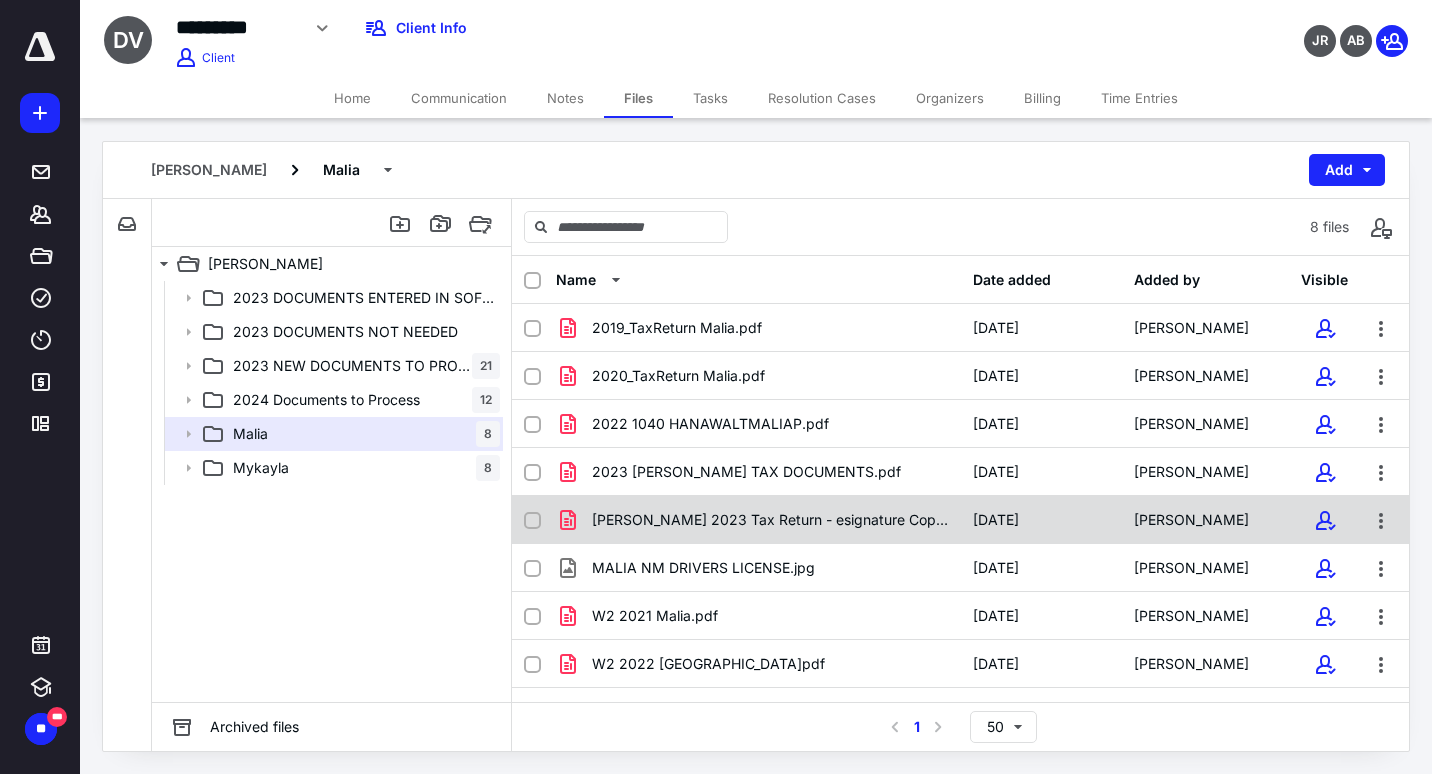 click on "[PERSON_NAME] 2023 Tax Return - esignature Copy(signed_[DATE]).pdf" at bounding box center (770, 520) 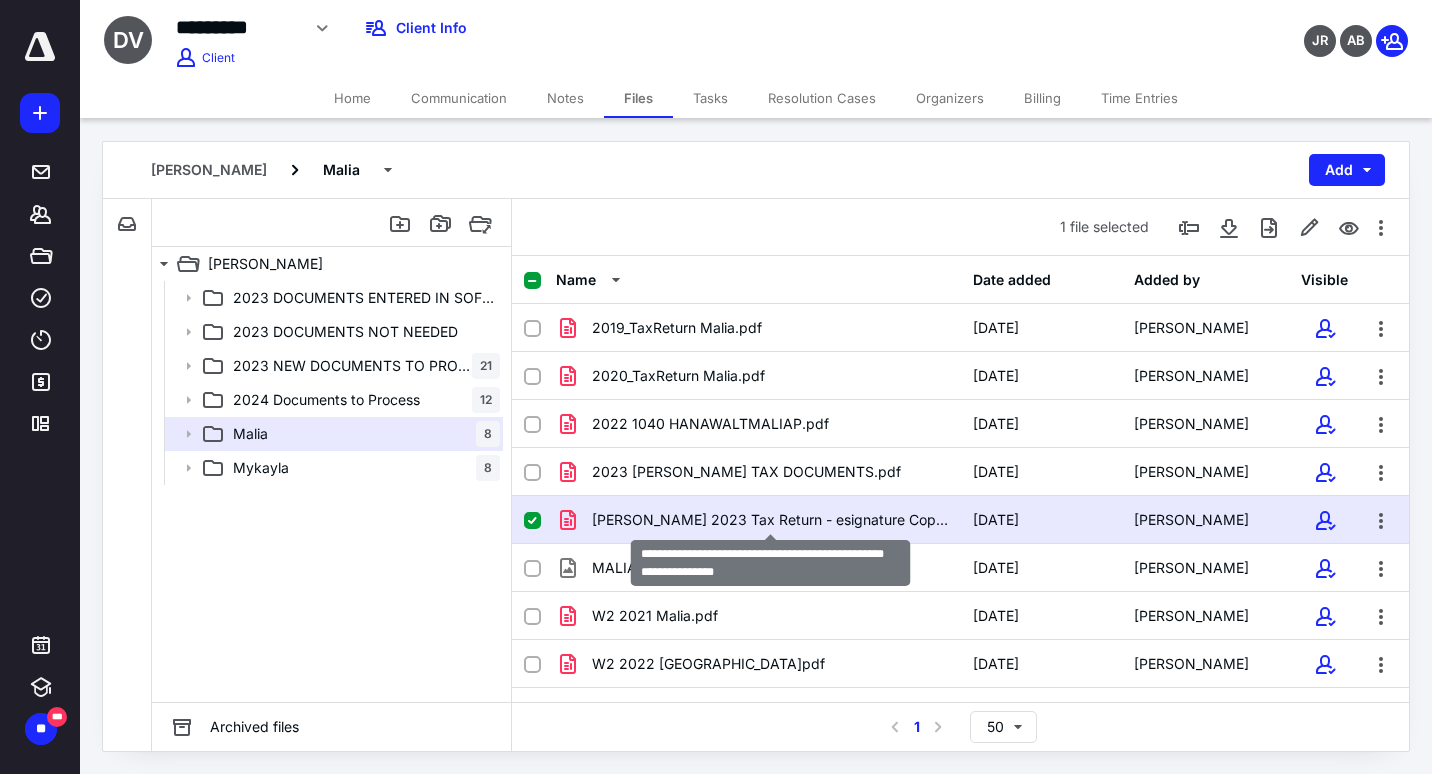 click on "[PERSON_NAME] 2023 Tax Return - esignature Copy(signed_[DATE]).pdf" at bounding box center (770, 520) 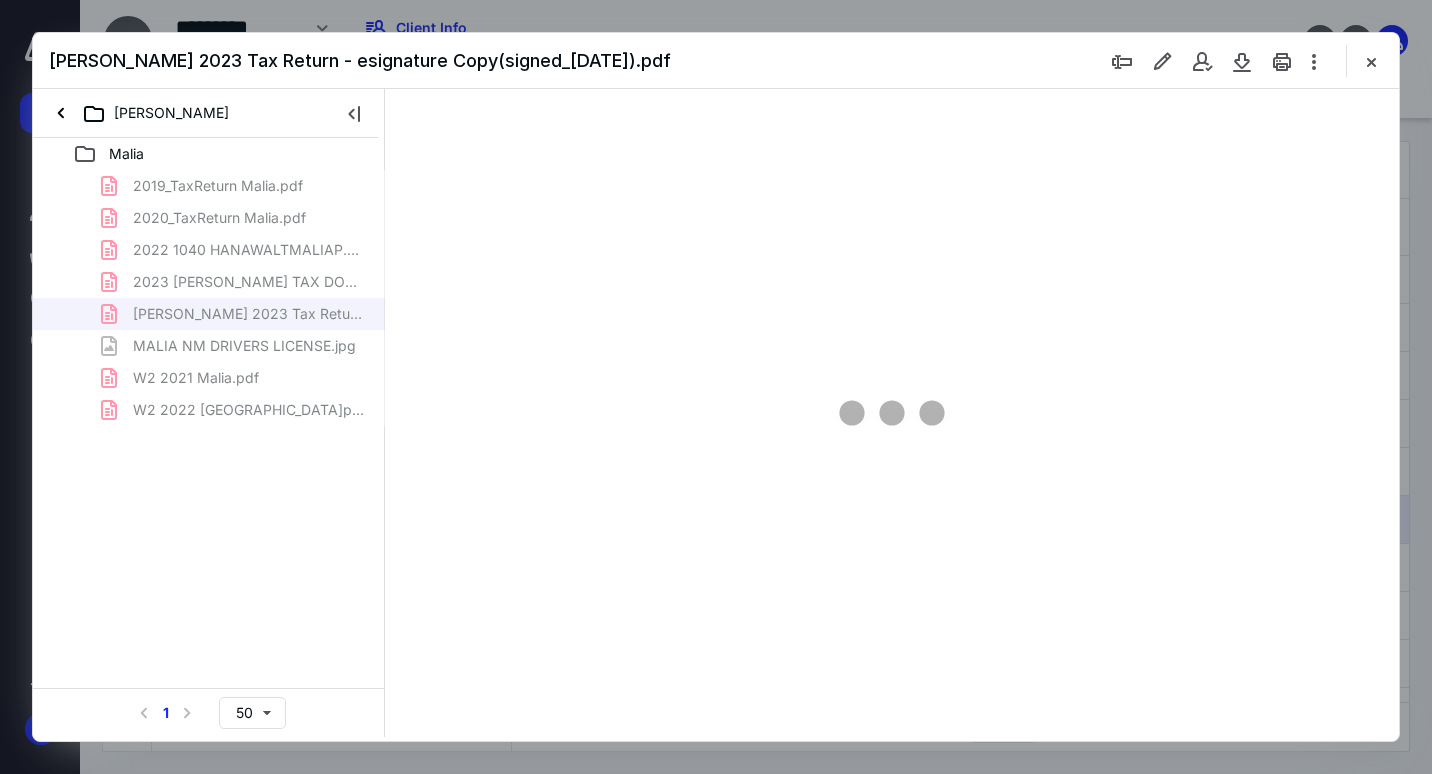 scroll, scrollTop: 0, scrollLeft: 0, axis: both 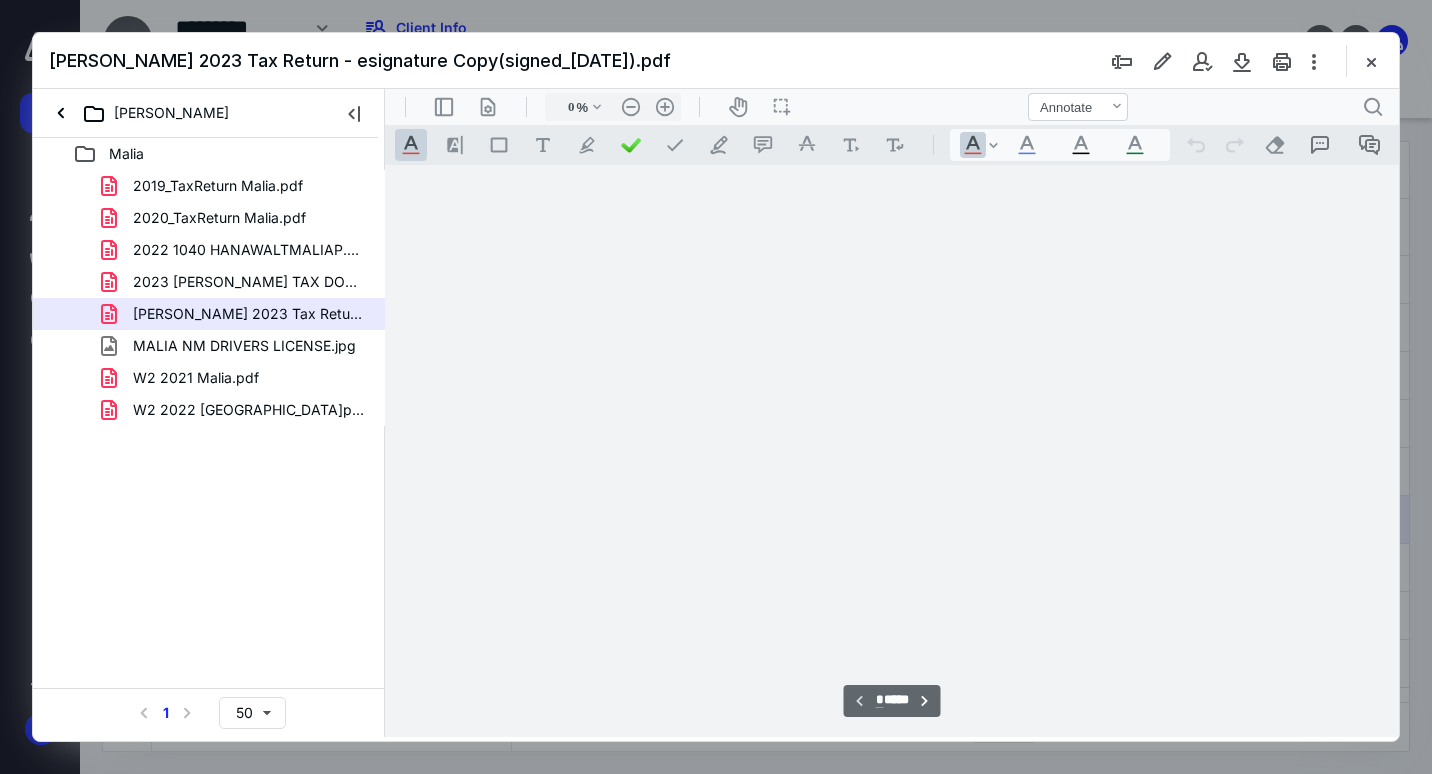 type on "72" 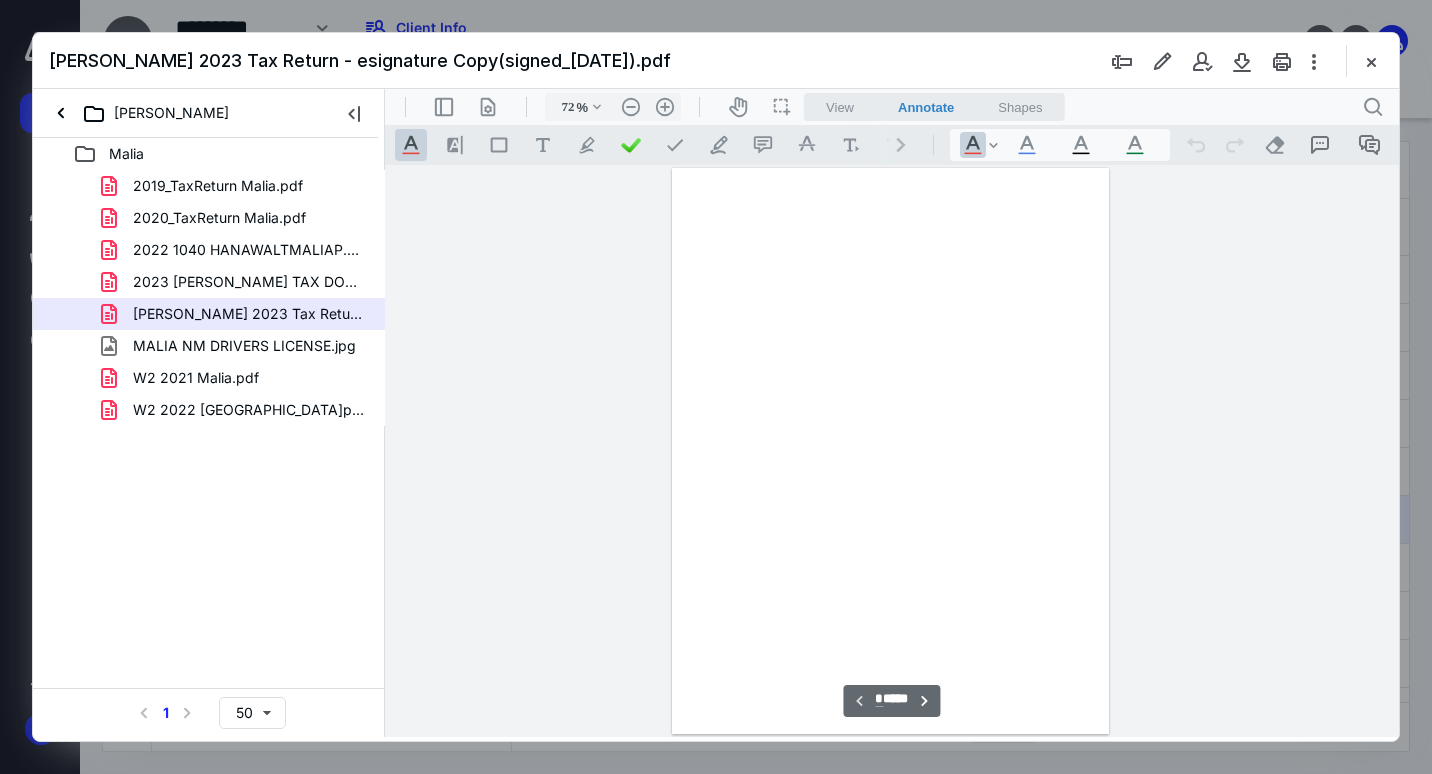 scroll, scrollTop: 79, scrollLeft: 0, axis: vertical 